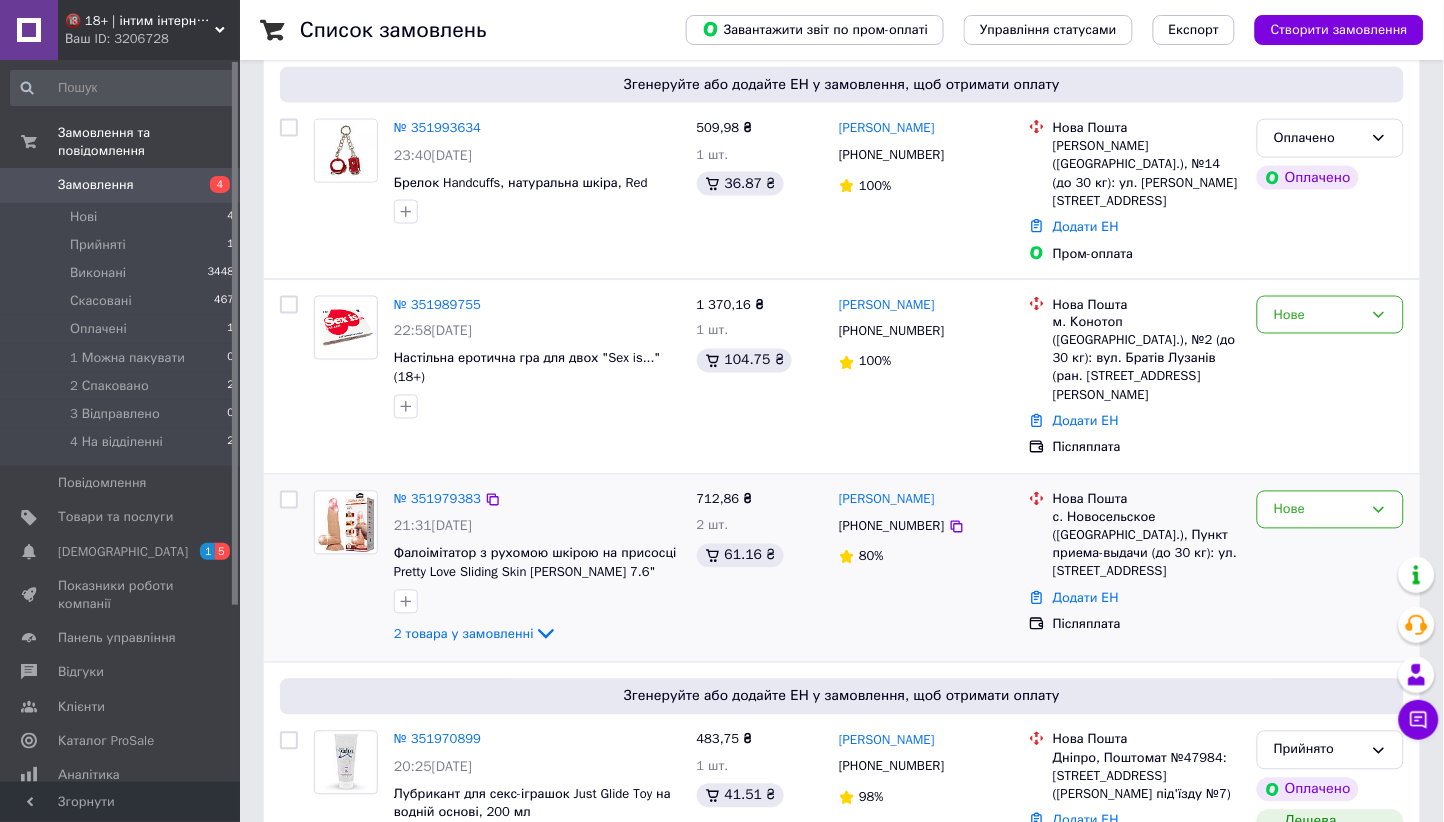 scroll, scrollTop: 600, scrollLeft: 0, axis: vertical 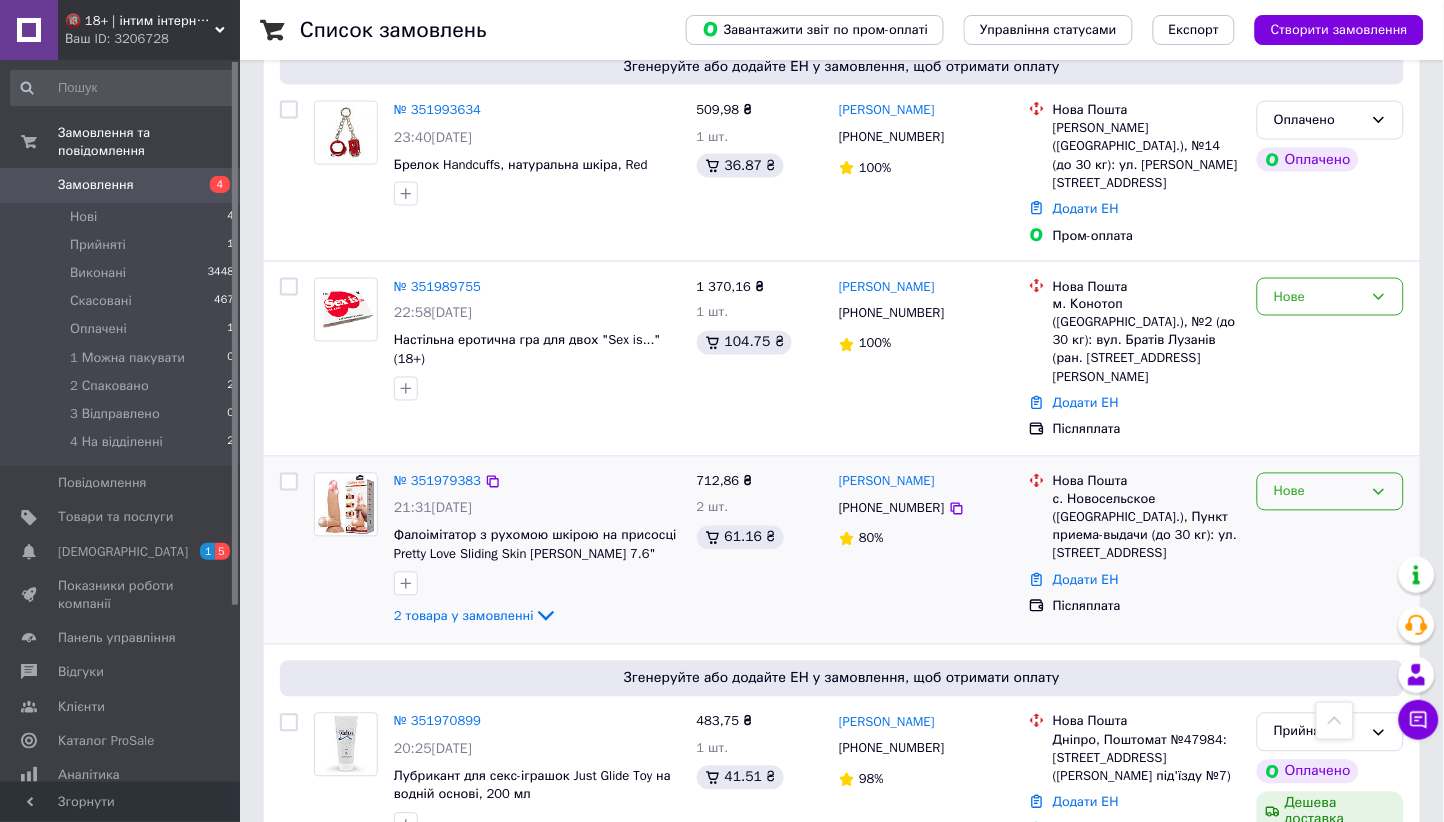 click on "Нове" at bounding box center [1318, 492] 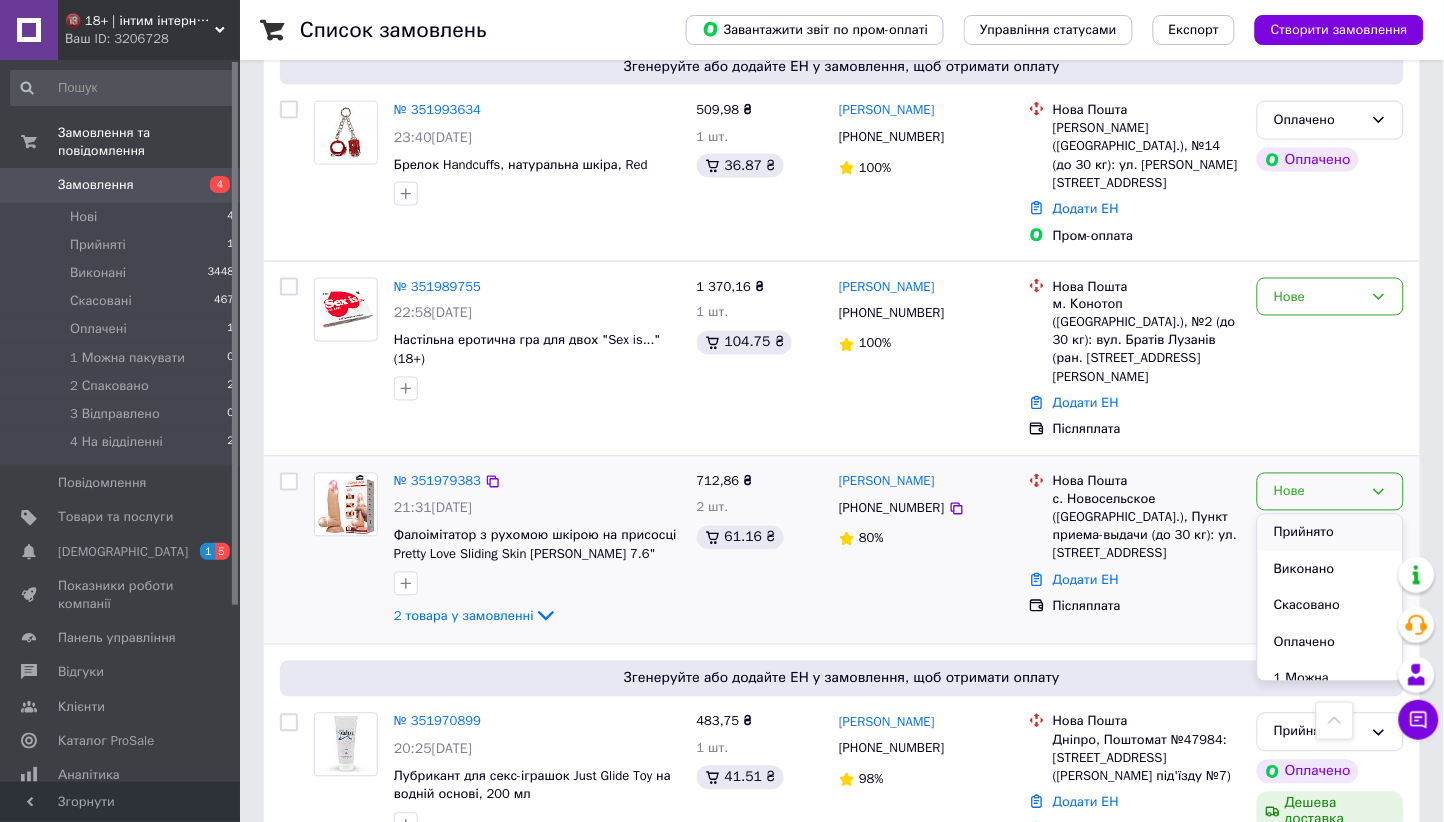 click on "Прийнято" at bounding box center [1330, 533] 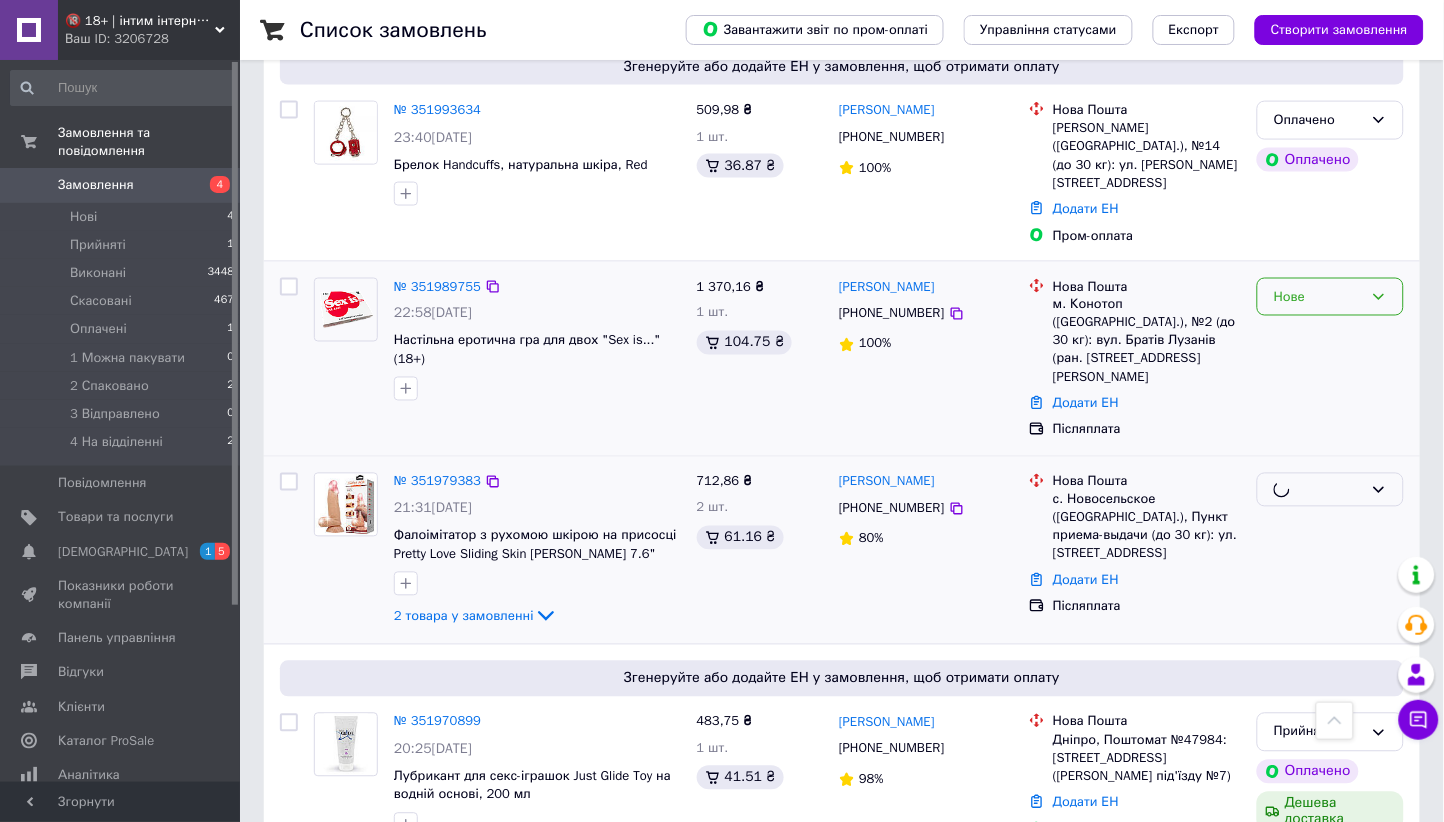 click on "Нове" at bounding box center [1330, 297] 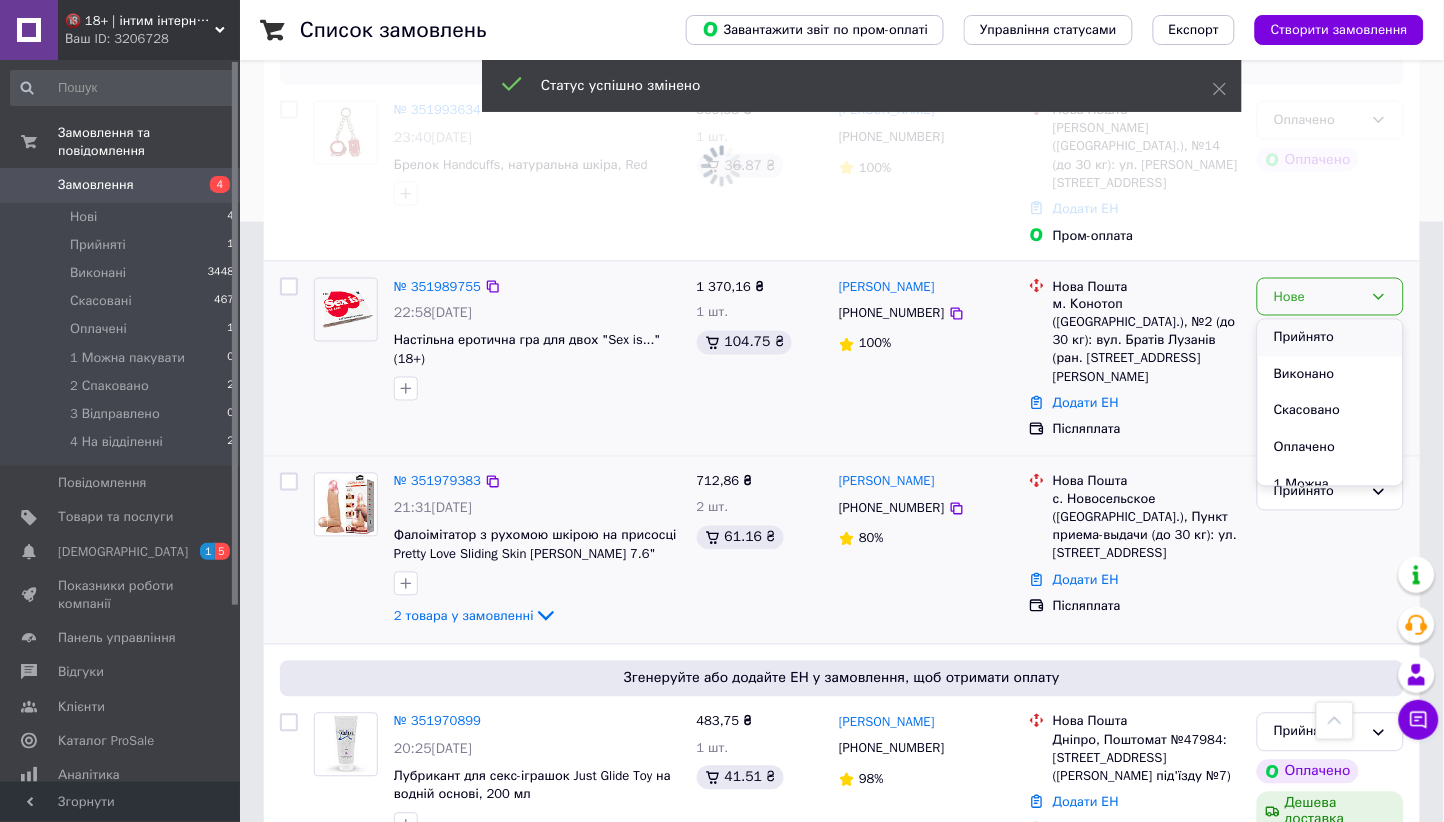 click on "Прийнято" at bounding box center [1330, 338] 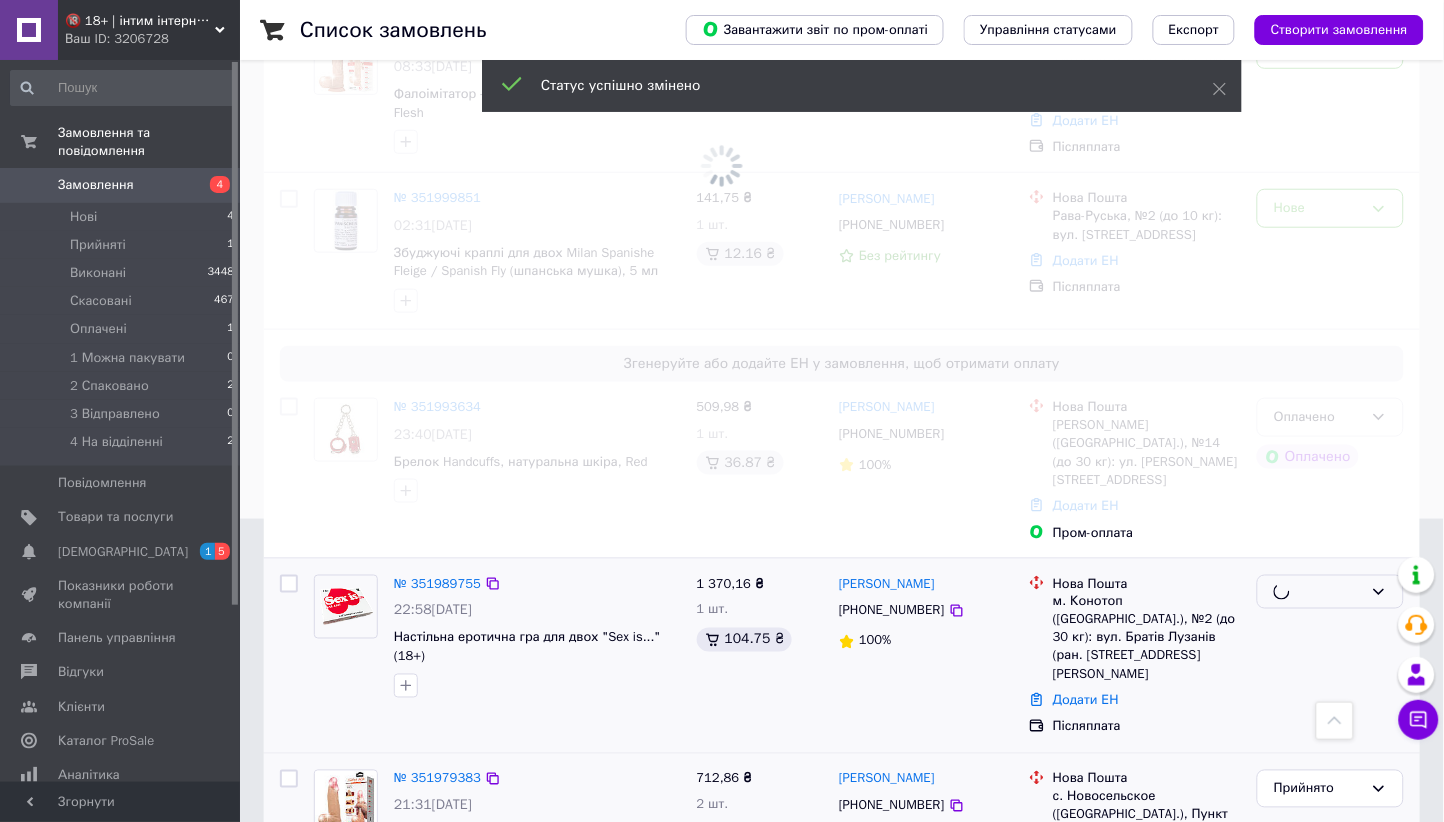 scroll, scrollTop: 300, scrollLeft: 0, axis: vertical 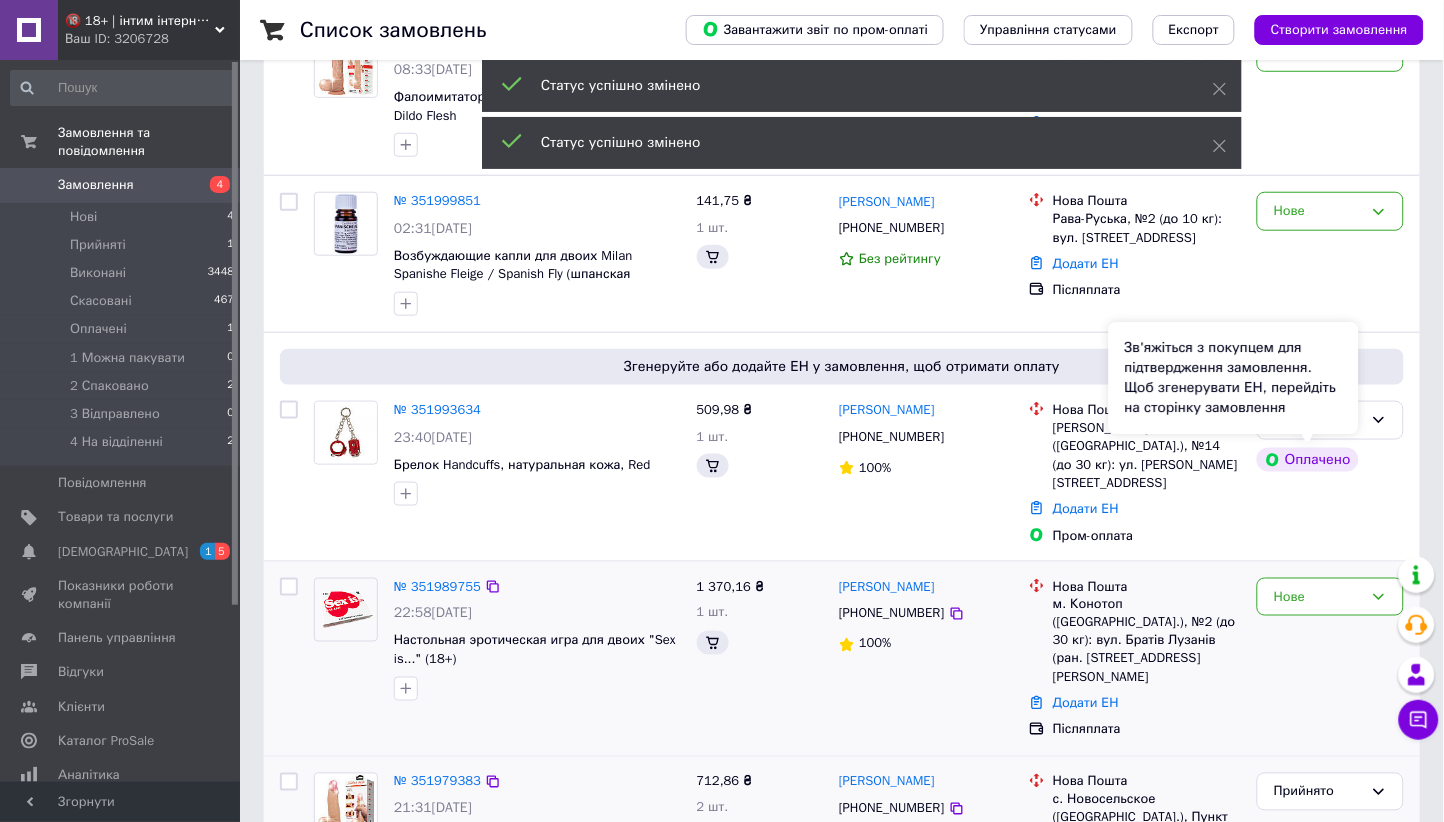 click on "Зв'яжіться з покупцем для підтвердження замовлення.
Щоб згенерувати ЕН, перейдіть на сторінку замовлення" at bounding box center (1234, 378) 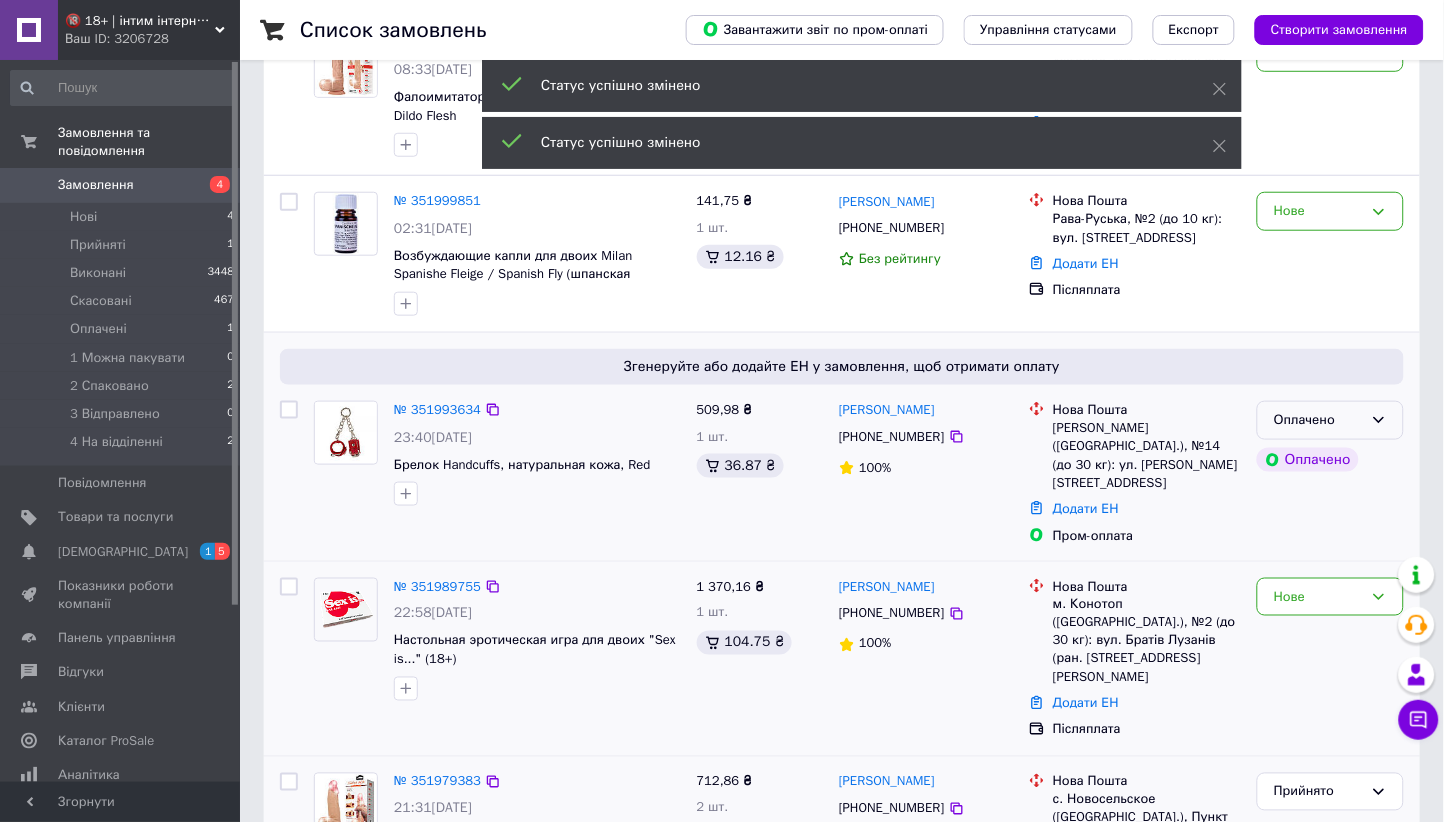 click 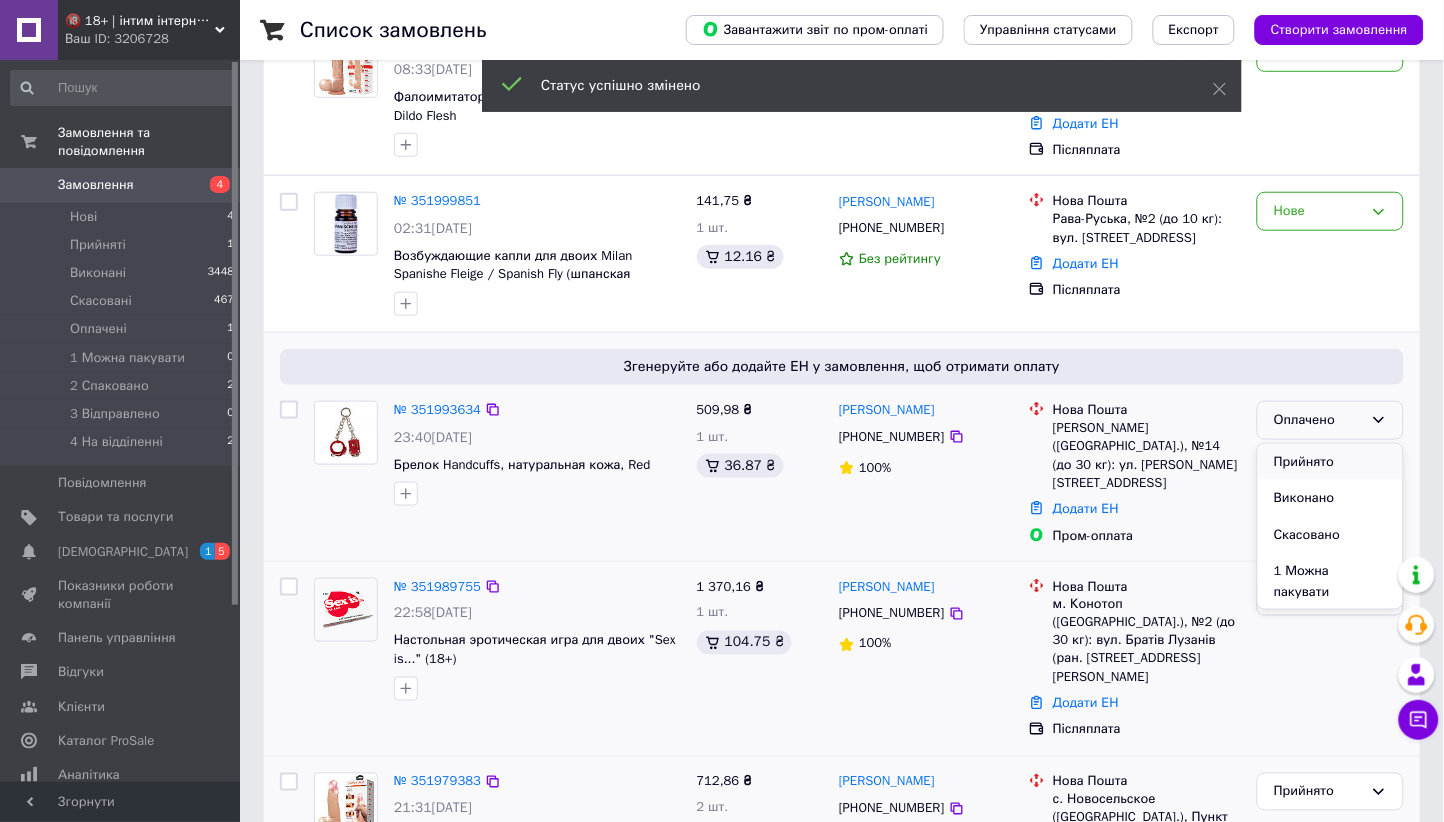 click on "Прийнято" at bounding box center [1330, 462] 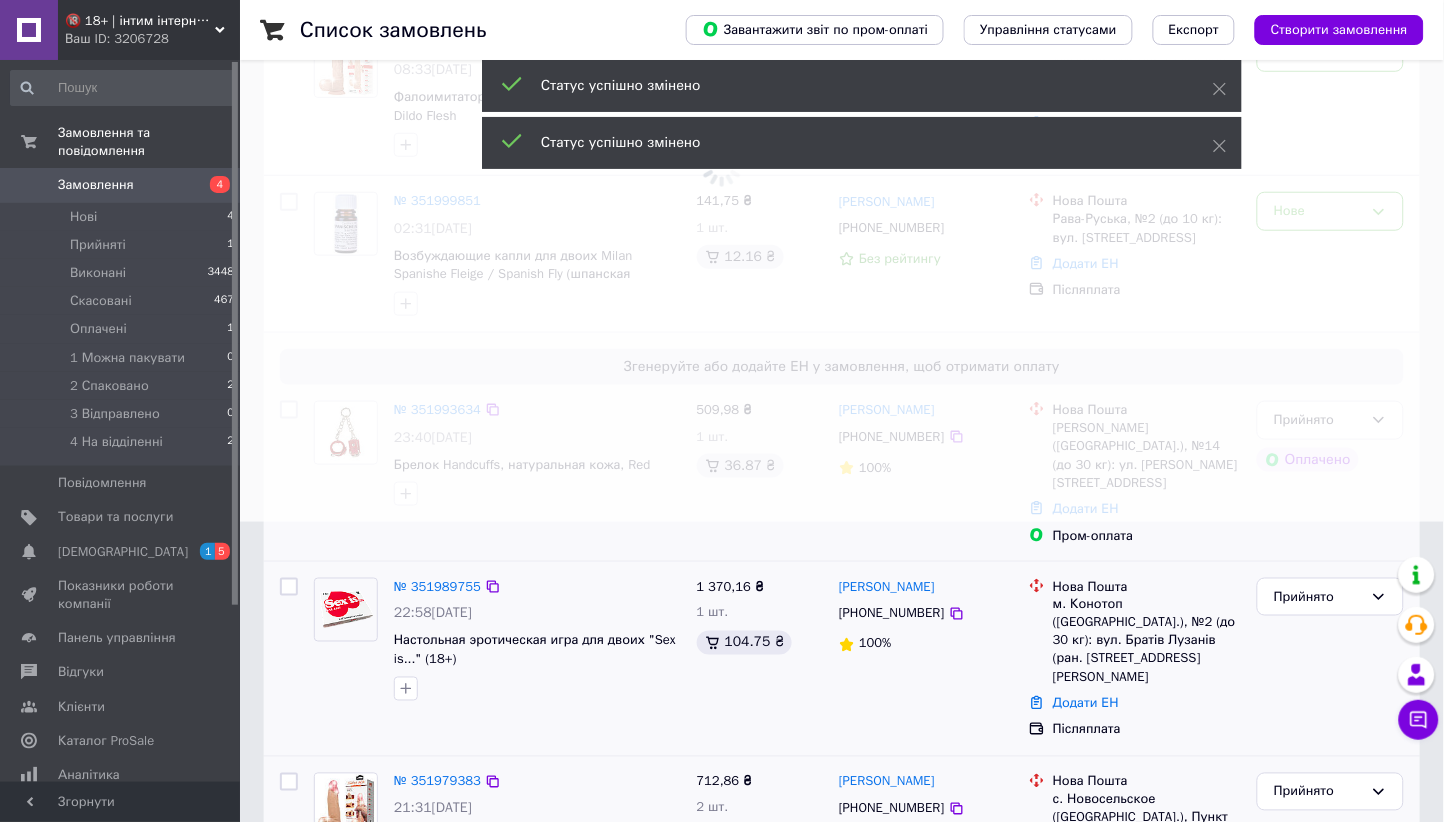 click at bounding box center [722, 111] 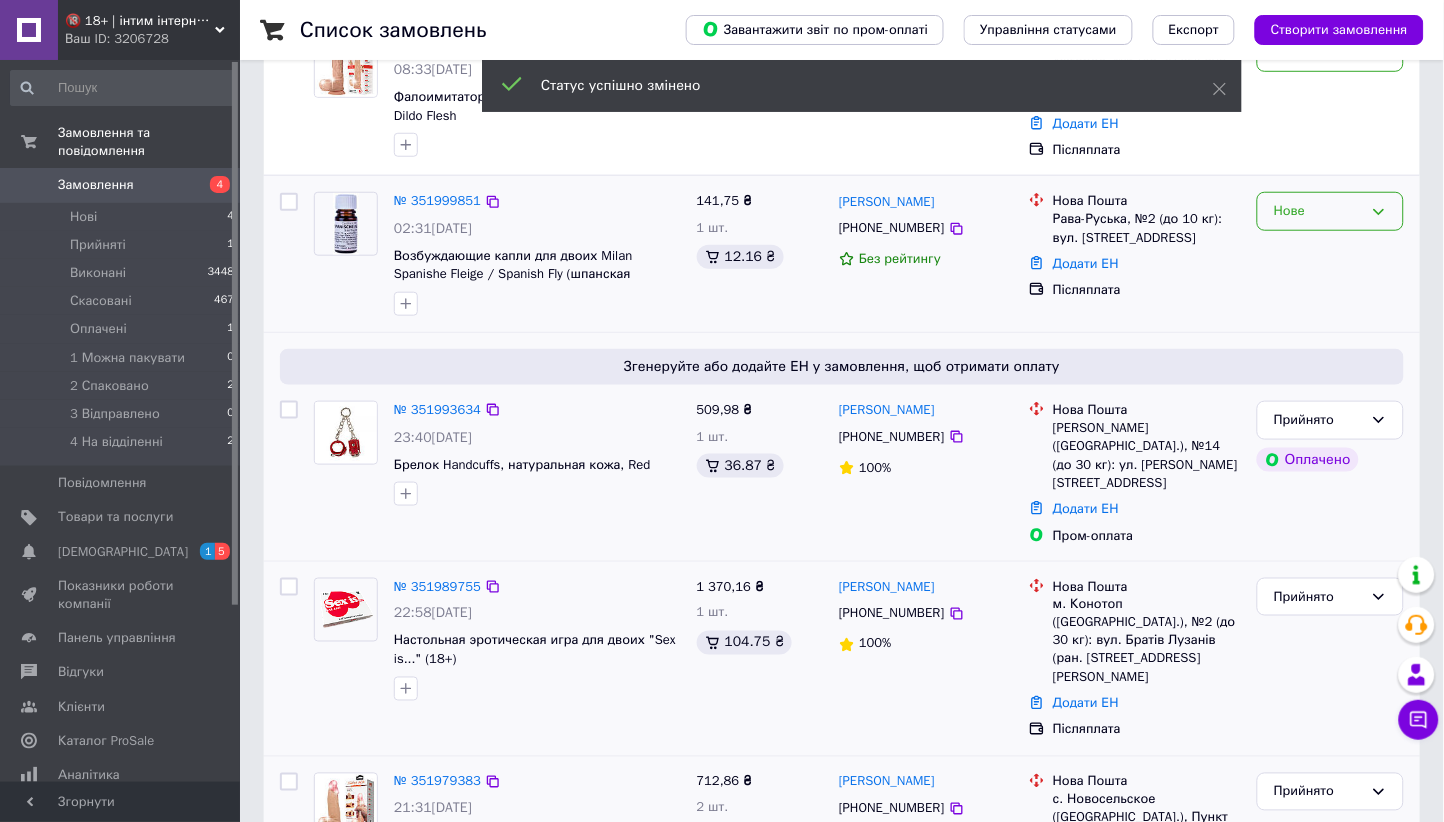 click on "Нове" at bounding box center (1318, 211) 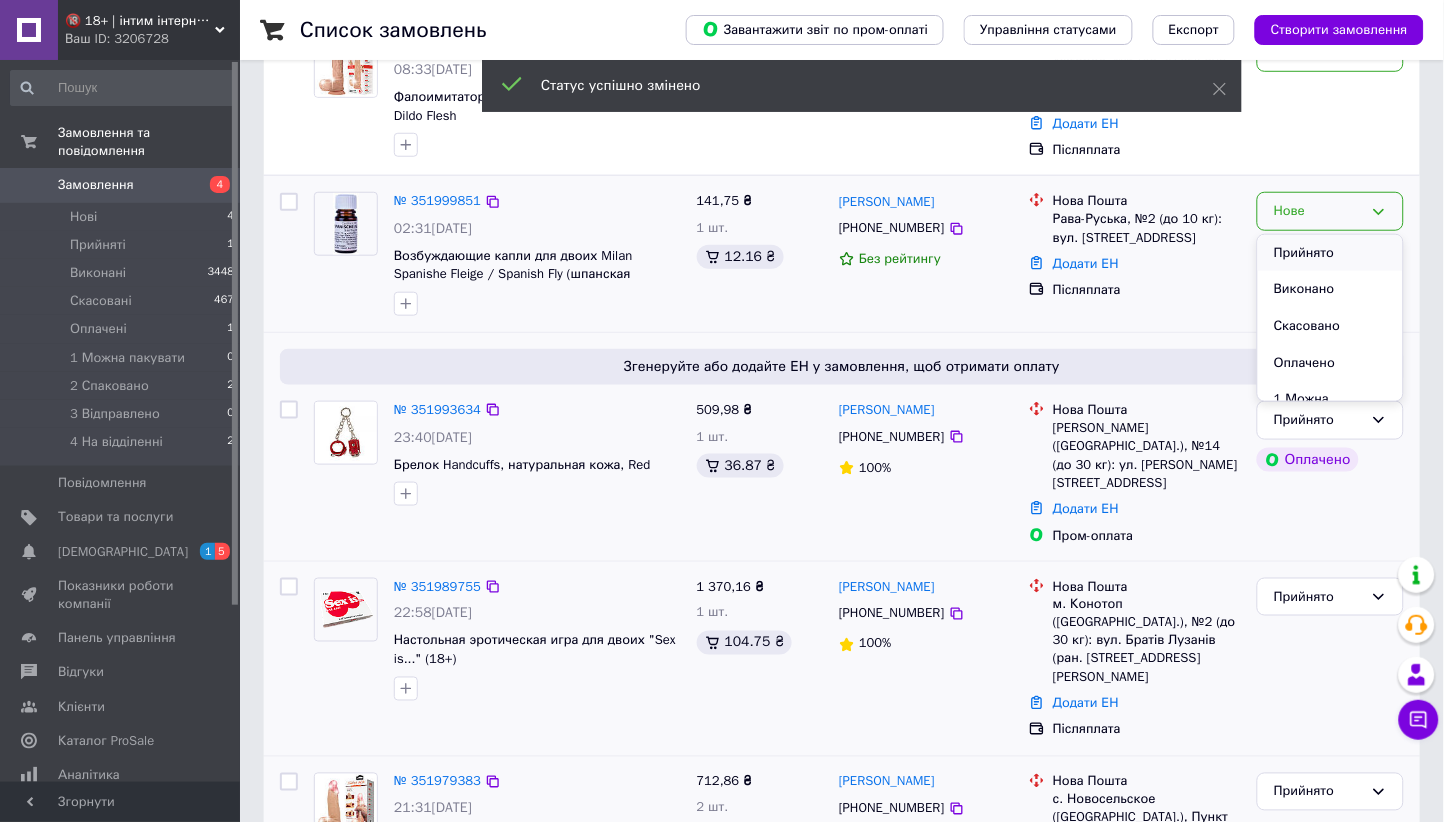 click on "Прийнято" at bounding box center (1330, 253) 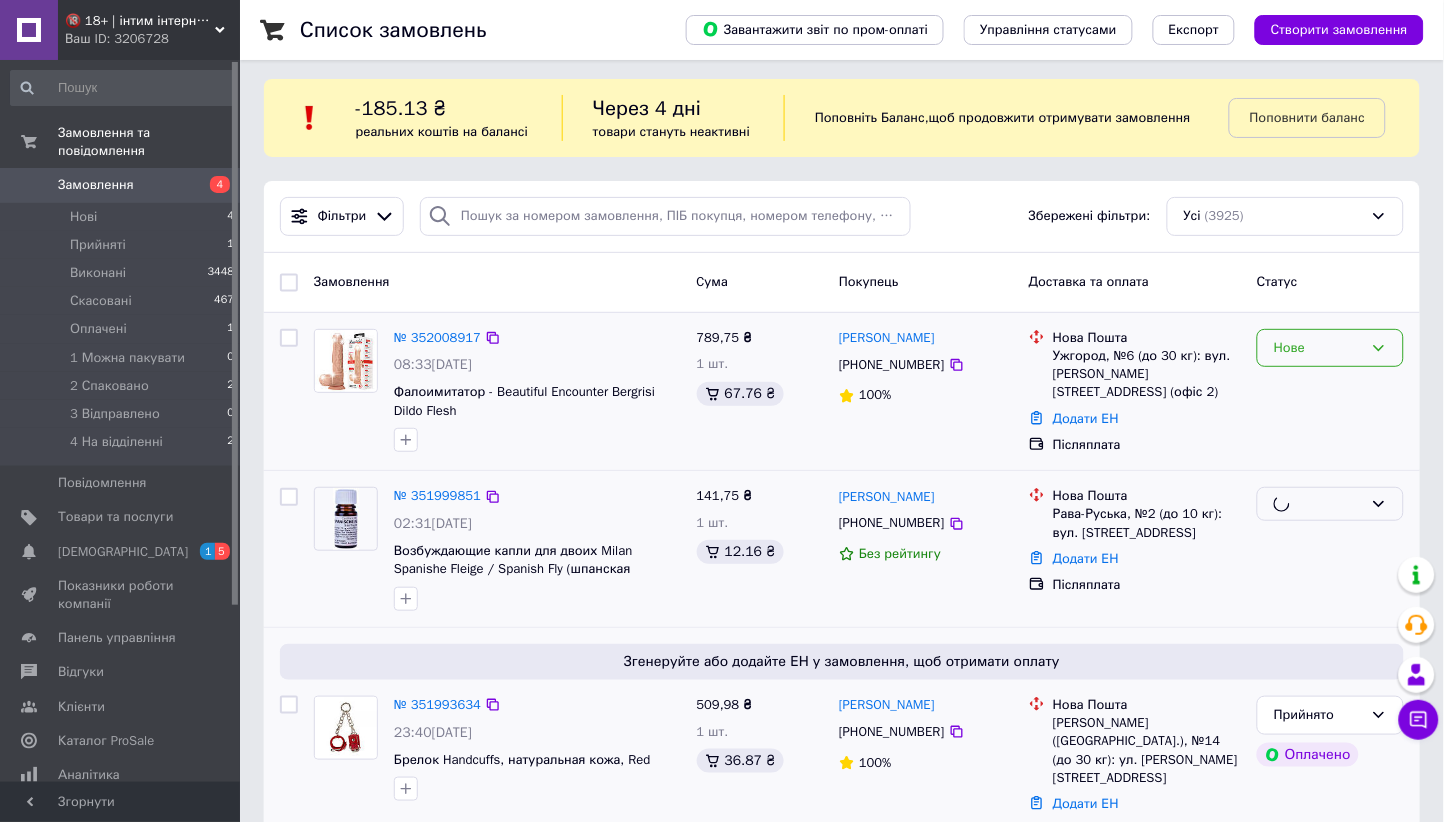 scroll, scrollTop: 0, scrollLeft: 0, axis: both 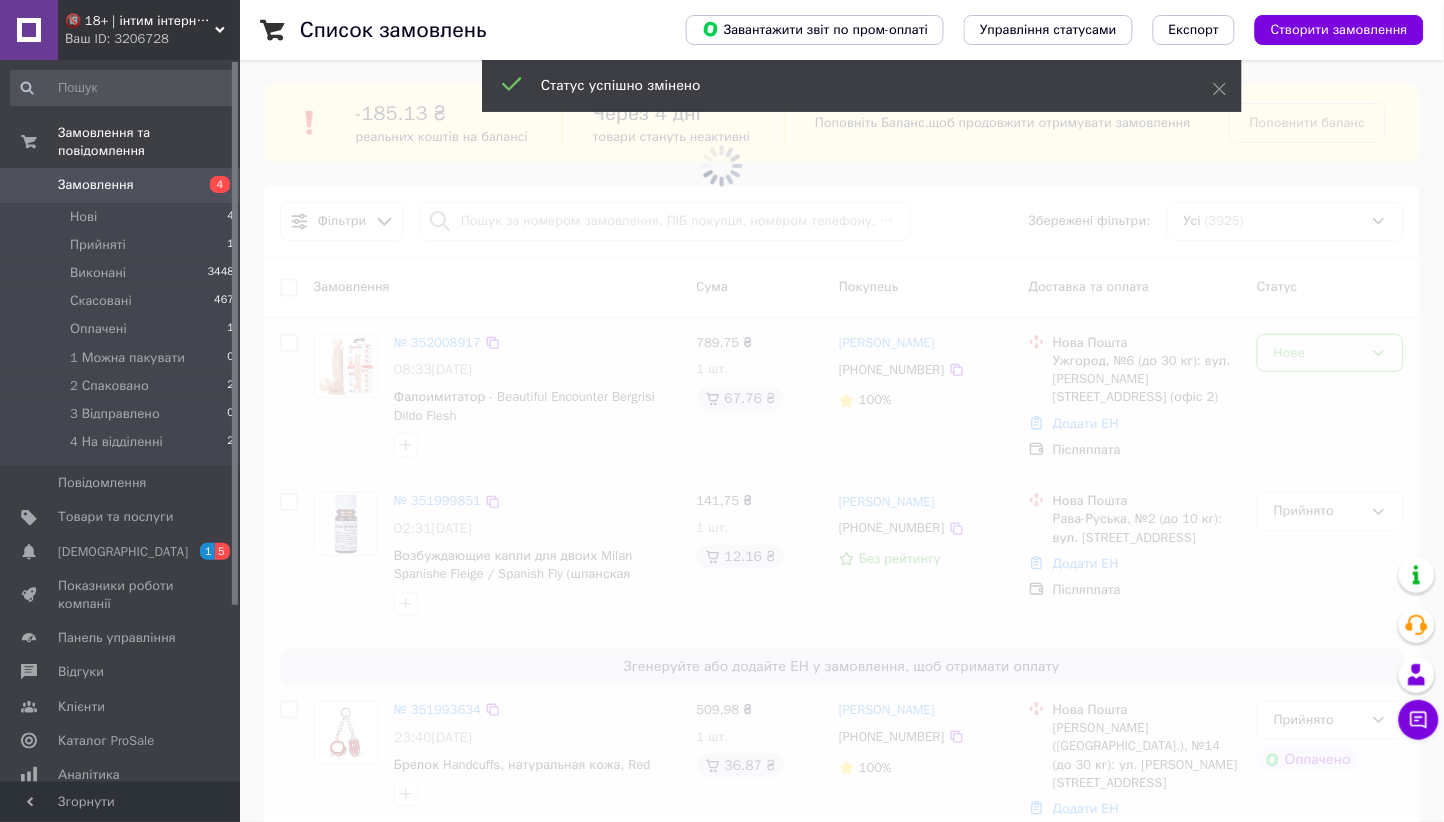 click at bounding box center (722, 411) 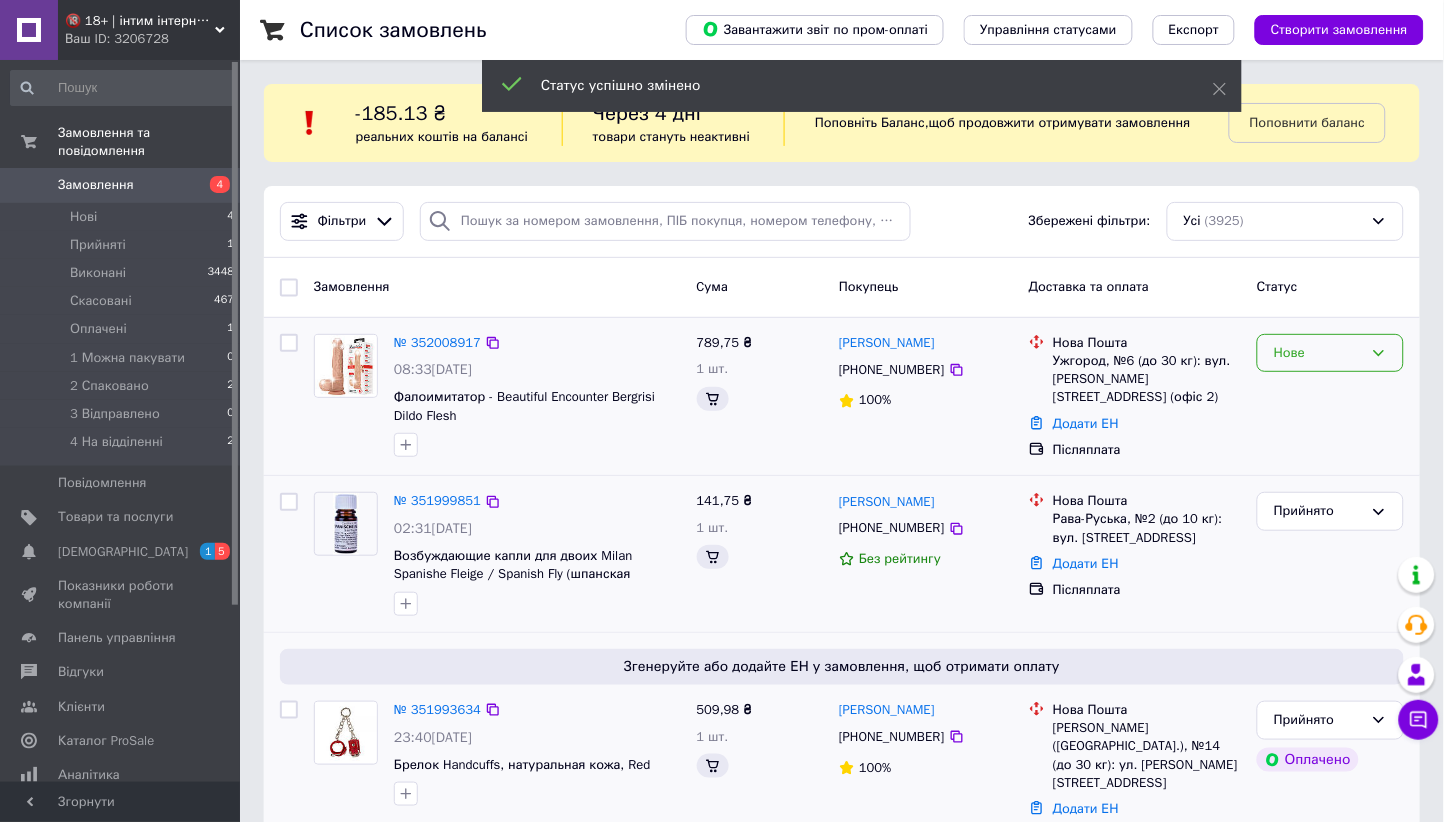 click on "Нове" at bounding box center [1318, 353] 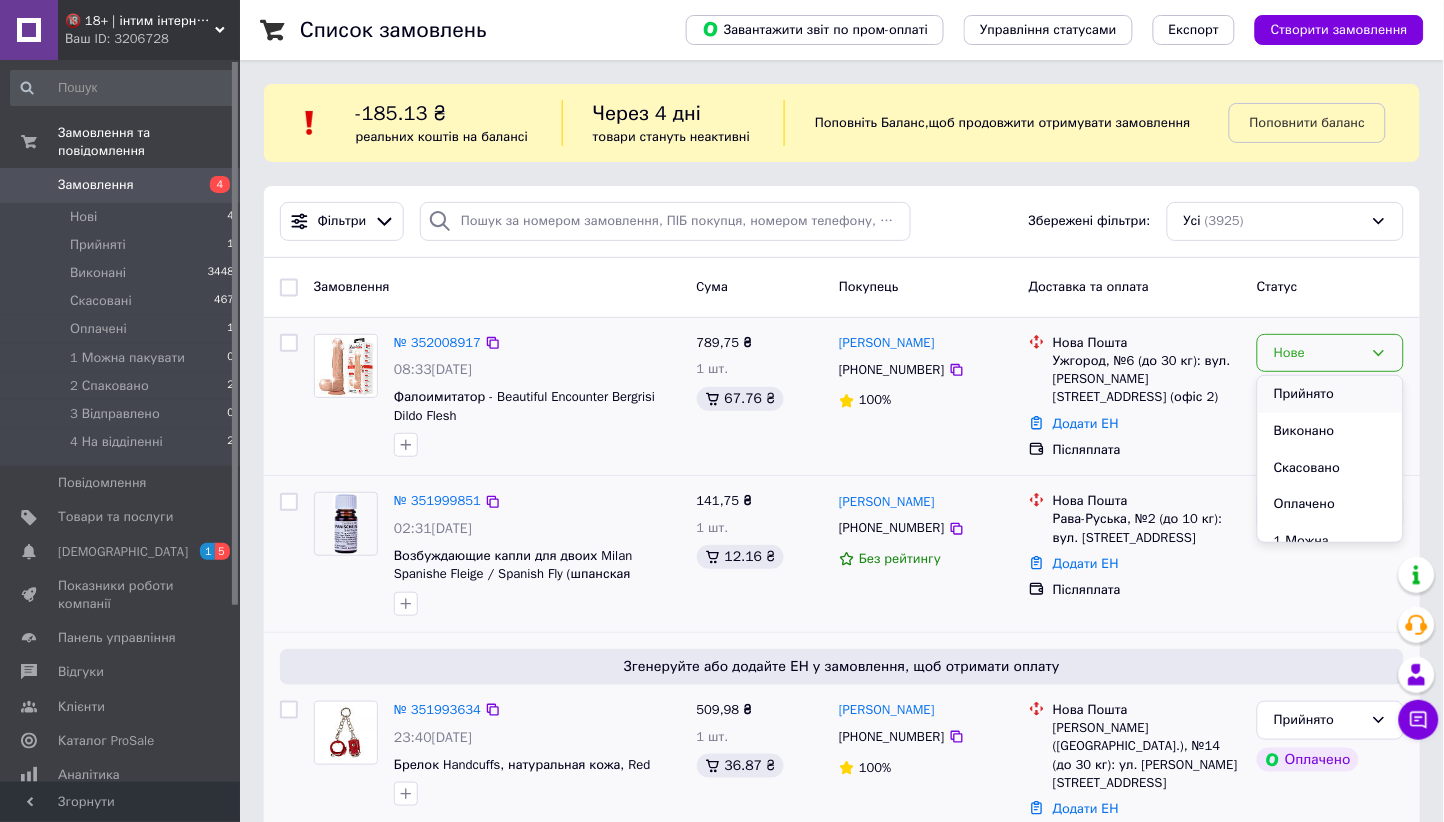 click on "Прийнято" at bounding box center (1330, 394) 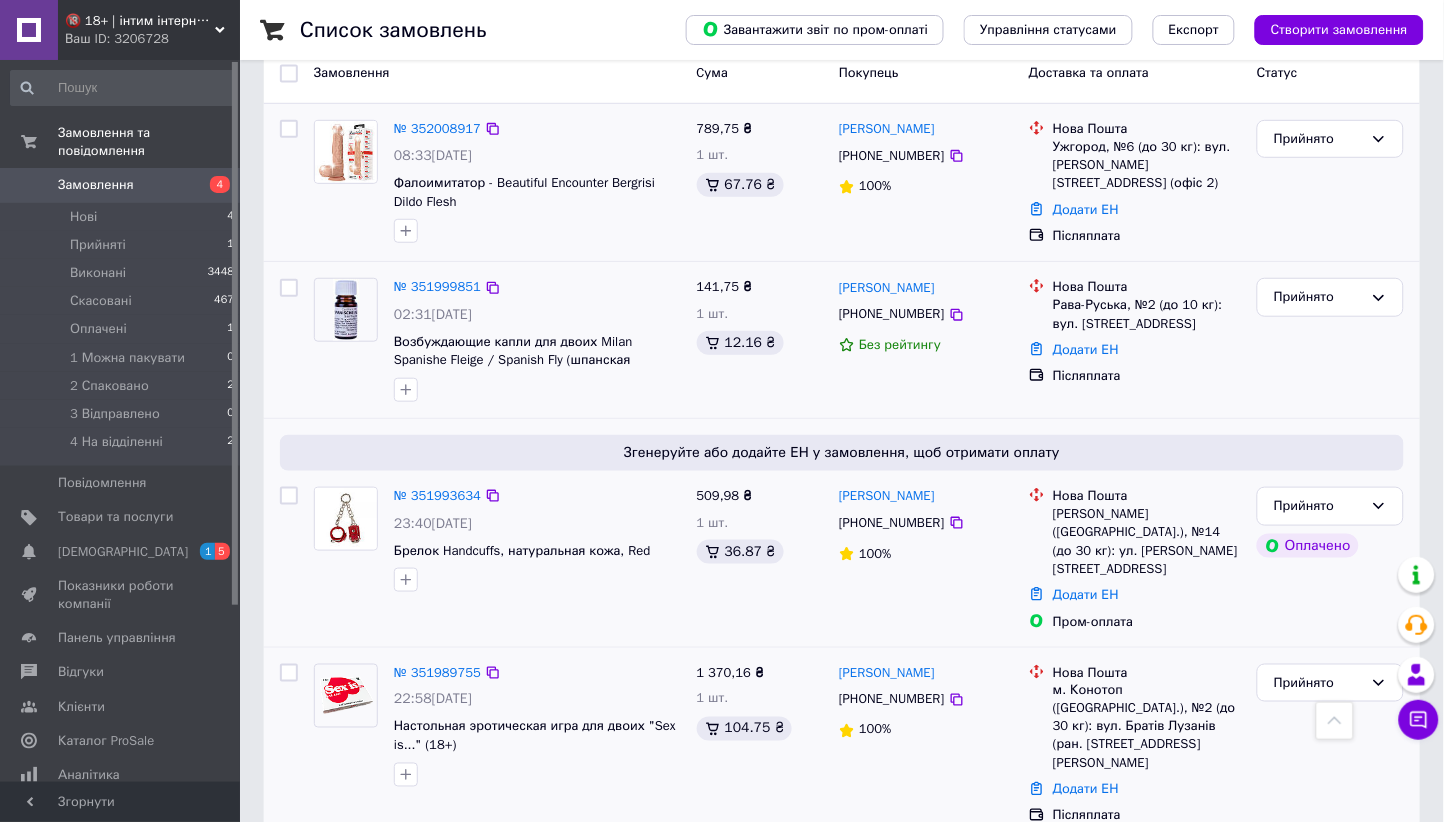 scroll, scrollTop: 0, scrollLeft: 0, axis: both 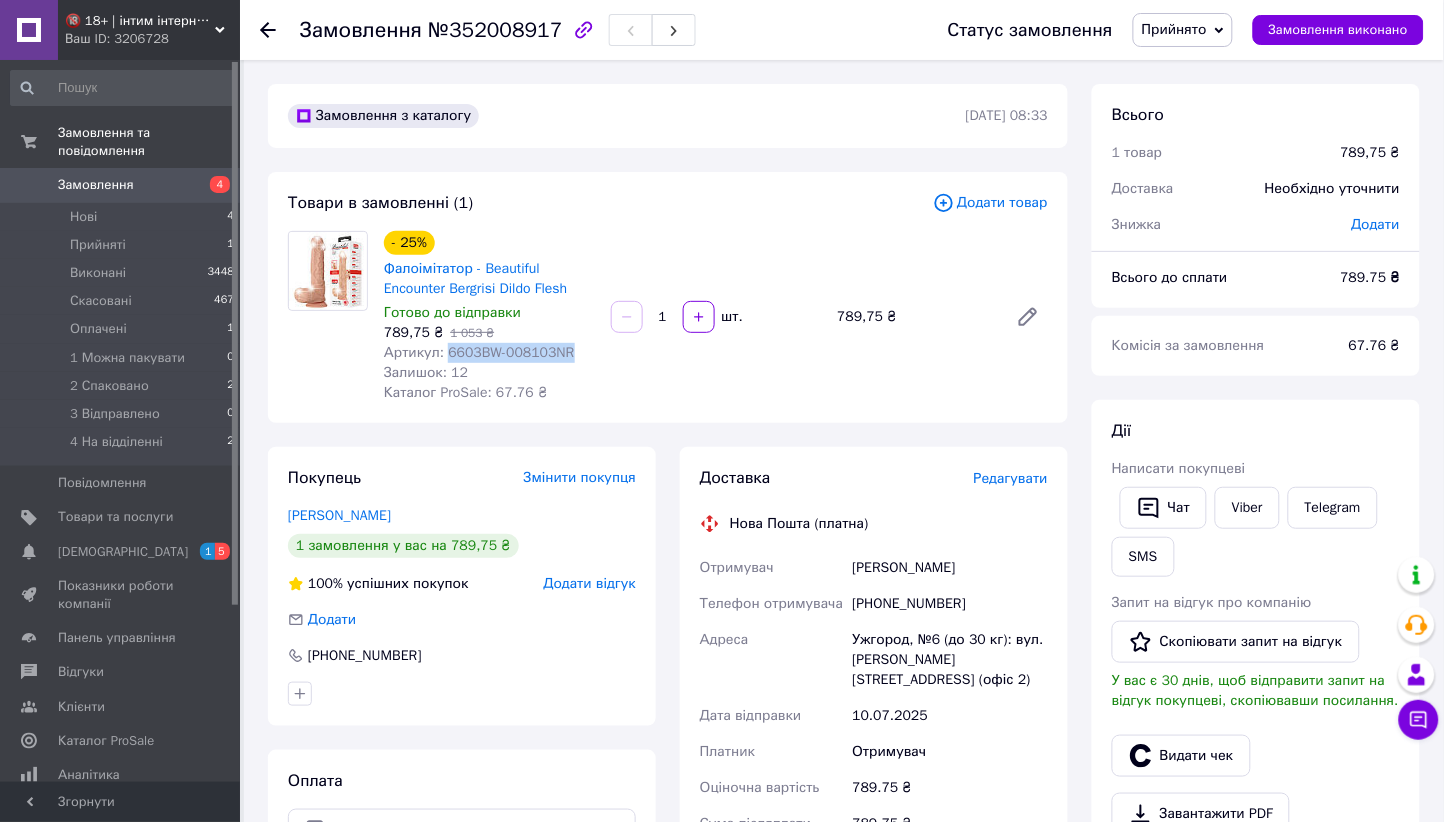 drag, startPoint x: 569, startPoint y: 344, endPoint x: 441, endPoint y: 347, distance: 128.03516 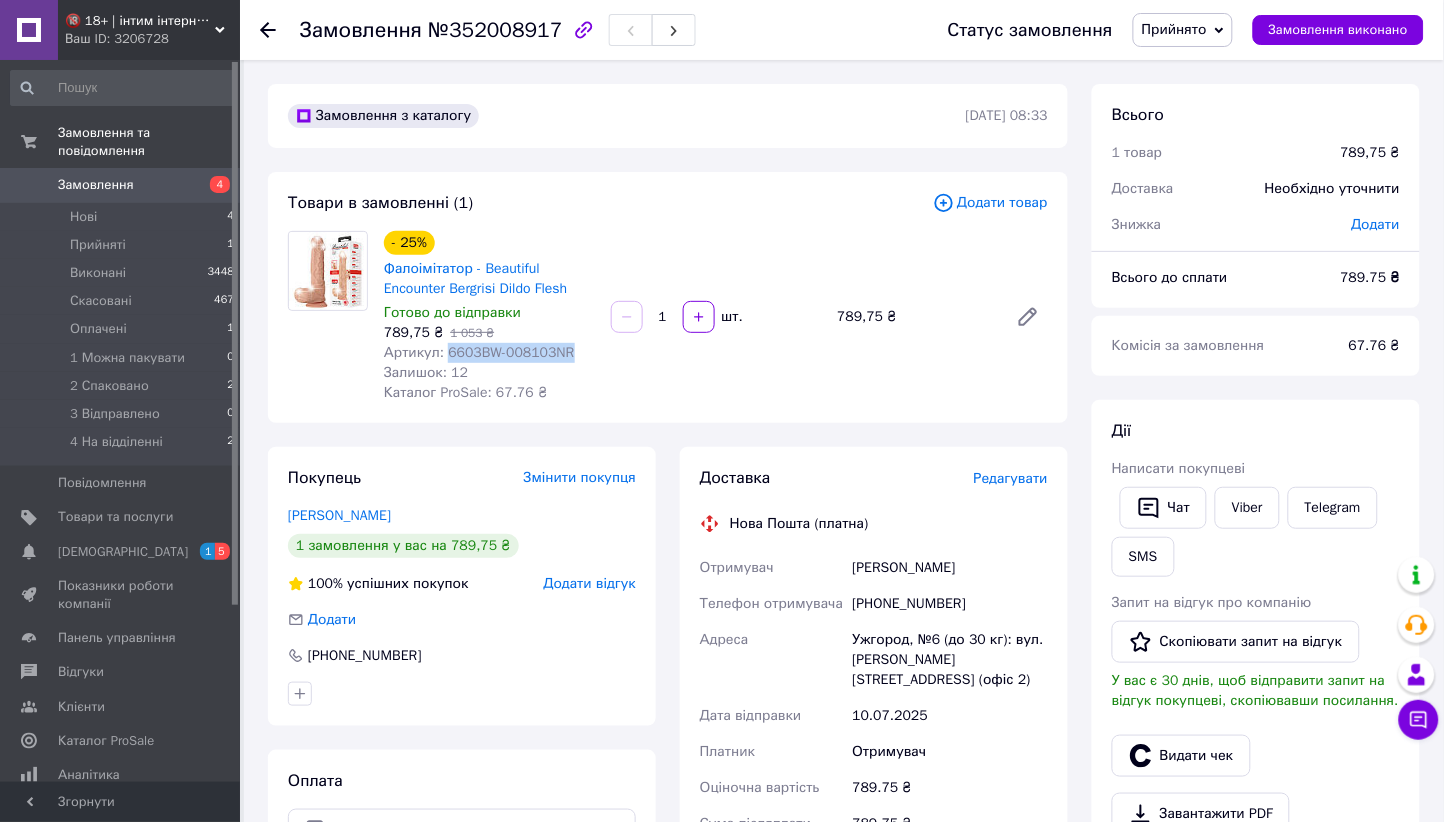 copy on "6603BW-008103NR" 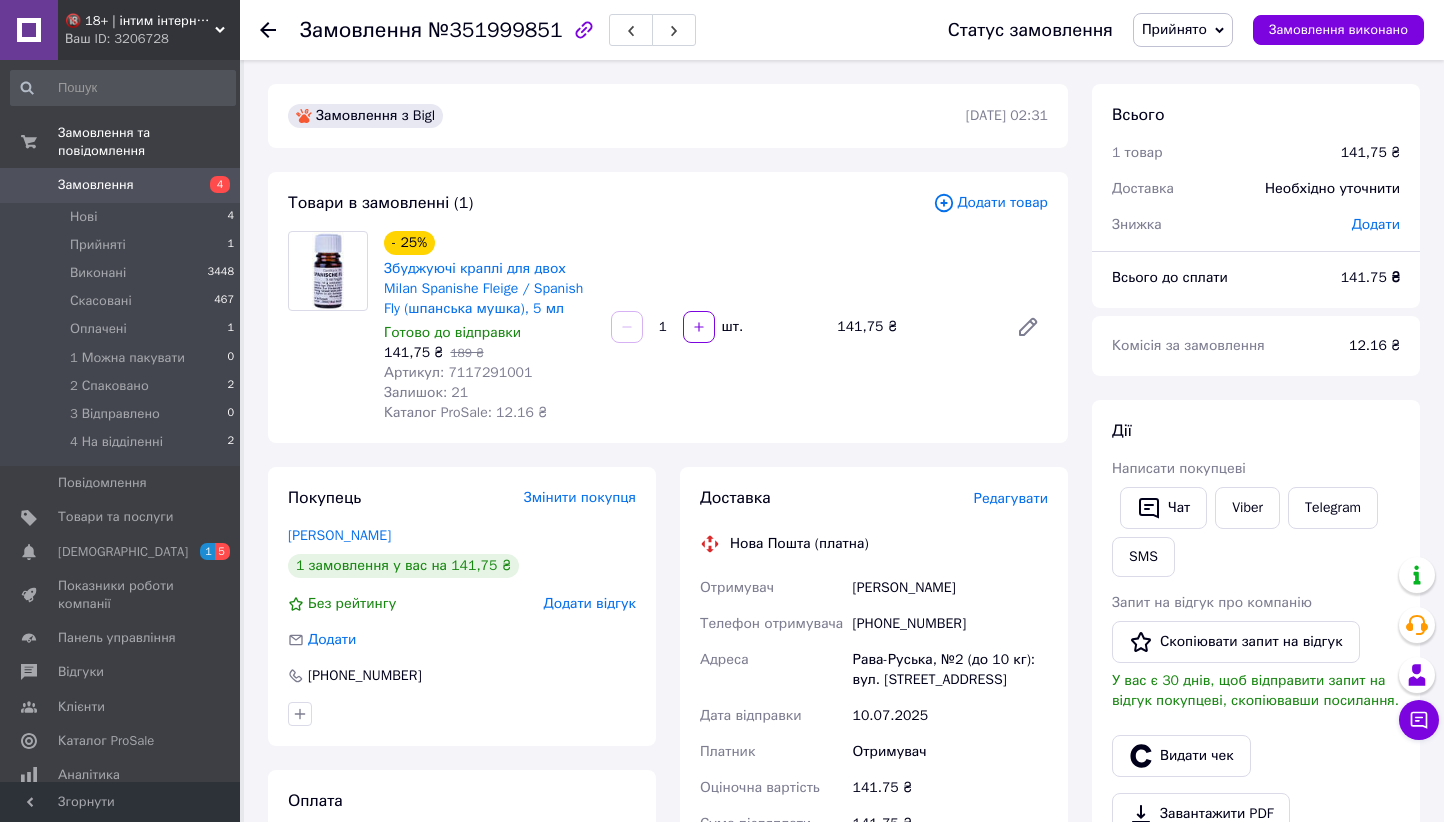 scroll, scrollTop: 0, scrollLeft: 0, axis: both 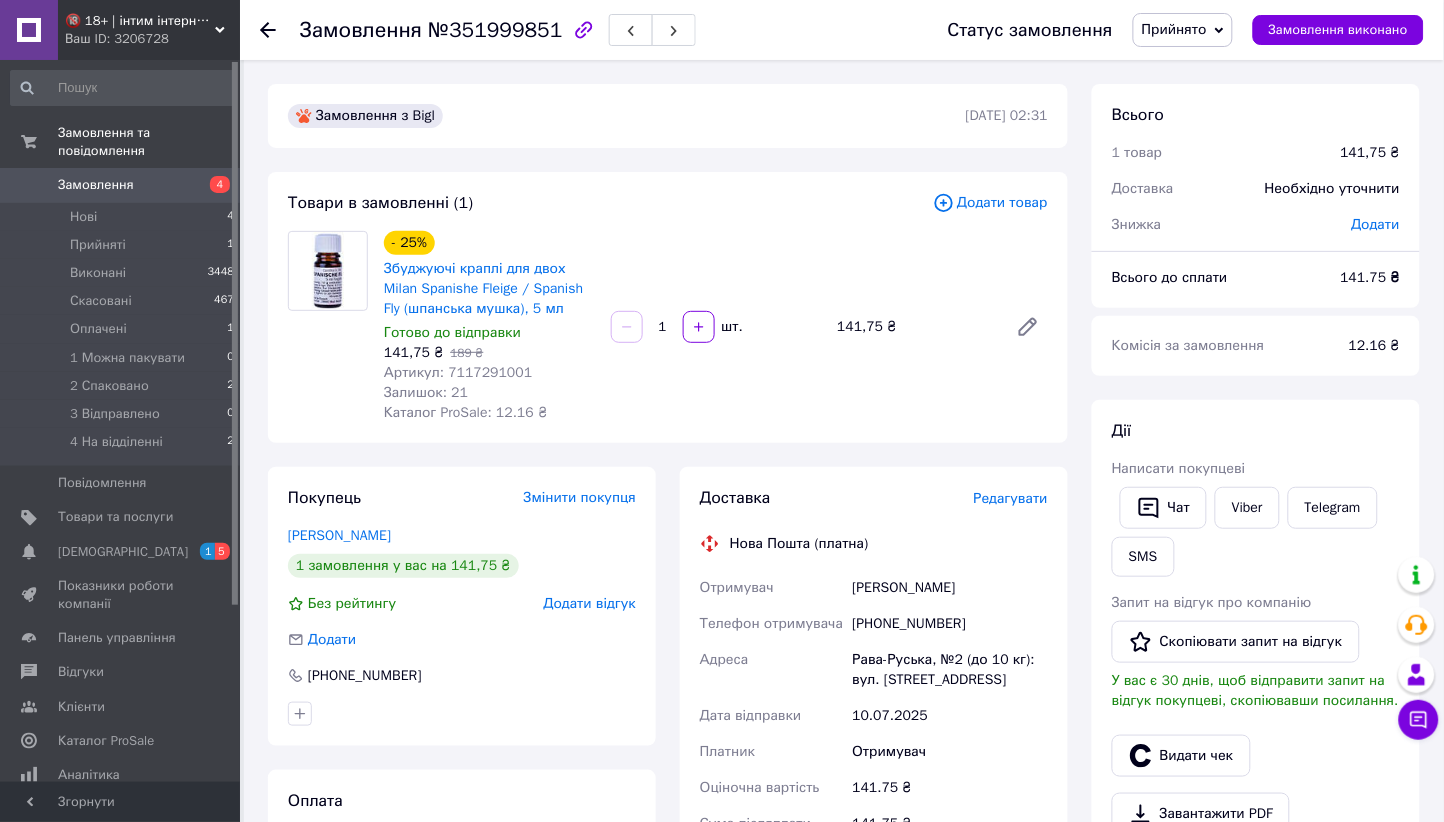 click on "Артикул: 7117291001" at bounding box center [458, 372] 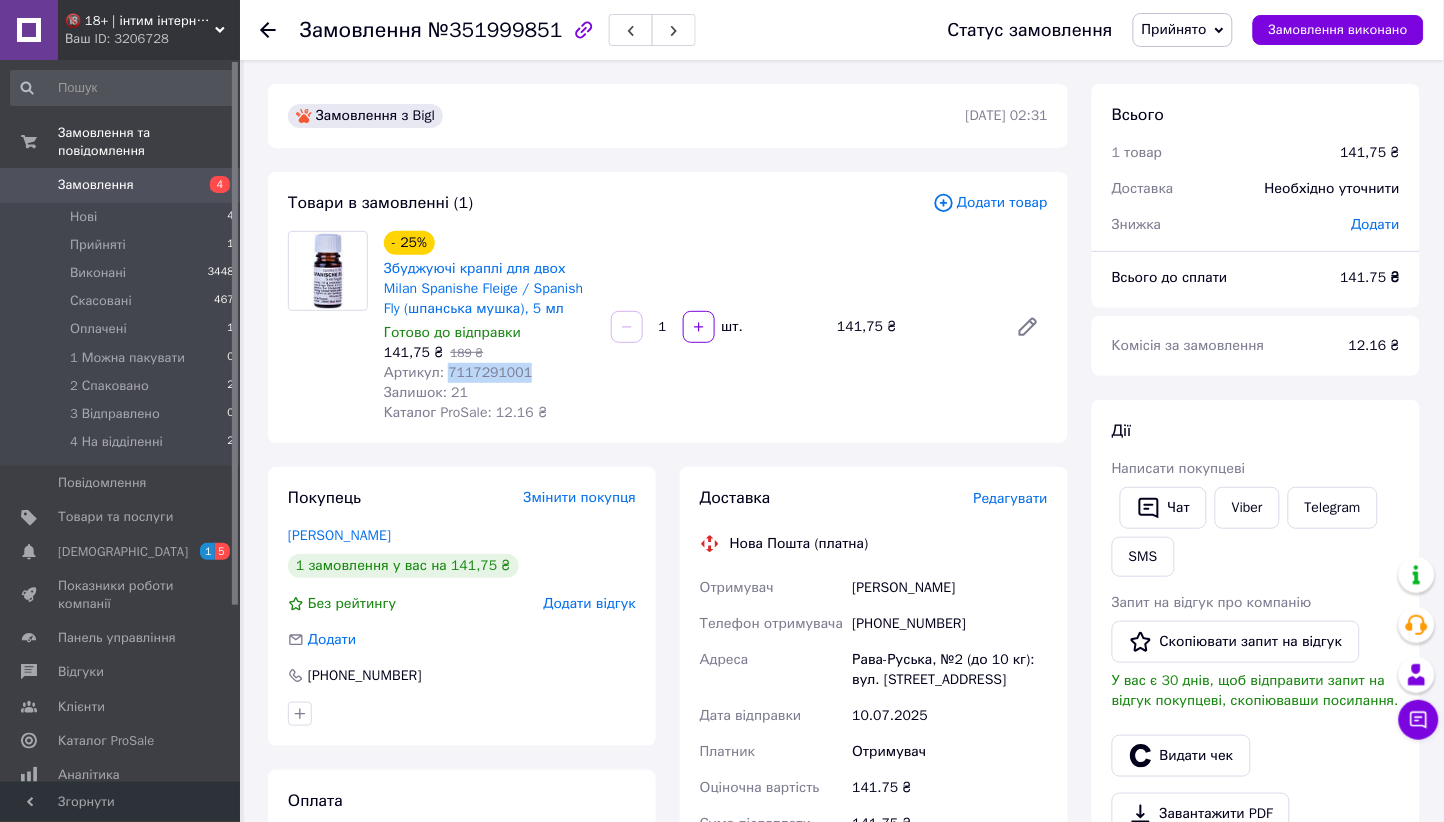 click on "Артикул: 7117291001" at bounding box center [458, 372] 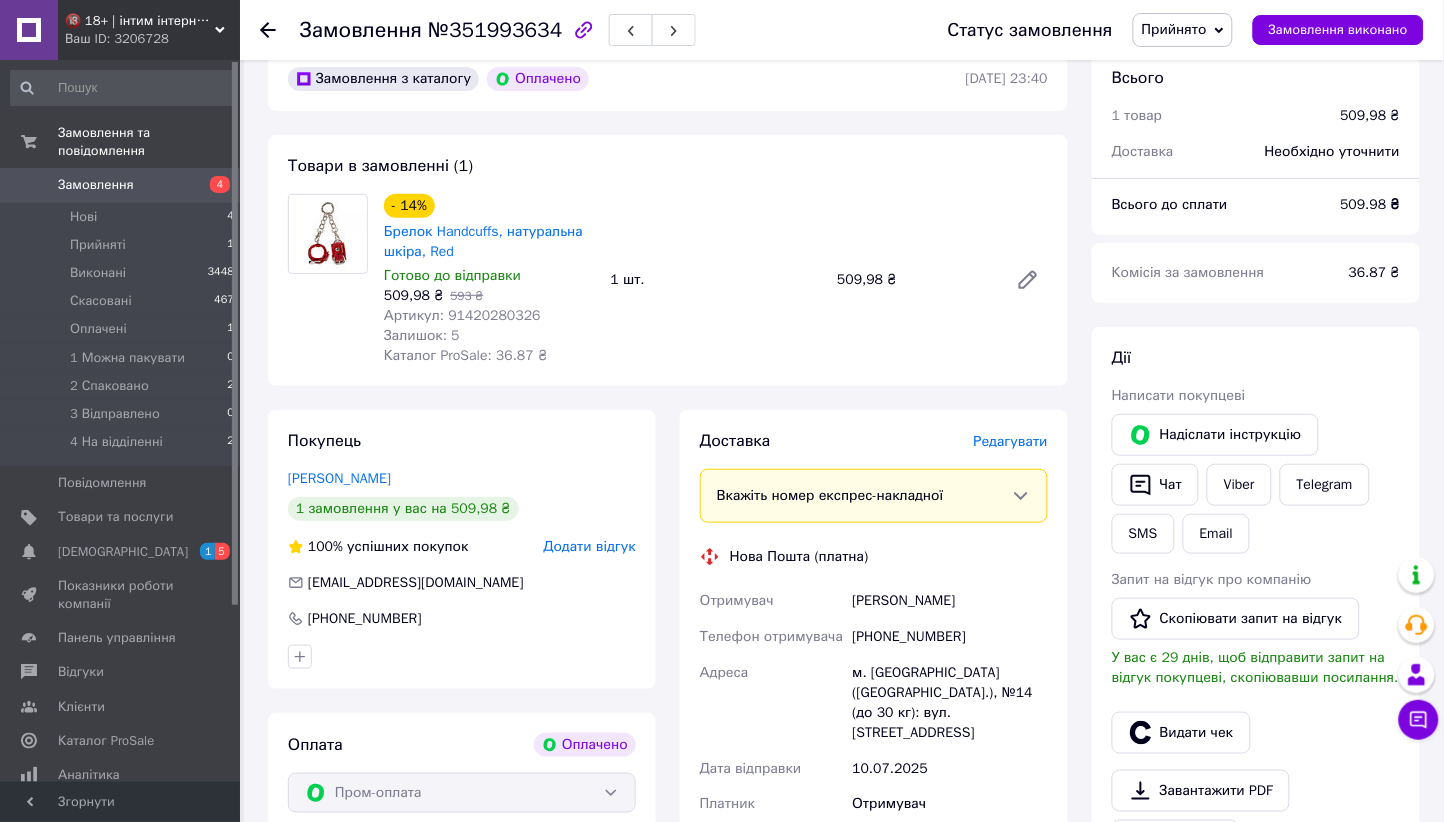 scroll, scrollTop: 300, scrollLeft: 0, axis: vertical 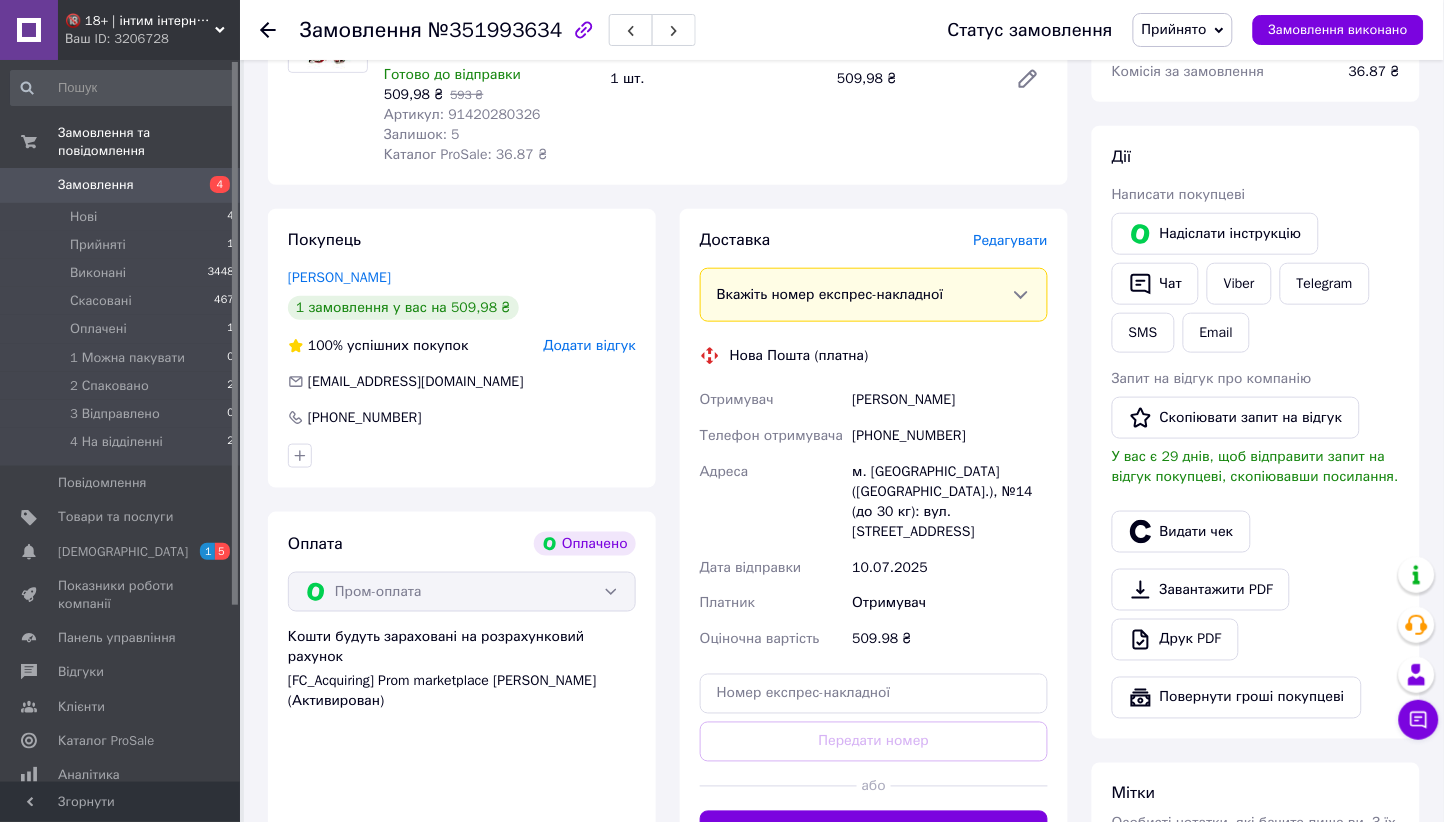 click on "Артикул: 91420280326" at bounding box center (462, 114) 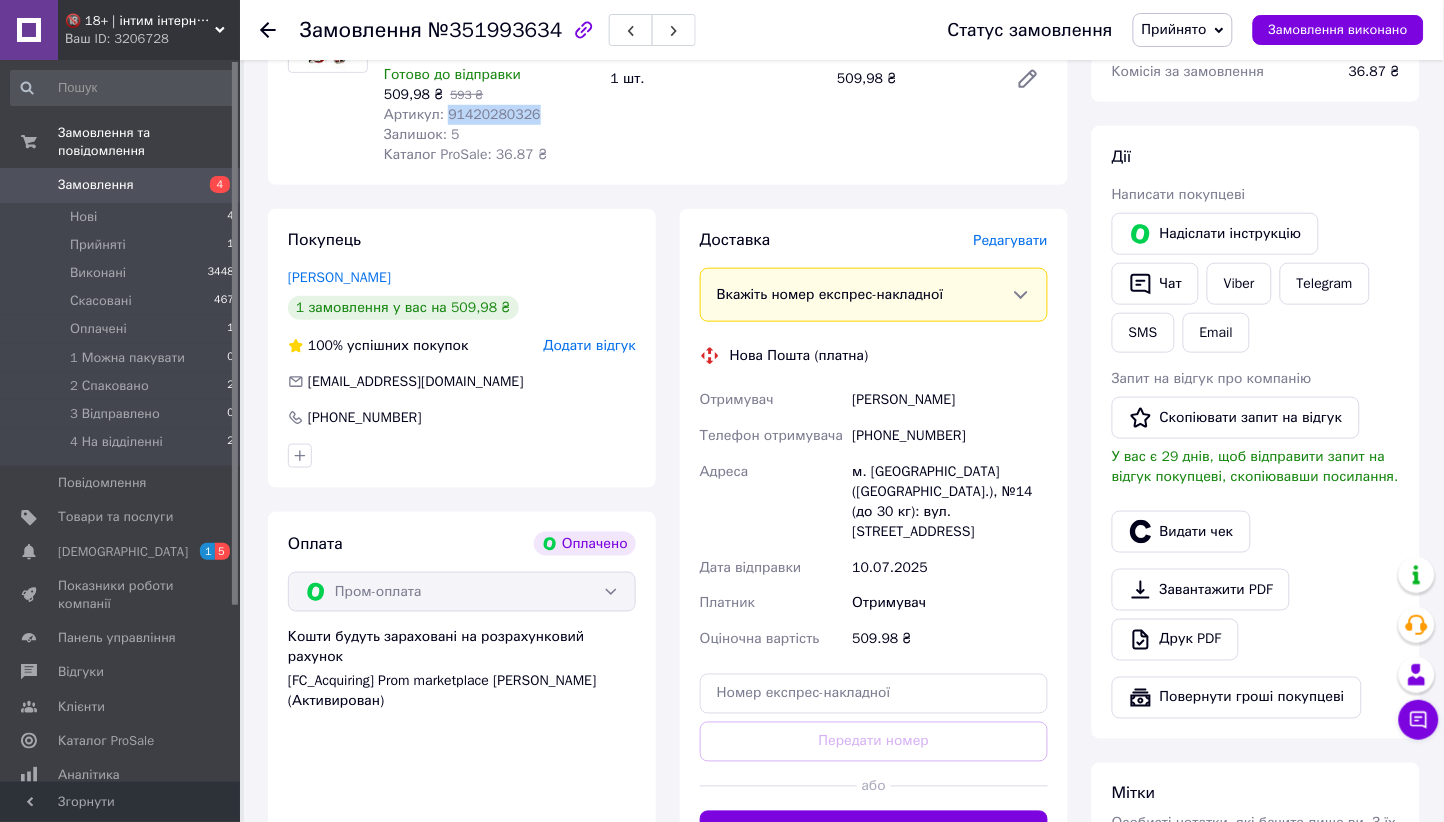 click on "Артикул: 91420280326" at bounding box center (462, 114) 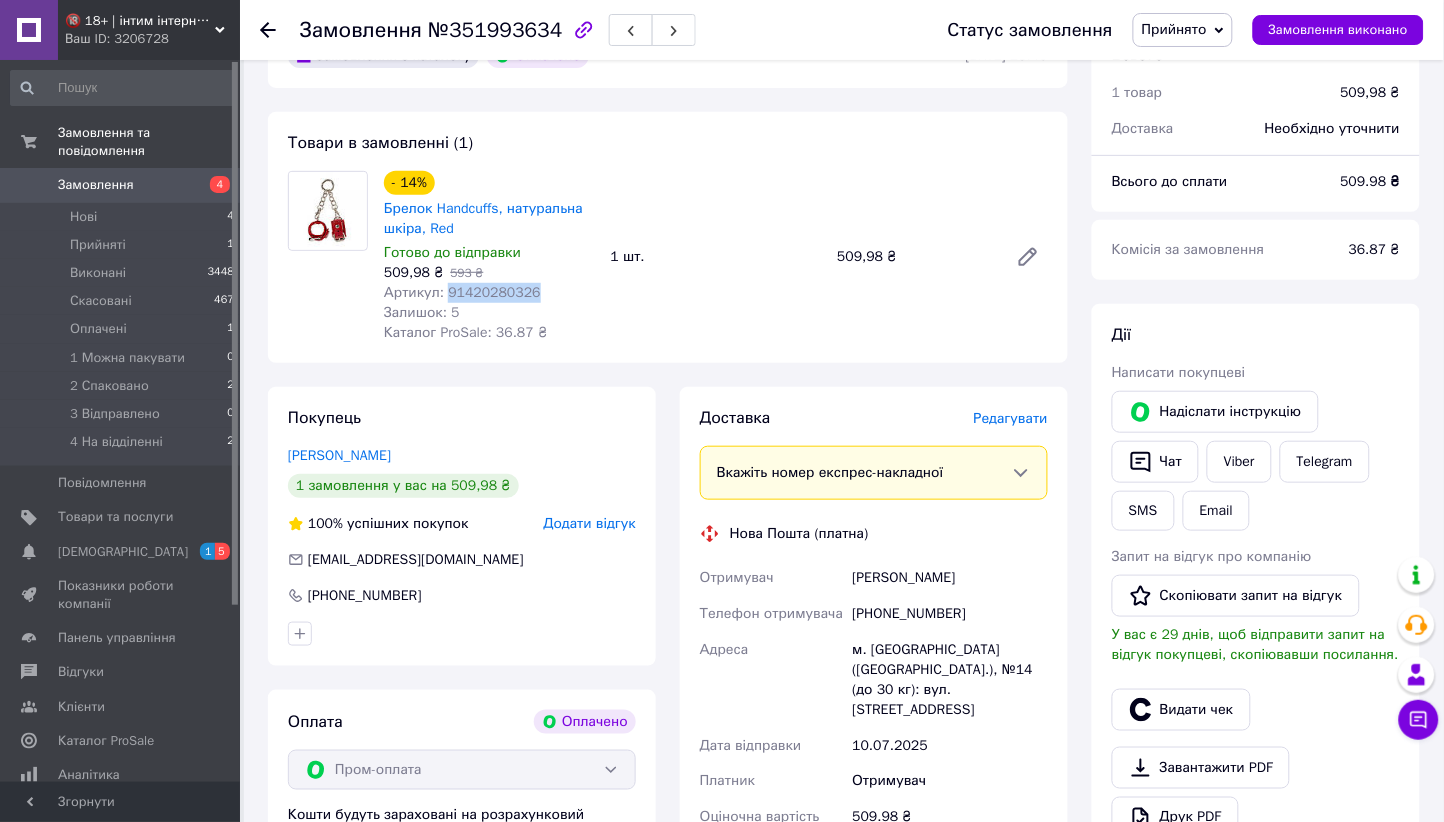 scroll, scrollTop: 0, scrollLeft: 0, axis: both 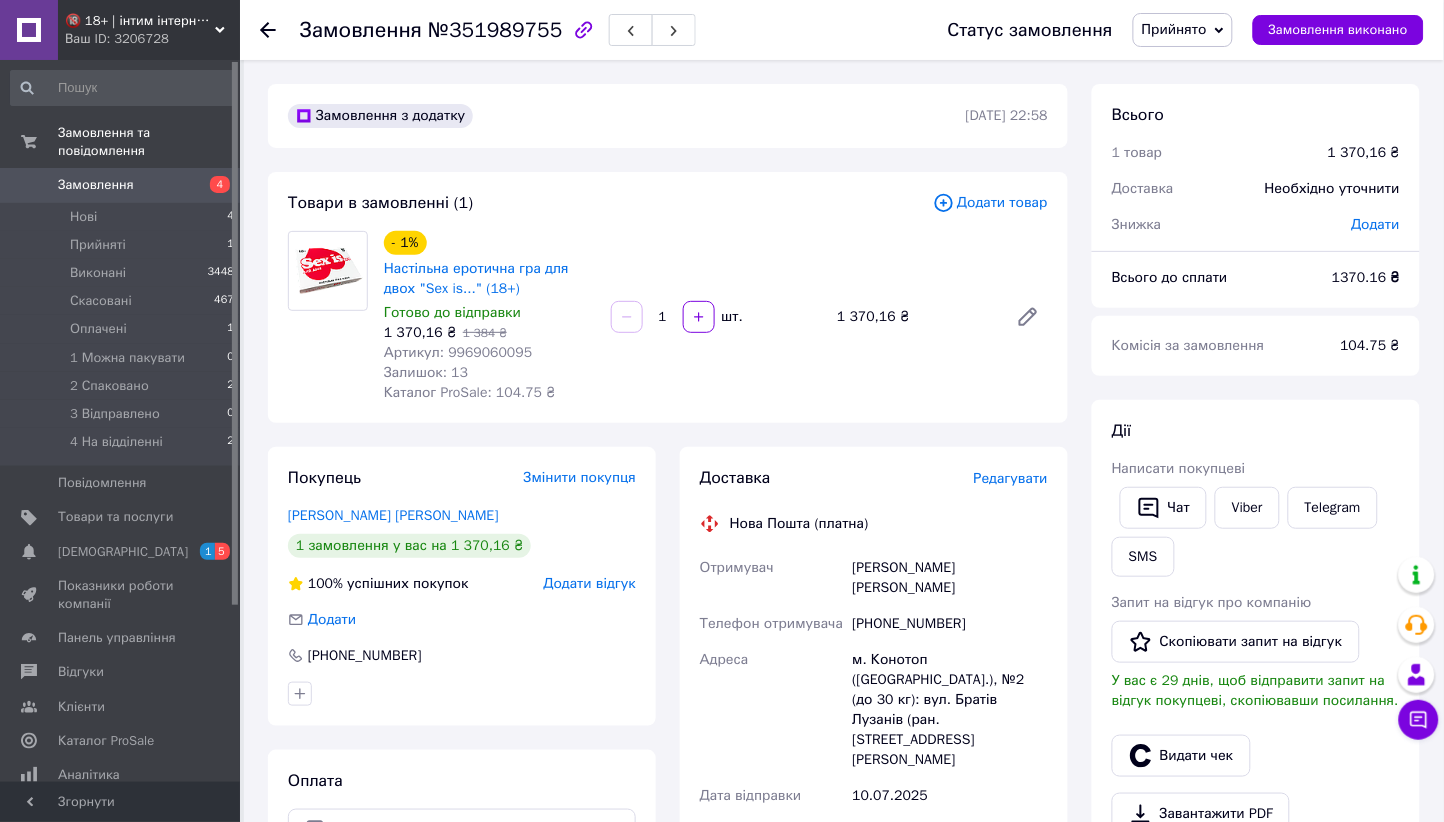 click on "Артикул: 9969060095" at bounding box center (458, 352) 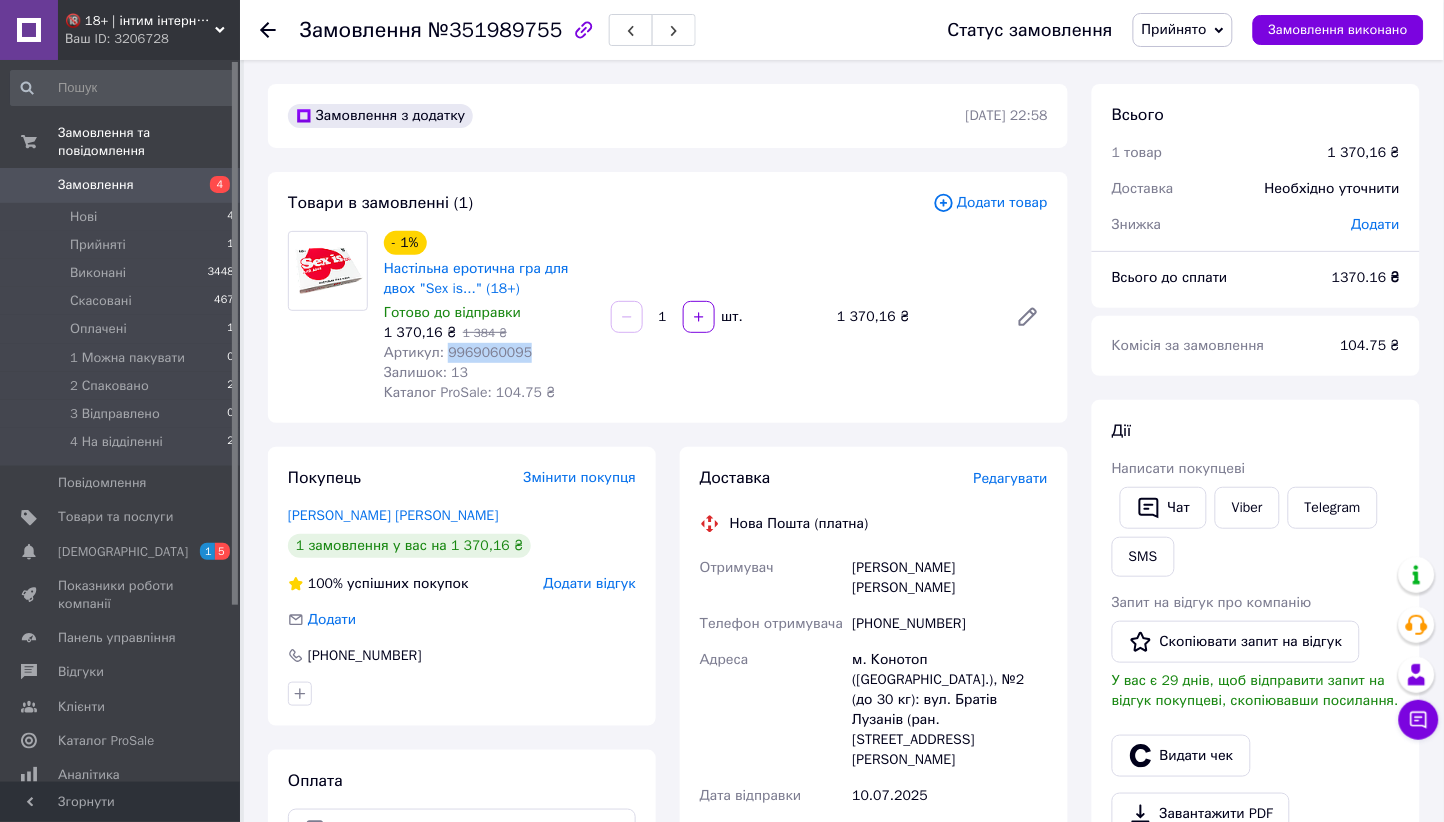 click on "Артикул: 9969060095" at bounding box center [458, 352] 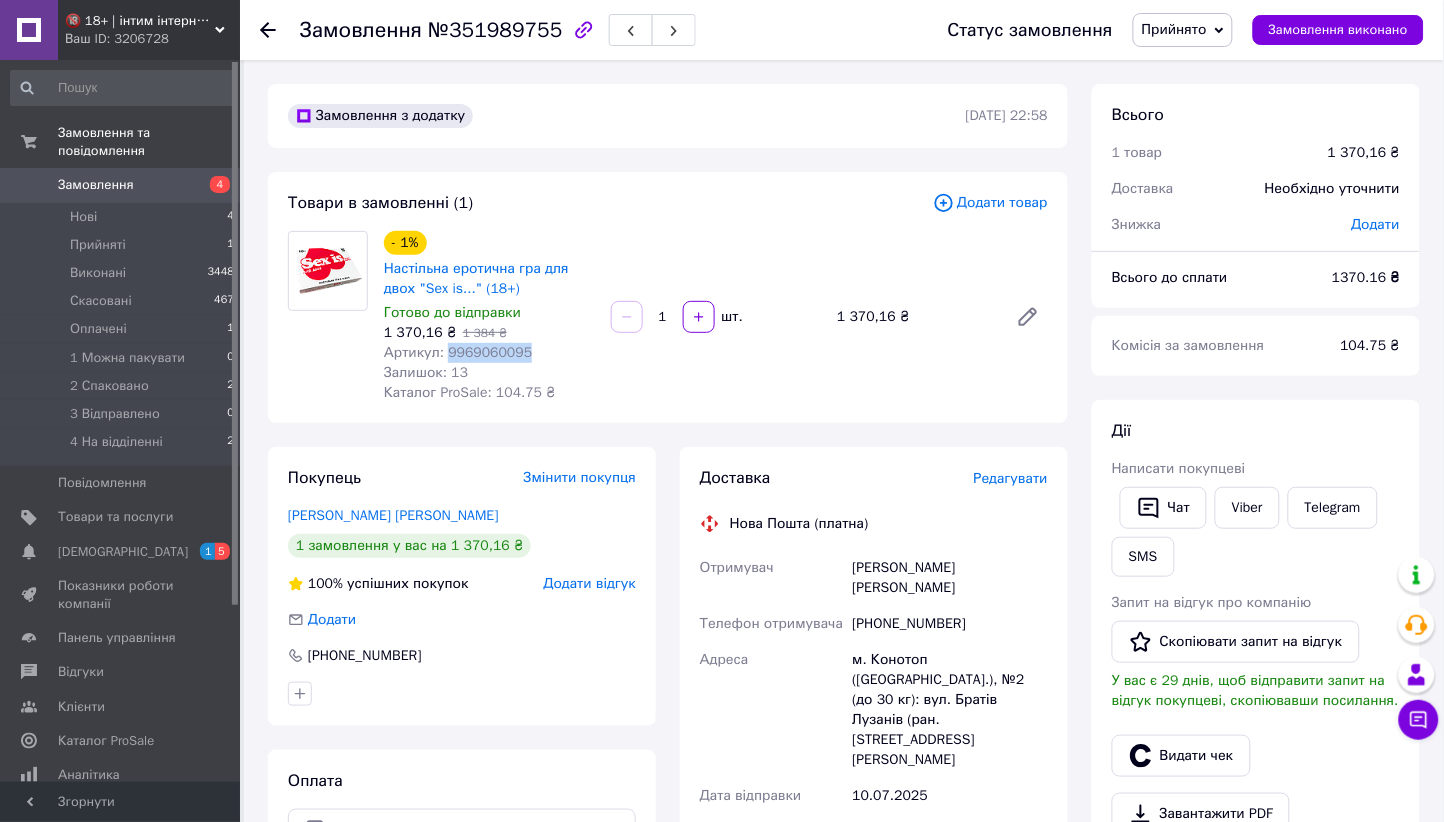 copy on "9969060095" 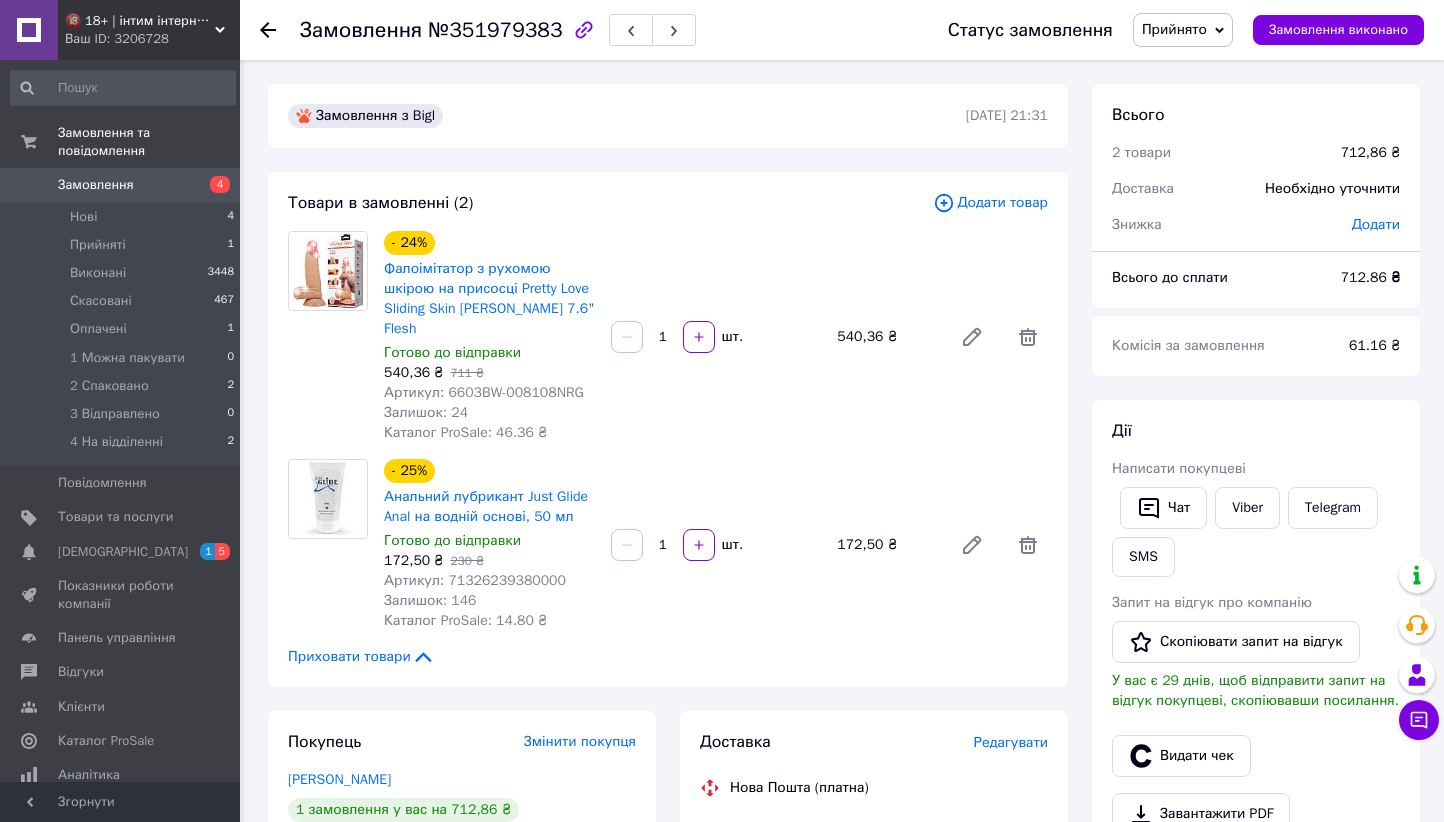 scroll, scrollTop: 0, scrollLeft: 0, axis: both 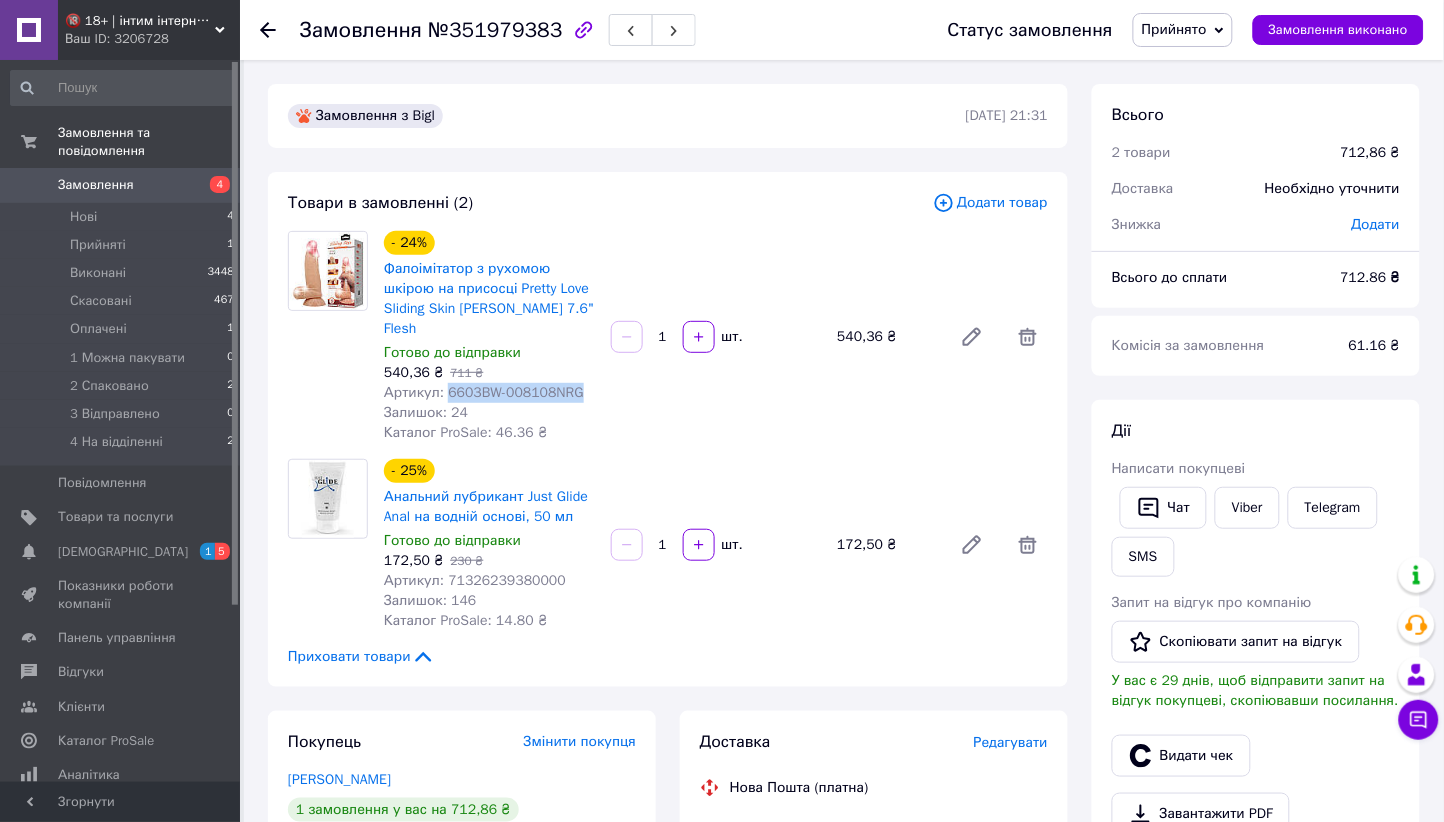 drag, startPoint x: 593, startPoint y: 380, endPoint x: 443, endPoint y: 372, distance: 150.21318 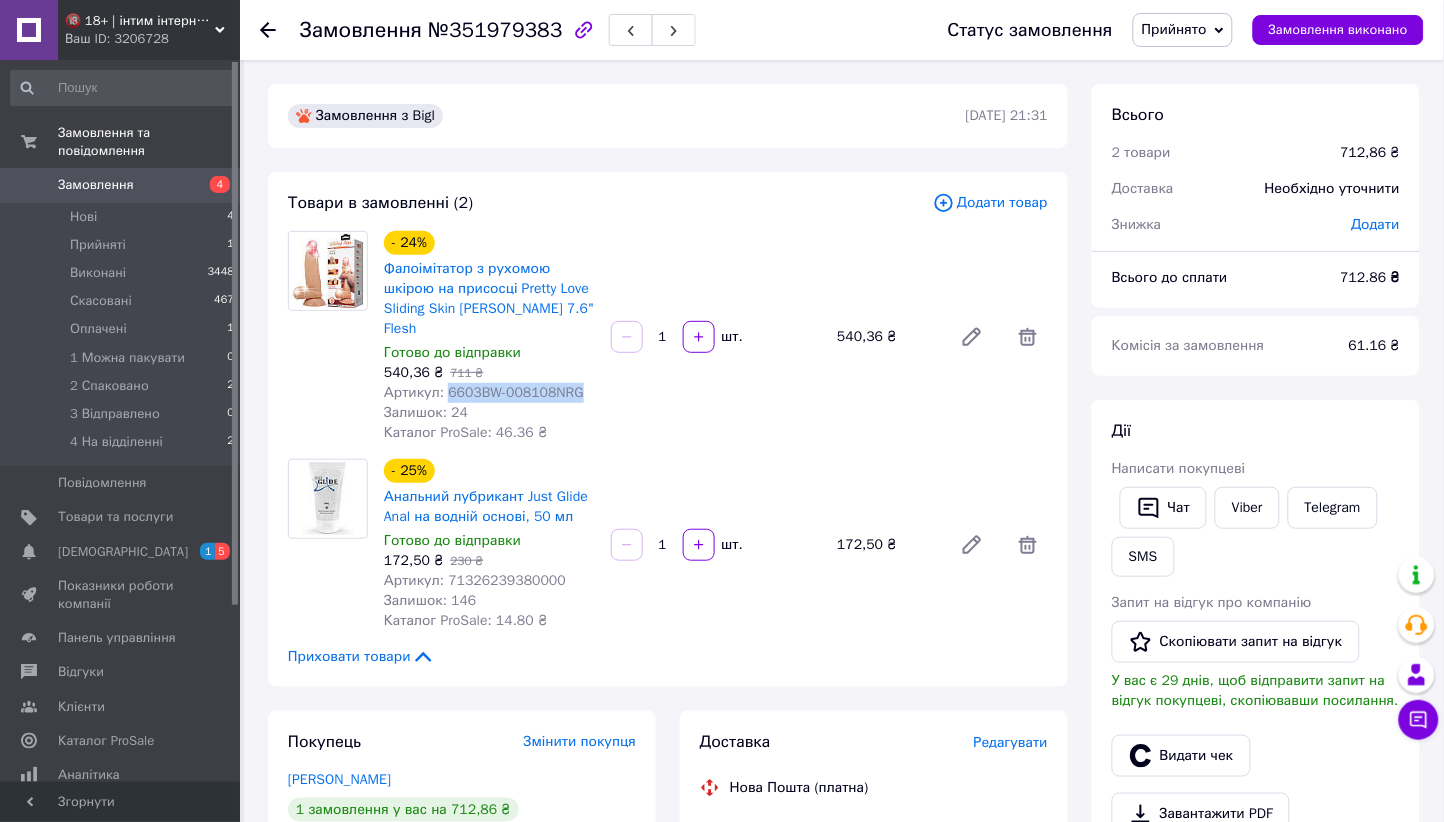 copy on "6603BW-008108NRG" 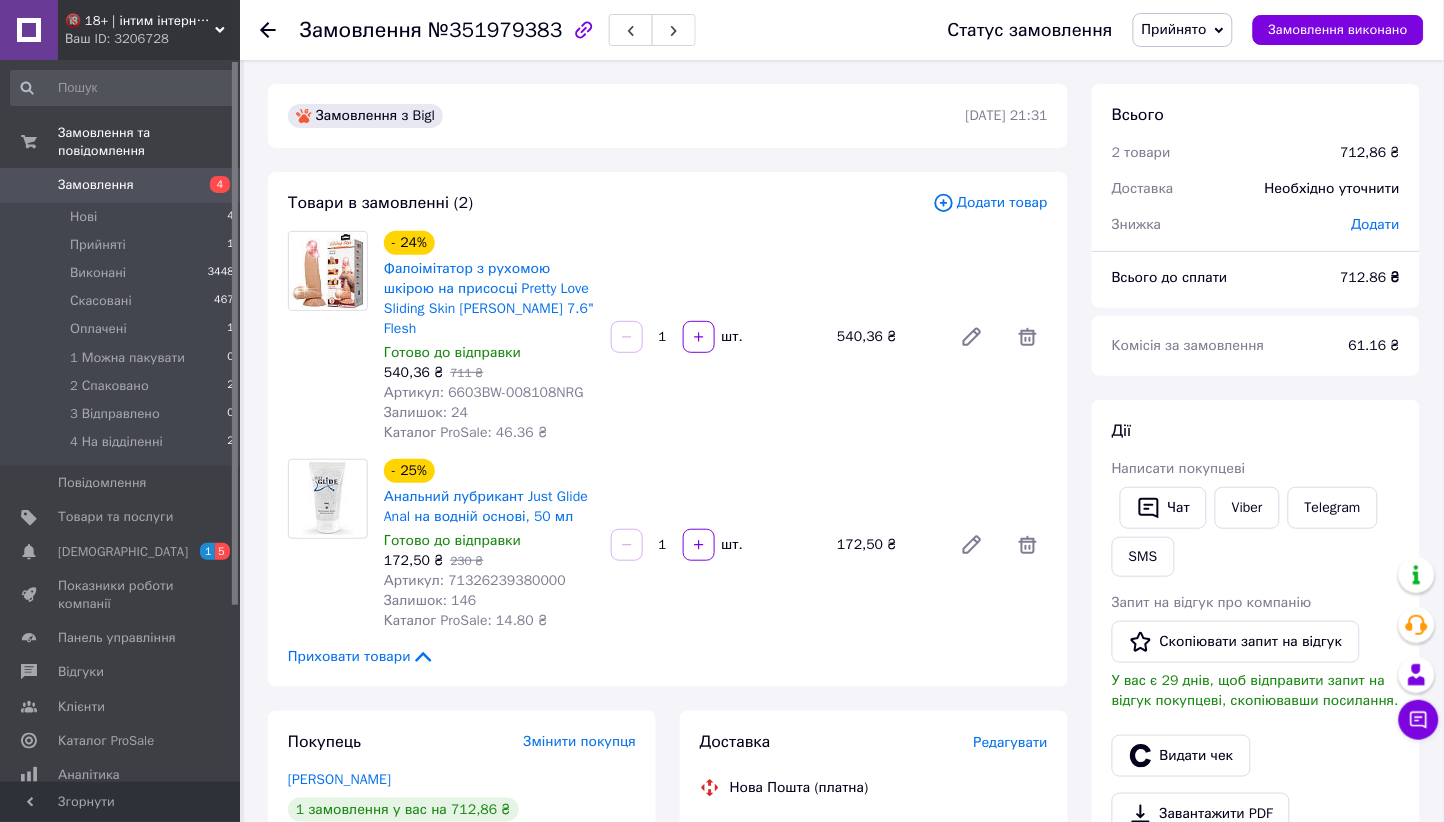 click on "Артикул: 71326239380000" at bounding box center (475, 580) 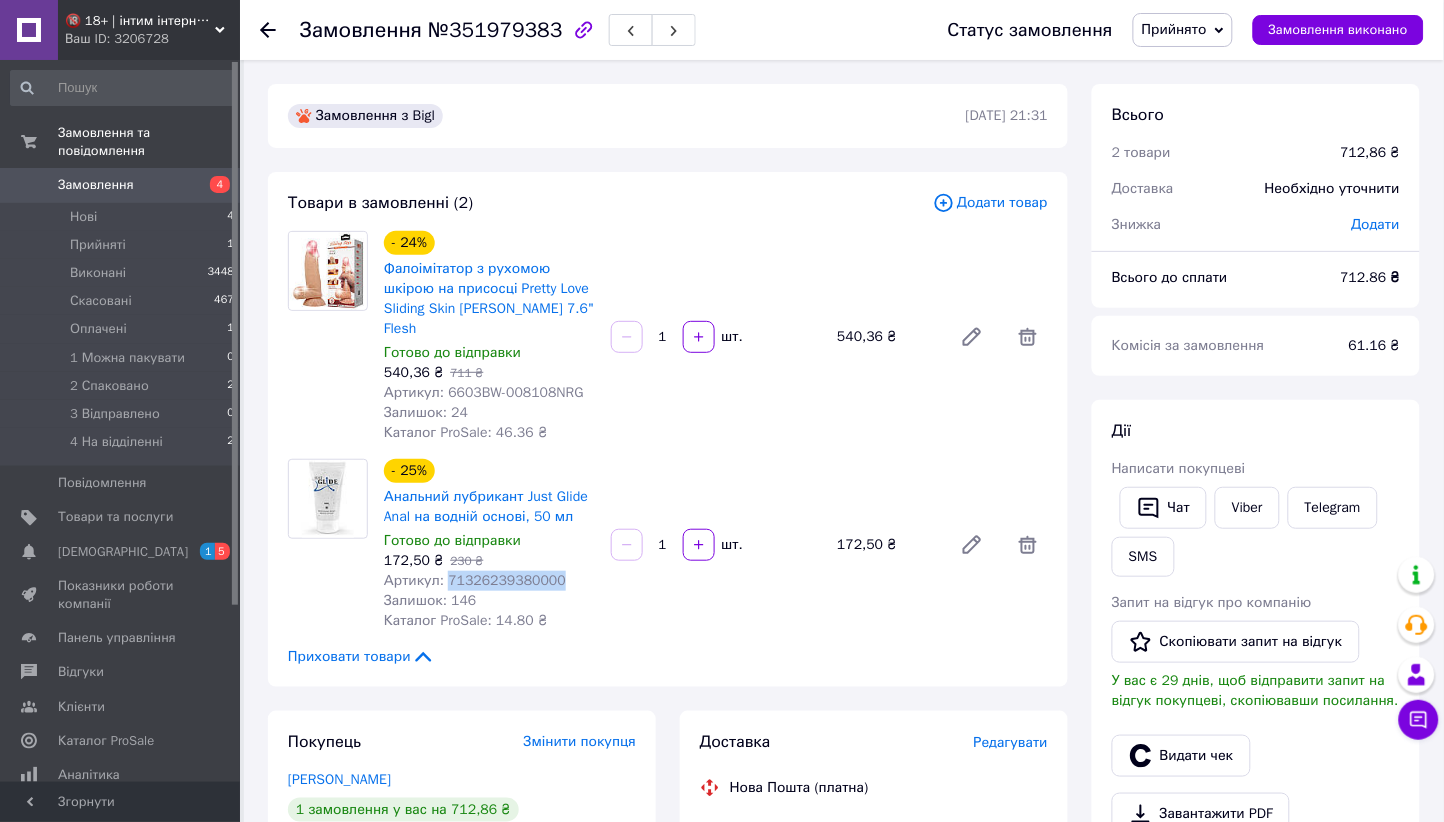 click on "Артикул: 71326239380000" at bounding box center (475, 580) 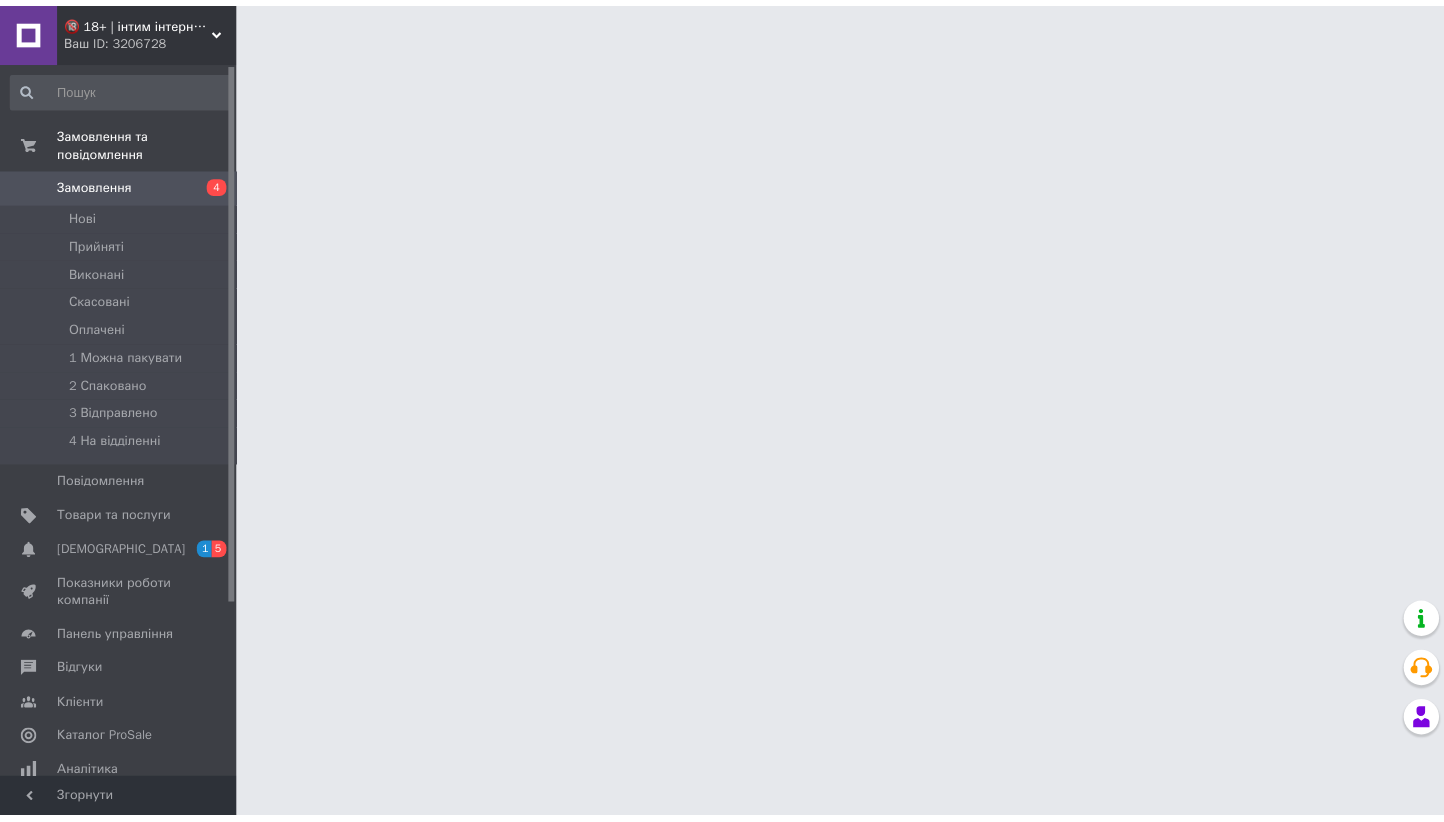 scroll, scrollTop: 0, scrollLeft: 0, axis: both 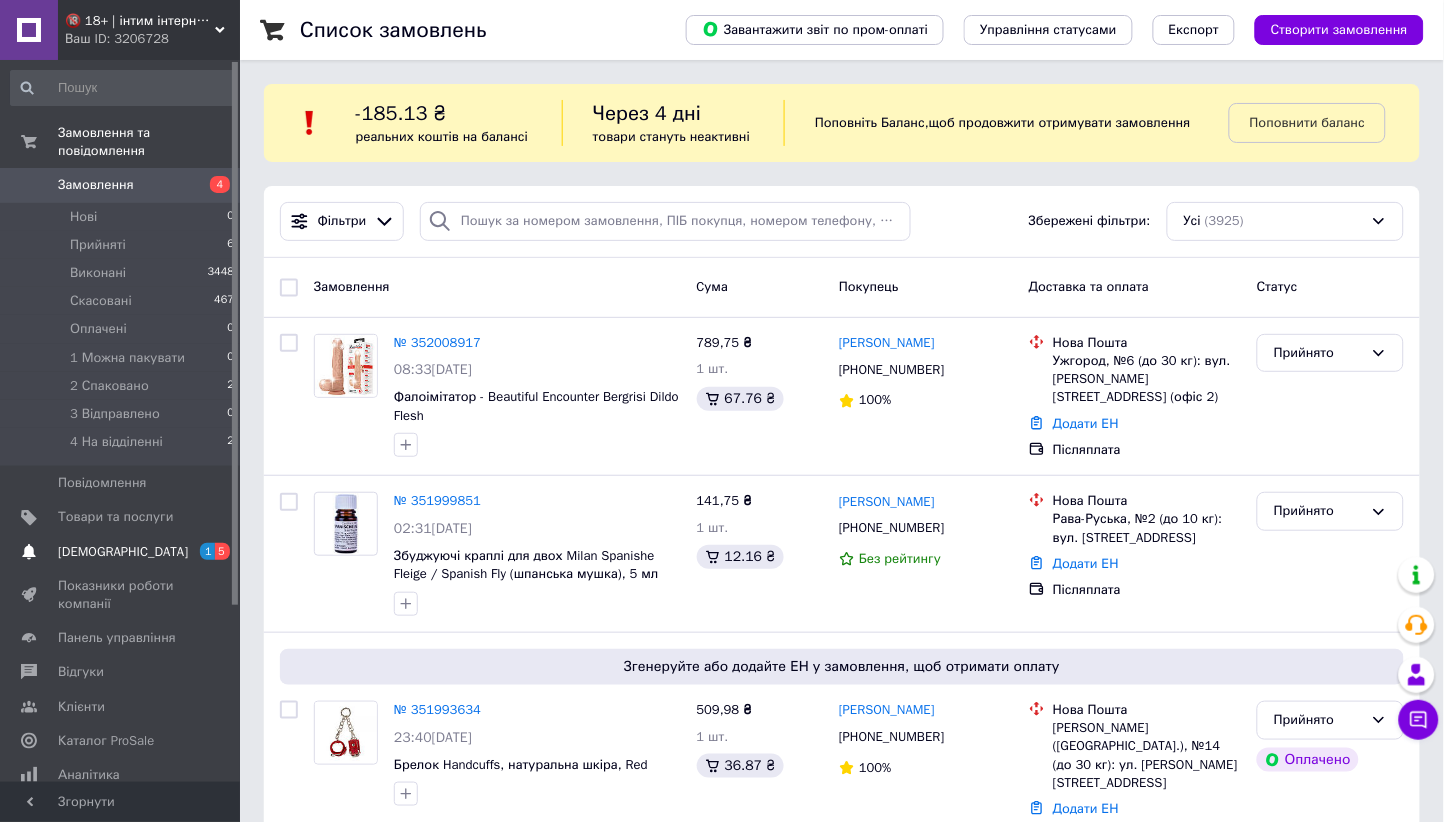 click on "[DEMOGRAPHIC_DATA]" at bounding box center [121, 552] 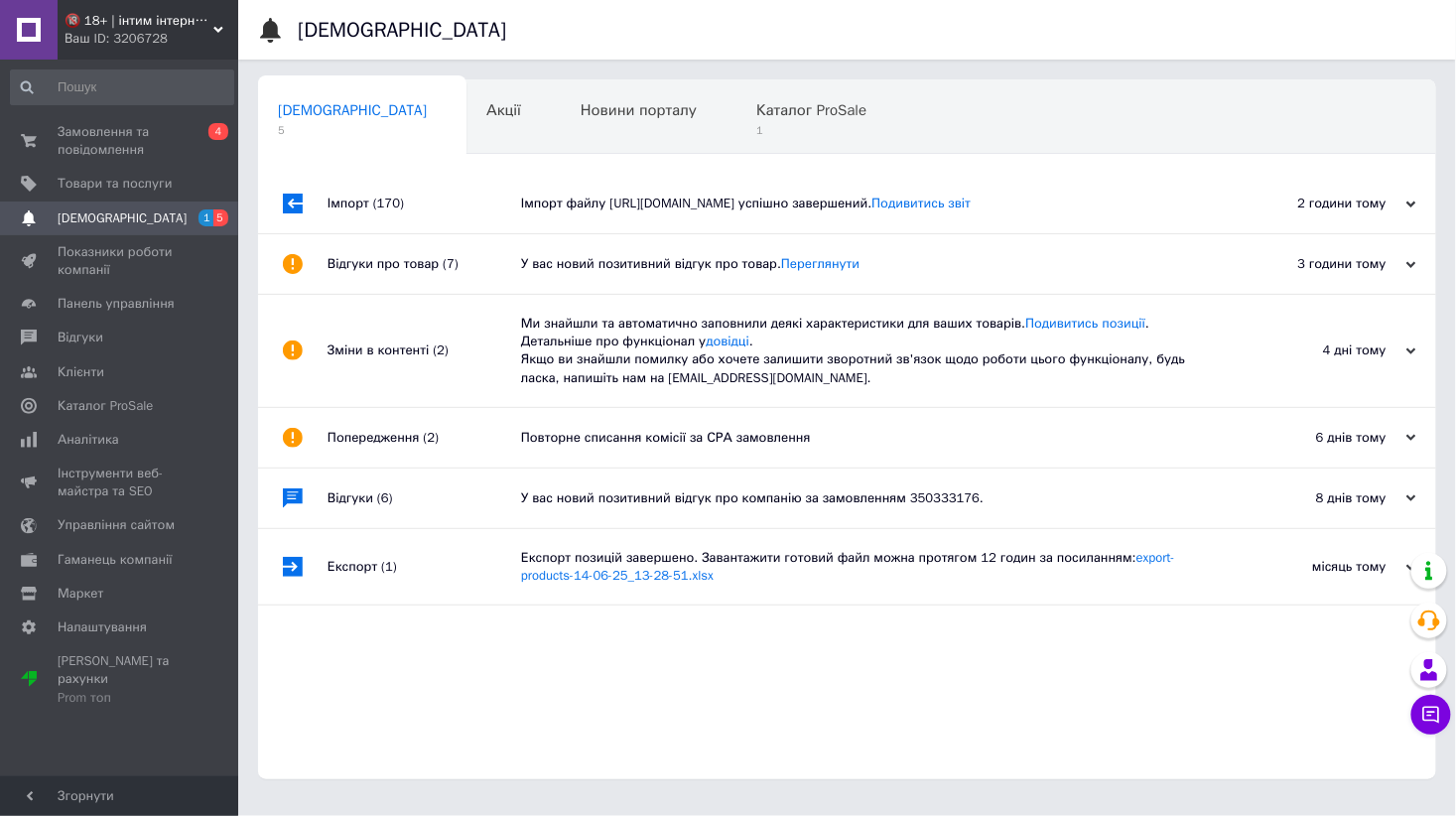 click on "У вас новий позитивний відгук про товар.  Переглянути" at bounding box center (869, 264) 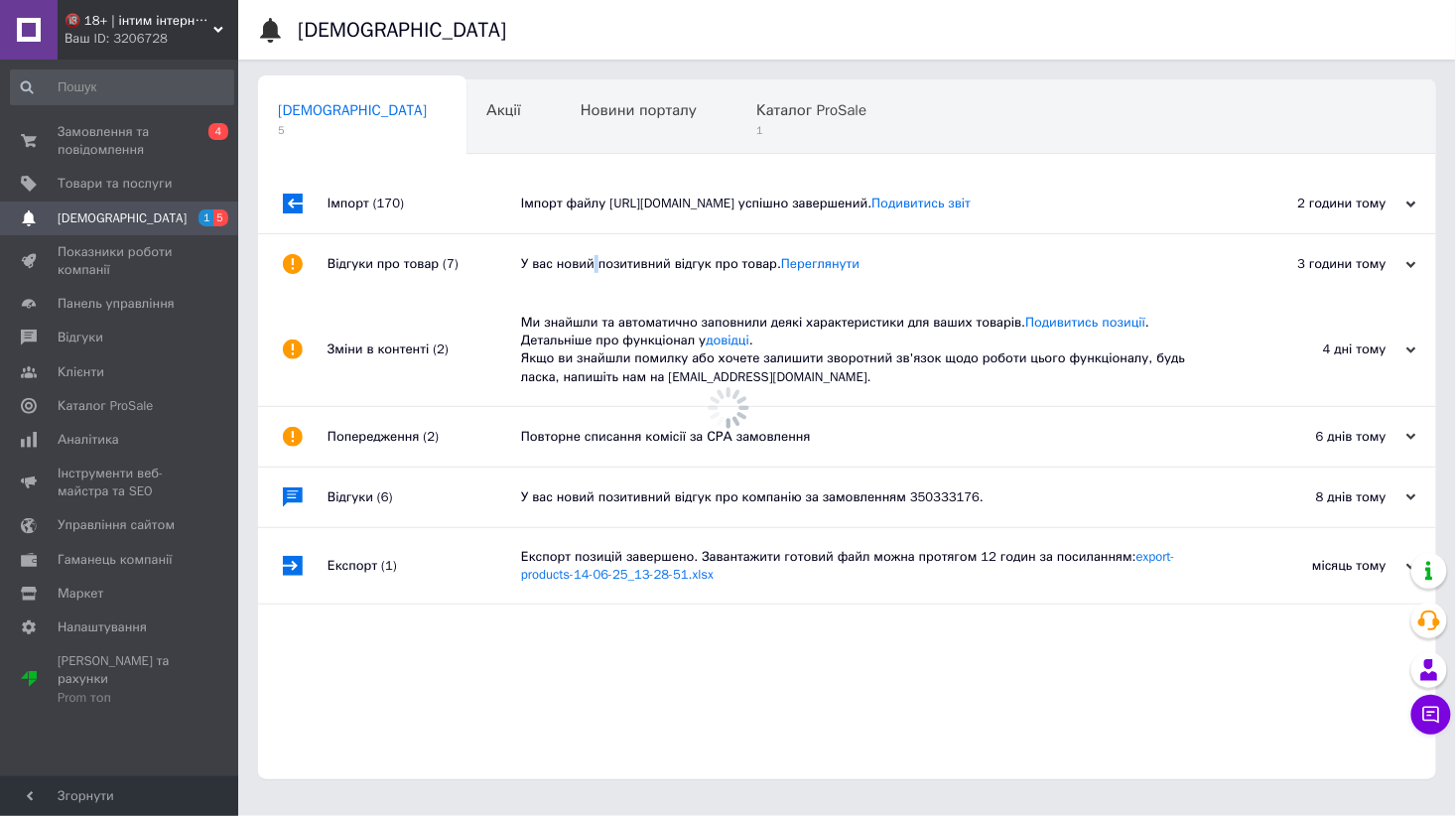 click on "У вас новий позитивний відгук про товар.  Переглянути" at bounding box center [869, 264] 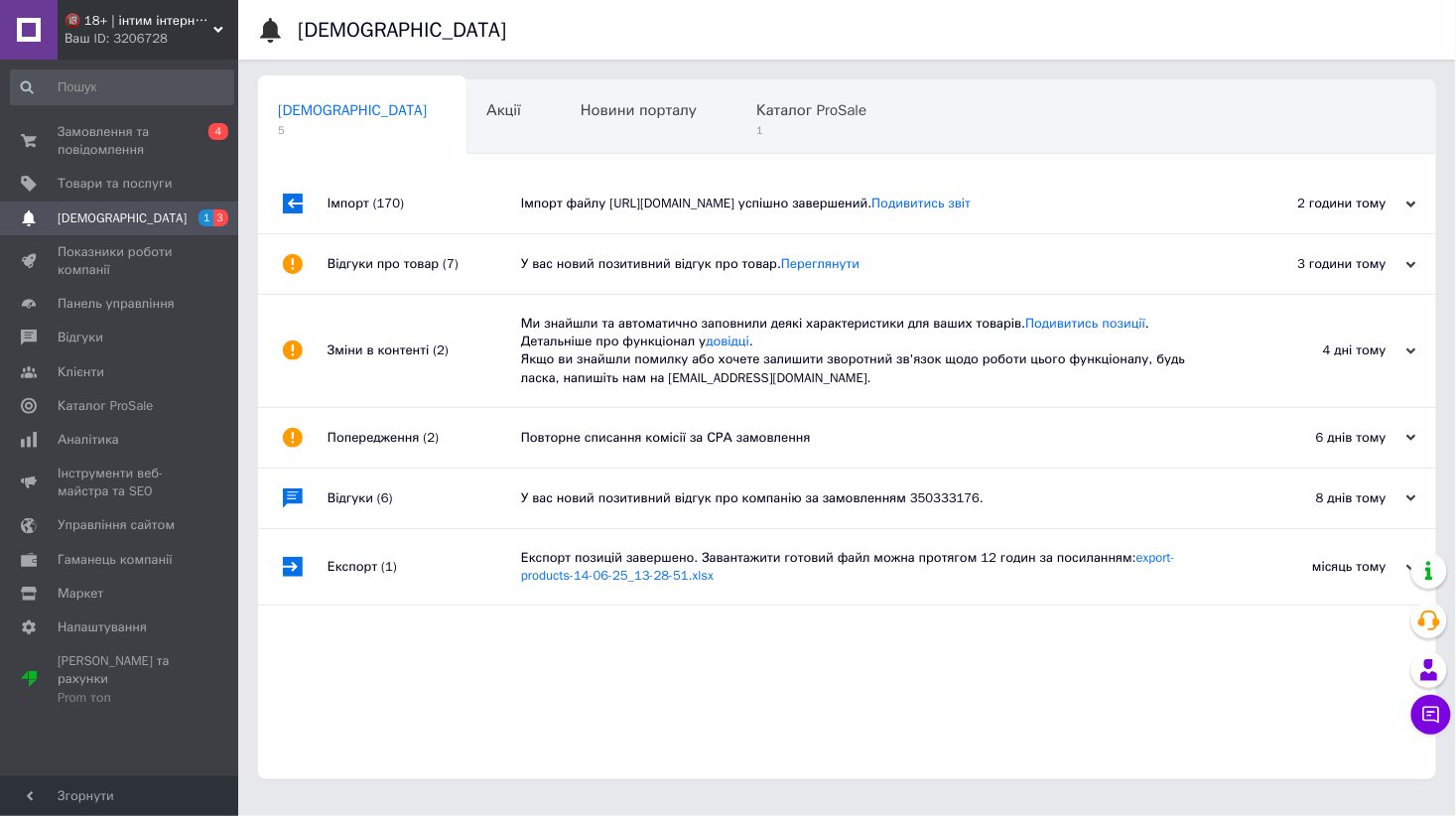 click on "Імпорт файлу http://softland24.com.ua/user/downloadyml?hash=b37a63ff21bec383510008d71f723ad5&filename=products_retail.yml успішно завершений.  Подивитись звіт" at bounding box center (869, 204) 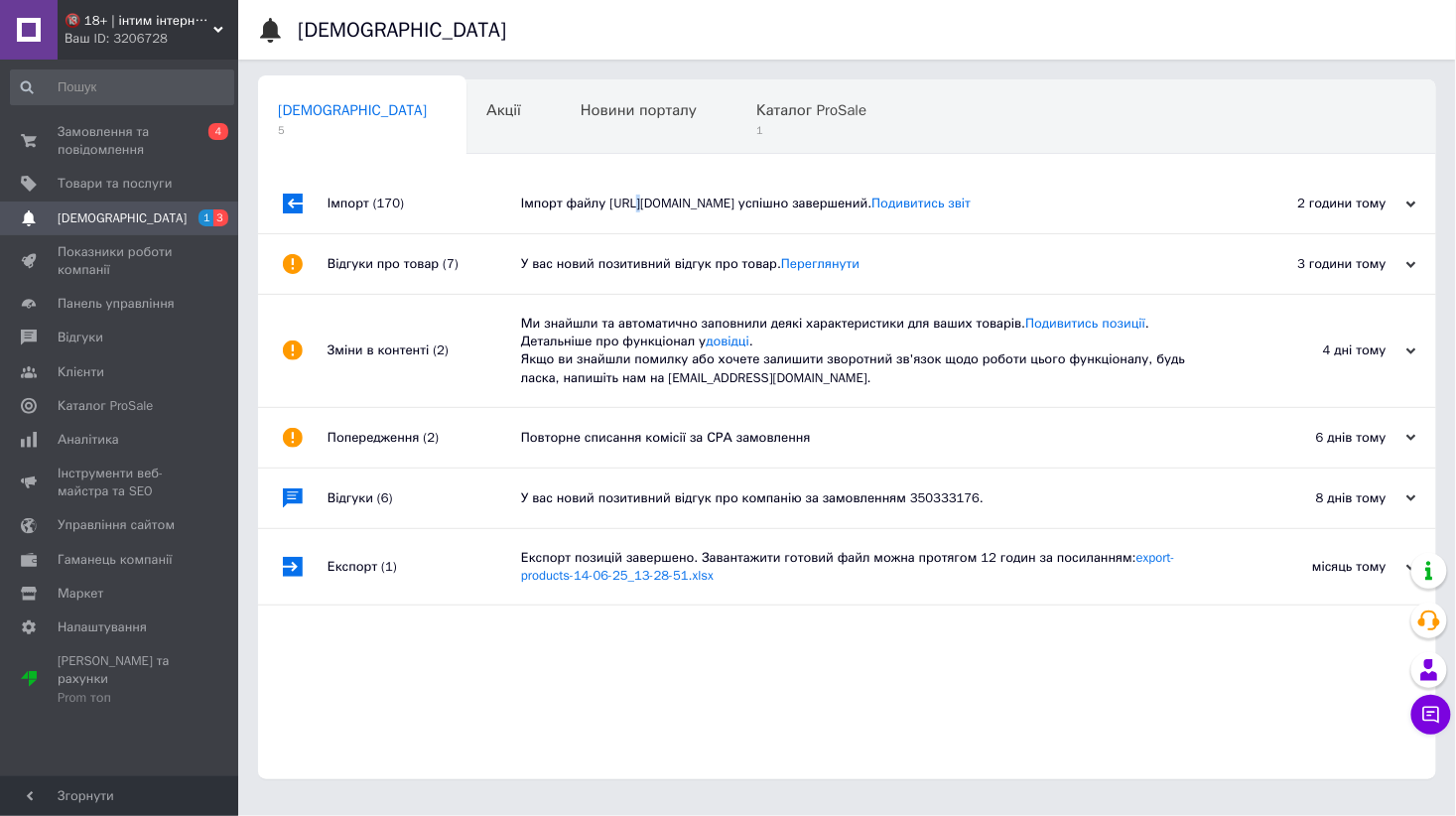 click on "Імпорт файлу http://softland24.com.ua/user/downloadyml?hash=b37a63ff21bec383510008d71f723ad5&filename=products_retail.yml успішно завершений.  Подивитись звіт" at bounding box center [869, 204] 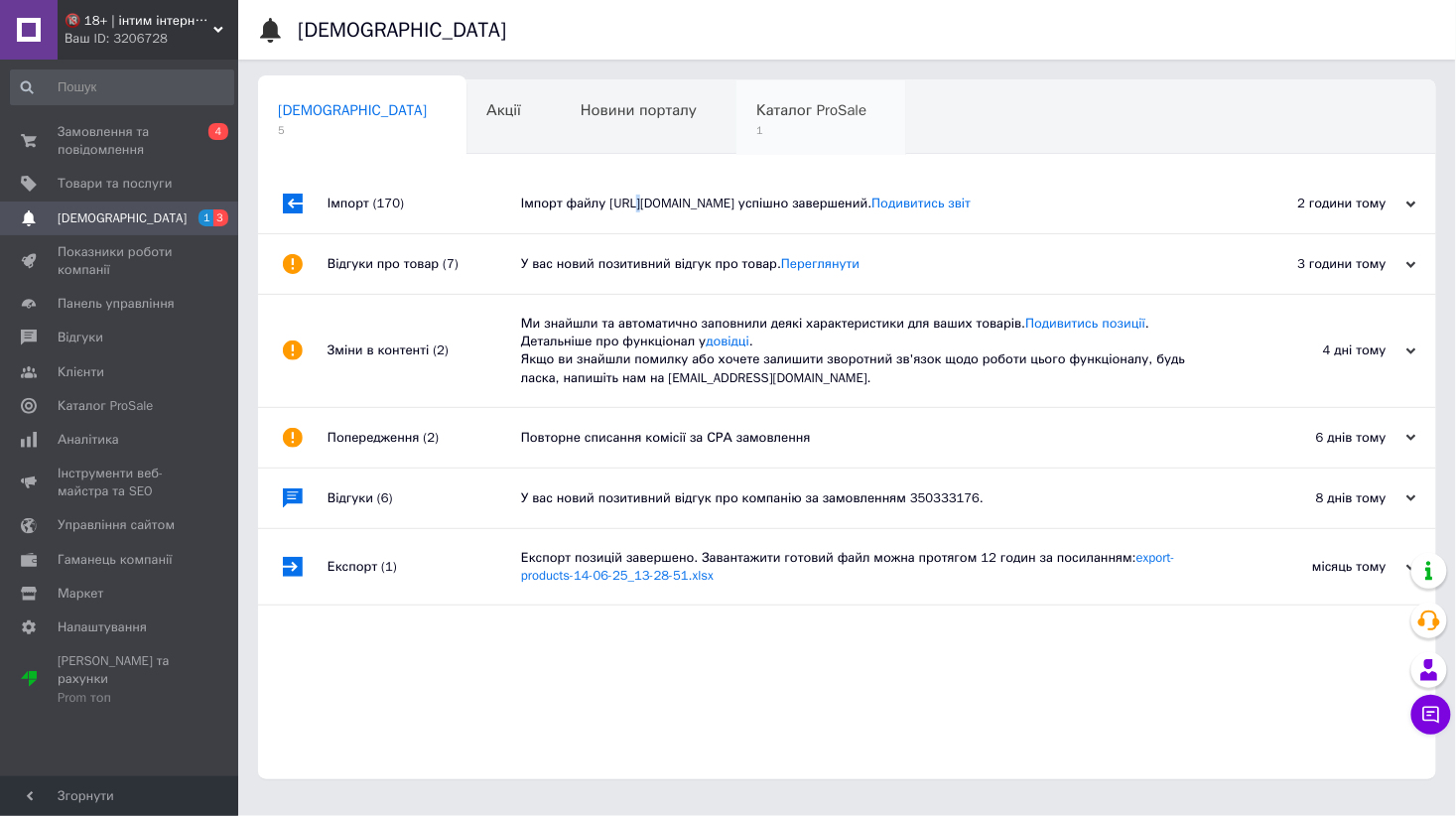 click on "Каталог ProSale" at bounding box center (811, 110) 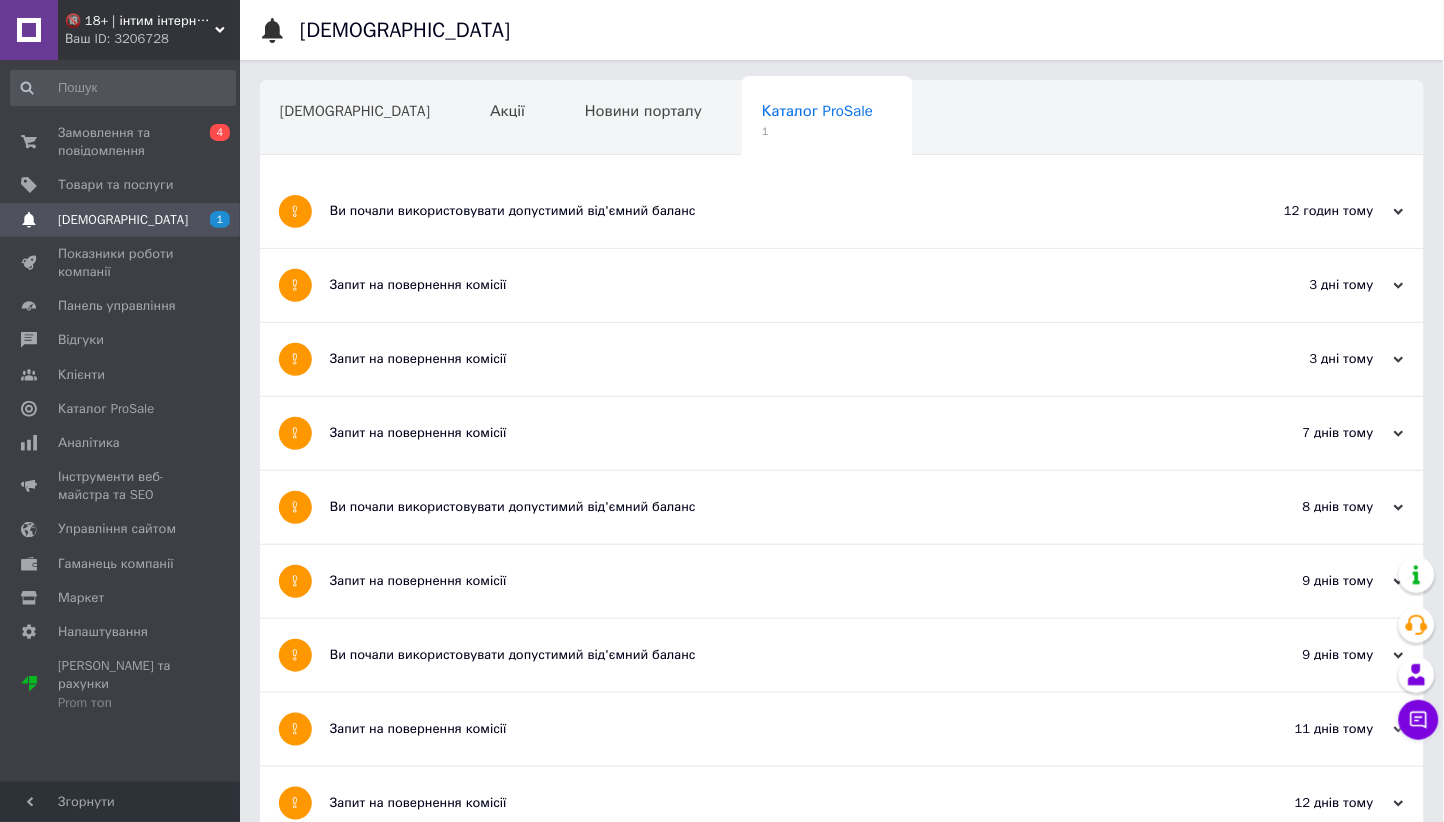 click on "Ви почали використовувати допустимий від'ємний баланс" at bounding box center (767, 211) 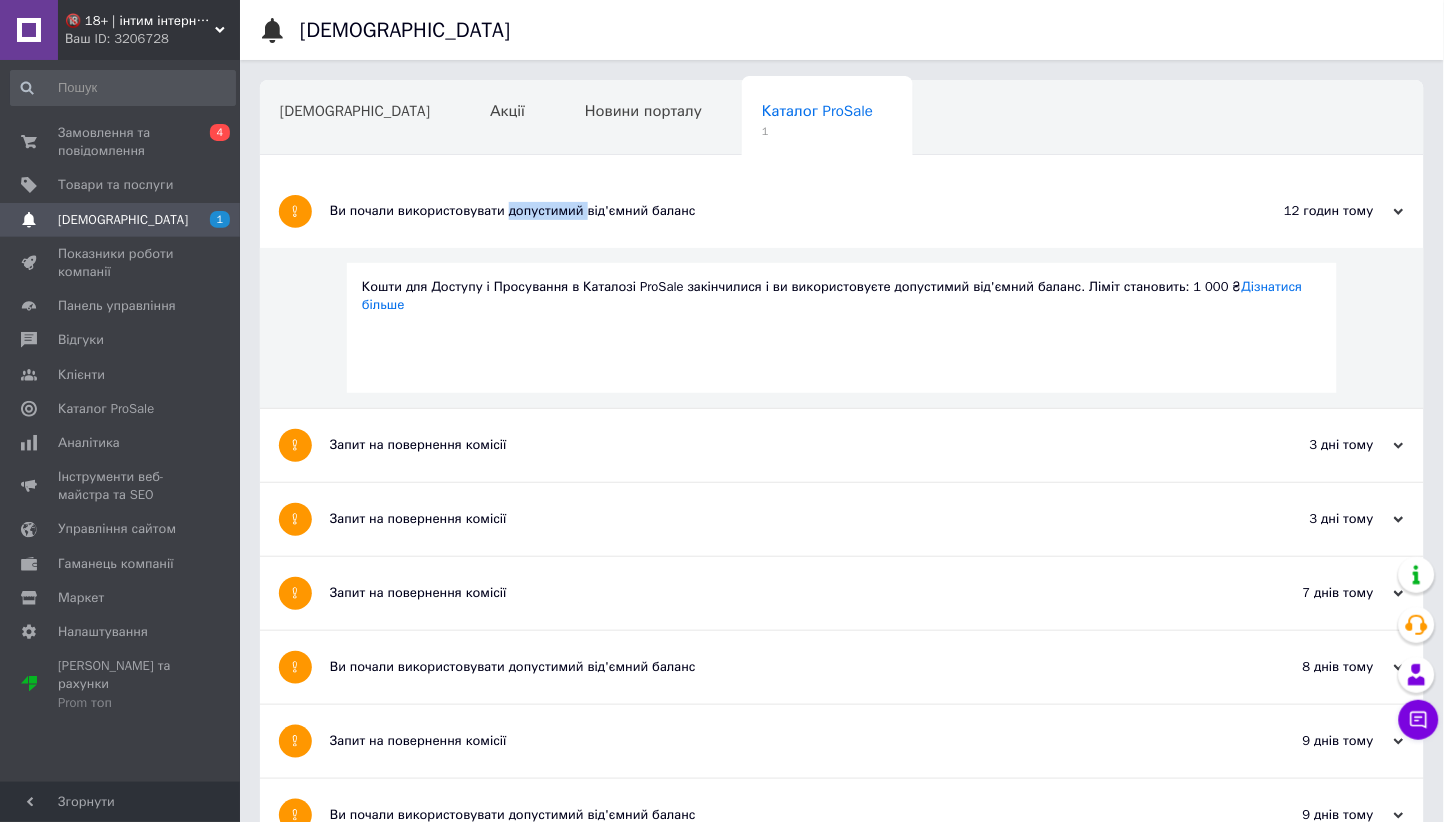 click on "Ви почали використовувати допустимий від'ємний баланс" at bounding box center [767, 211] 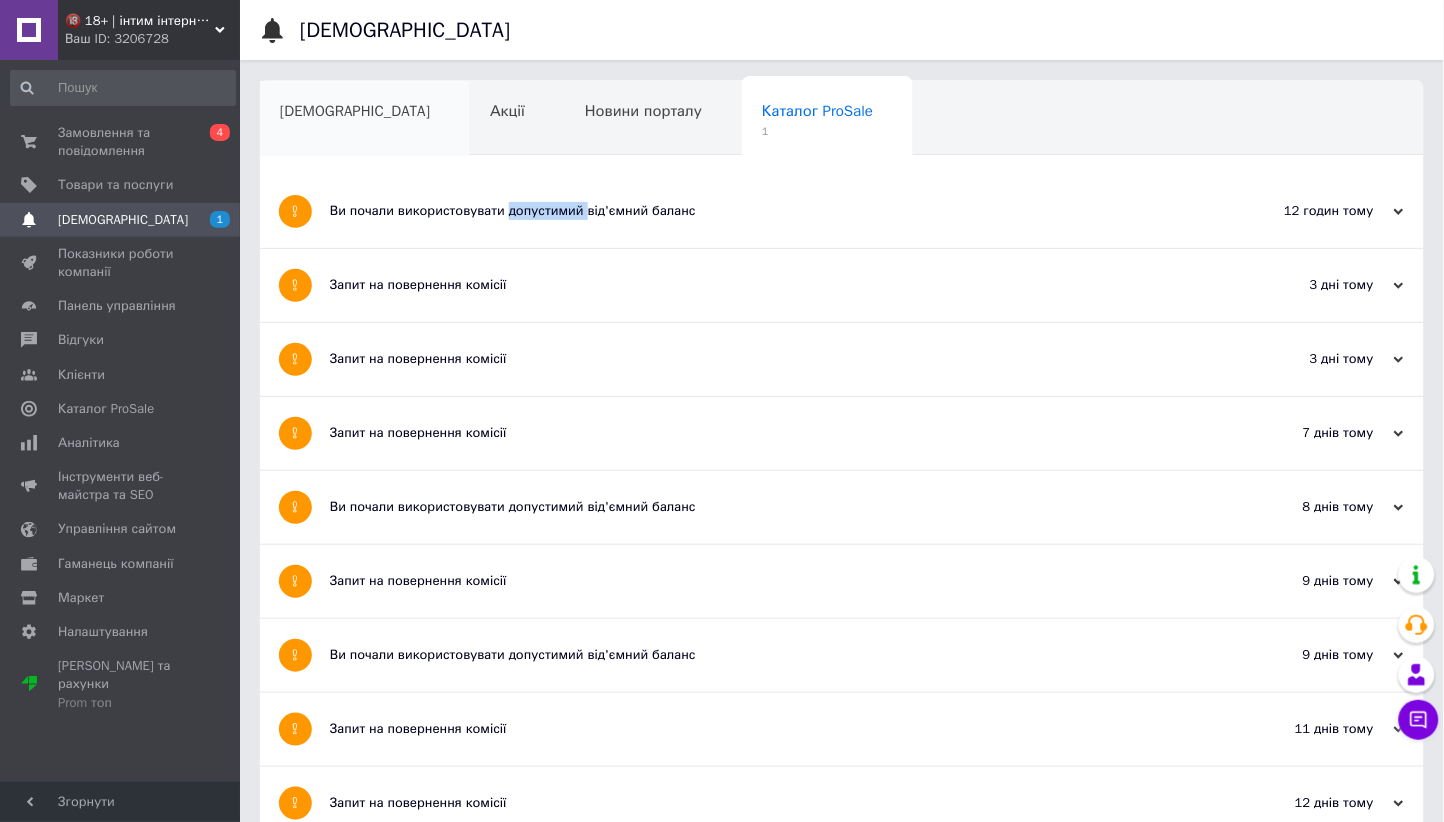 click on "[DEMOGRAPHIC_DATA]" at bounding box center (355, 111) 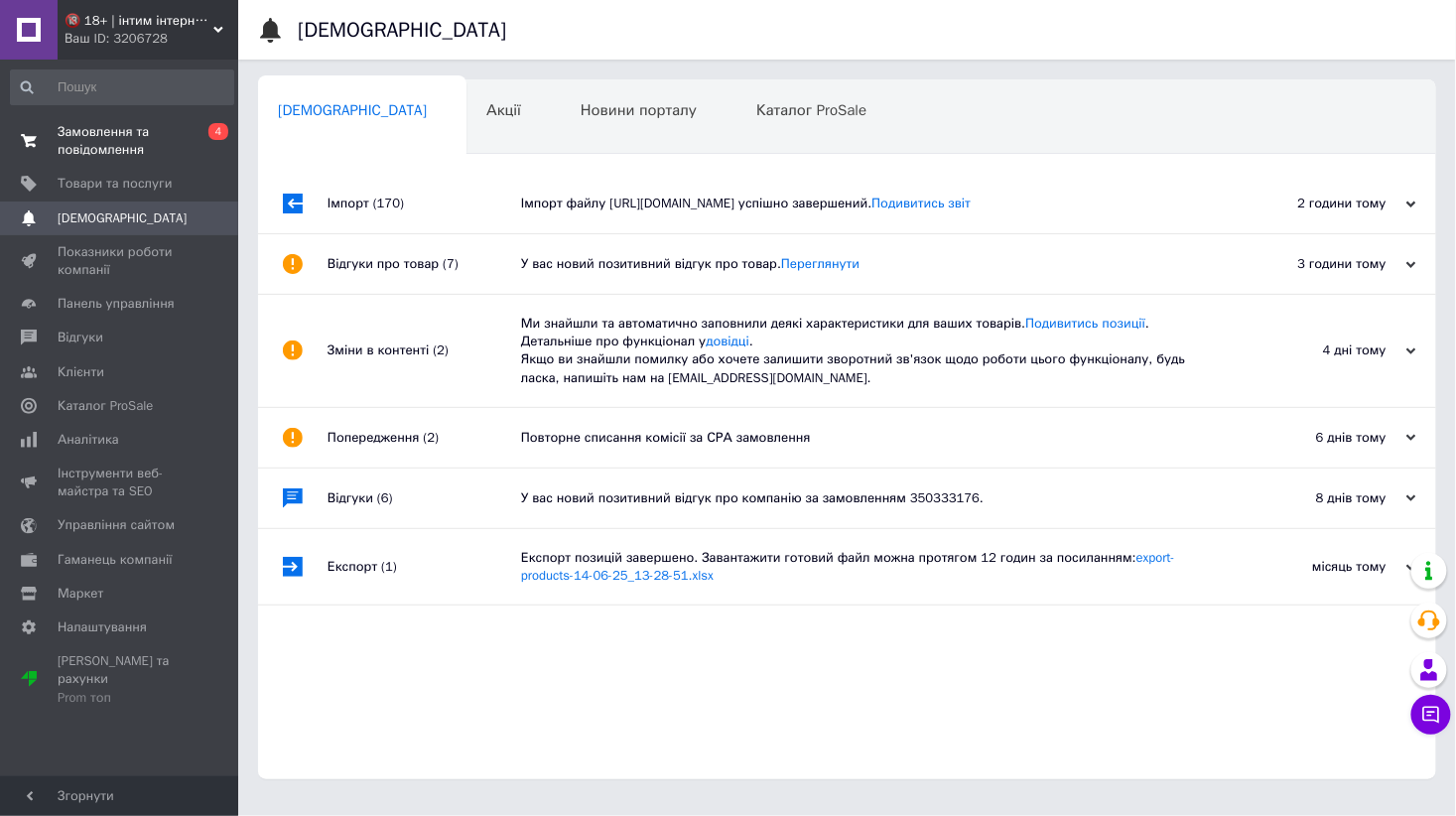 click on "Замовлення та повідомлення" at bounding box center (120, 141) 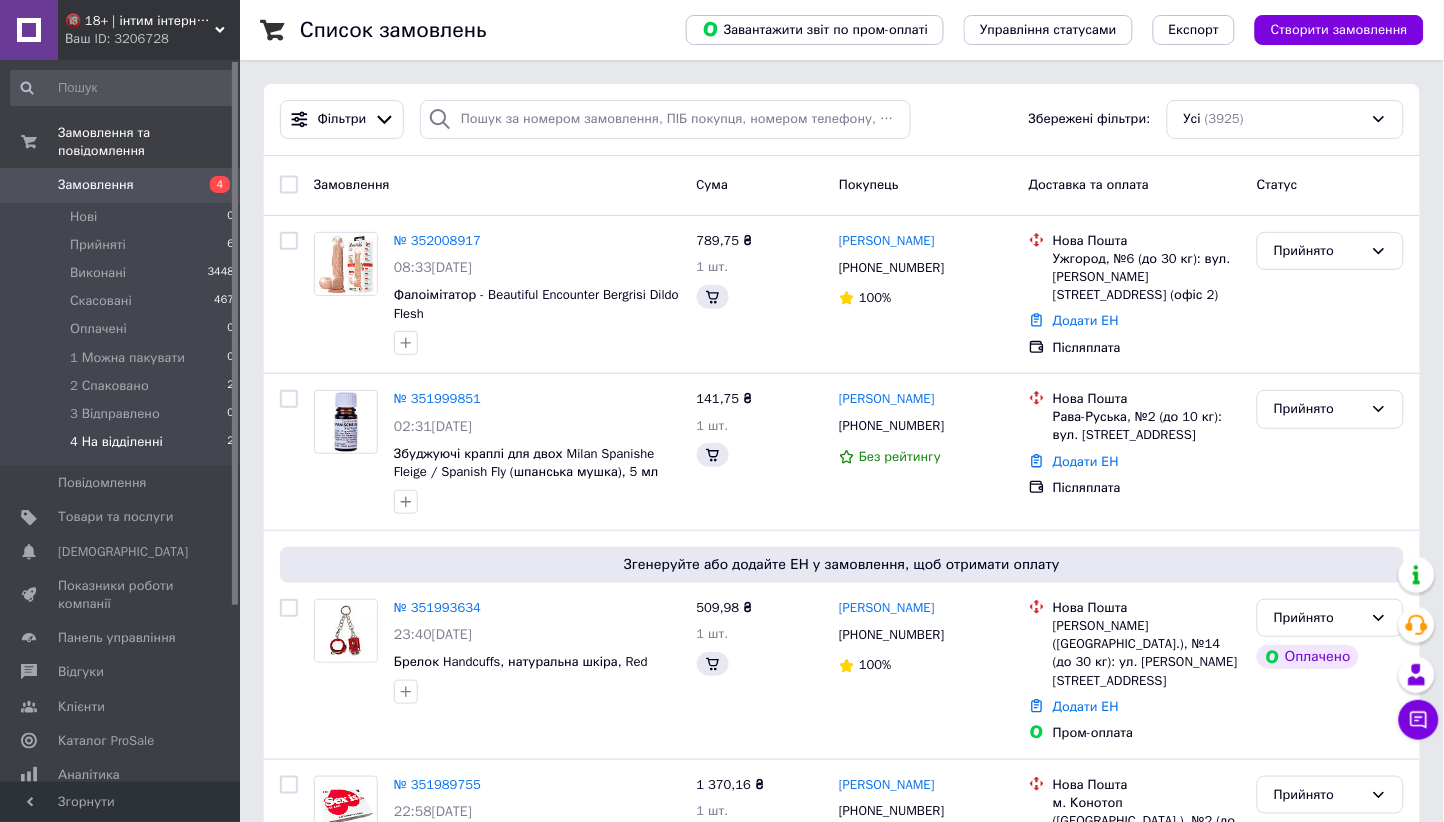 click on "4 На відділенні 2" at bounding box center [123, 447] 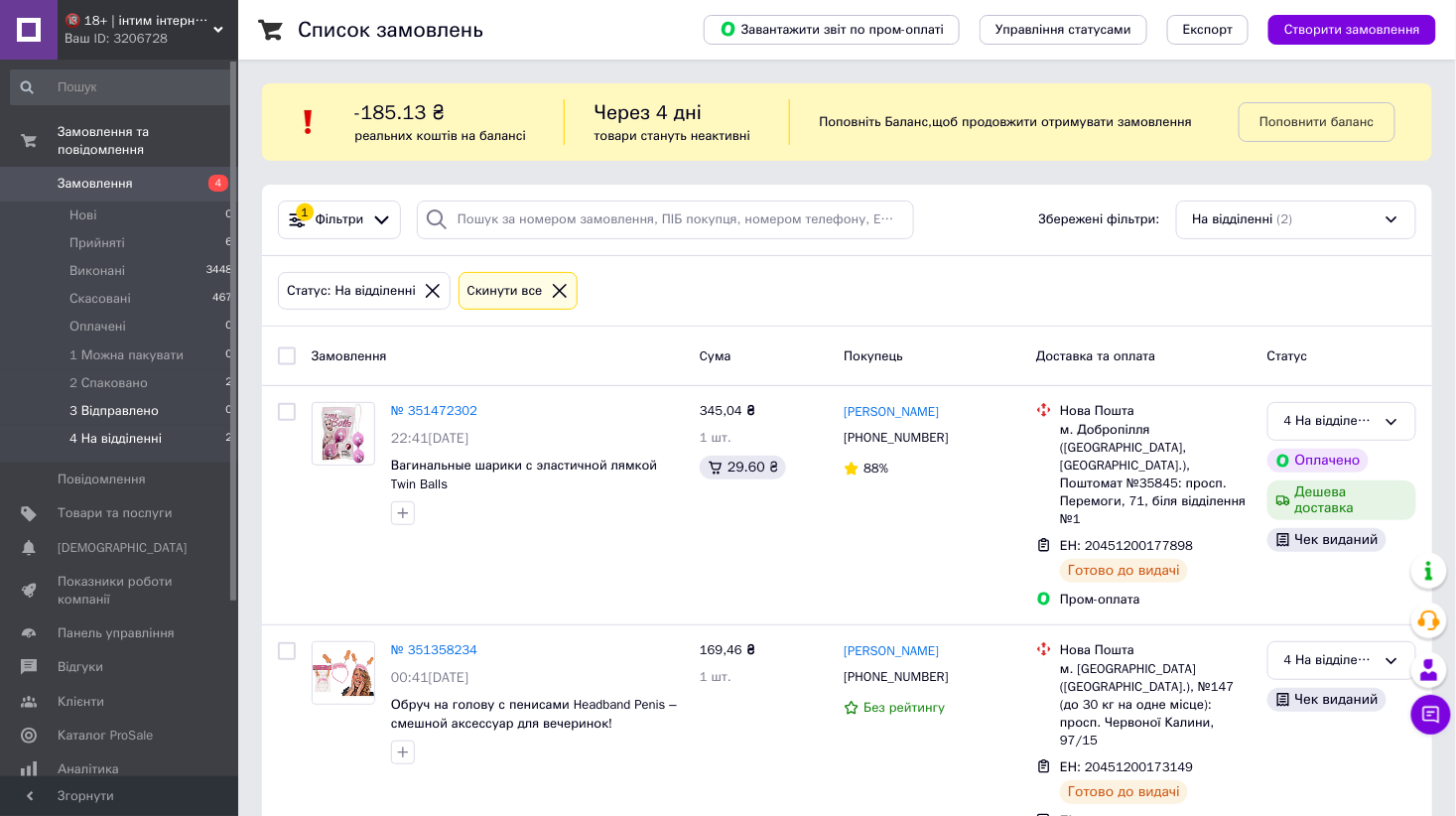 click on "3 Відправлено" at bounding box center [114, 411] 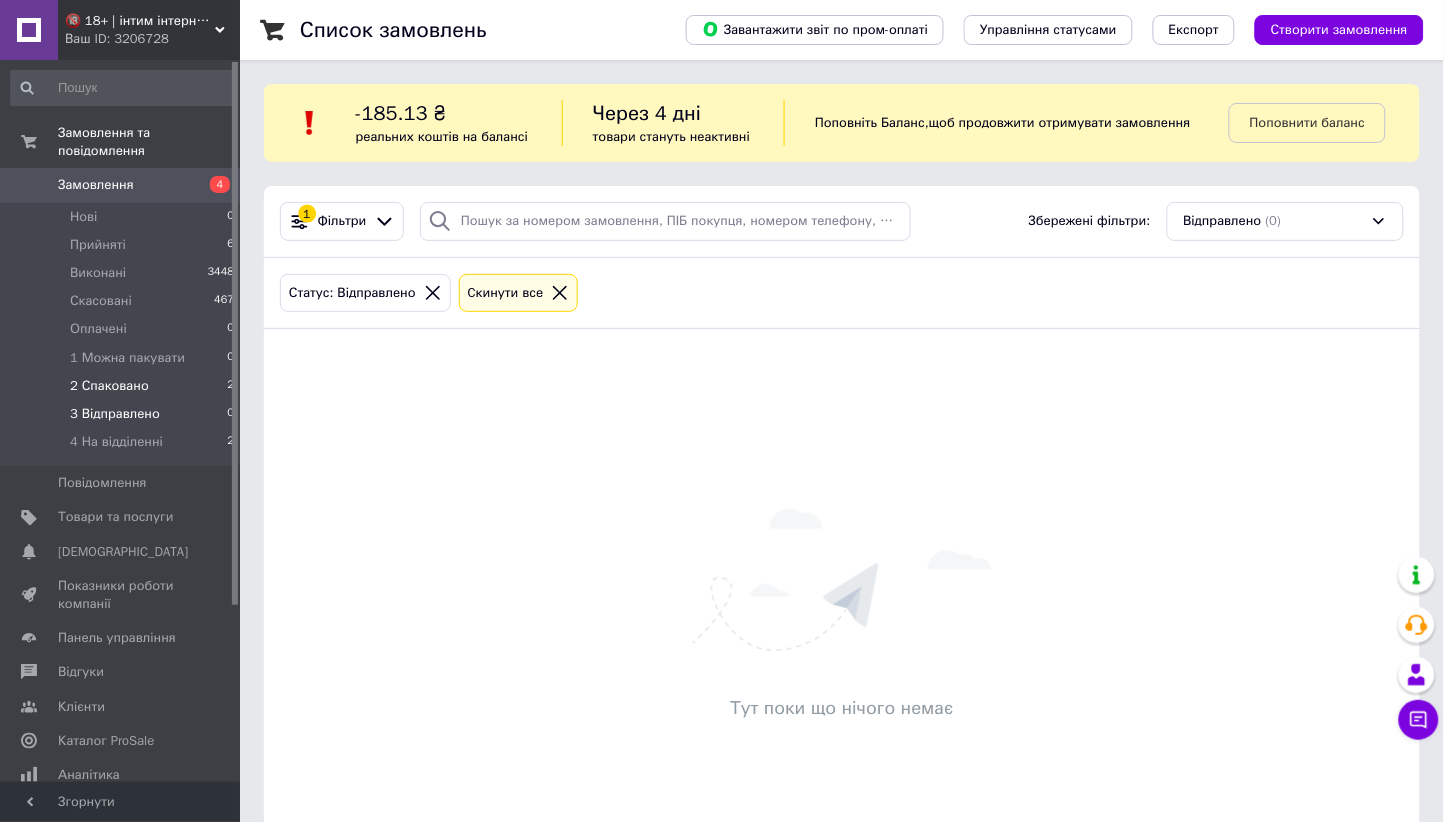 click on "2 Спаковано" at bounding box center (109, 386) 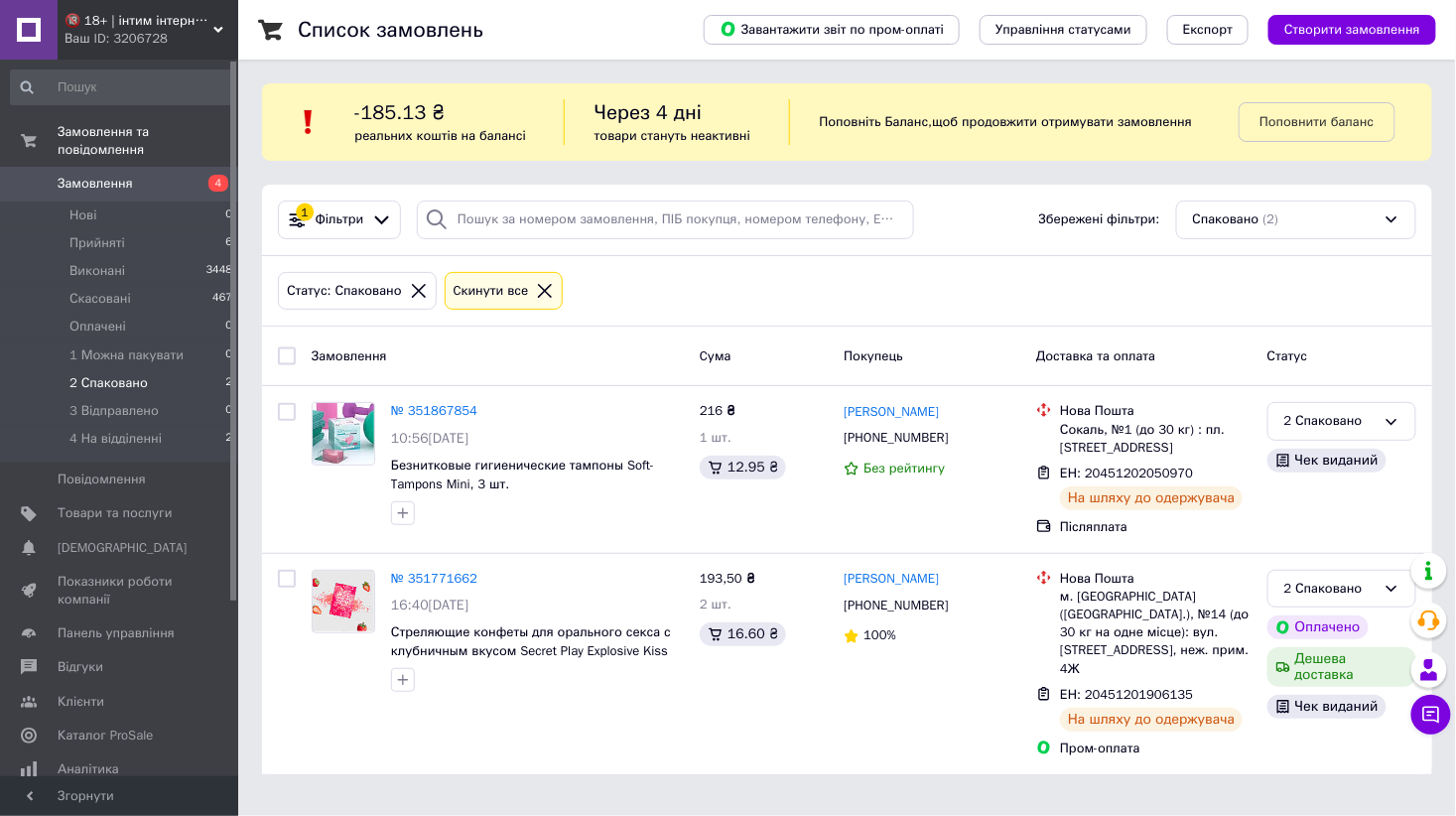 click at bounding box center (287, 356) 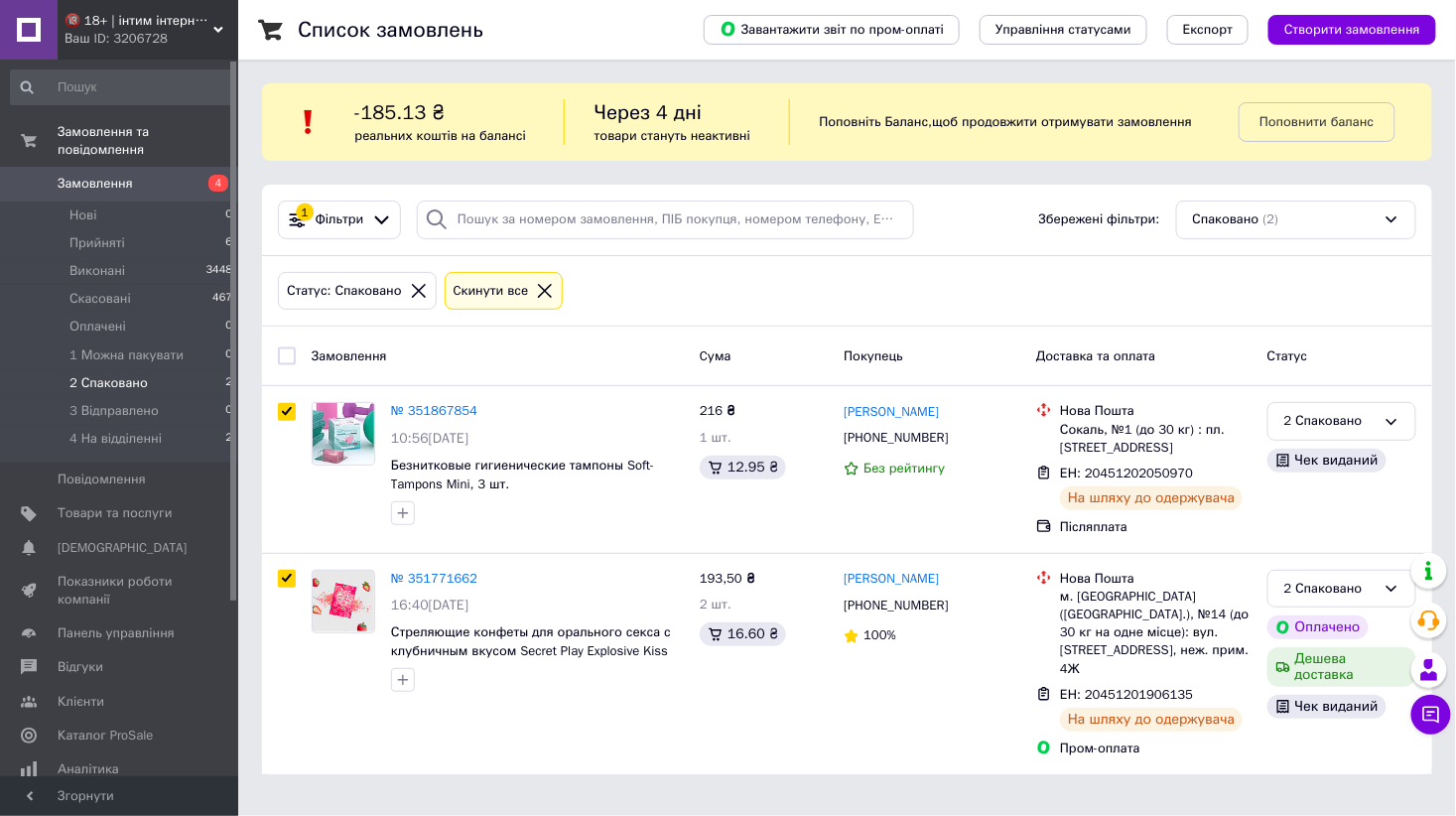 checkbox on "true" 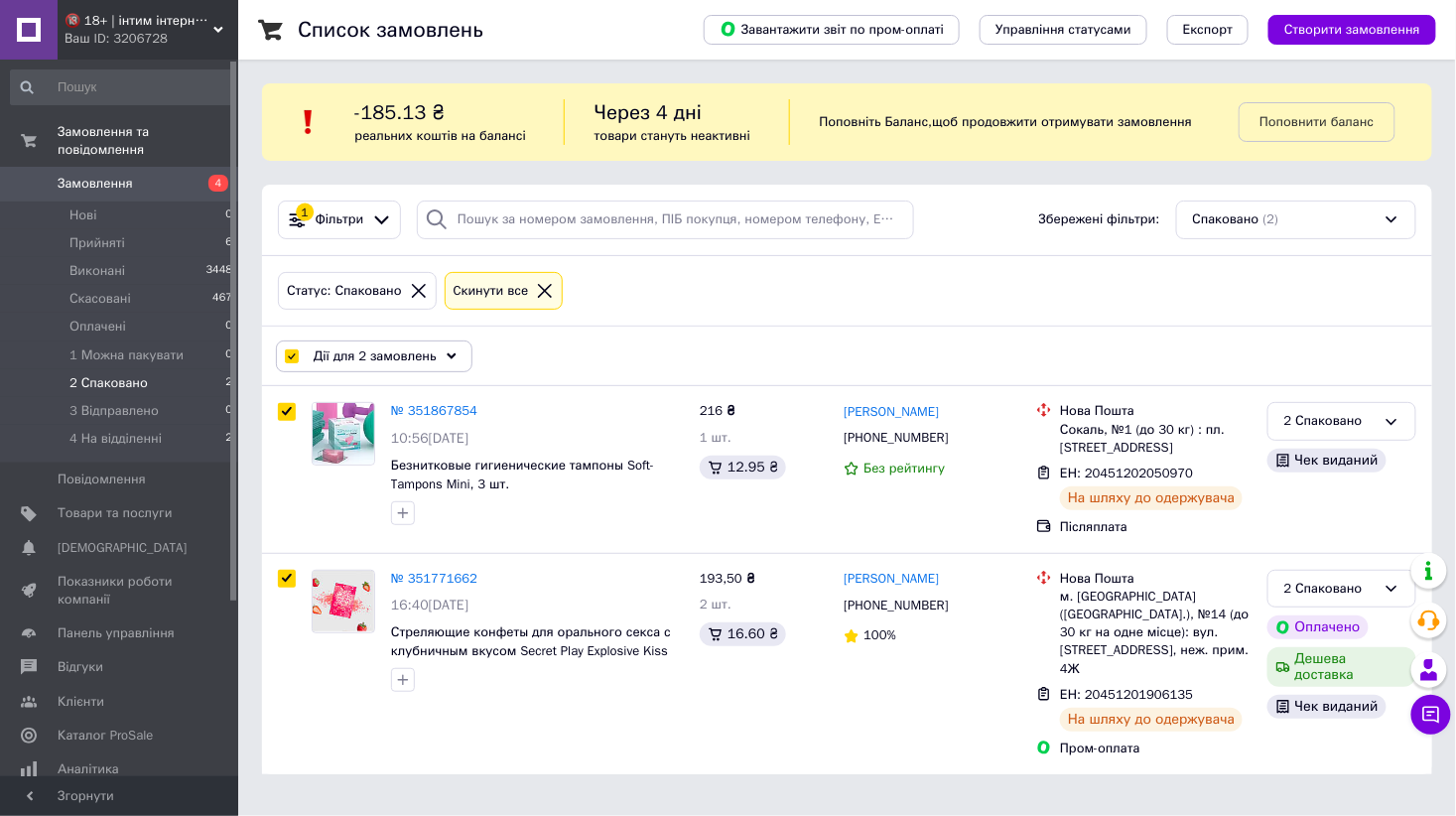click on "Дії для 2 замовлень" at bounding box center (375, 356) 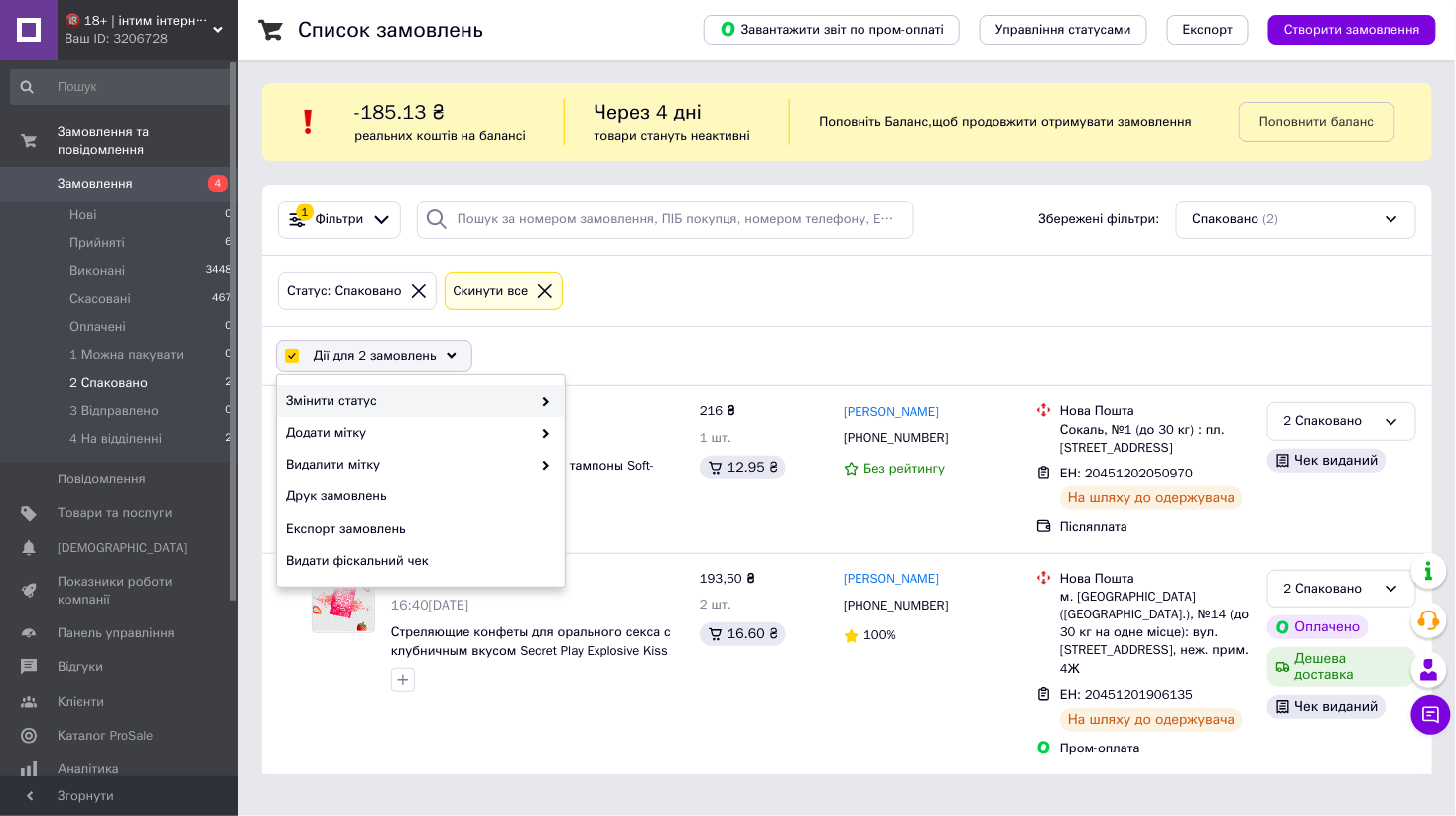 click on "Змінити статус" at bounding box center [408, 401] 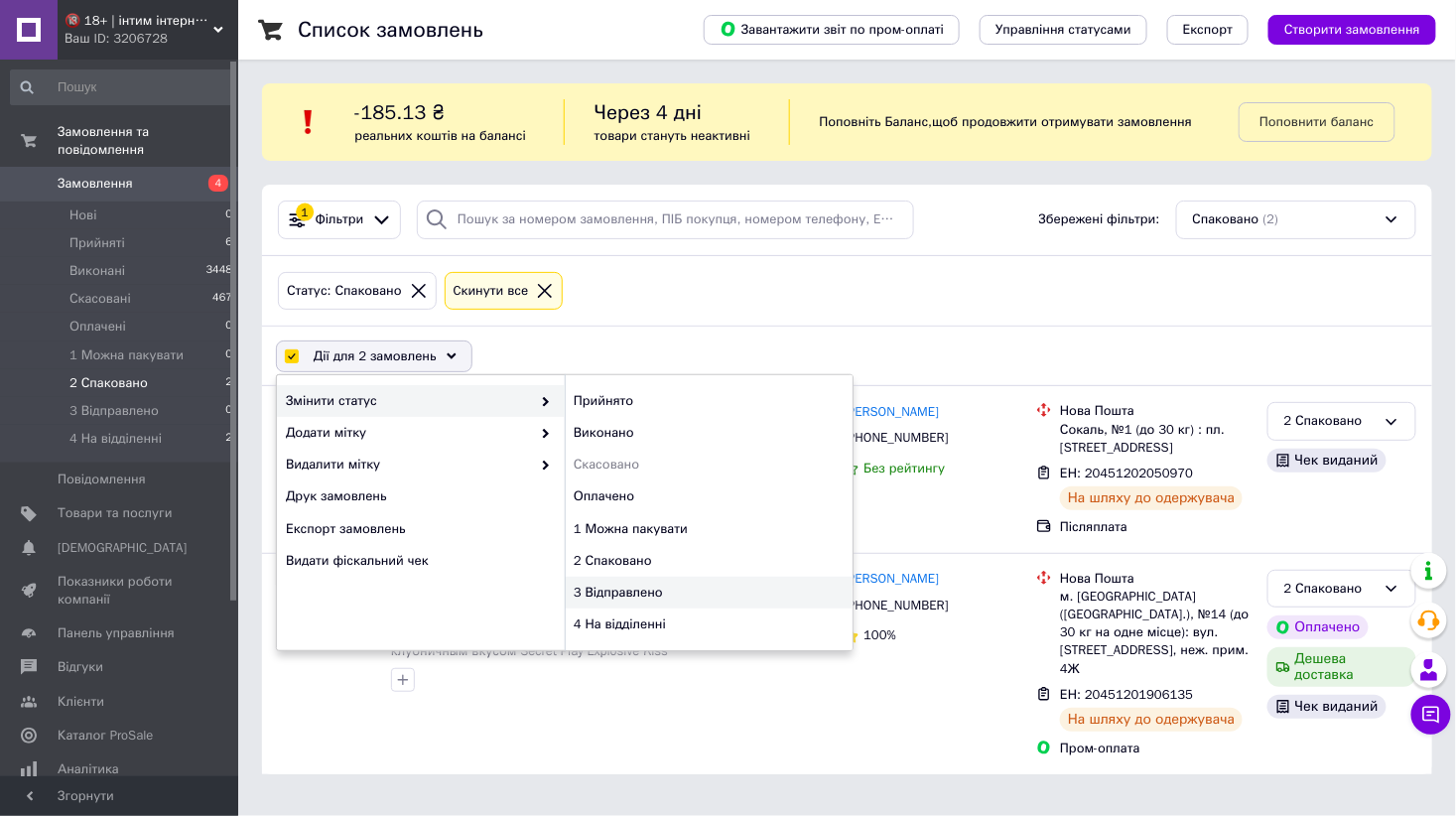 click on "3 Відправлено" at bounding box center (709, 593) 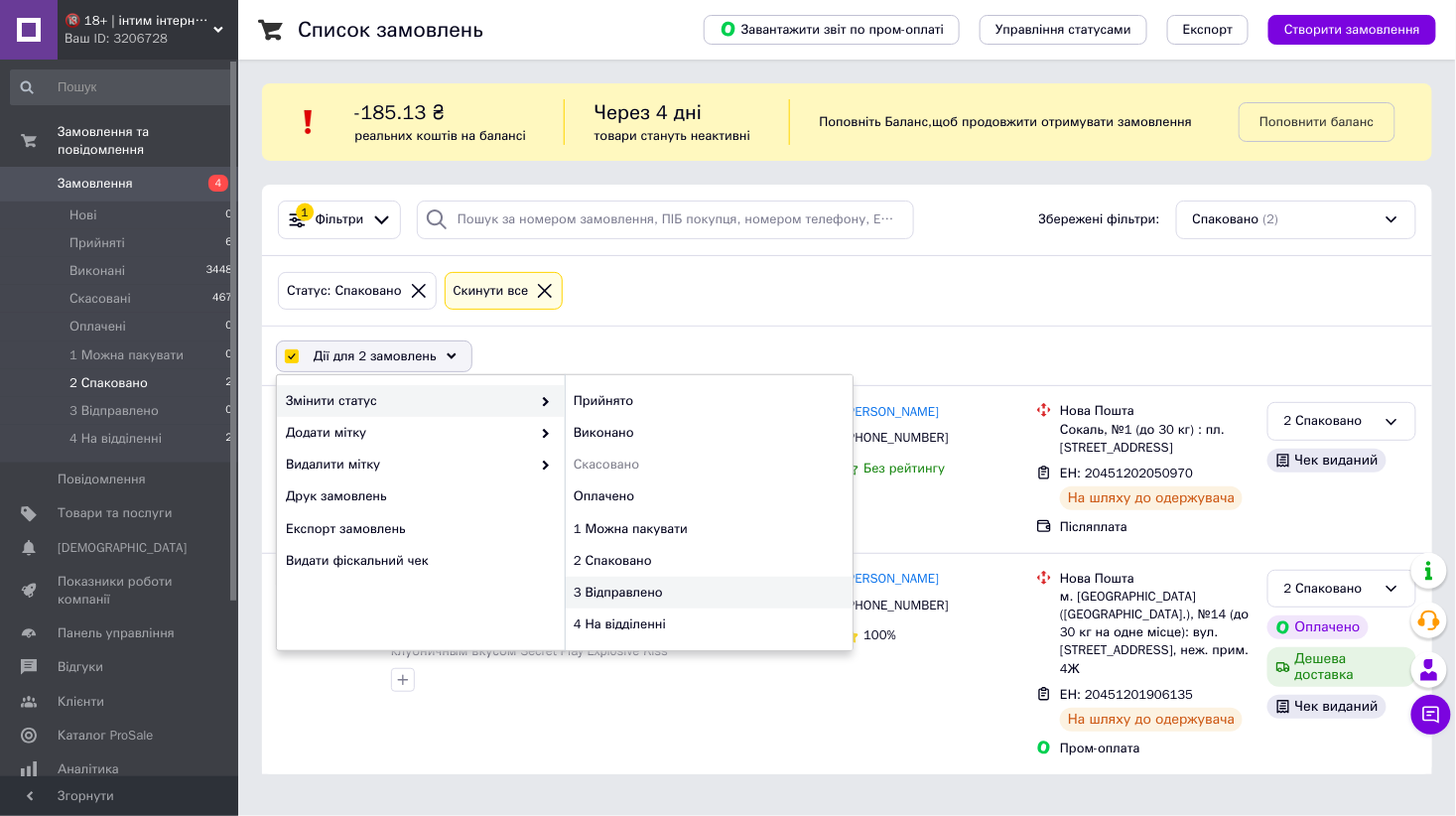 checkbox on "false" 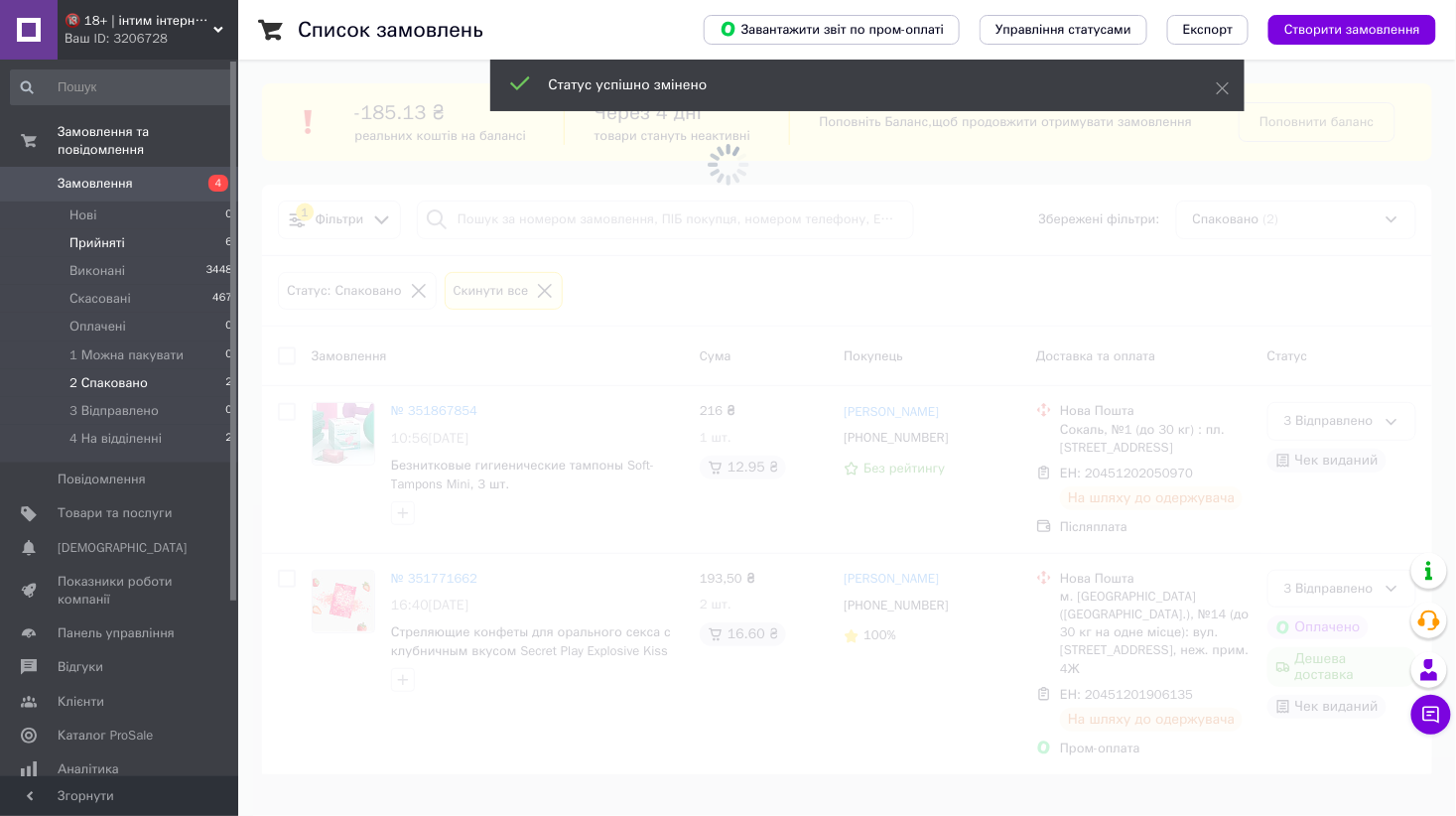 click on "Прийняті 6" at bounding box center (122, 243) 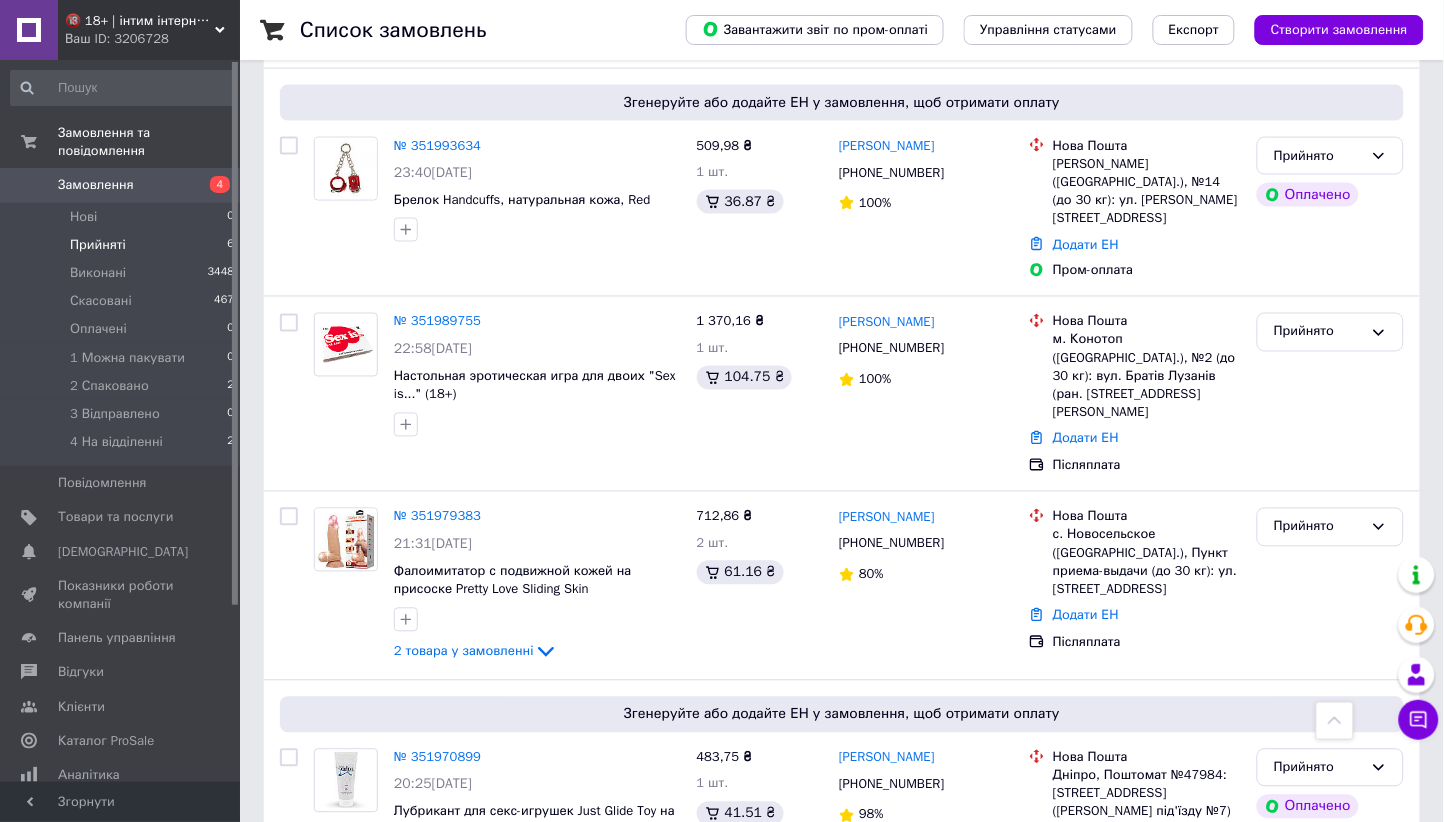 scroll, scrollTop: 655, scrollLeft: 0, axis: vertical 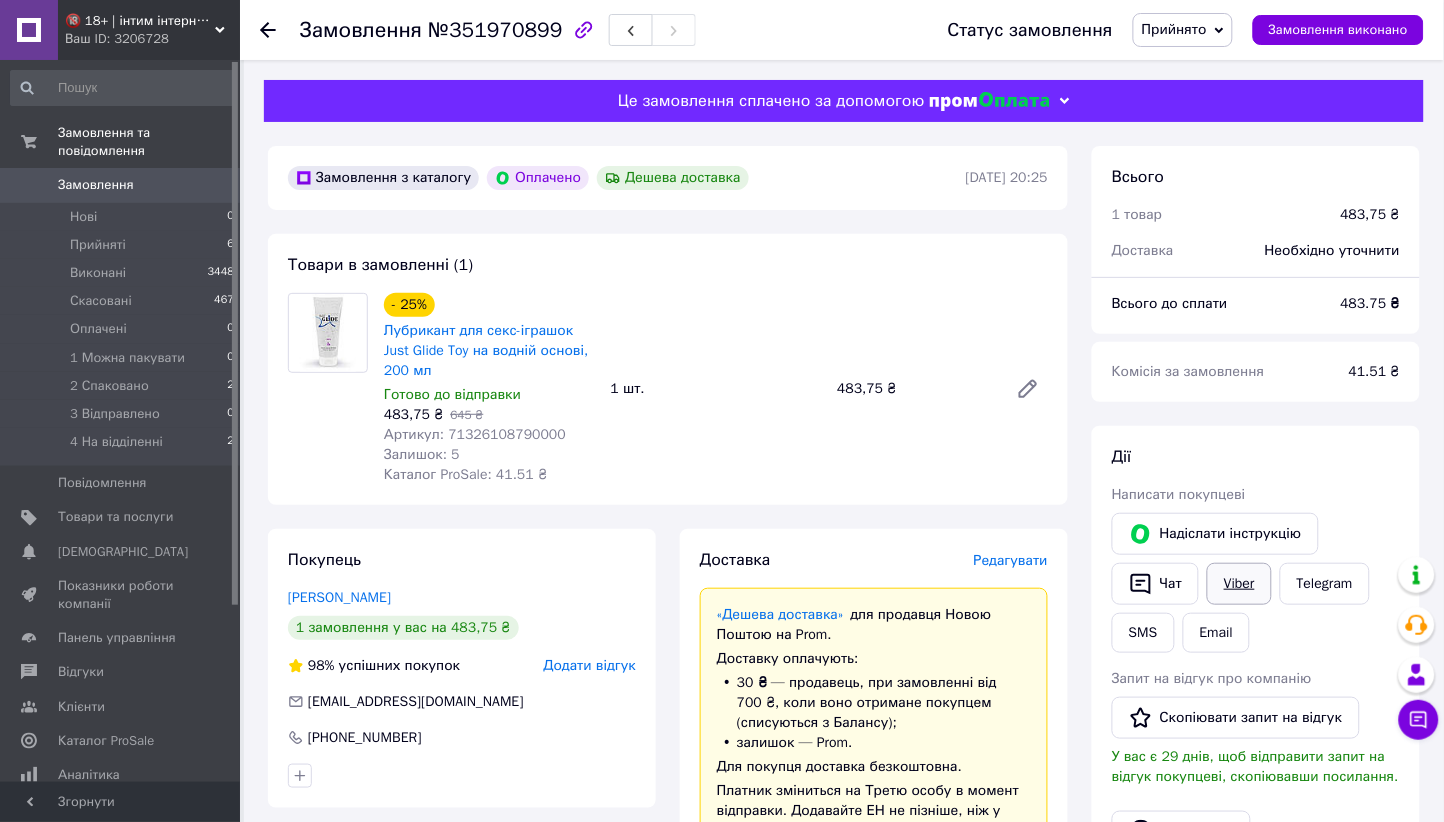 click on "Viber" at bounding box center (1239, 584) 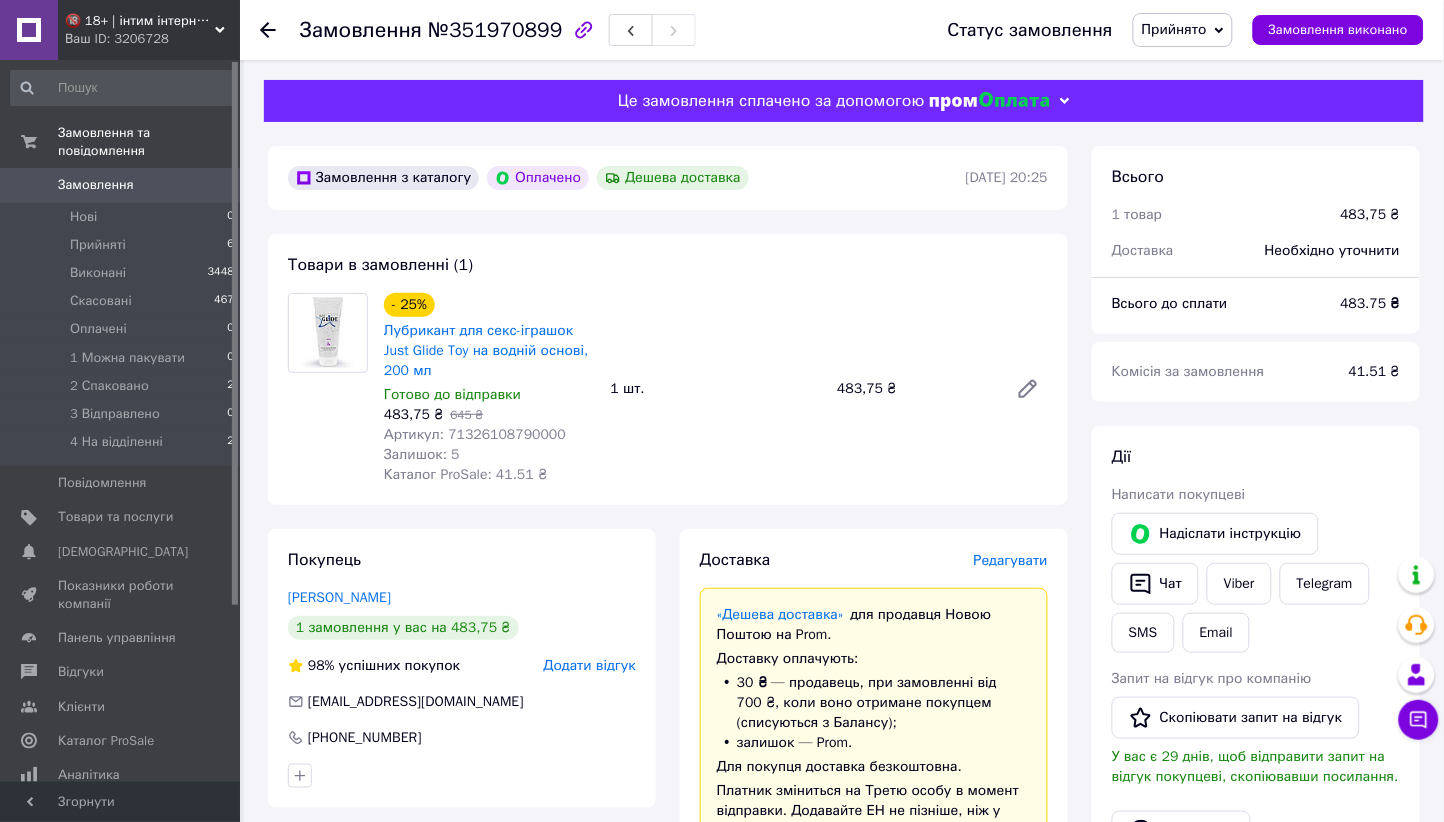click on "Прийнято" at bounding box center [1174, 29] 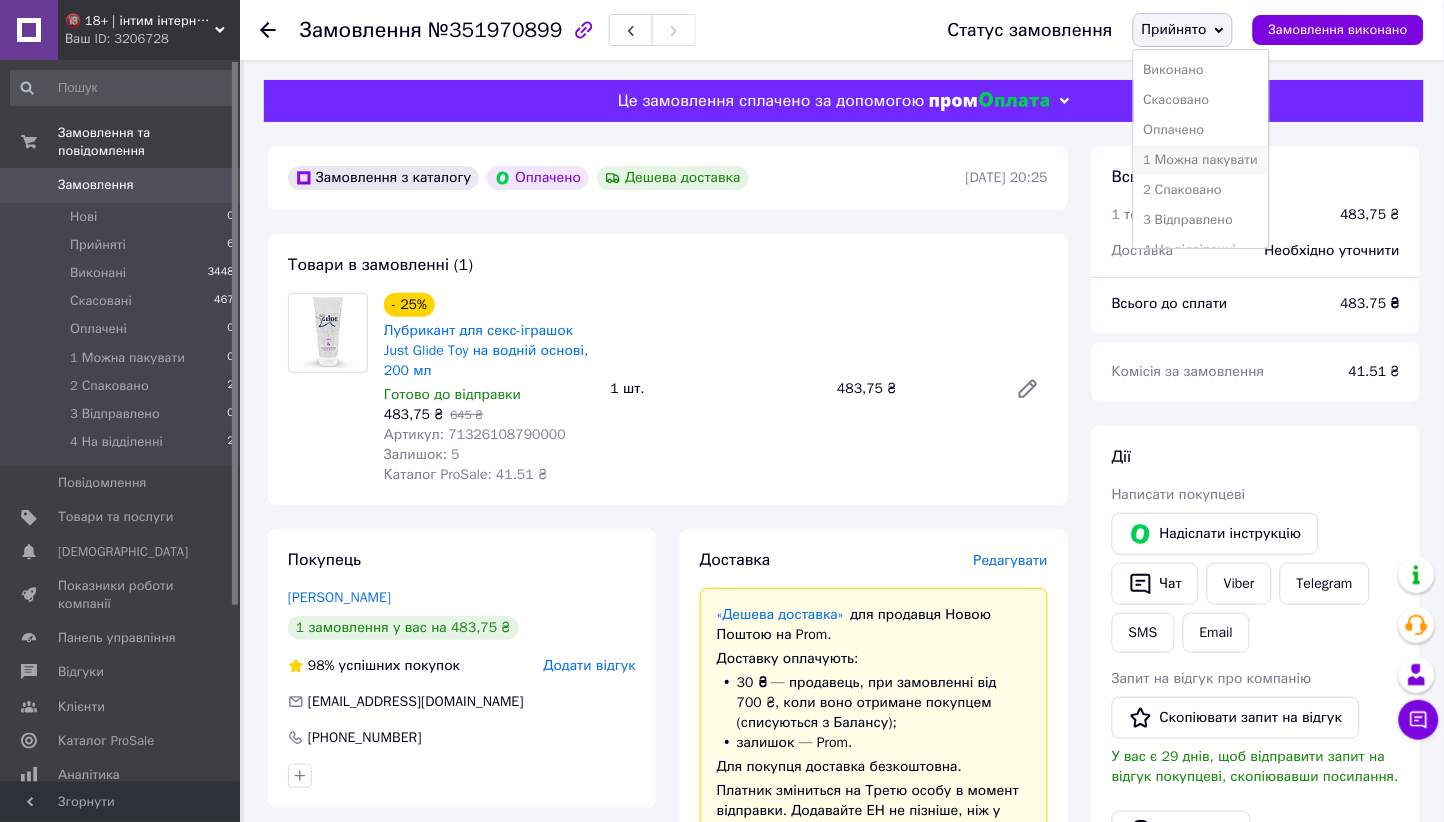 click on "1 Можна пакувати" at bounding box center (1201, 160) 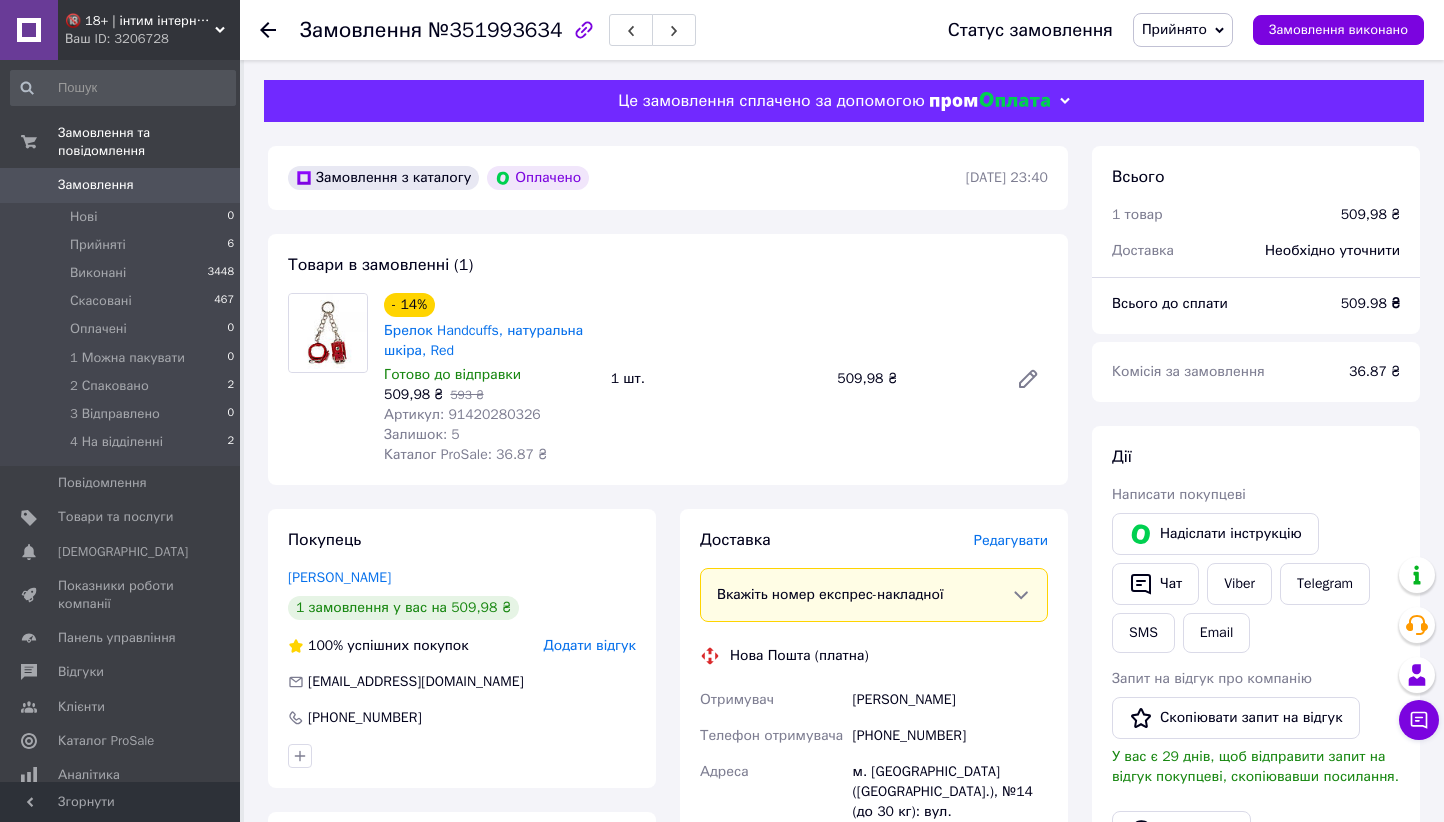 scroll, scrollTop: 0, scrollLeft: 0, axis: both 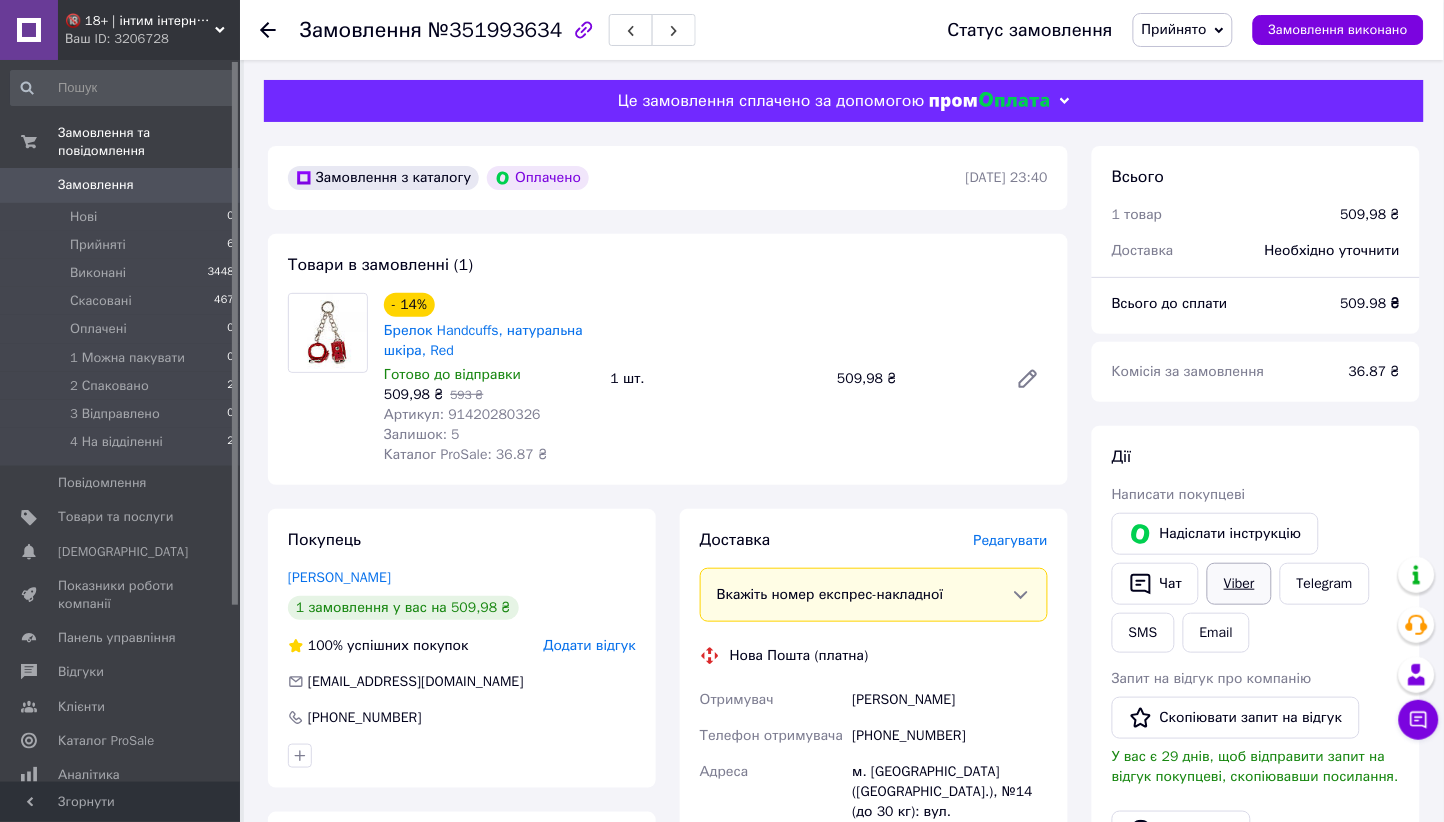 click on "Viber" at bounding box center (1239, 584) 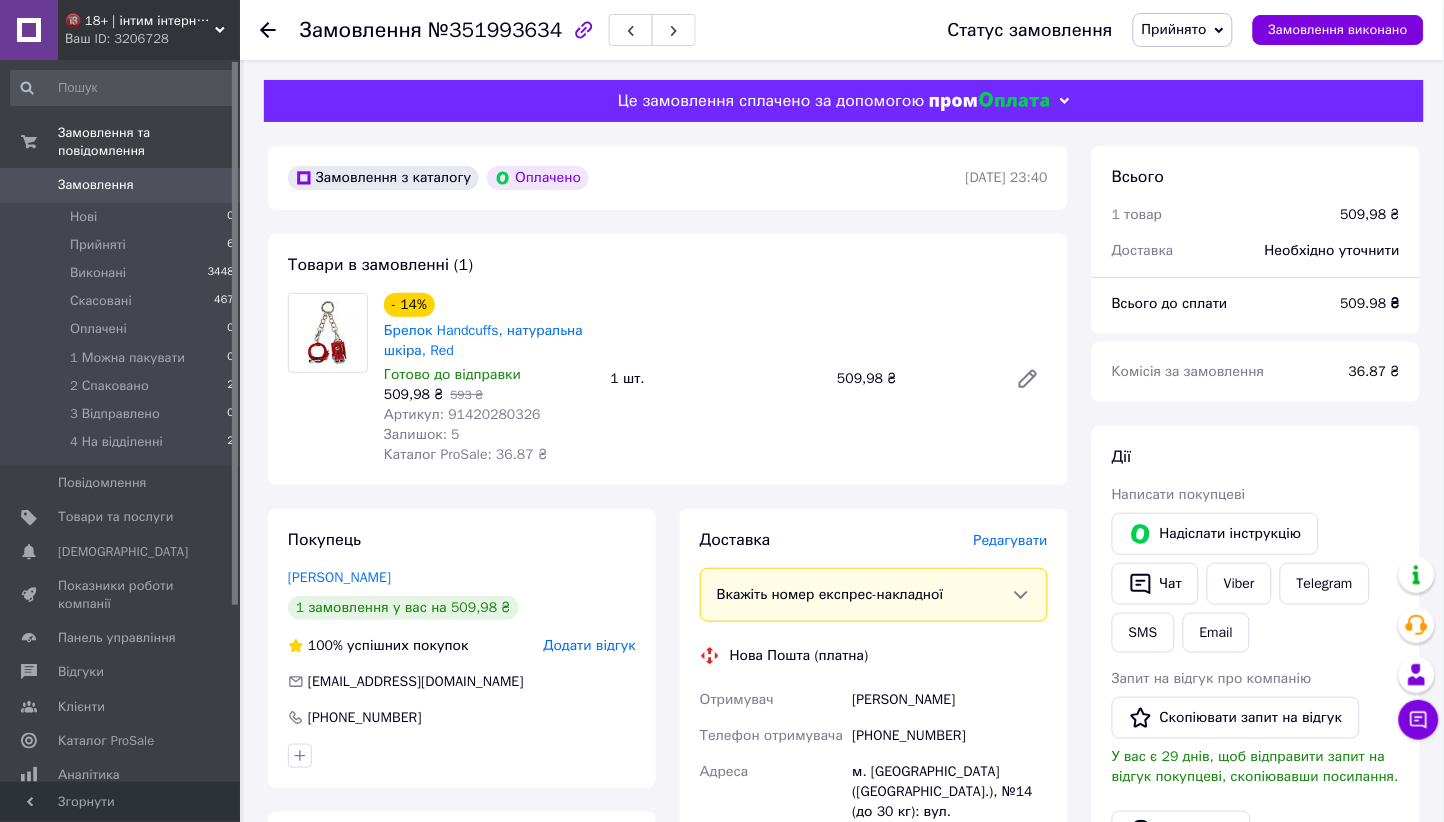 click on "Прийнято" at bounding box center [1174, 29] 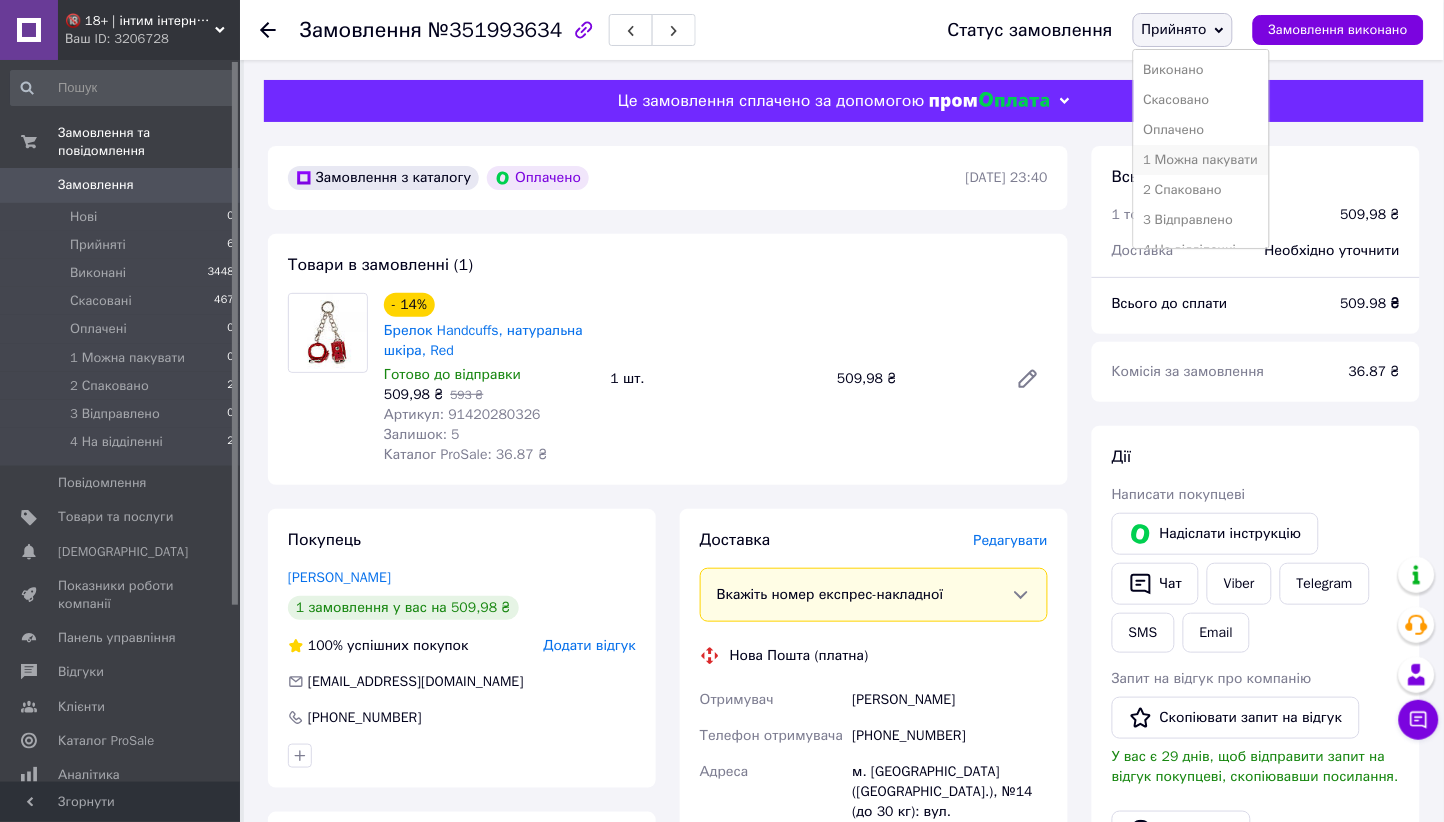 click on "1 Можна пакувати" at bounding box center [1201, 160] 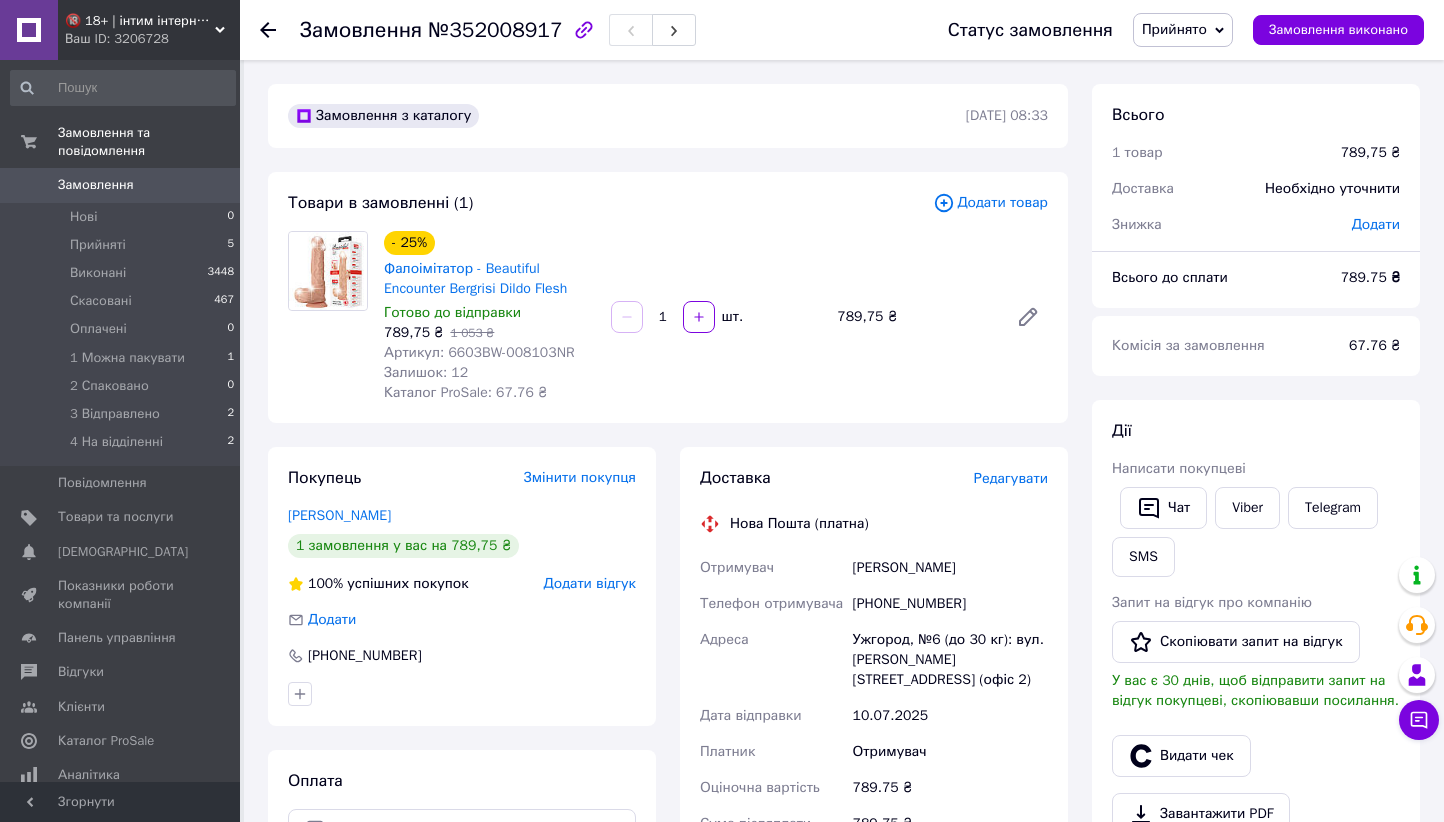 scroll, scrollTop: 0, scrollLeft: 0, axis: both 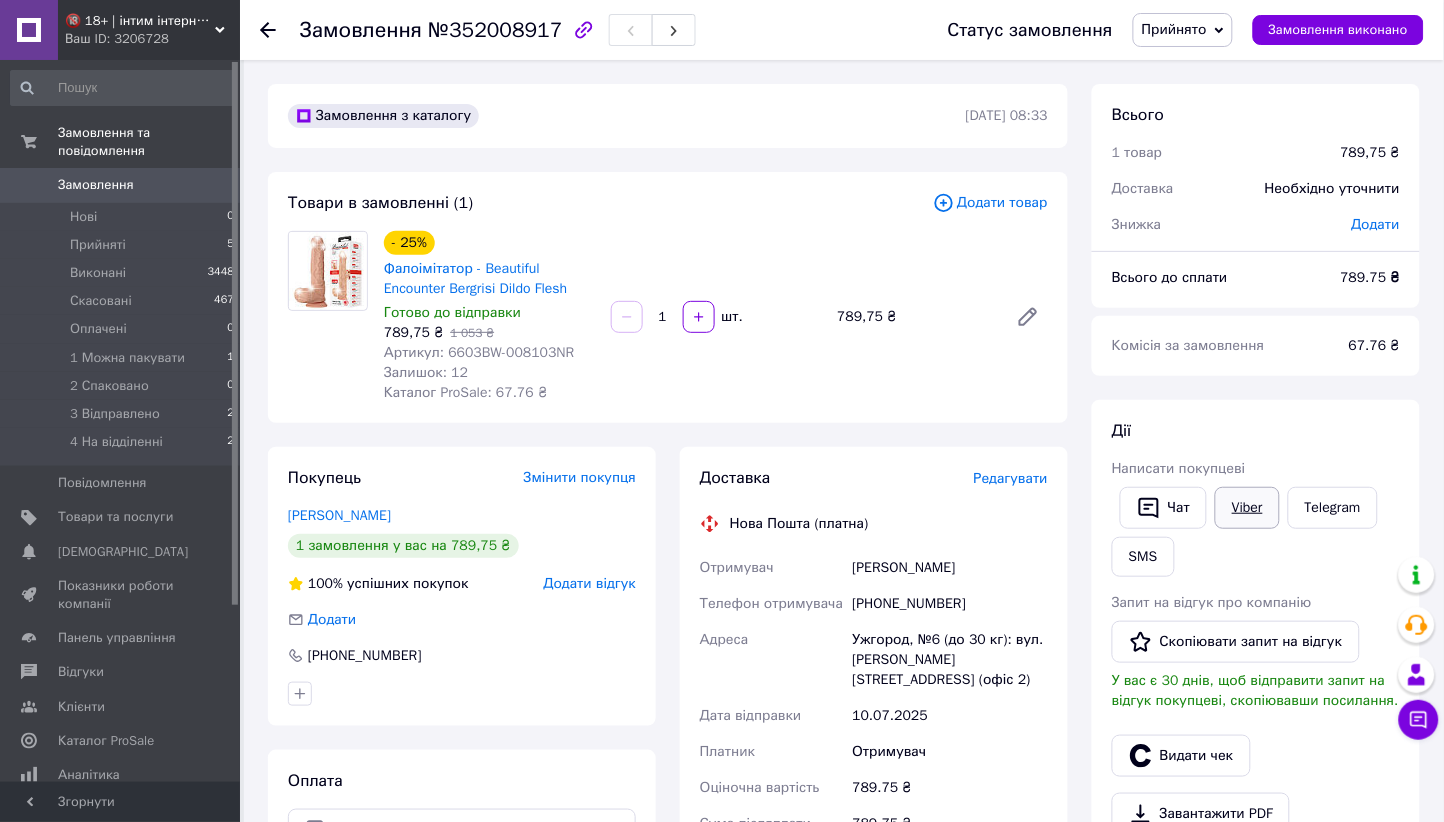 click on "Viber" at bounding box center (1247, 508) 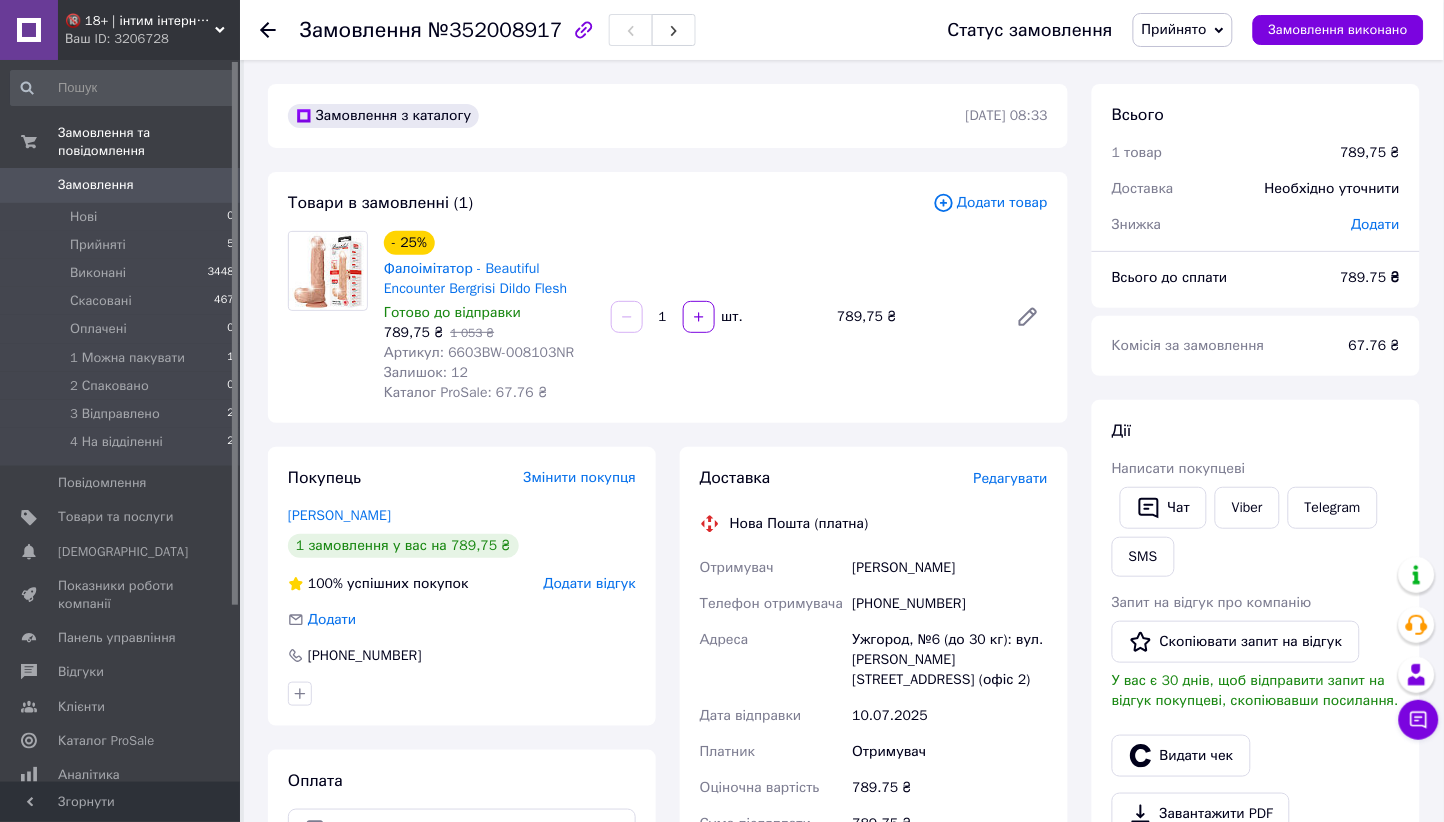 click on "Прийнято" at bounding box center [1174, 29] 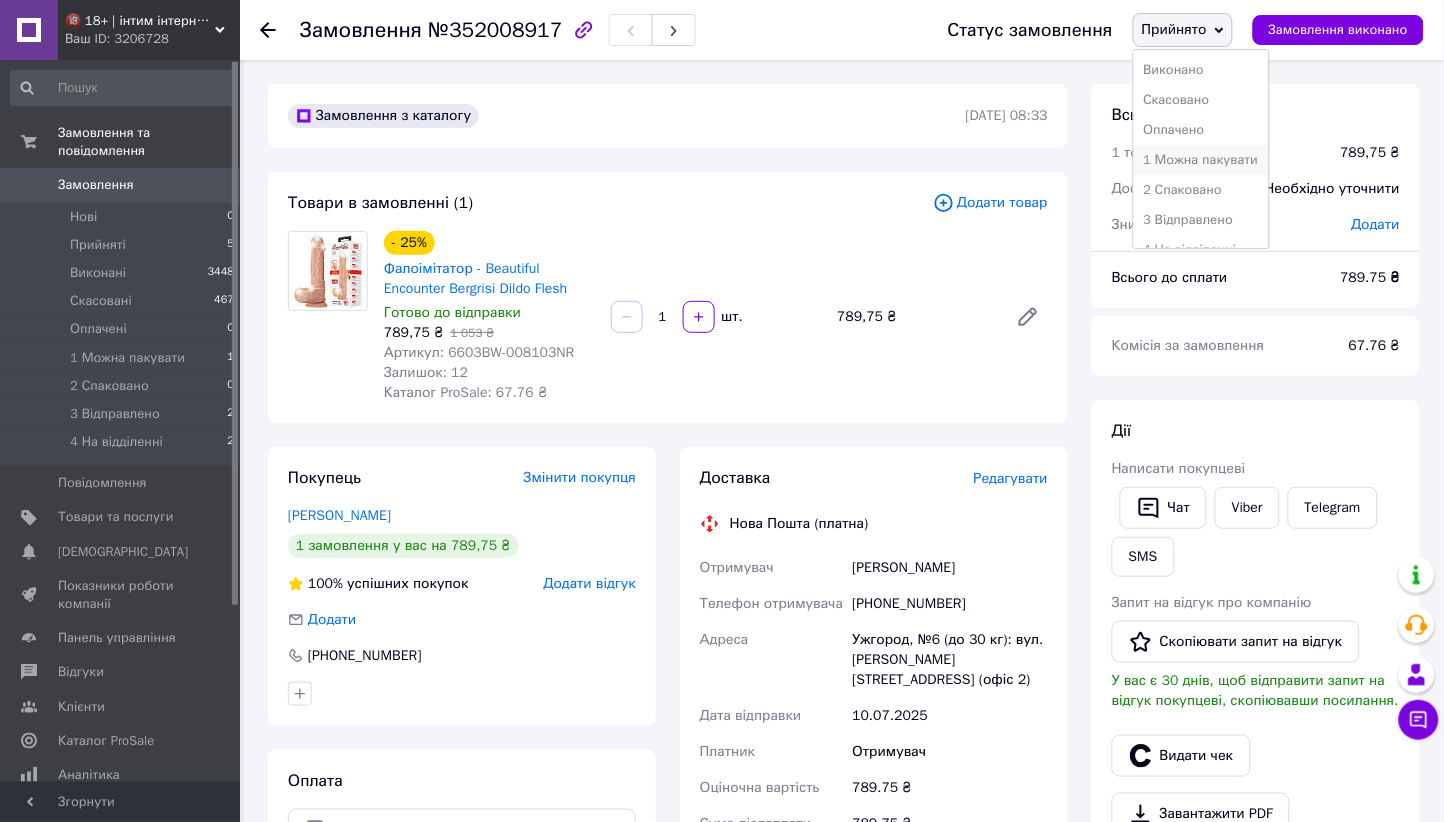 click on "1 Можна пакувати" at bounding box center (1201, 160) 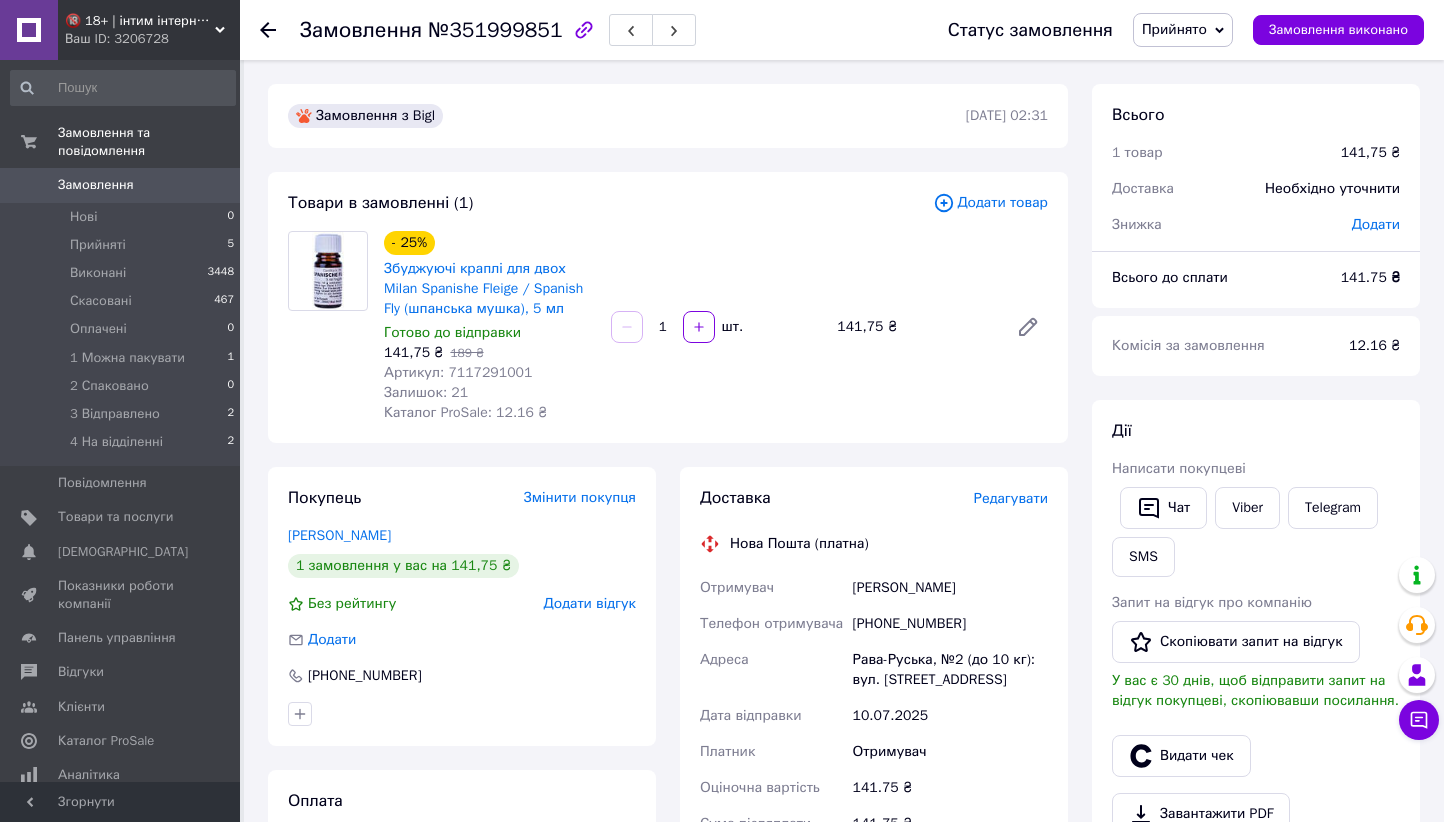 scroll, scrollTop: 0, scrollLeft: 0, axis: both 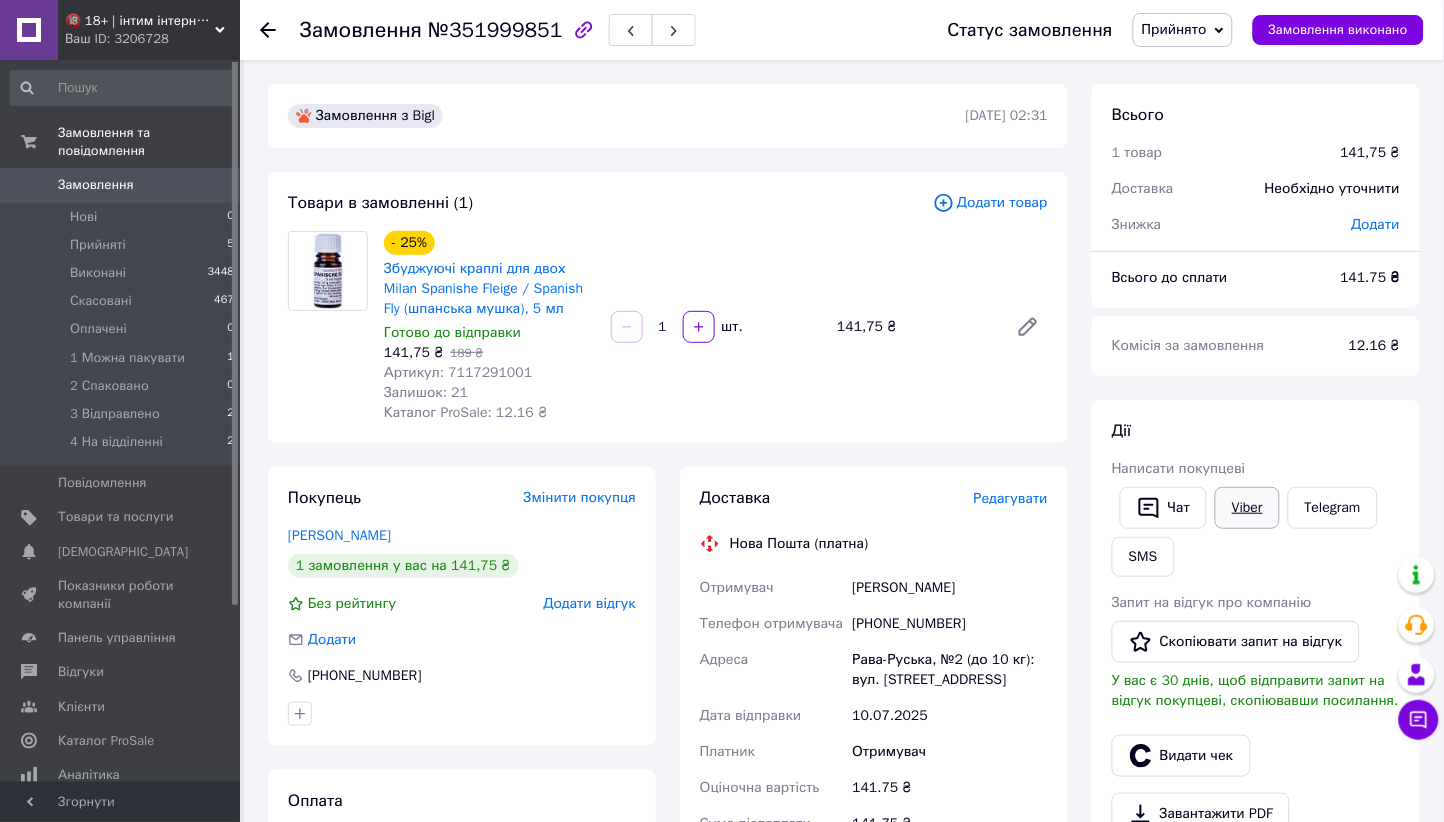 click on "Viber" at bounding box center (1247, 508) 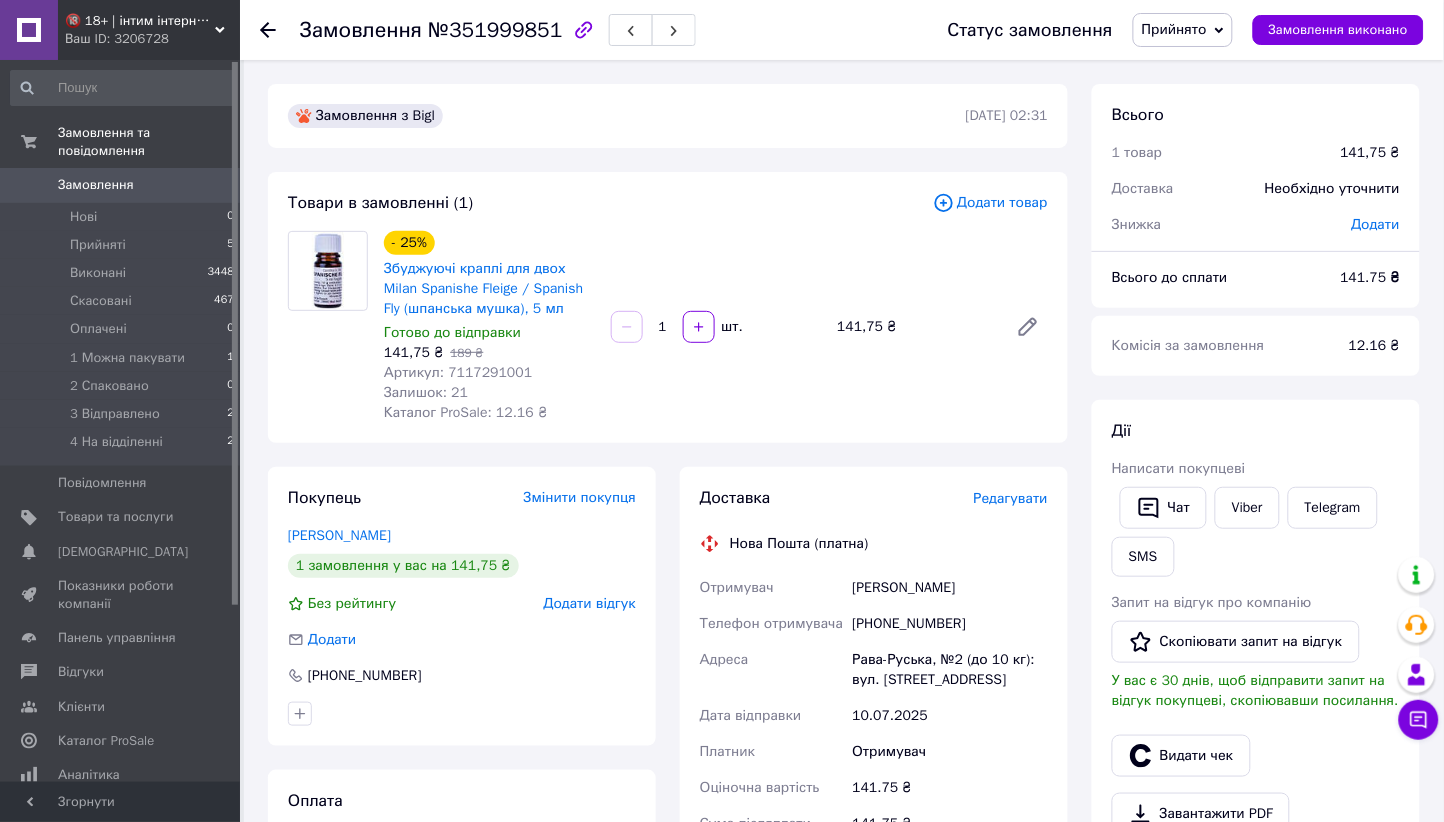 click on "Рава-Руська, №2 (до 10 кг): вул. [STREET_ADDRESS]" at bounding box center (950, 670) 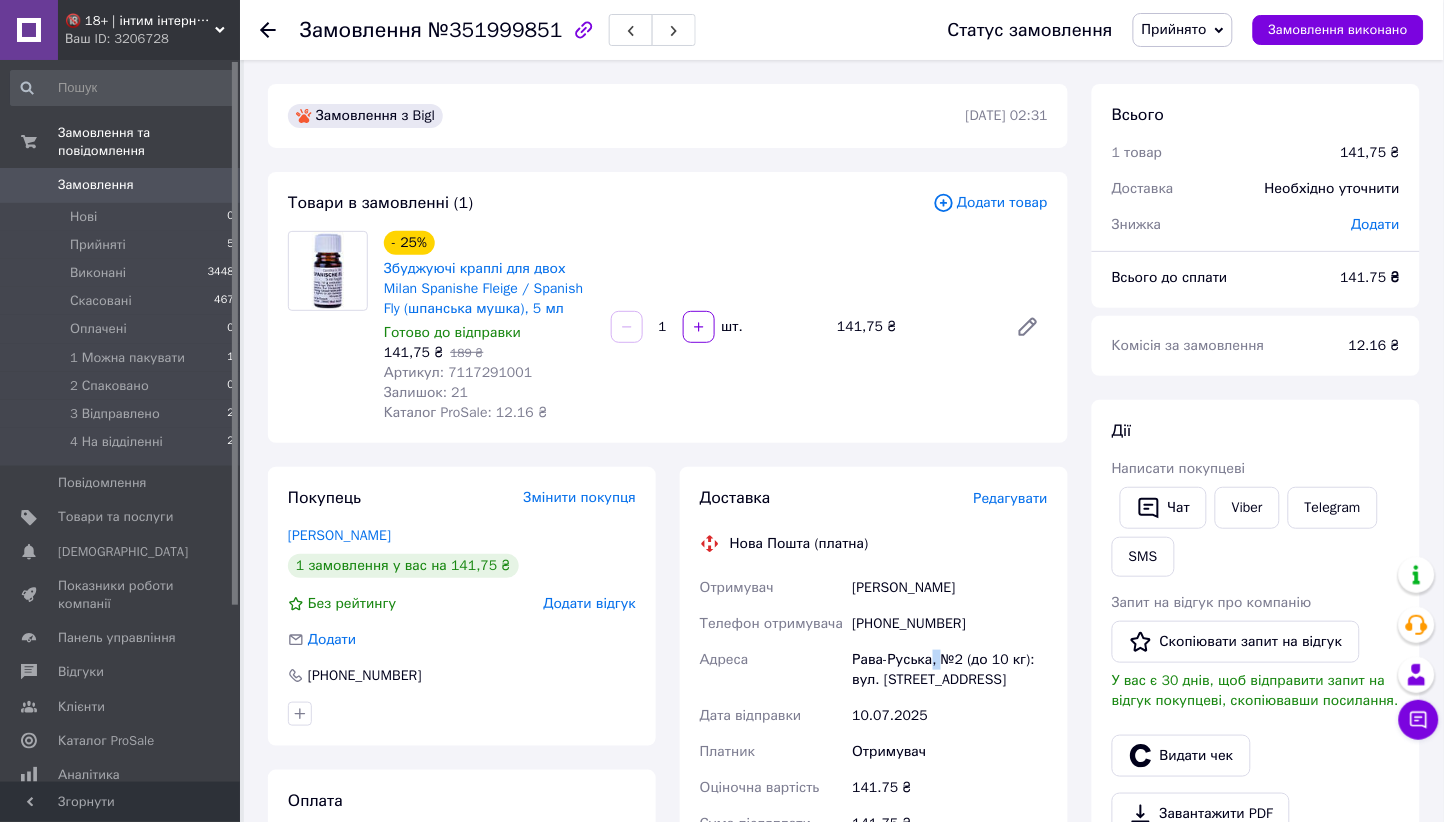 click on "Рава-Руська, №2 (до 10 кг): вул. Львівська, 40" at bounding box center [950, 670] 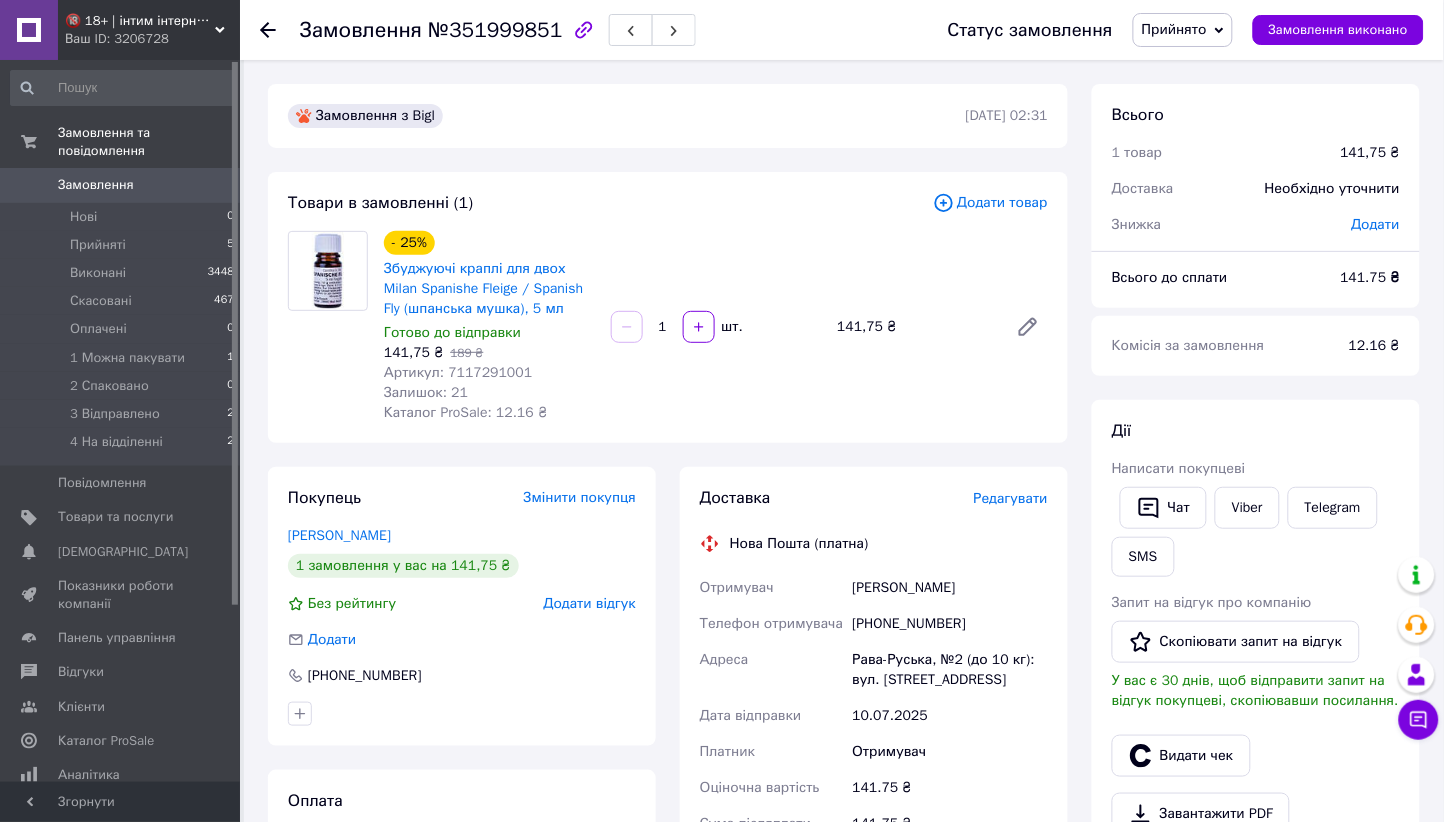 click on "Рава-Руська, №2 (до 10 кг): вул. Львівська, 40" at bounding box center [950, 670] 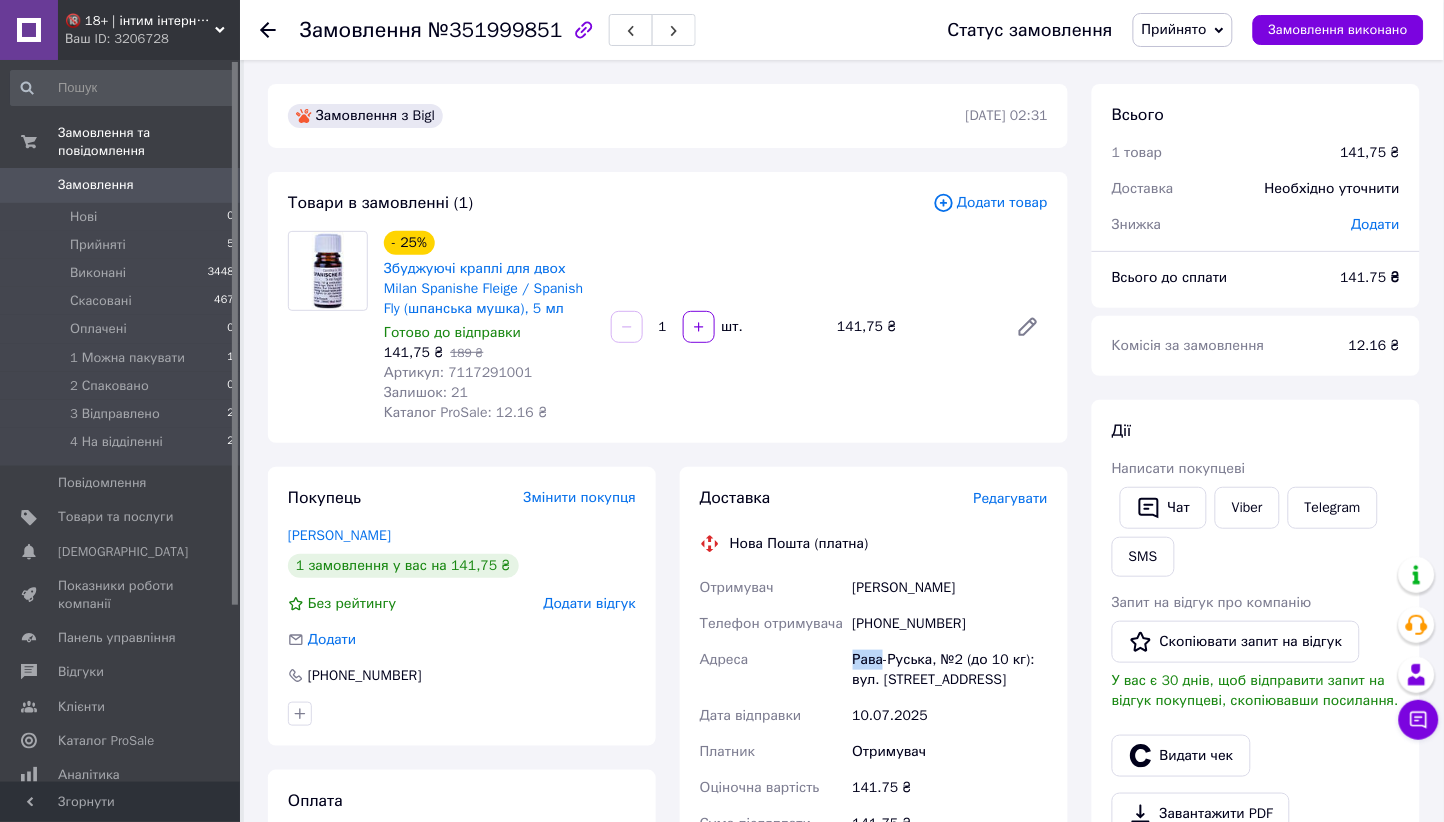 click on "Рава-Руська, №2 (до 10 кг): вул. Львівська, 40" at bounding box center (950, 670) 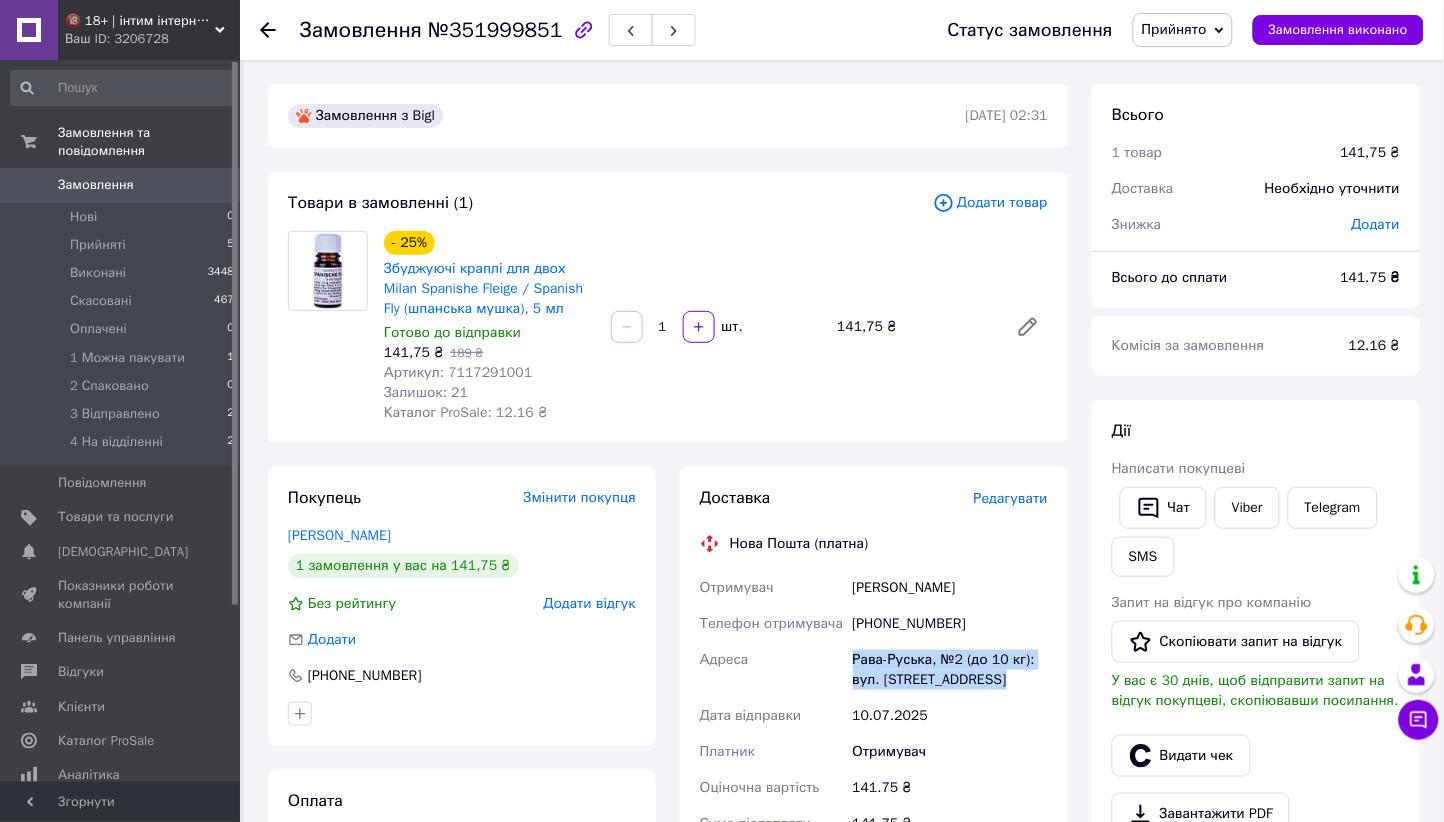 click on "Рава-Руська, №2 (до 10 кг): вул. Львівська, 40" at bounding box center [950, 670] 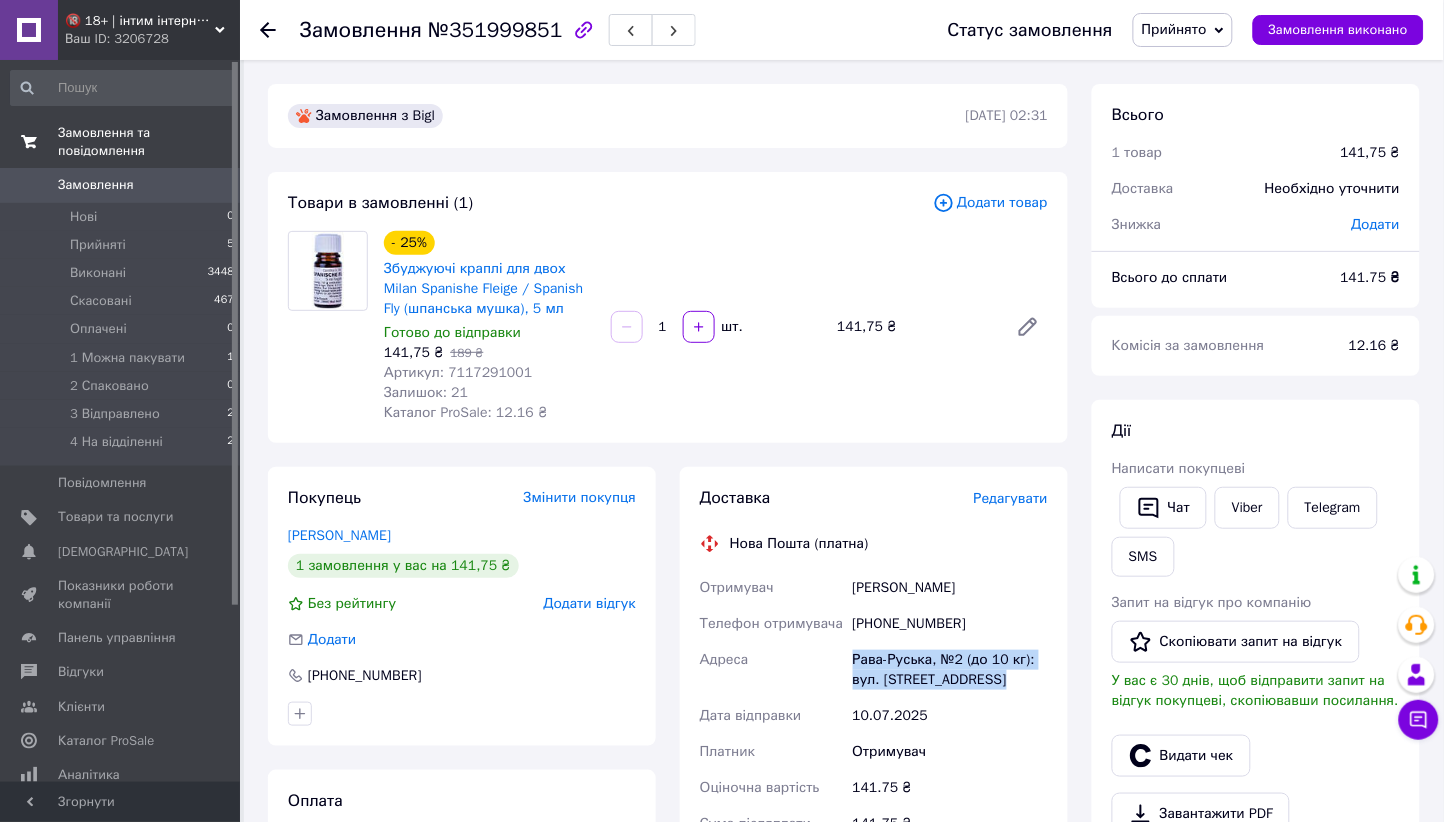 copy on "Рава-Руська, №2 (до 10 кг): вул. Львівська, 40" 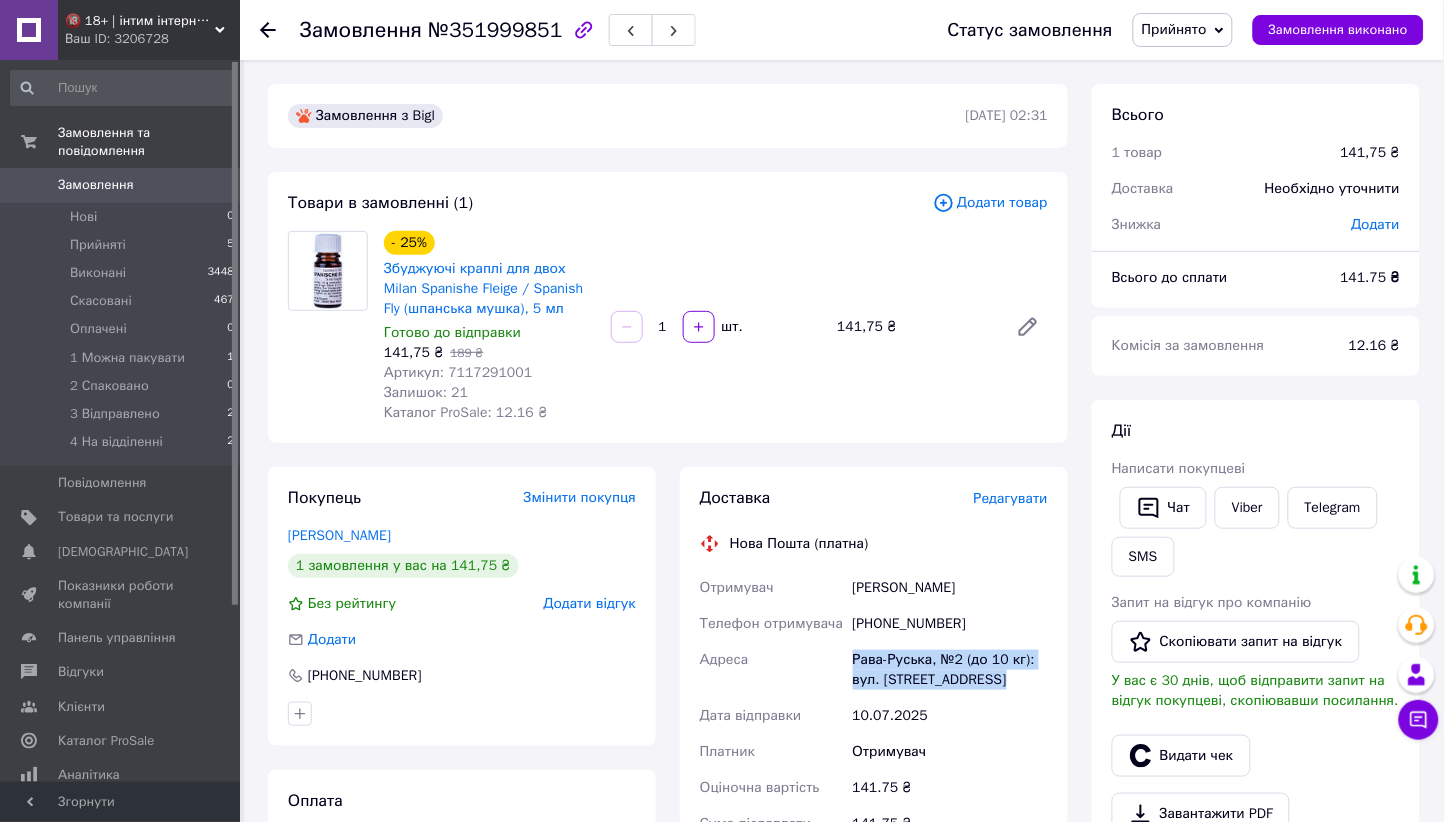 scroll, scrollTop: 449, scrollLeft: 0, axis: vertical 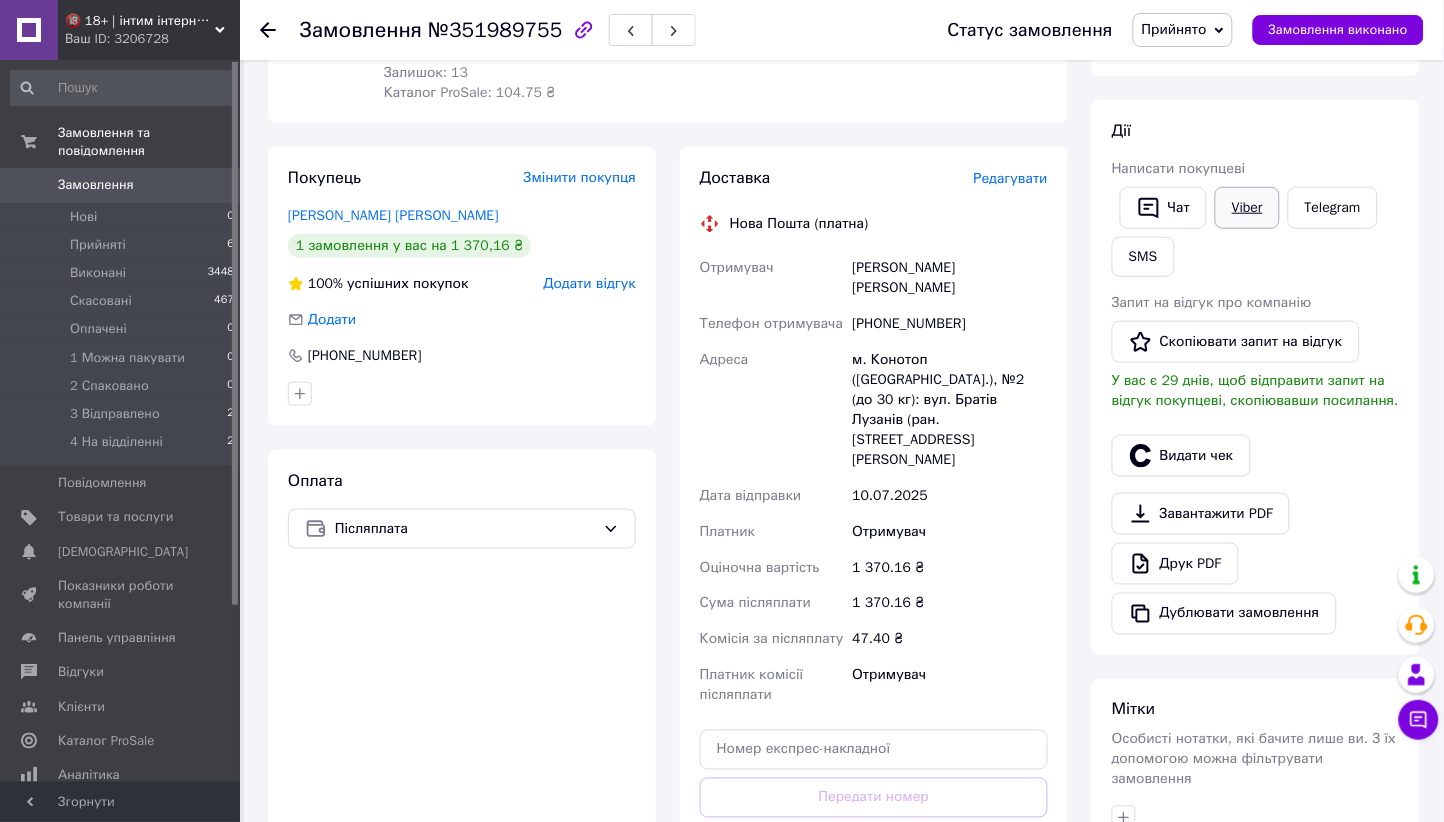 click on "Viber" at bounding box center (1247, 208) 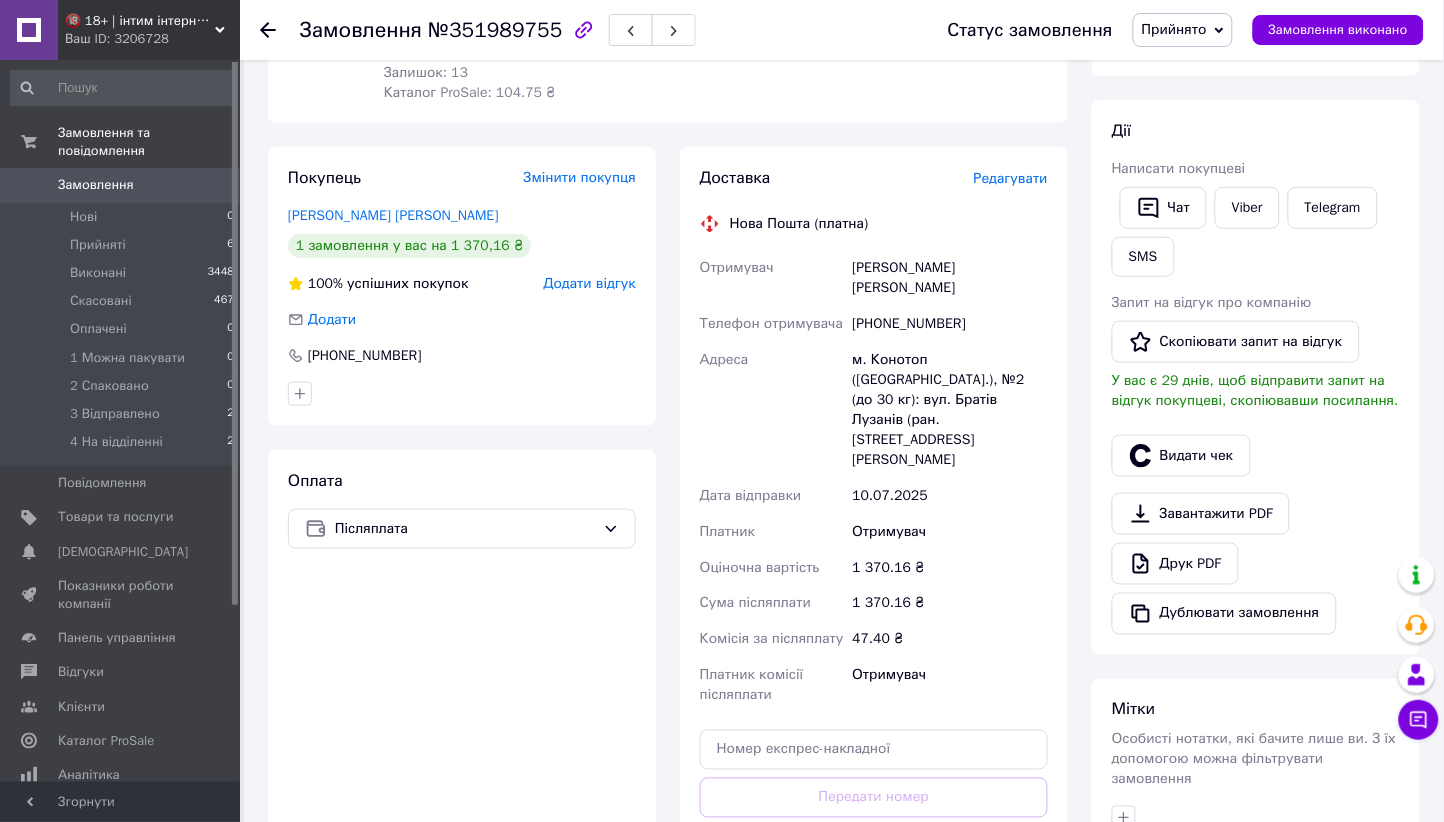 click on "м. Конотоп ([GEOGRAPHIC_DATA].), №2 (до 30 кг): вул. Братів Лузанів (ран. [STREET_ADDRESS][PERSON_NAME]" at bounding box center (950, 410) 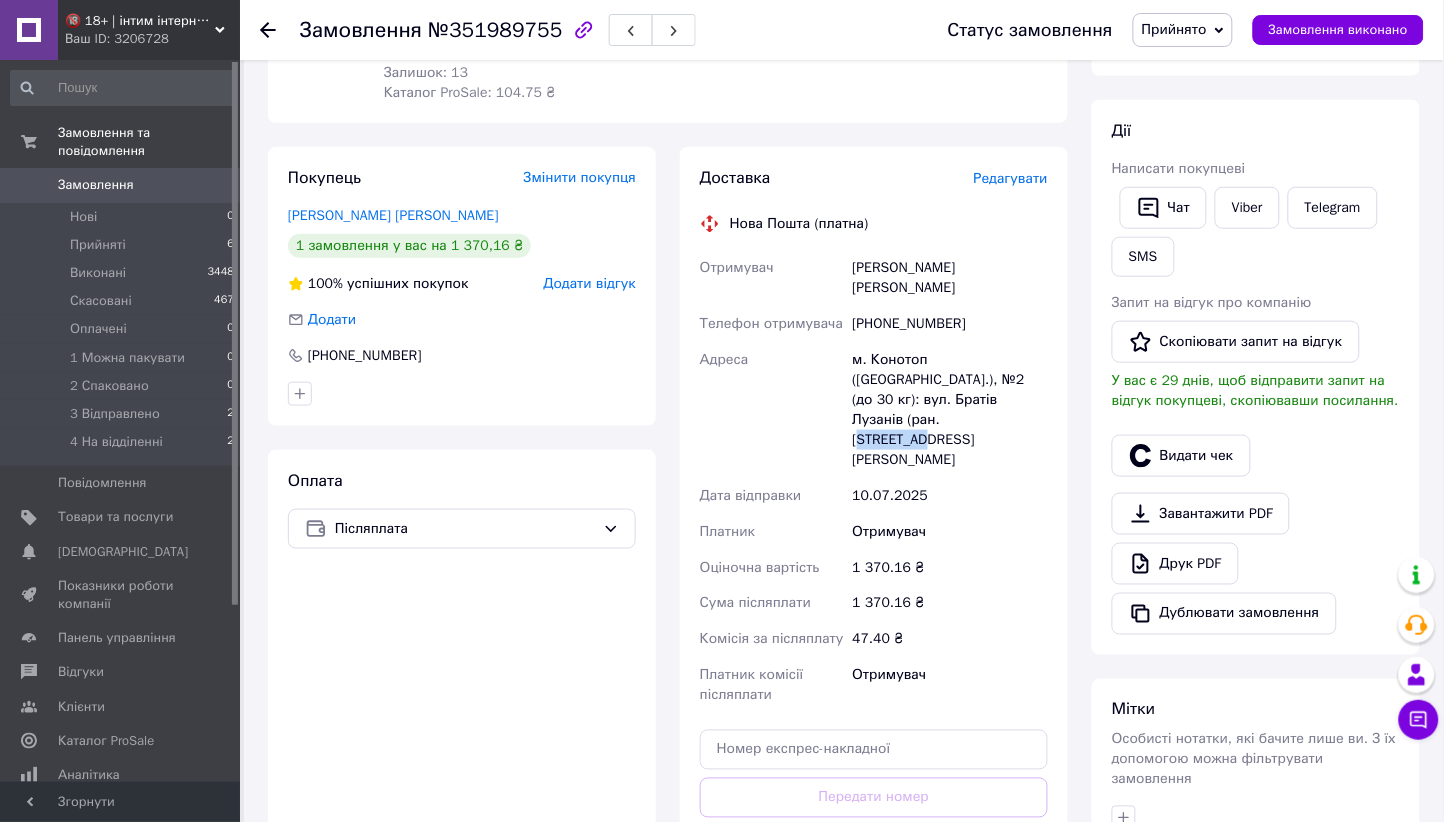 click on "м. Конотоп ([GEOGRAPHIC_DATA].), №2 (до 30 кг): вул. Братів Лузанів (ран. [STREET_ADDRESS][PERSON_NAME]" at bounding box center (950, 410) 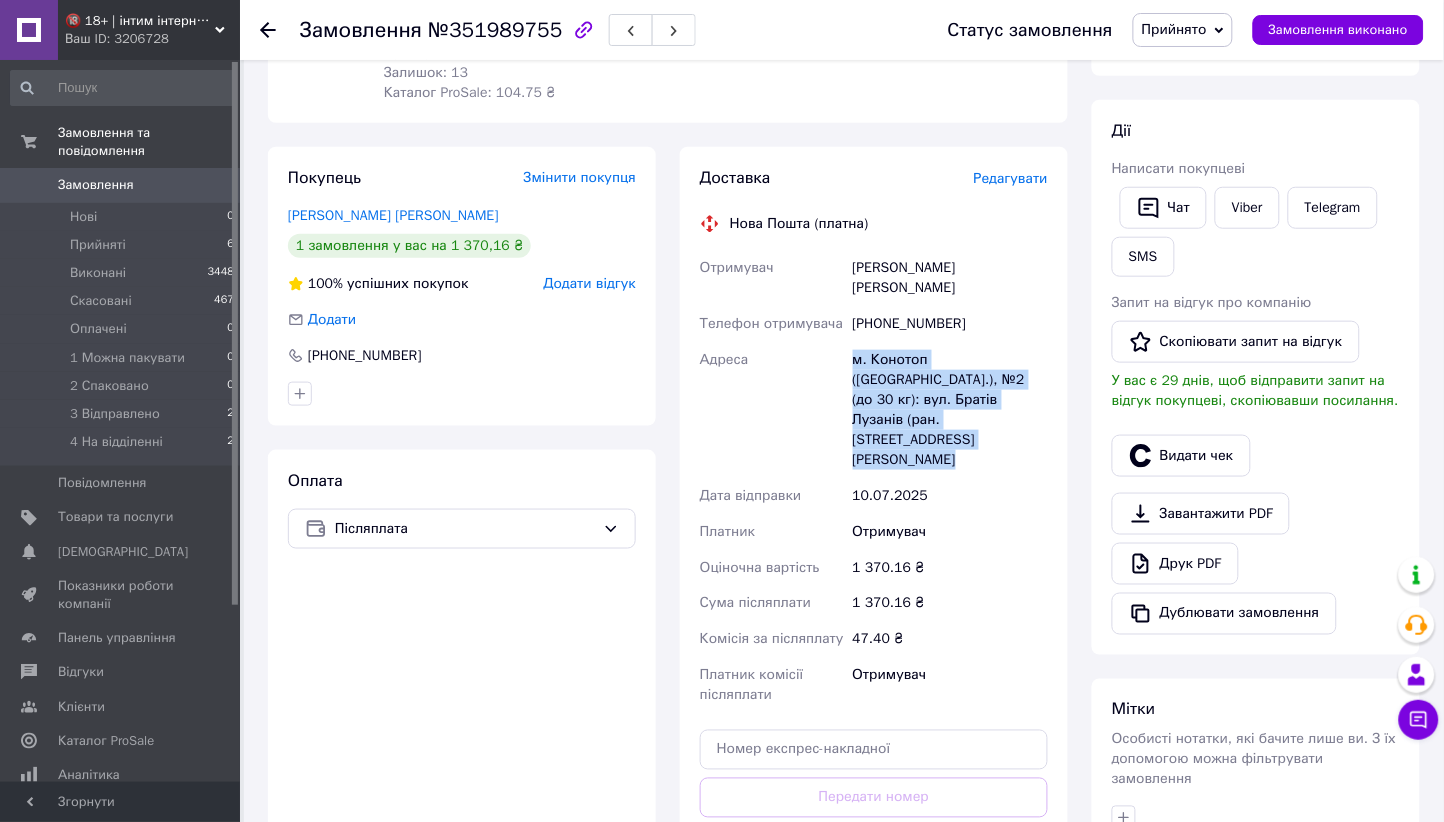 click on "м. Конотоп ([GEOGRAPHIC_DATA].), №2 (до 30 кг): вул. Братів Лузанів (ран. [STREET_ADDRESS][PERSON_NAME]" at bounding box center [950, 410] 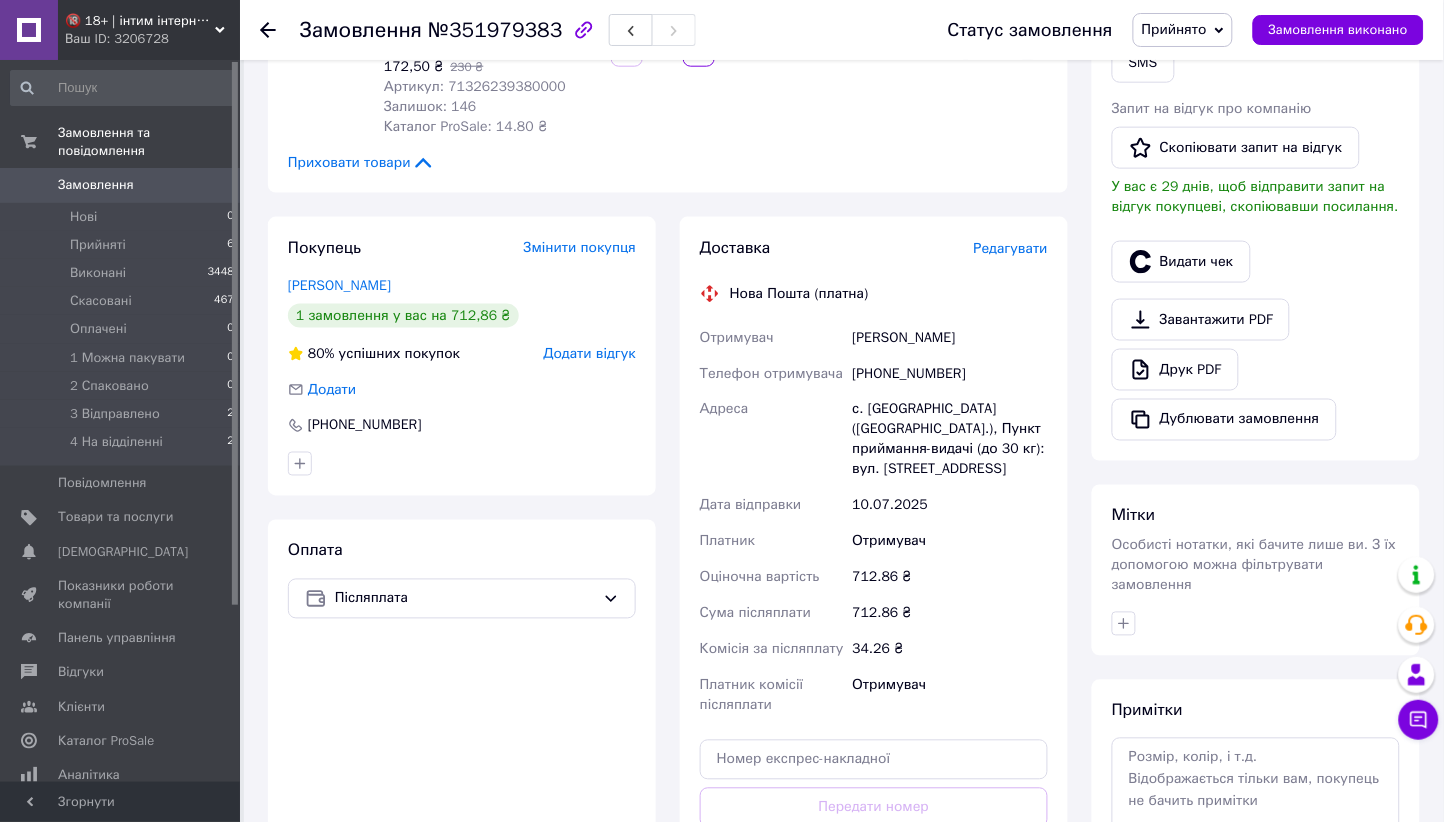 scroll, scrollTop: 300, scrollLeft: 0, axis: vertical 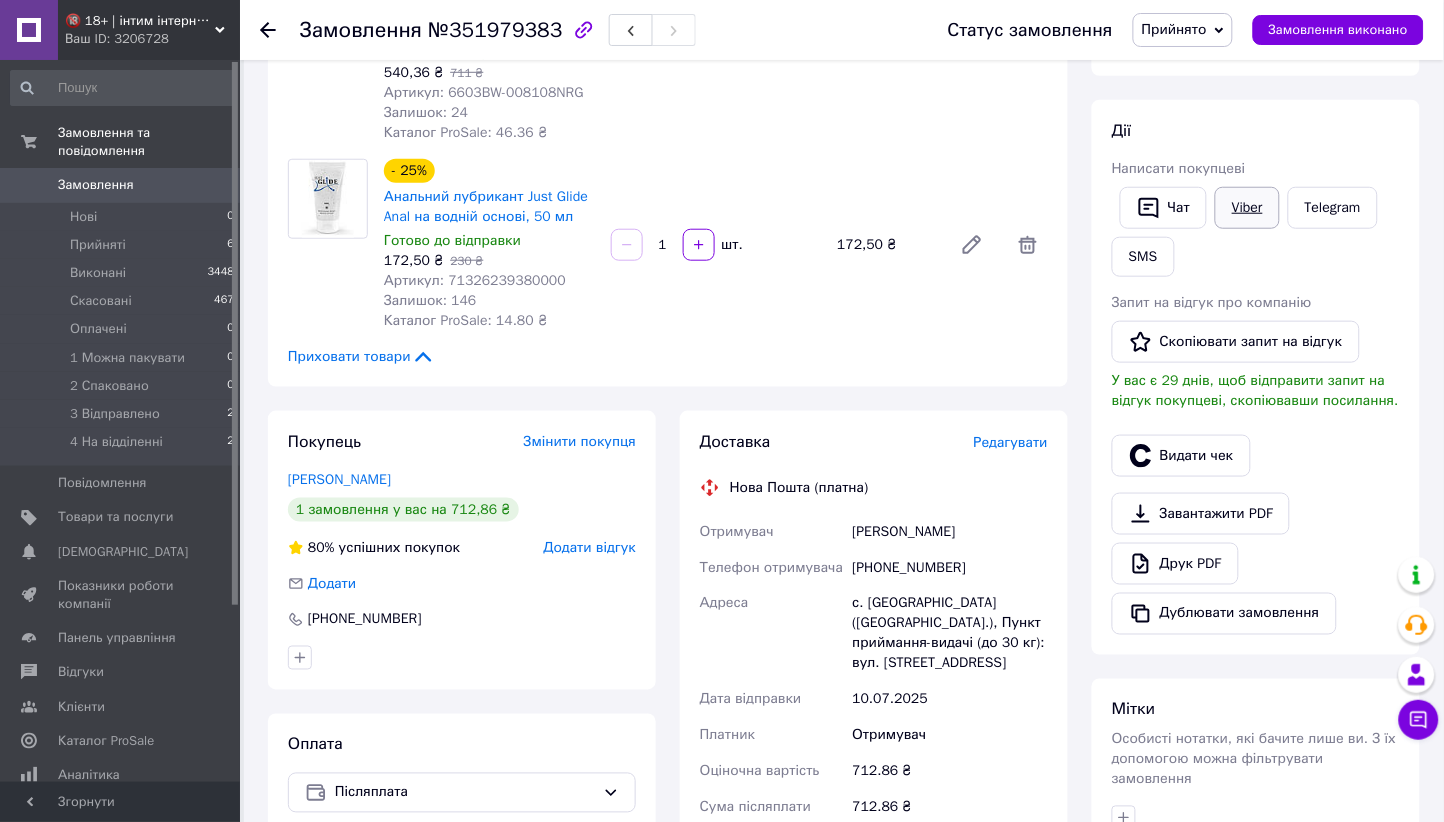 click on "Viber" at bounding box center (1247, 208) 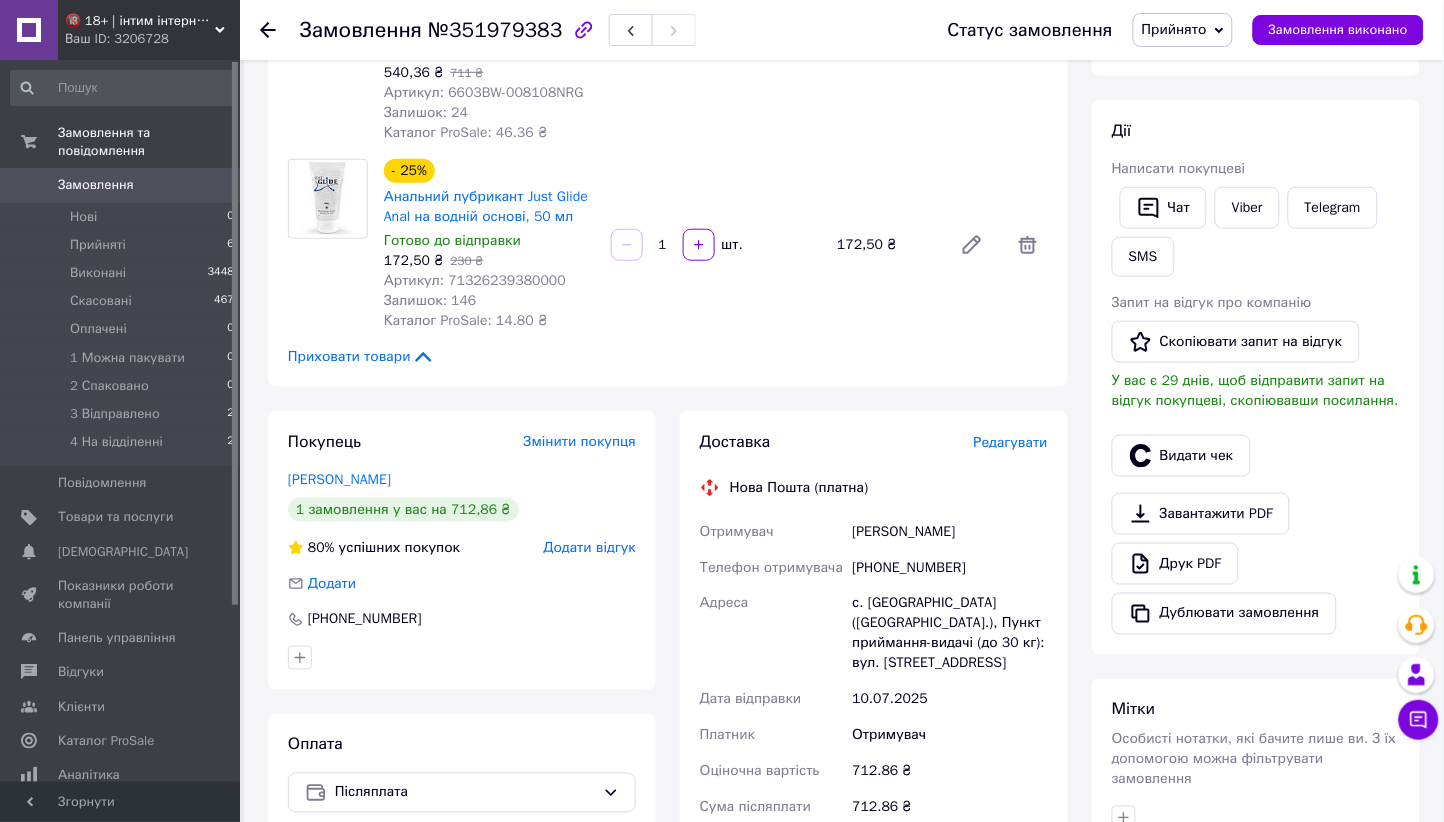 click on "с. [GEOGRAPHIC_DATA] ([GEOGRAPHIC_DATA].), Пункт приймання-видачі (до 30 кг): вул. [STREET_ADDRESS]" at bounding box center [950, 634] 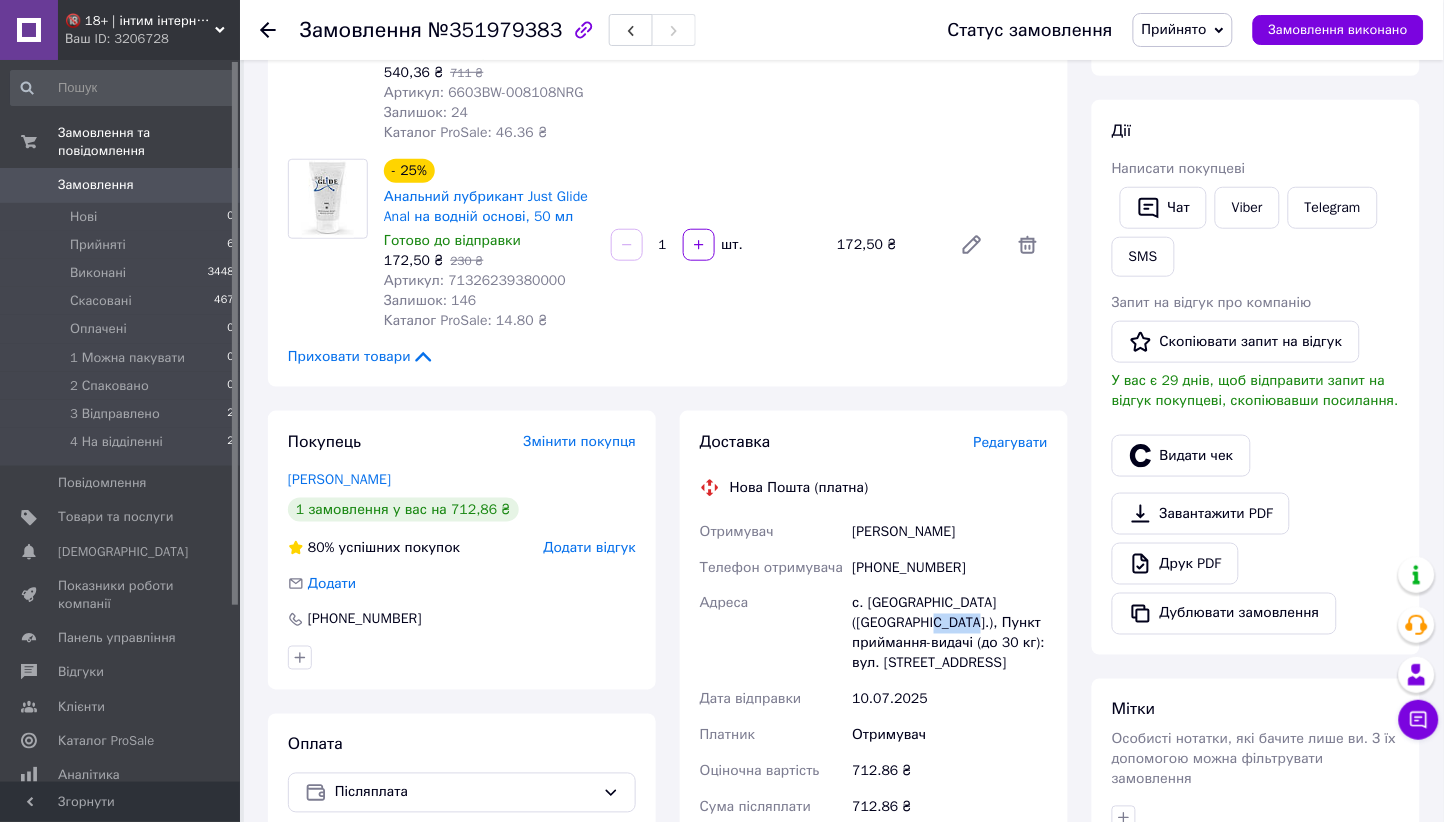 click on "с. [GEOGRAPHIC_DATA] ([GEOGRAPHIC_DATA].), Пункт приймання-видачі (до 30 кг): вул. [STREET_ADDRESS]" at bounding box center [950, 634] 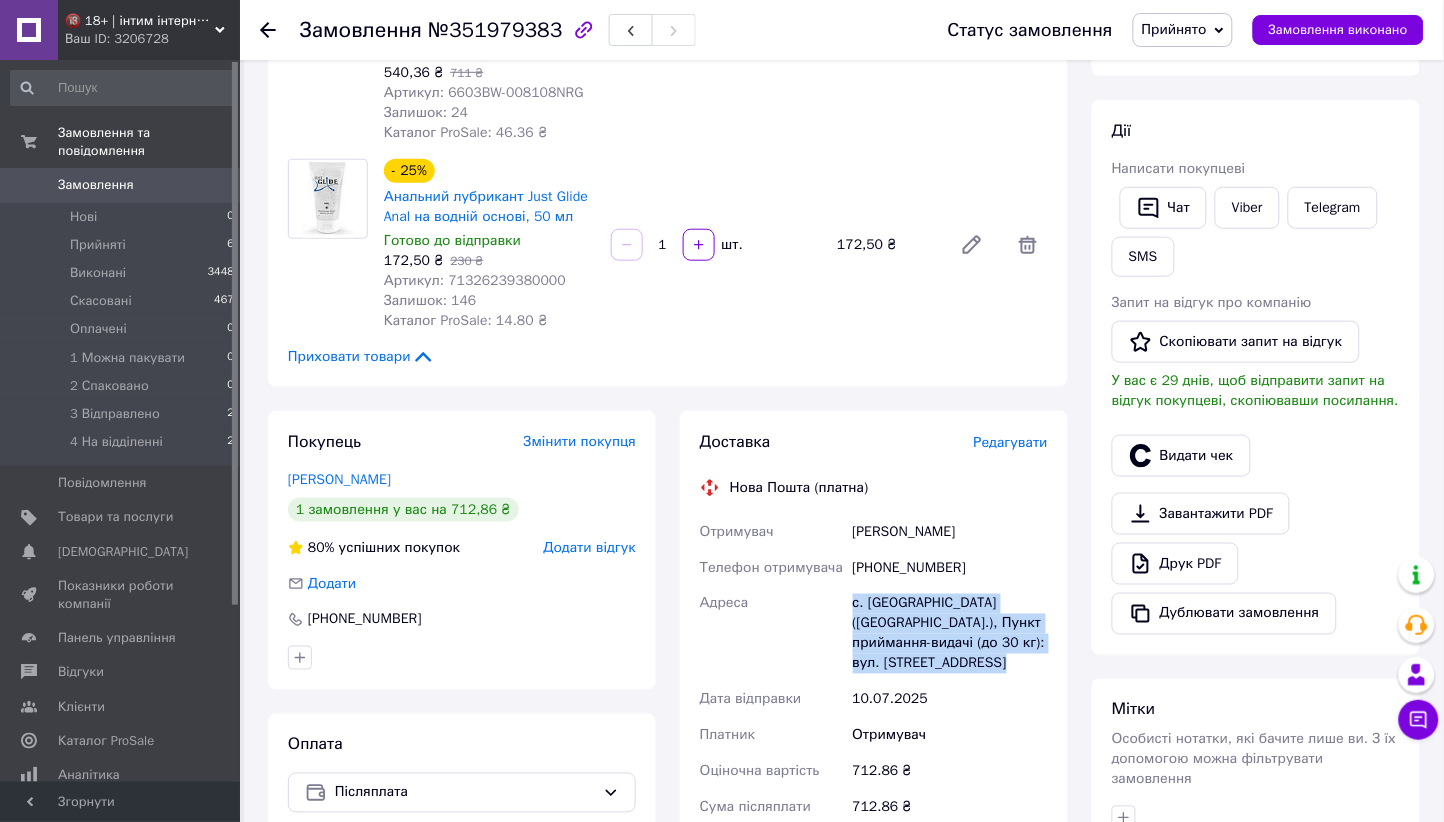 click on "с. [GEOGRAPHIC_DATA] ([GEOGRAPHIC_DATA].), Пункт приймання-видачі (до 30 кг): вул. [STREET_ADDRESS]" at bounding box center (950, 634) 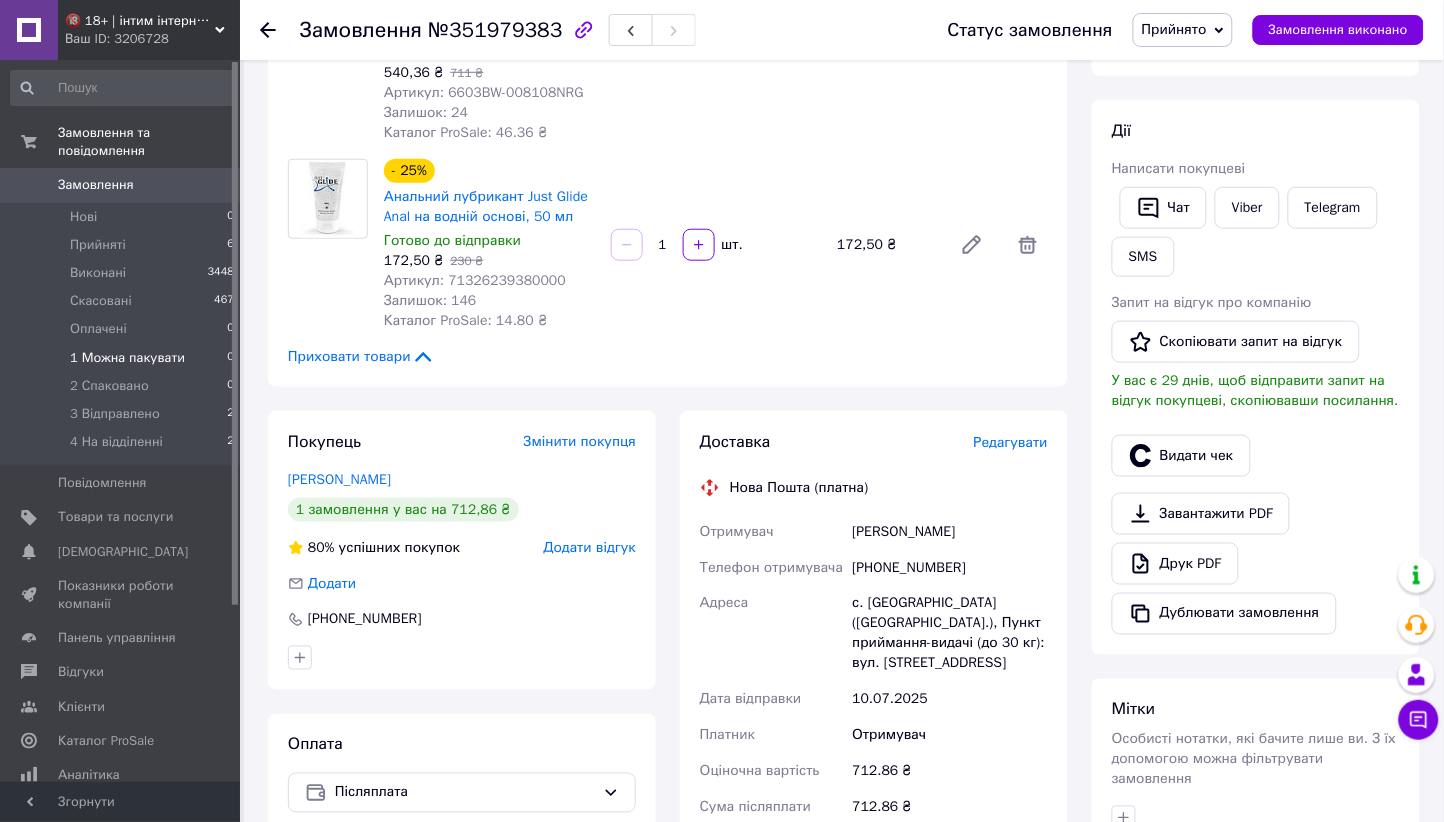click on "1 Можна пакувати" at bounding box center (127, 358) 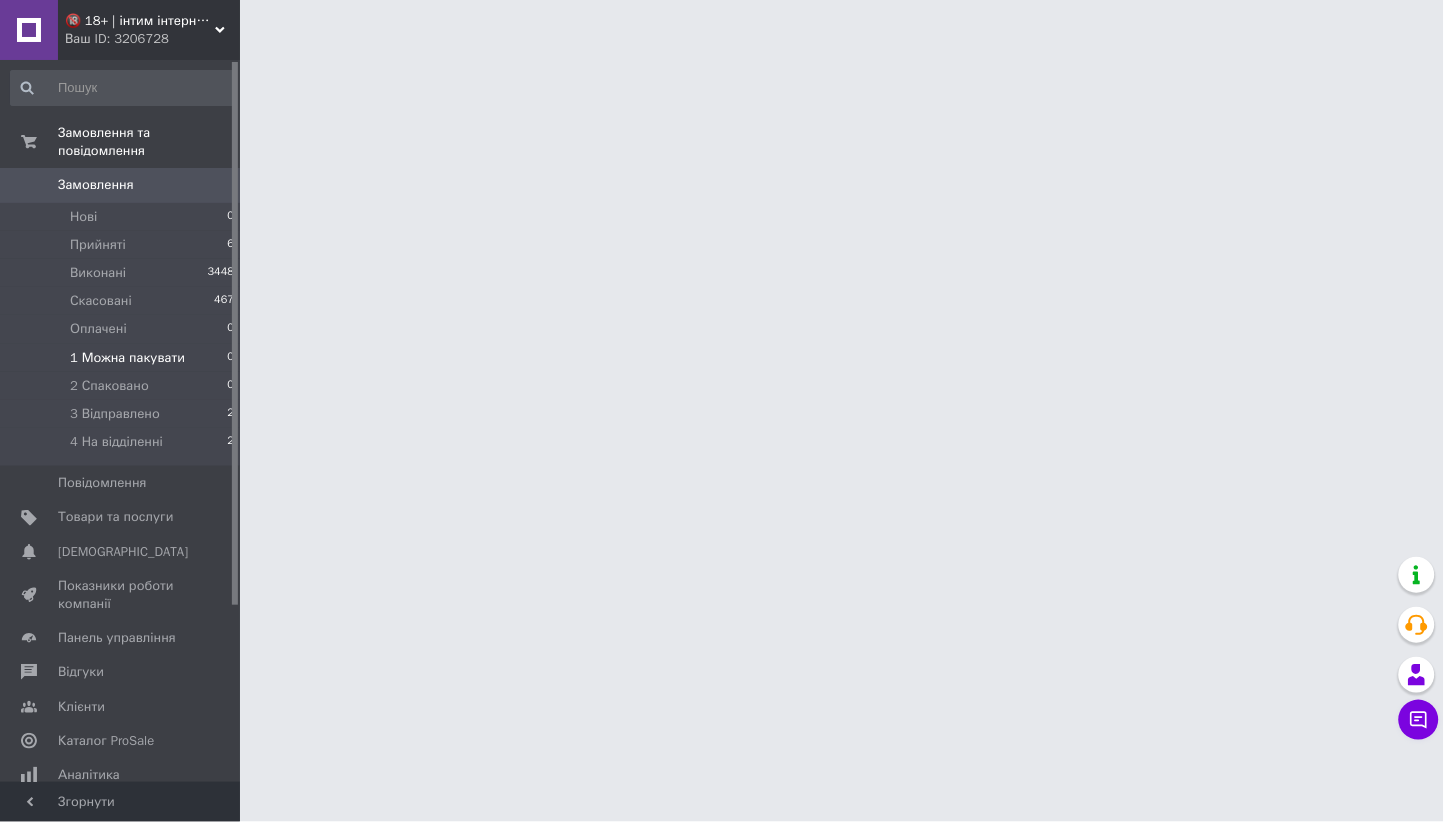 scroll, scrollTop: 0, scrollLeft: 0, axis: both 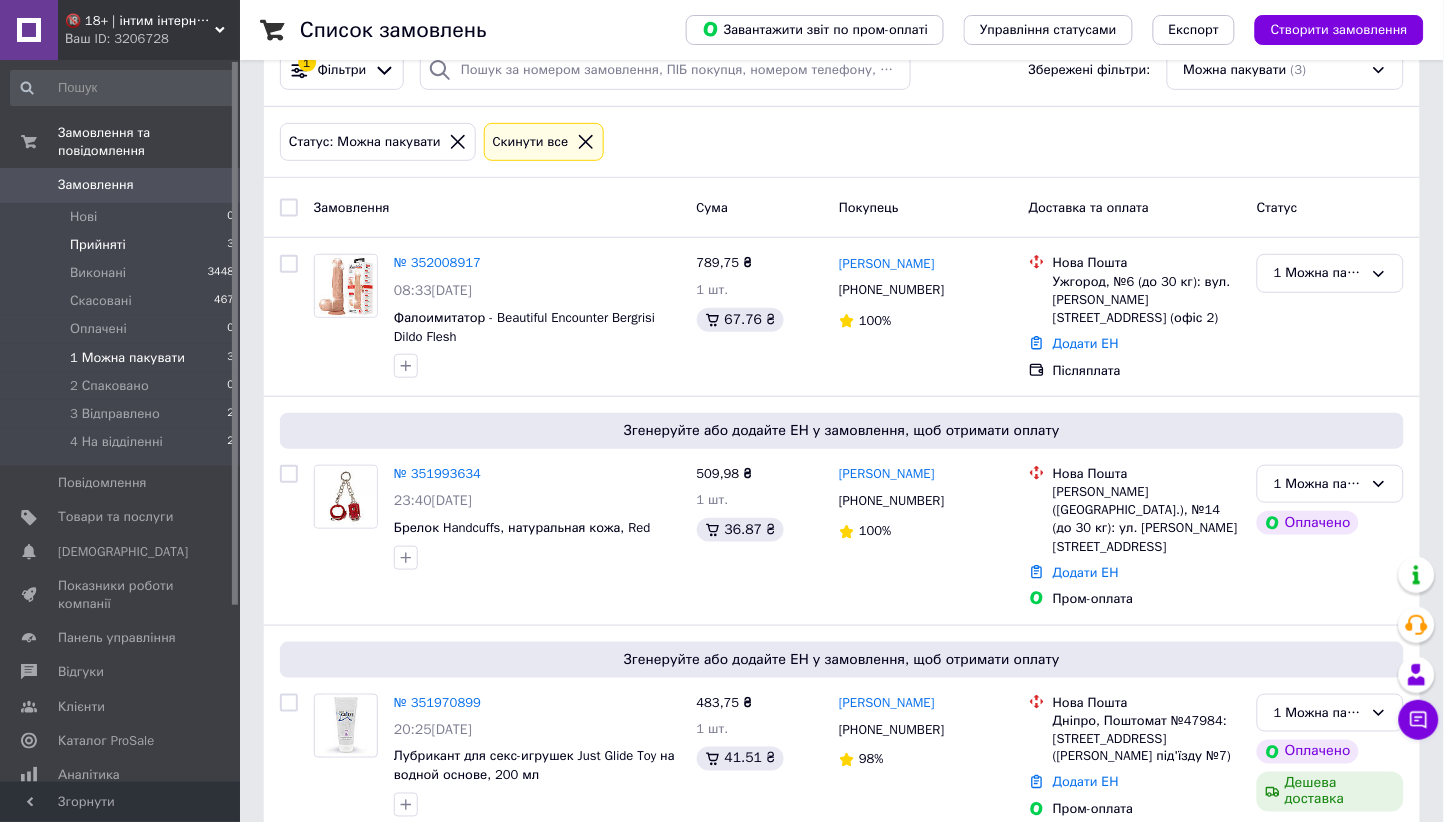 click on "Прийняті 3" at bounding box center [123, 245] 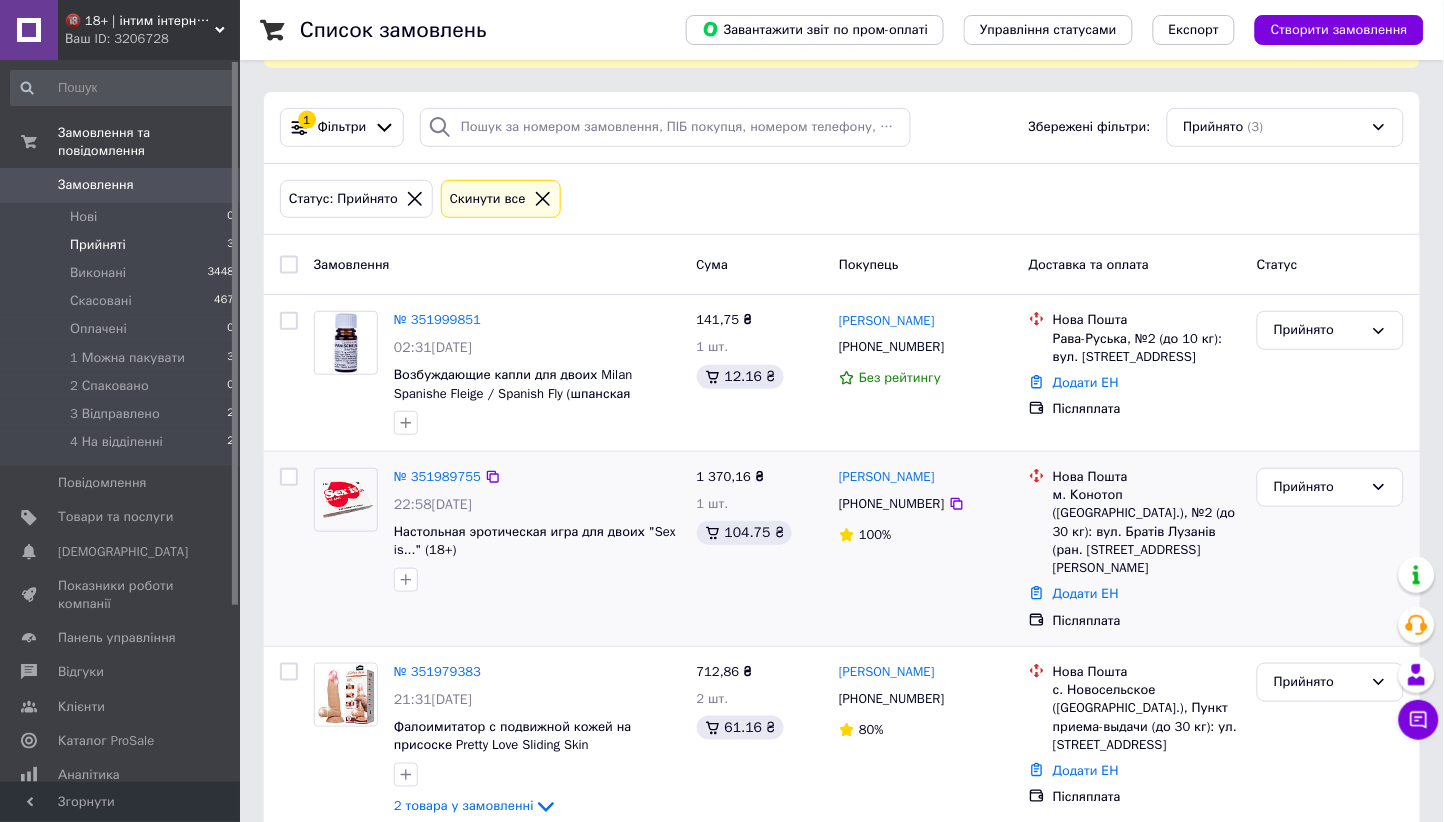scroll, scrollTop: 95, scrollLeft: 0, axis: vertical 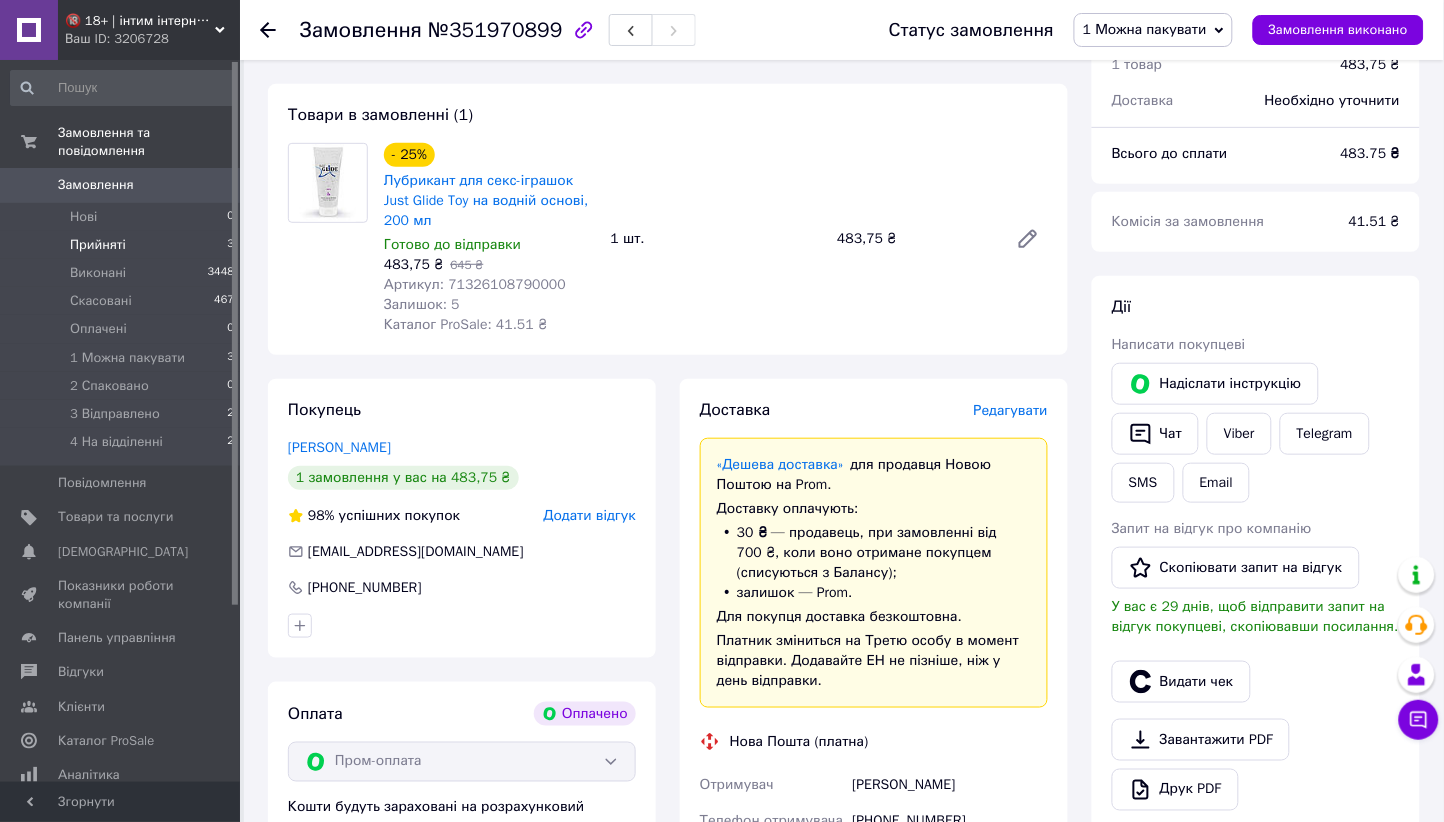 click on "Прийняті 3" at bounding box center [123, 245] 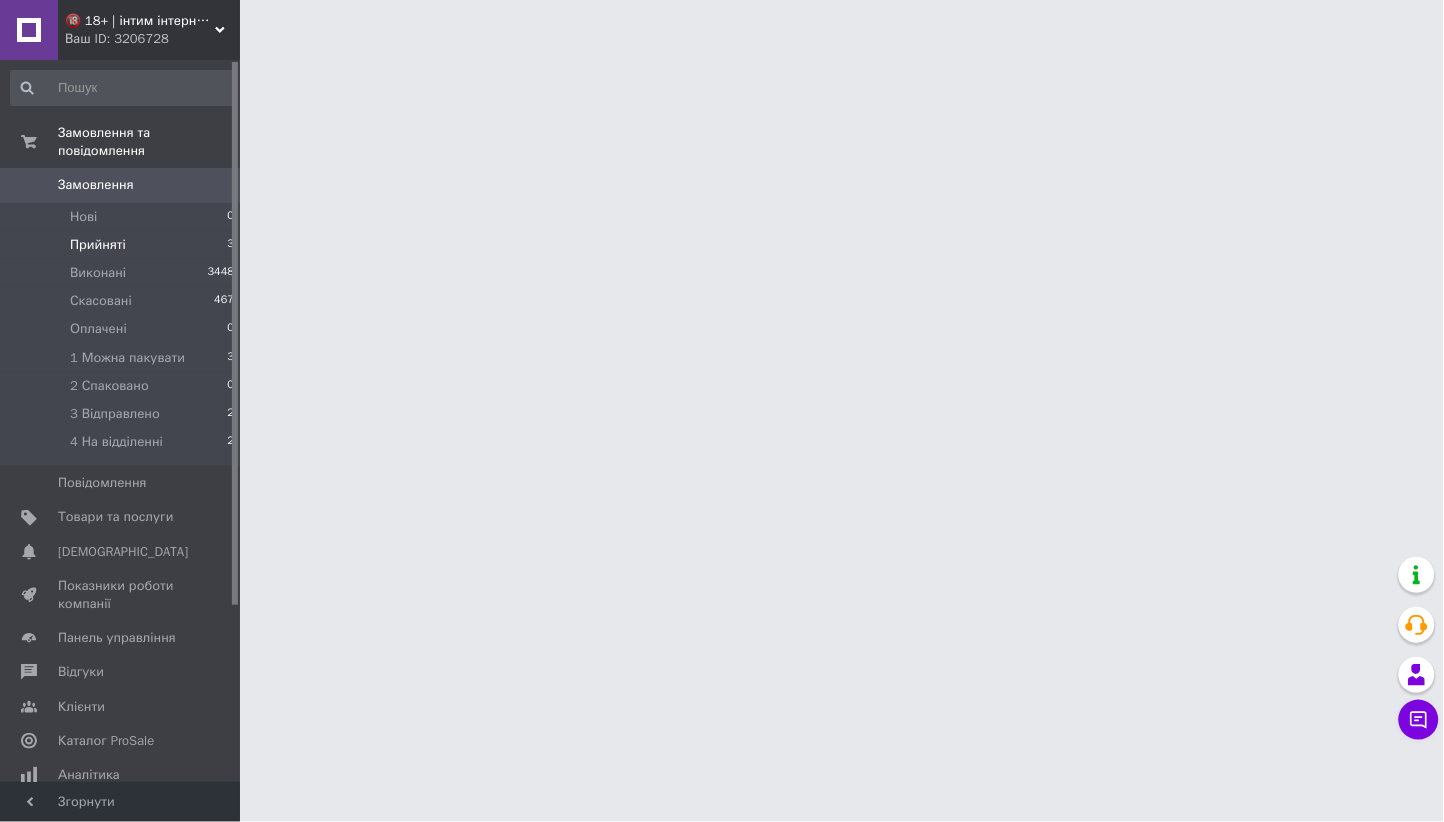 scroll, scrollTop: 0, scrollLeft: 0, axis: both 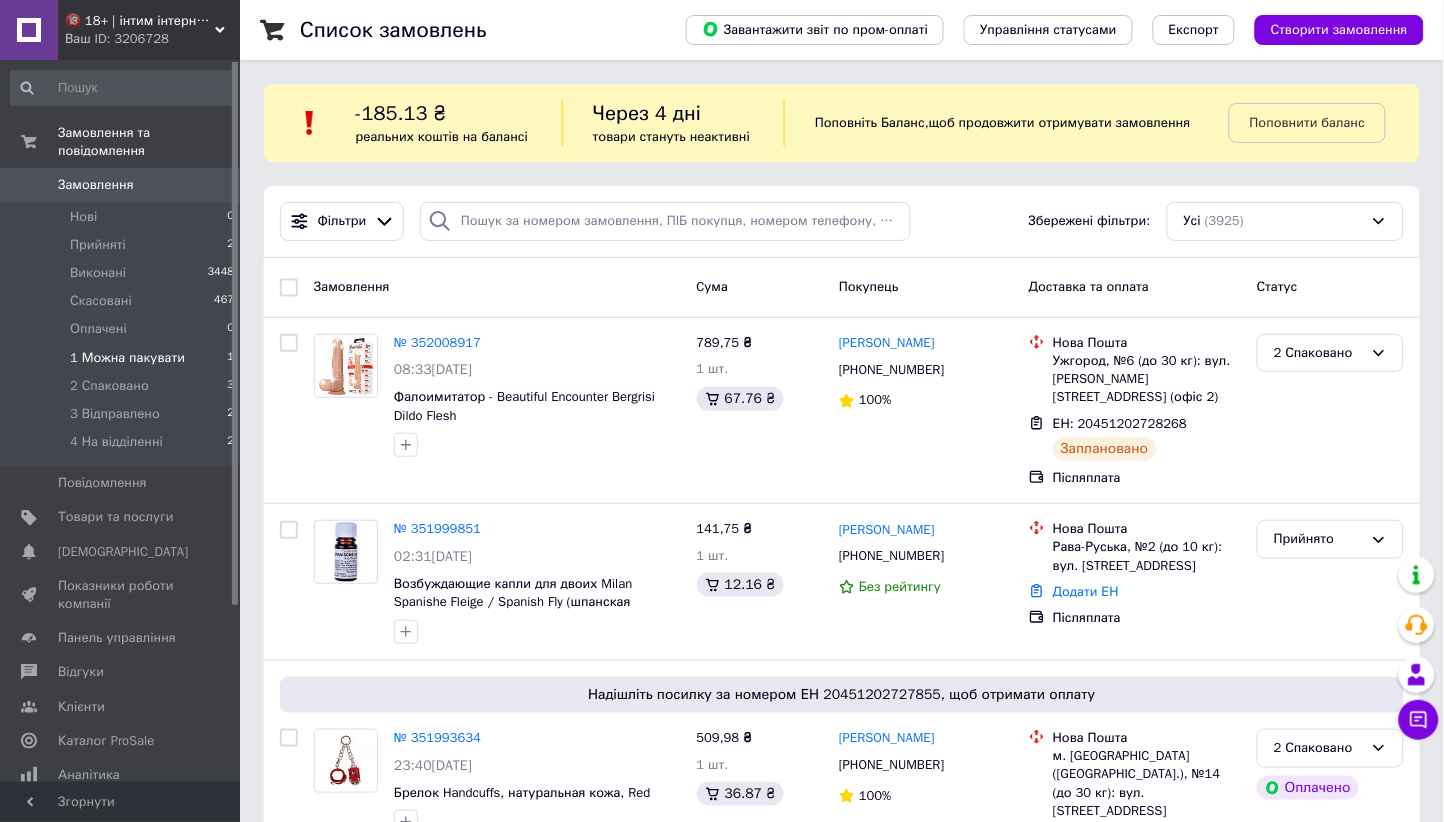click on "1 Можна пакувати 1" at bounding box center [123, 358] 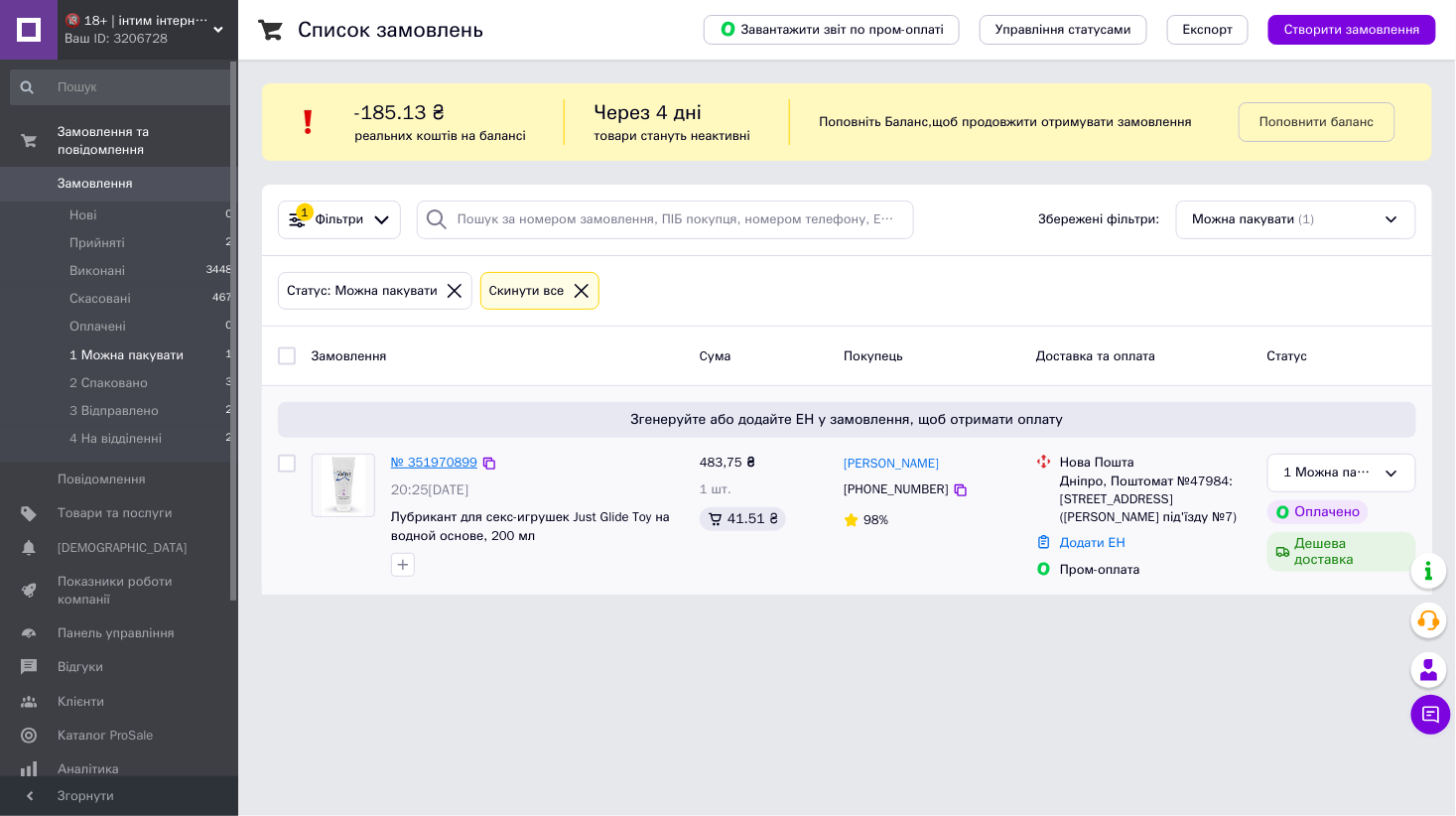 click on "№ 351970899" at bounding box center [434, 462] 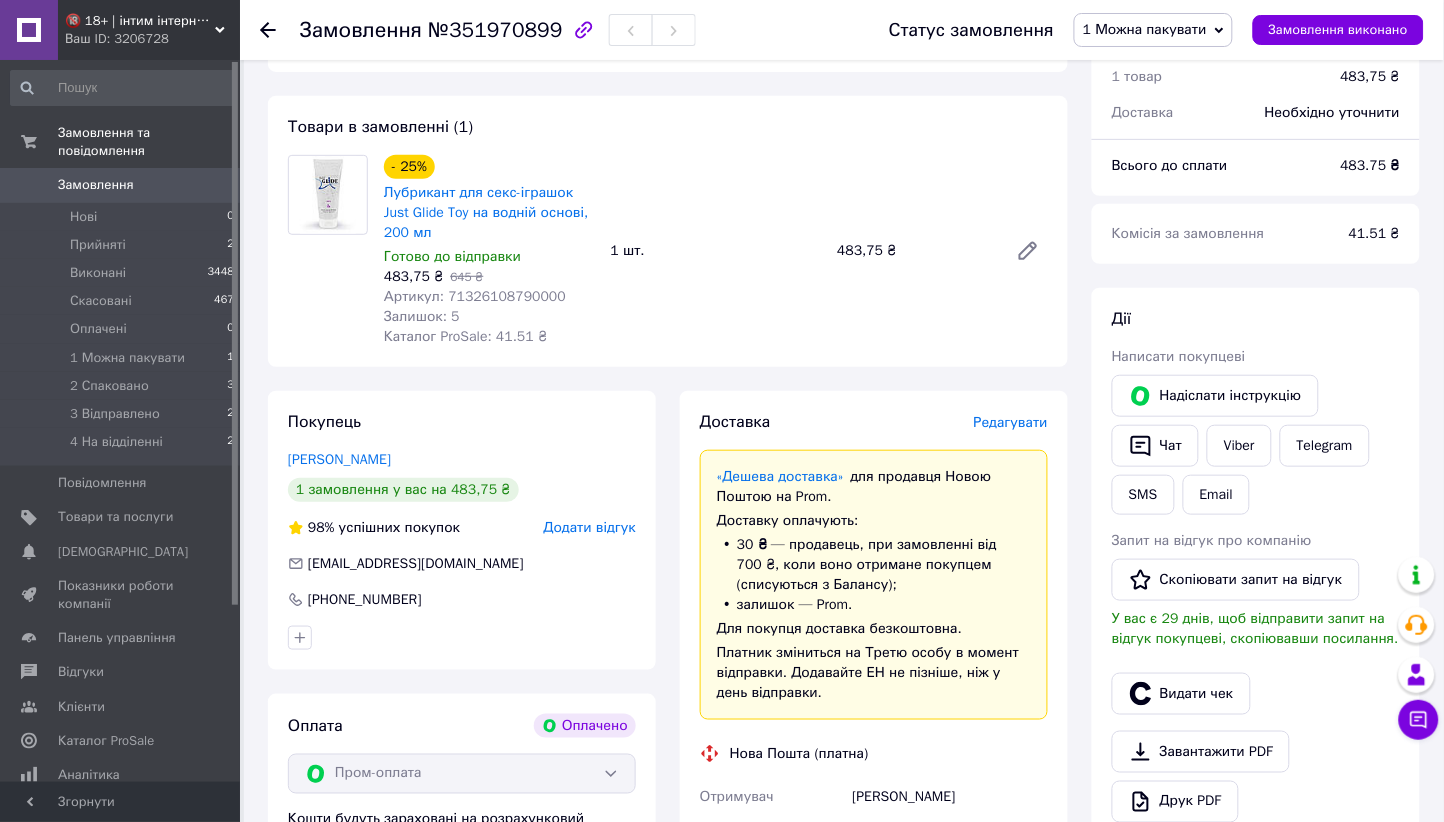 scroll, scrollTop: 449, scrollLeft: 0, axis: vertical 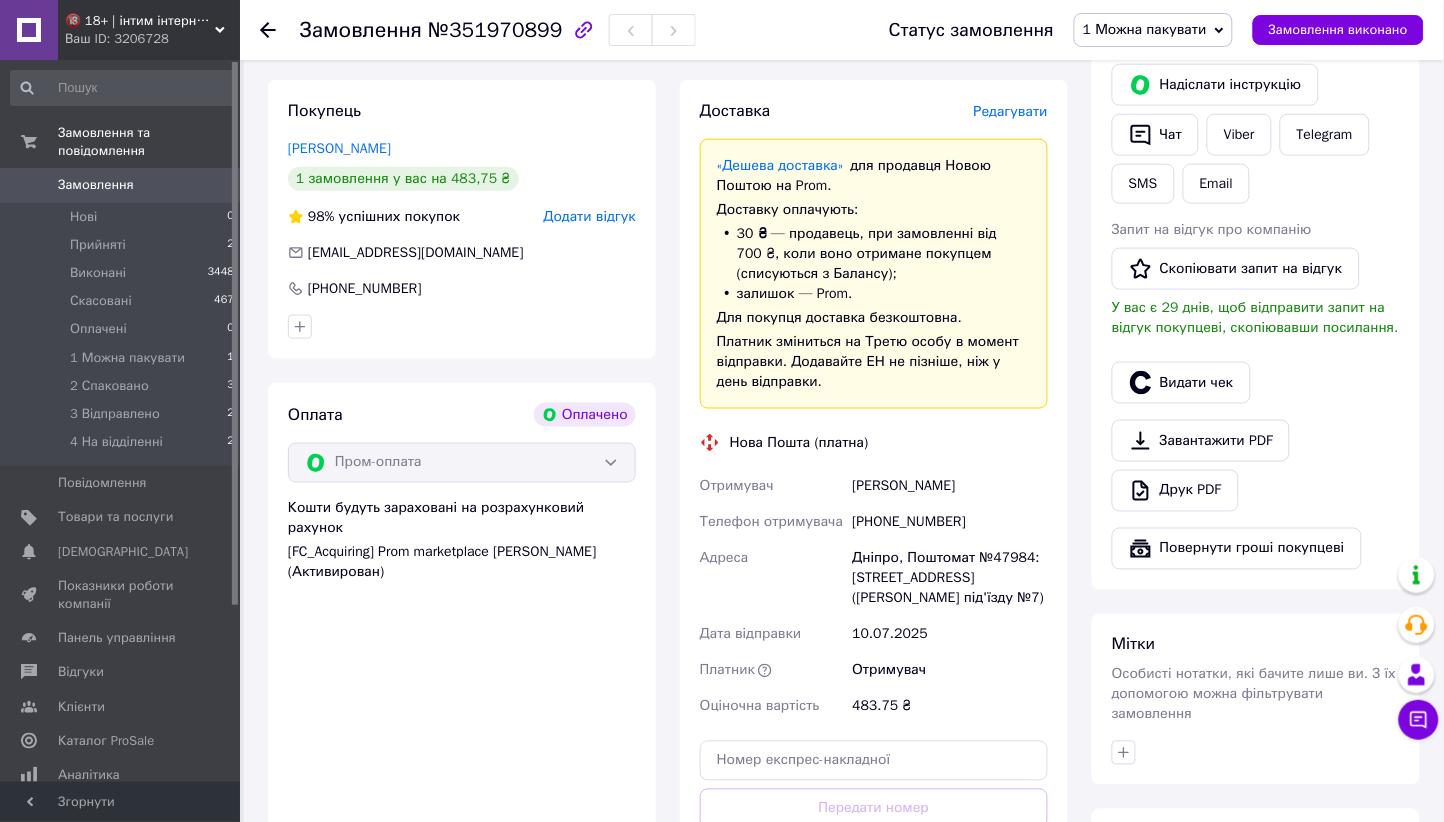 click on "Бычко Дмитрий" at bounding box center (950, 487) 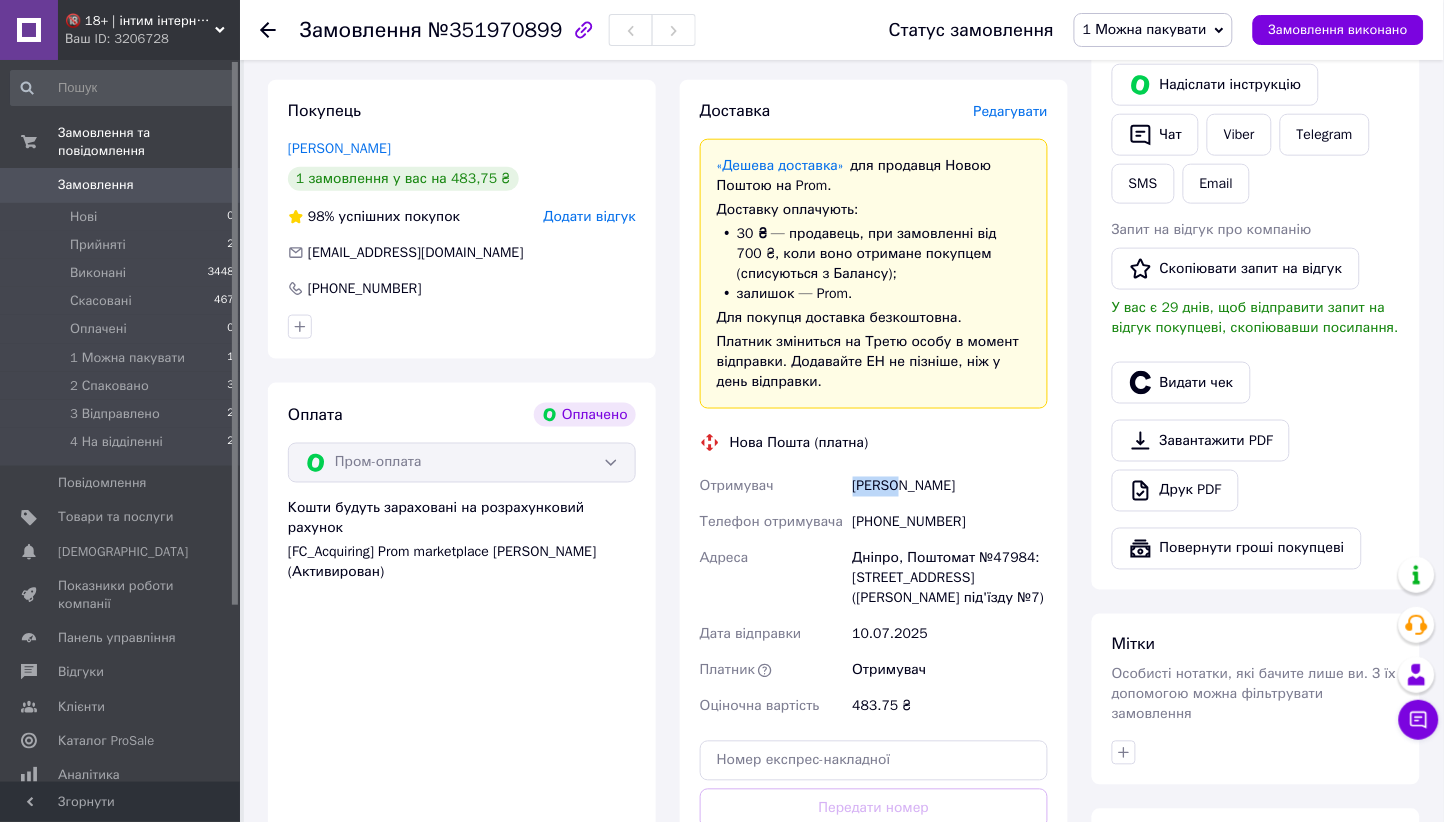 click on "Бычко Дмитрий" at bounding box center [950, 487] 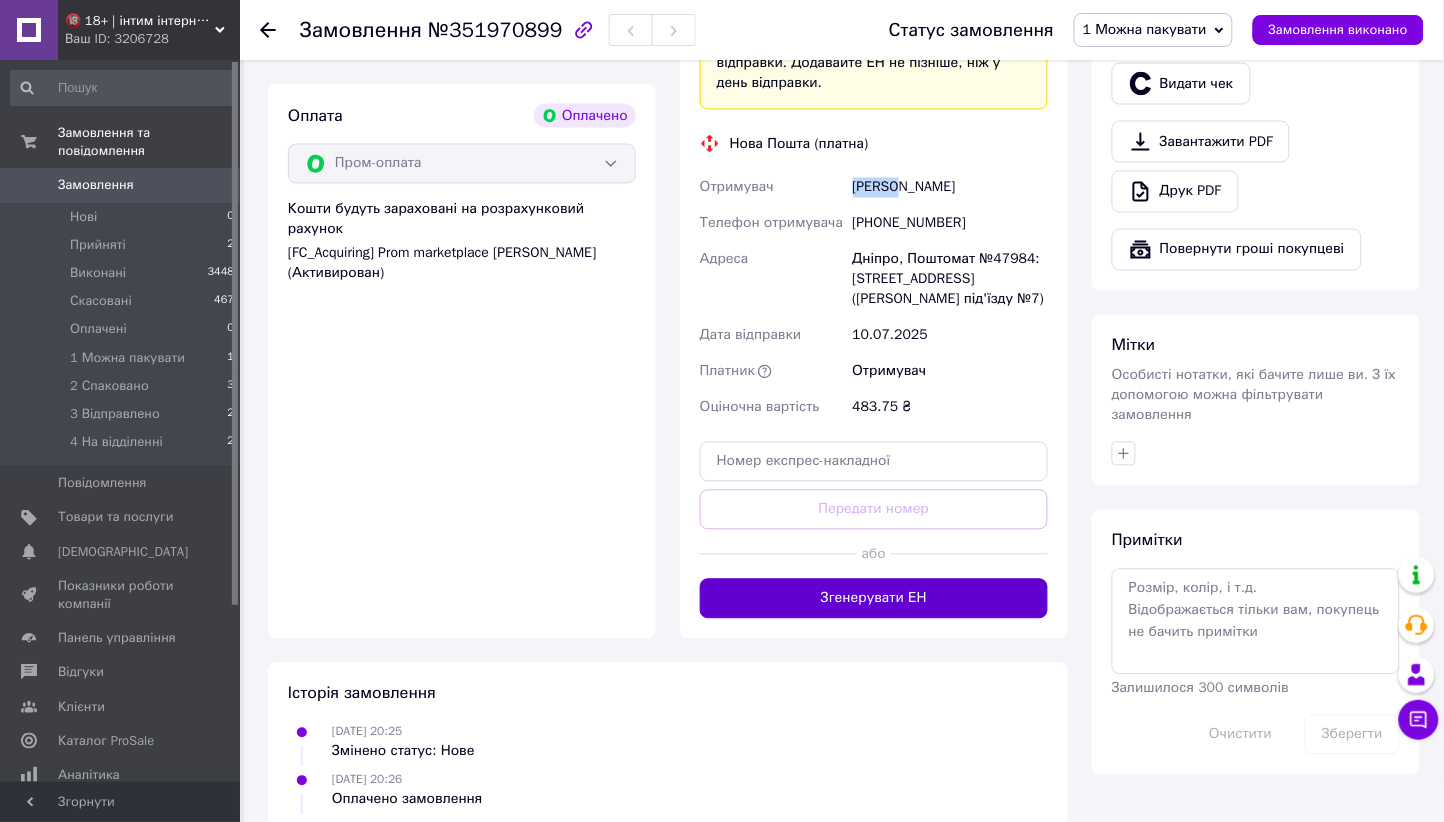 scroll, scrollTop: 749, scrollLeft: 0, axis: vertical 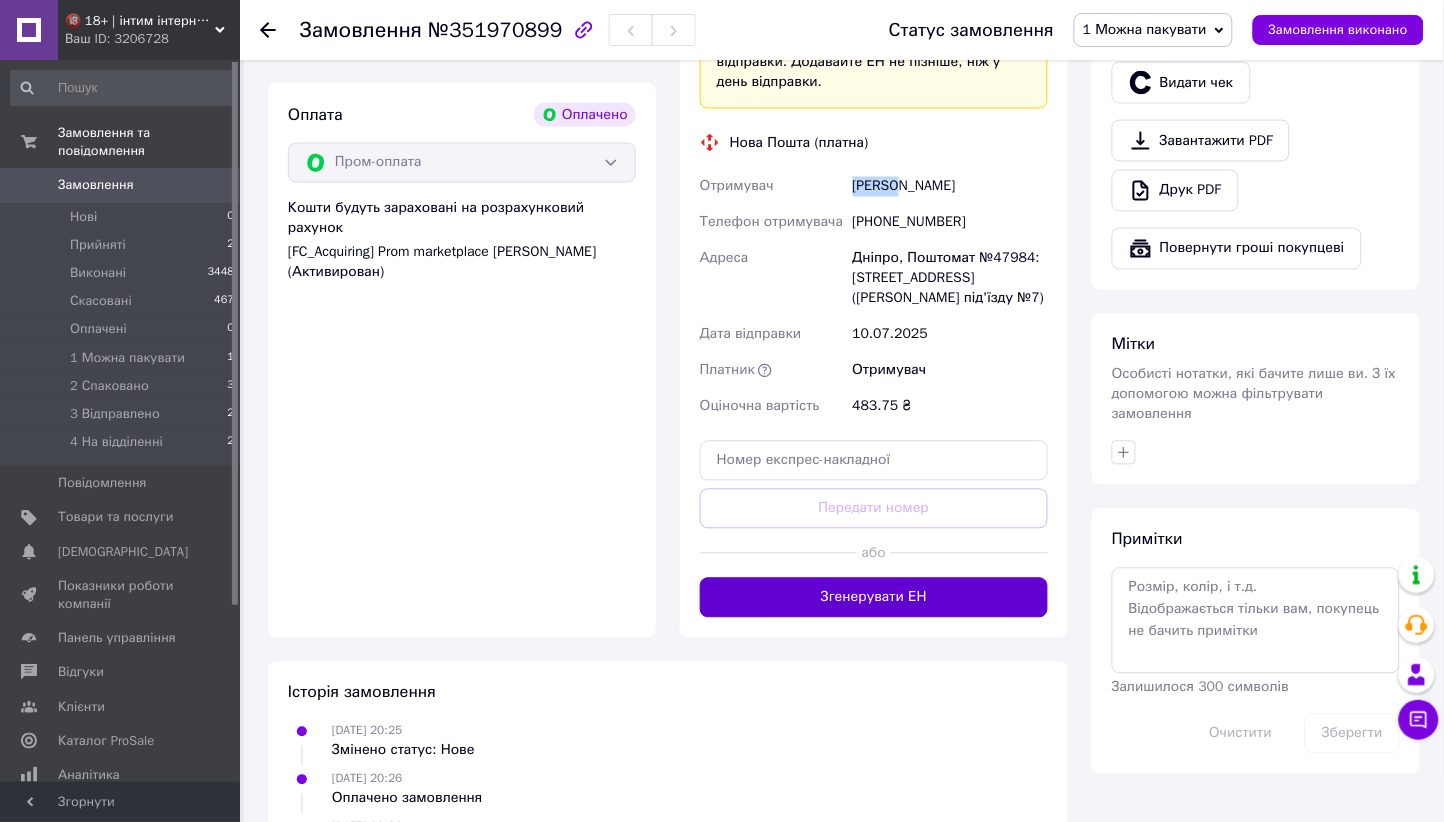click on "Згенерувати ЕН" at bounding box center [874, 598] 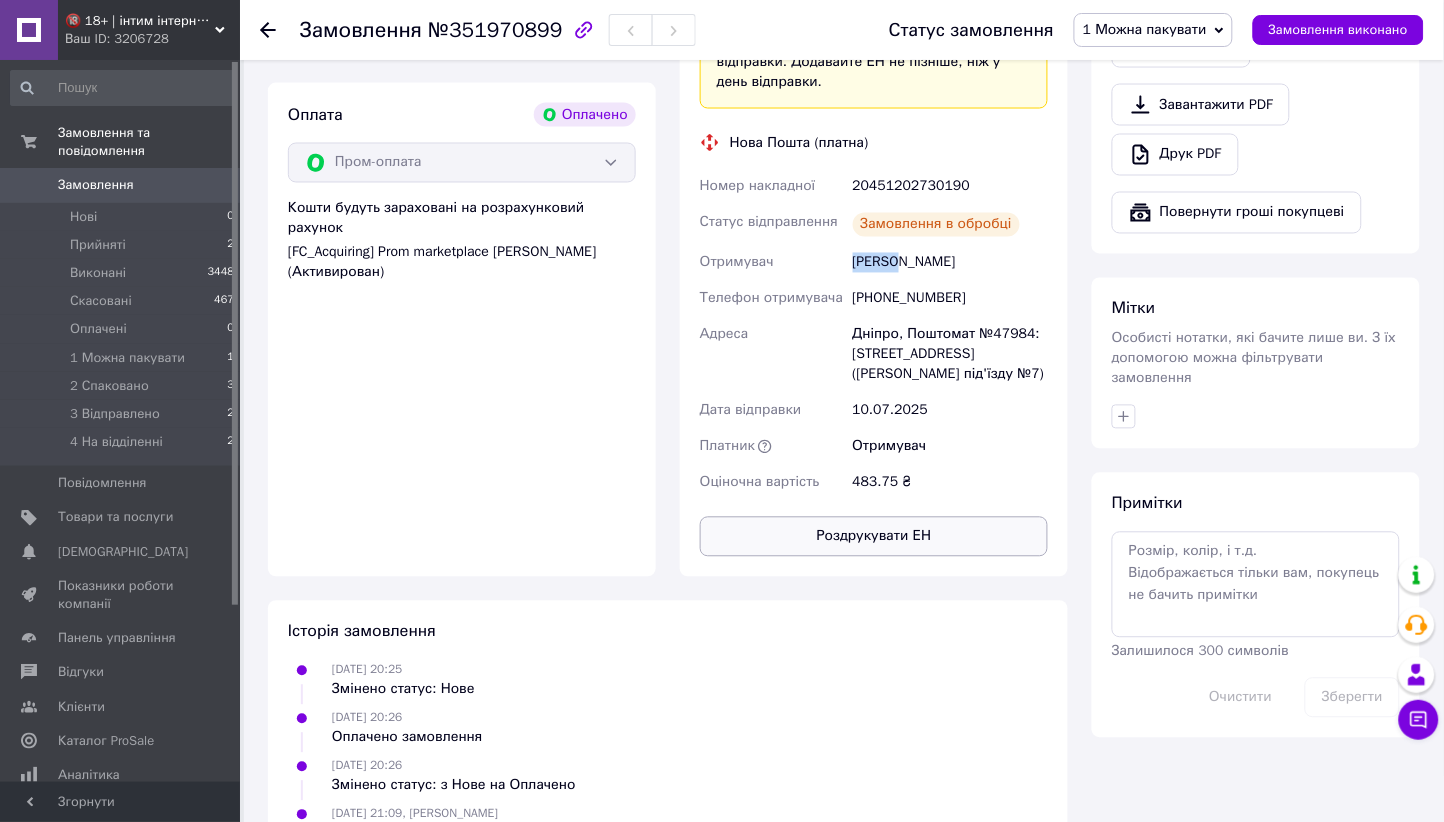 click on "Роздрукувати ЕН" at bounding box center [874, 537] 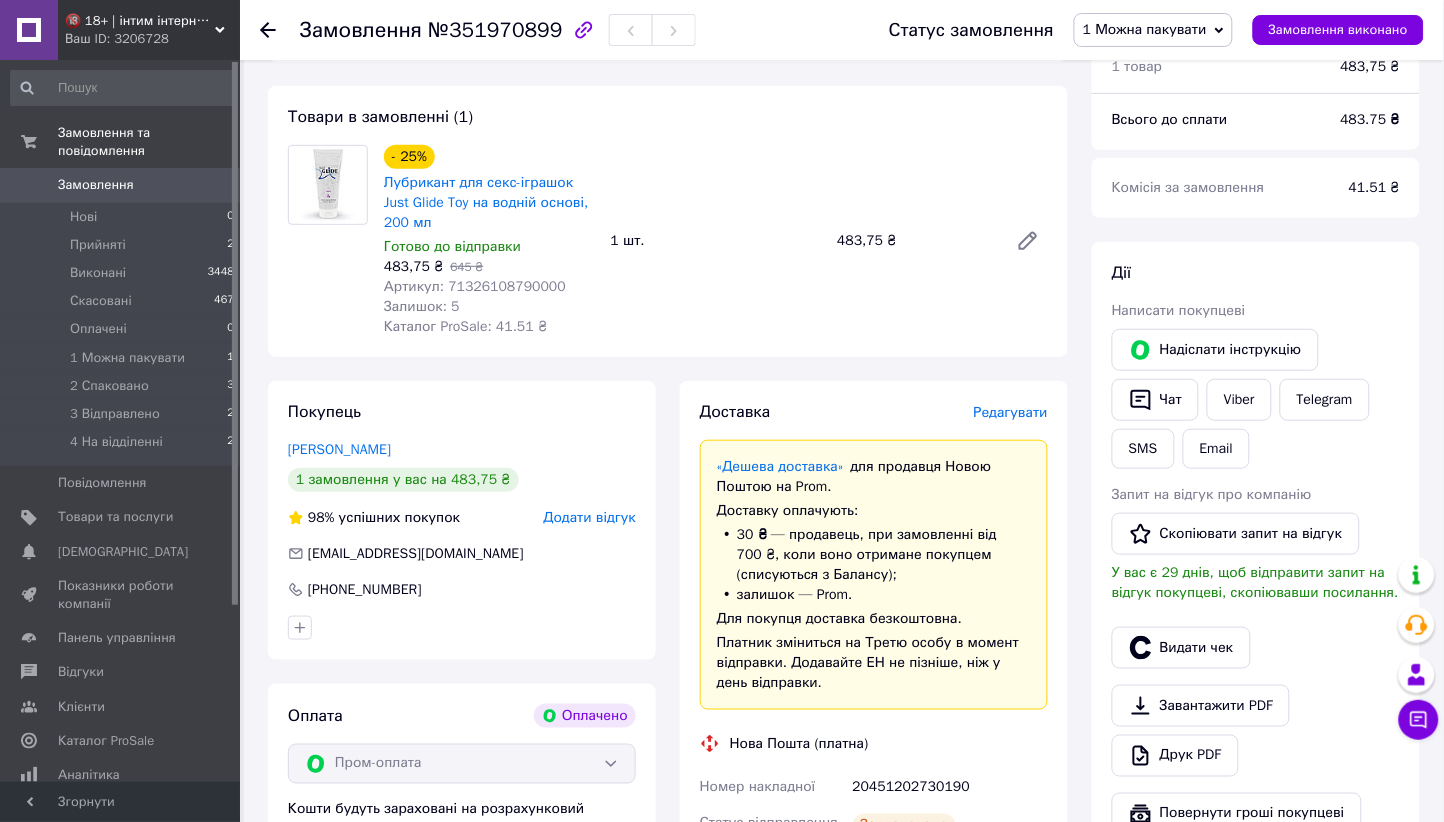 scroll, scrollTop: 0, scrollLeft: 0, axis: both 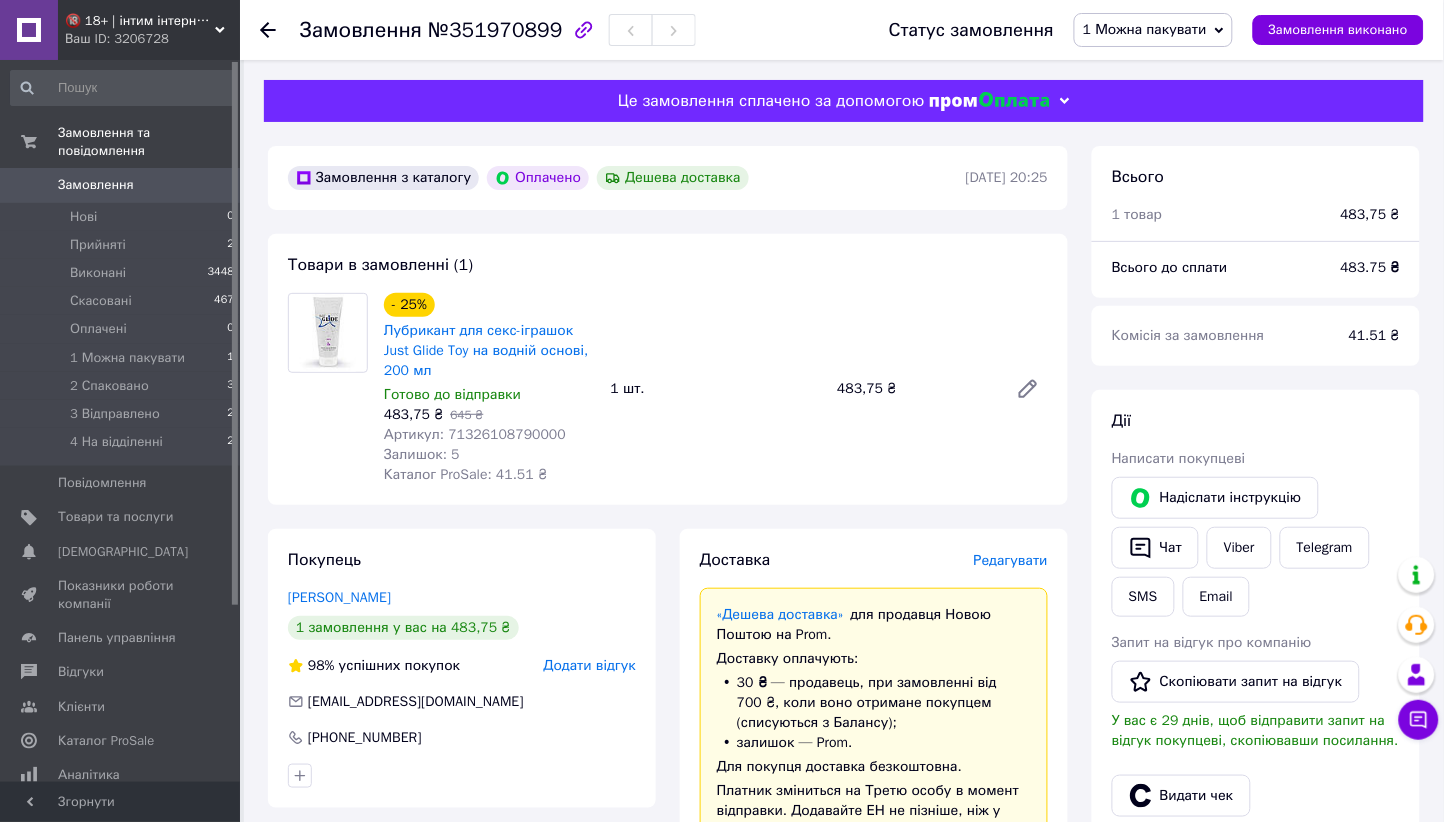 click on "1 Можна пакувати" at bounding box center (1153, 30) 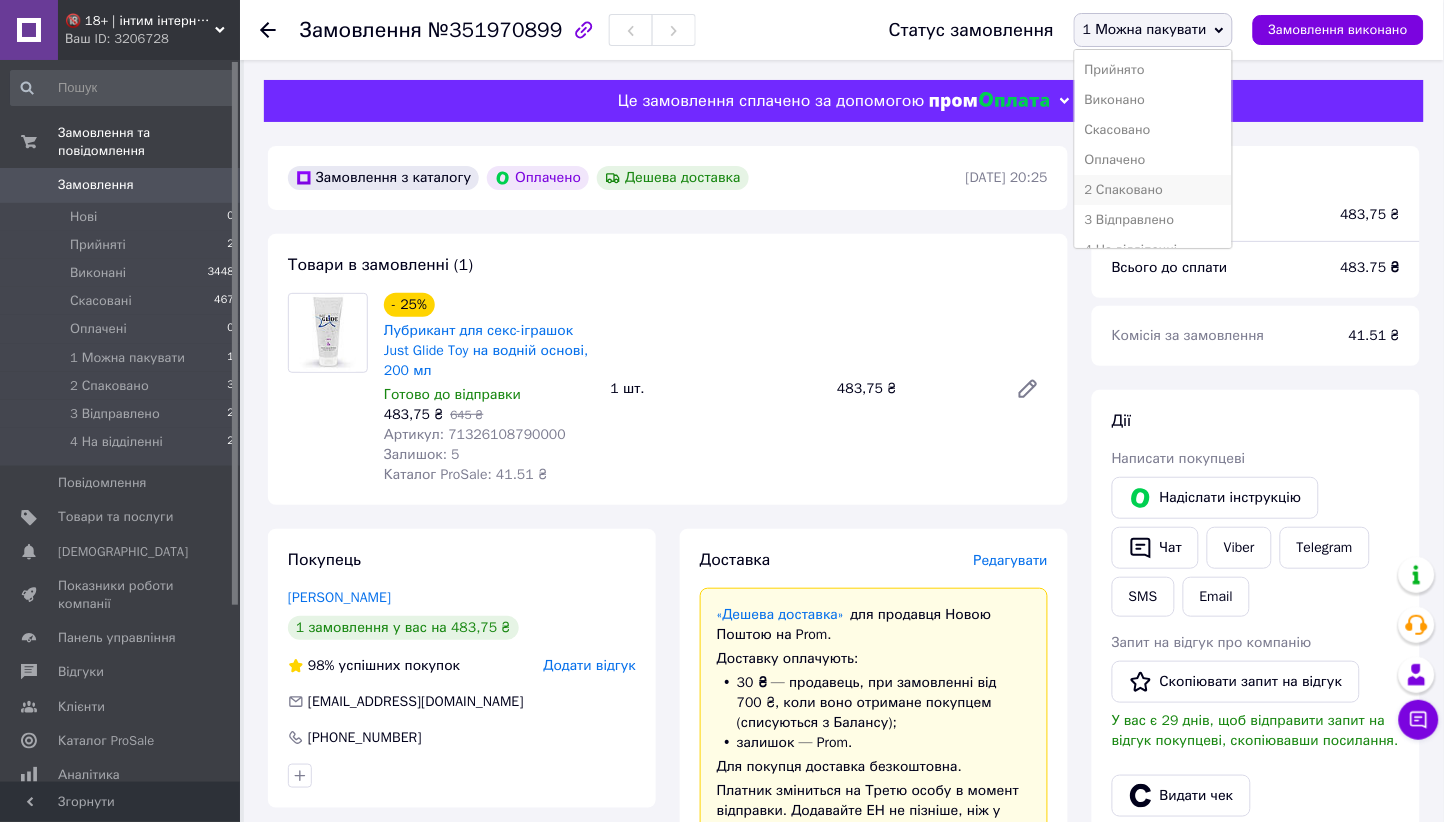 click on "2 Спаковано" at bounding box center [1153, 190] 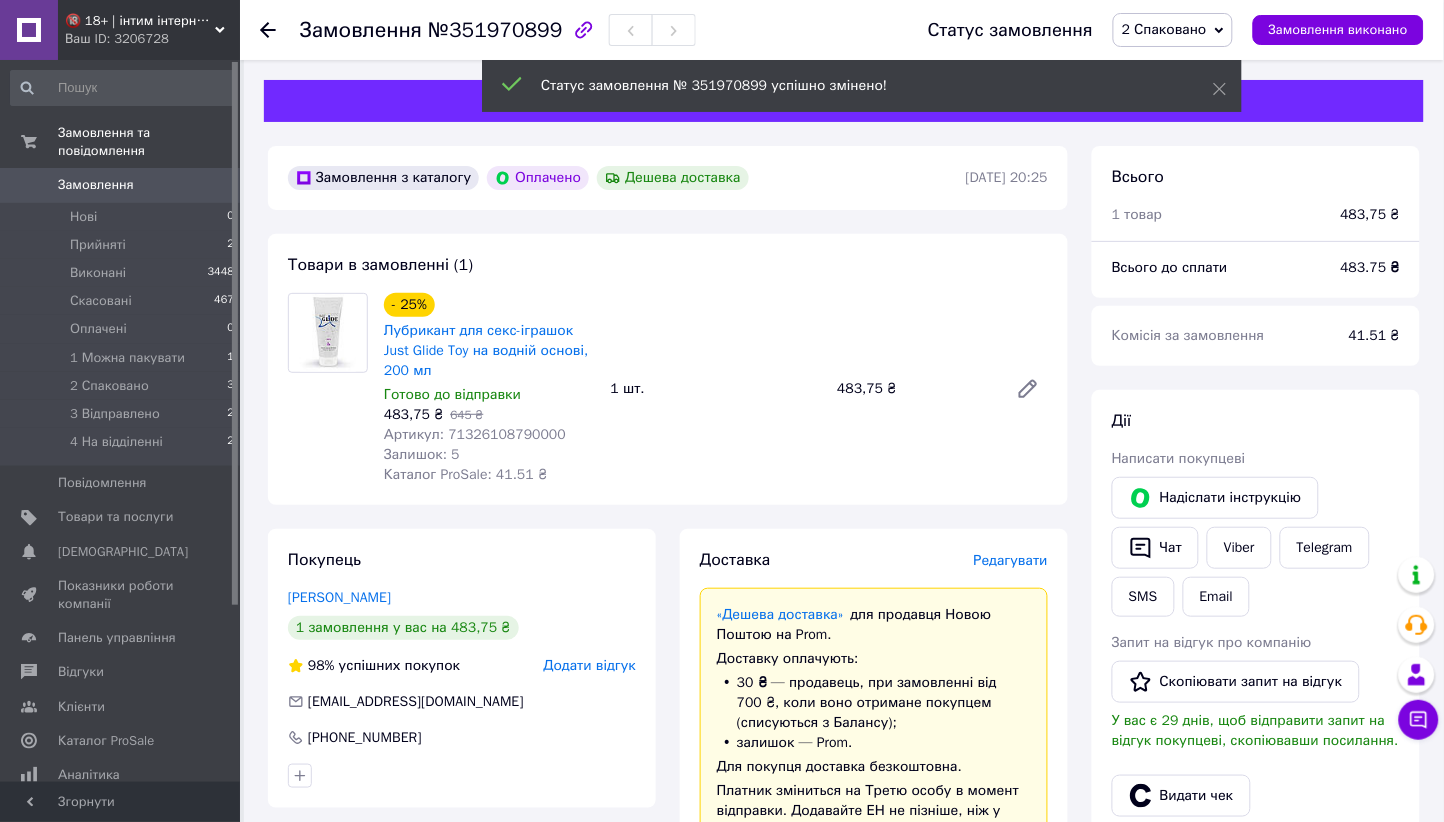 click on "Замовлення 0" at bounding box center (123, 185) 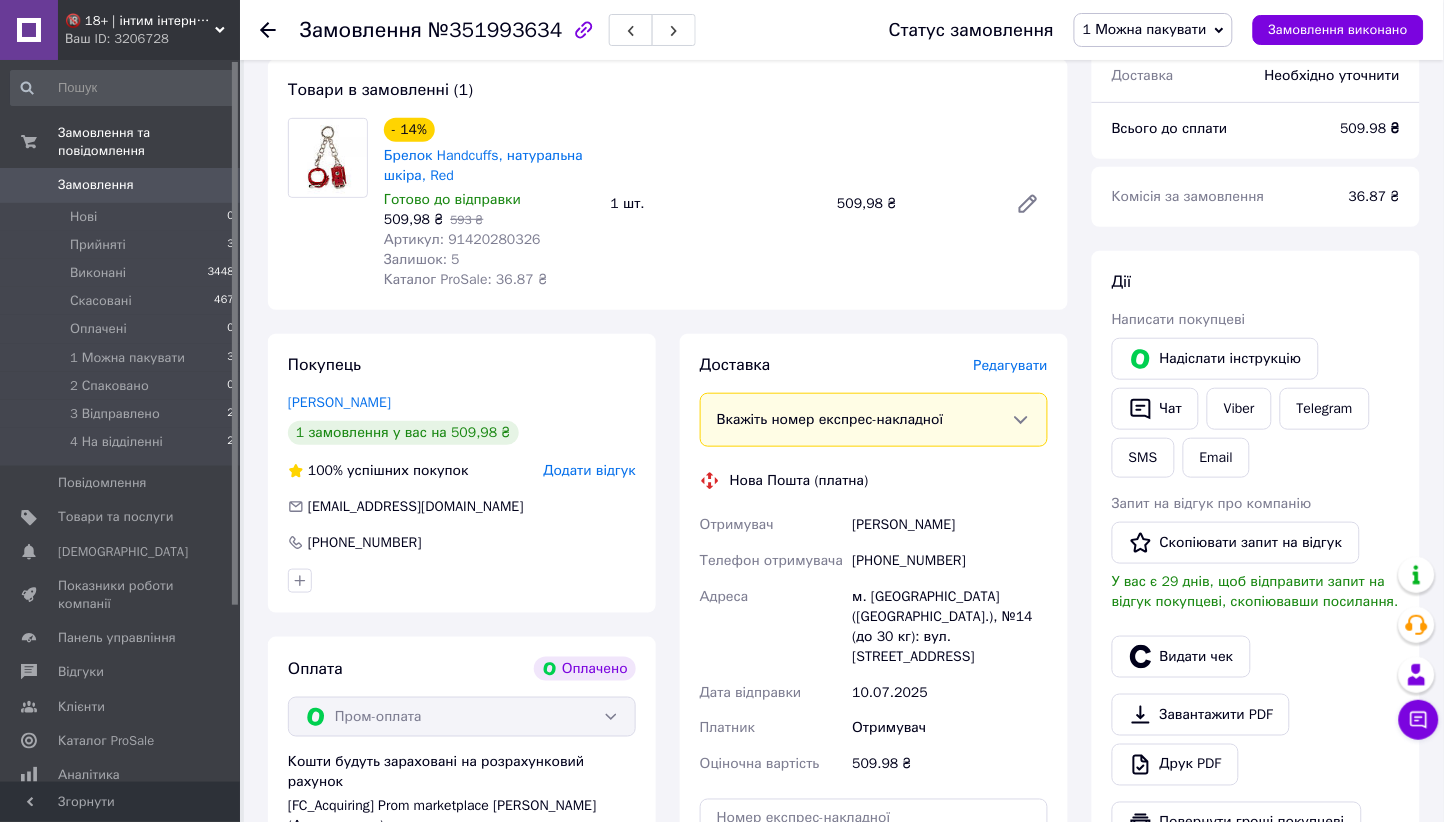 scroll, scrollTop: 300, scrollLeft: 0, axis: vertical 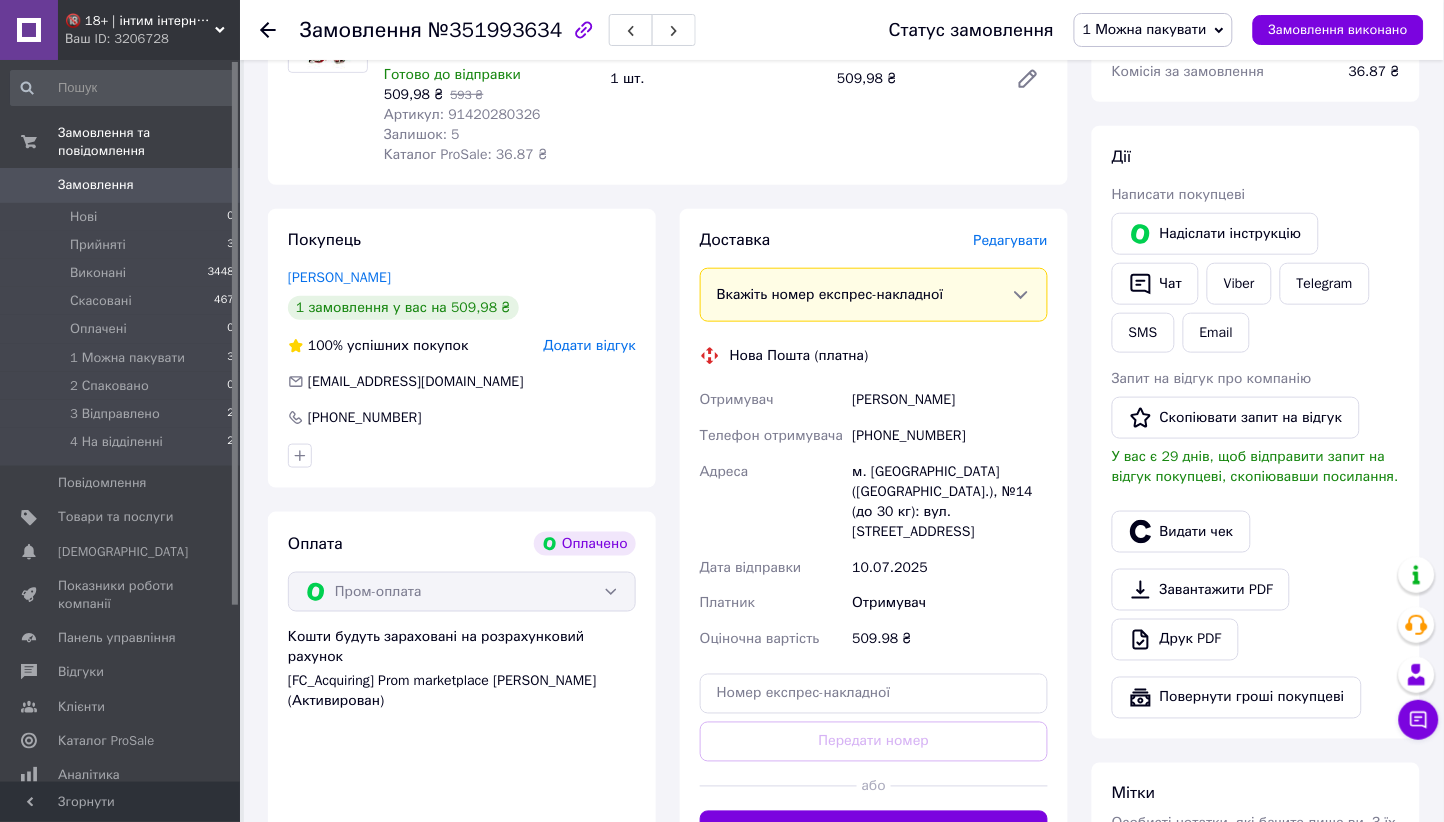 click on "Томмасини Лоренсо" at bounding box center [950, 400] 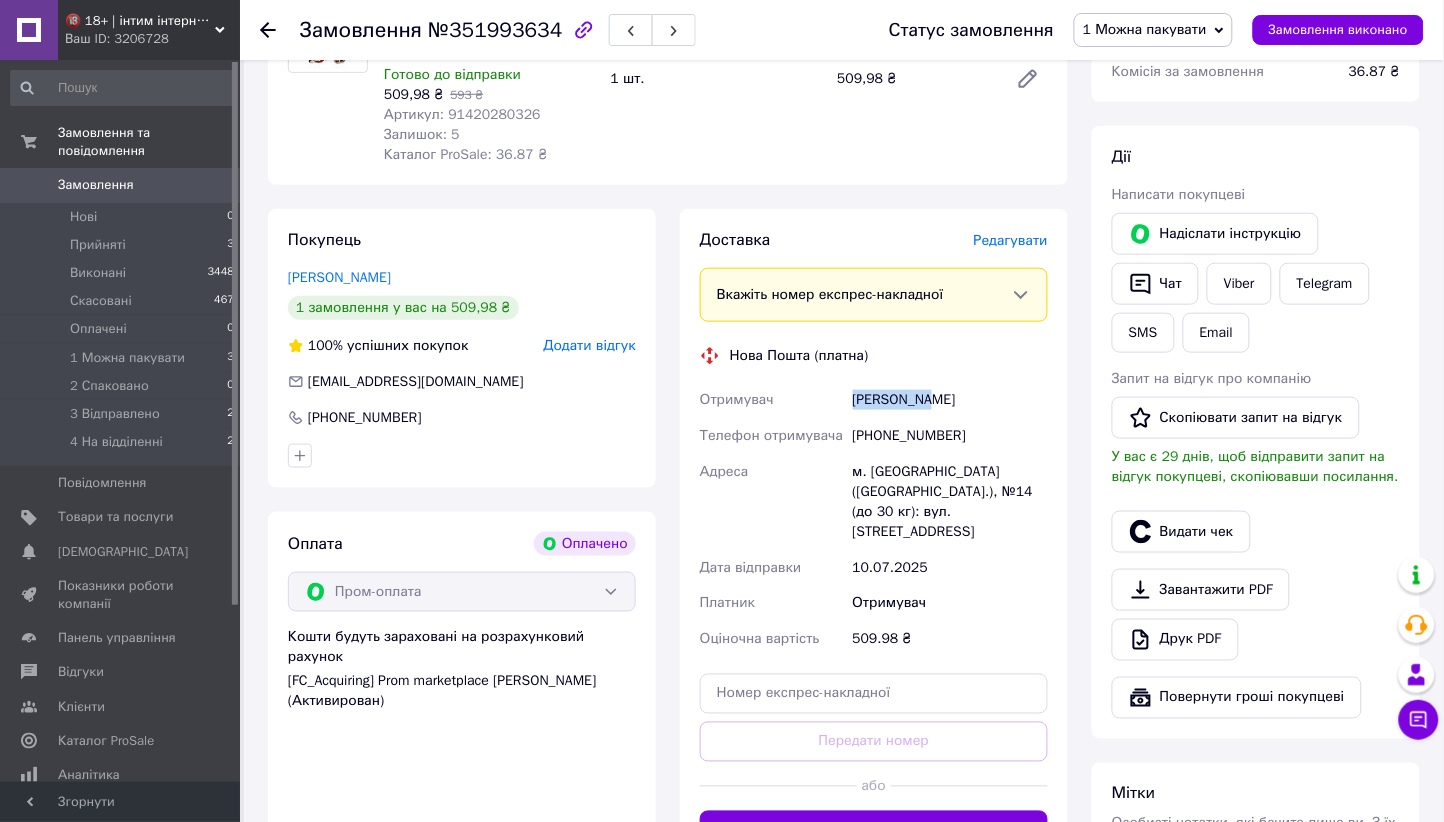 click on "Томмасини Лоренсо" at bounding box center [950, 400] 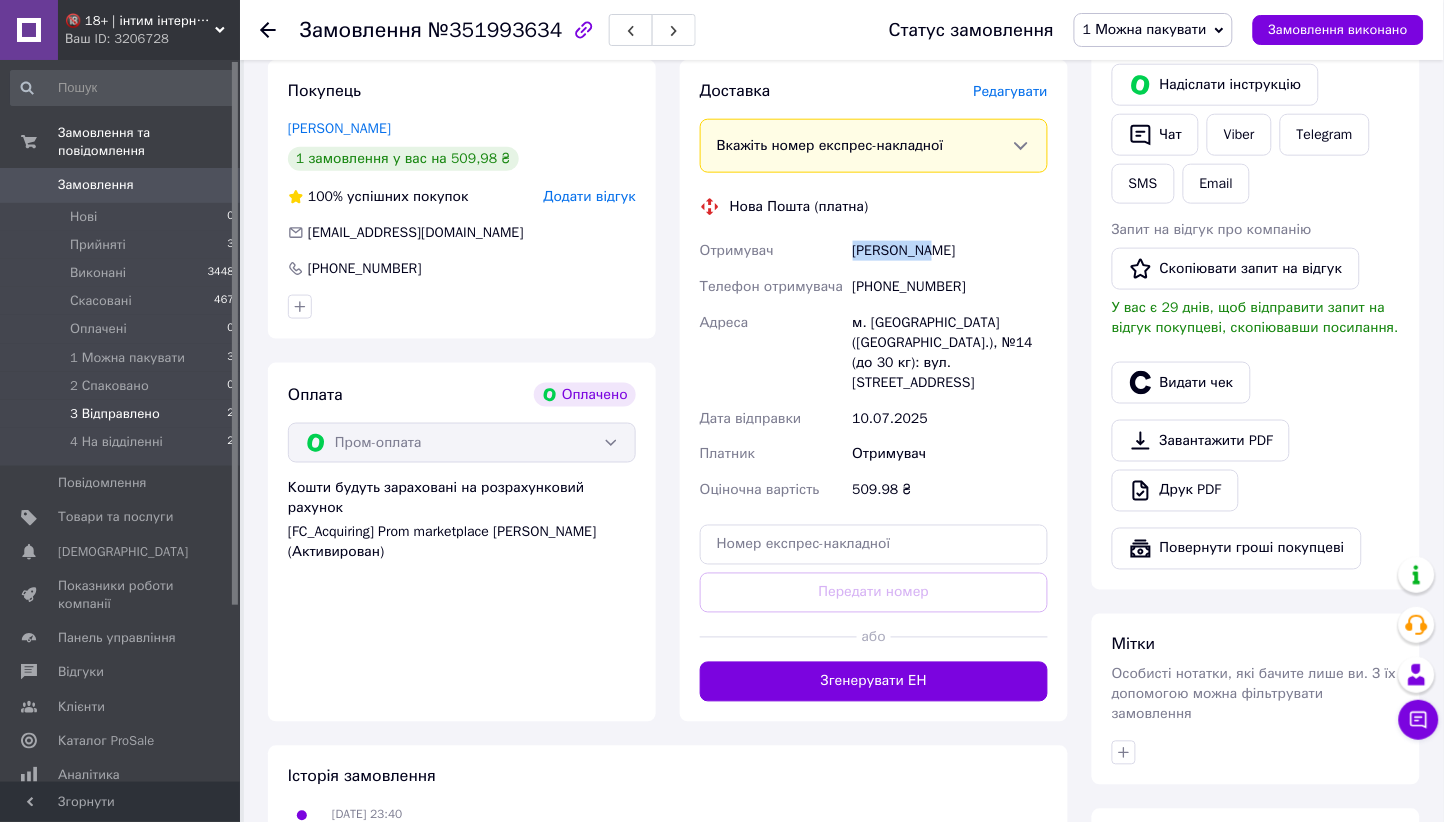 scroll, scrollTop: 600, scrollLeft: 0, axis: vertical 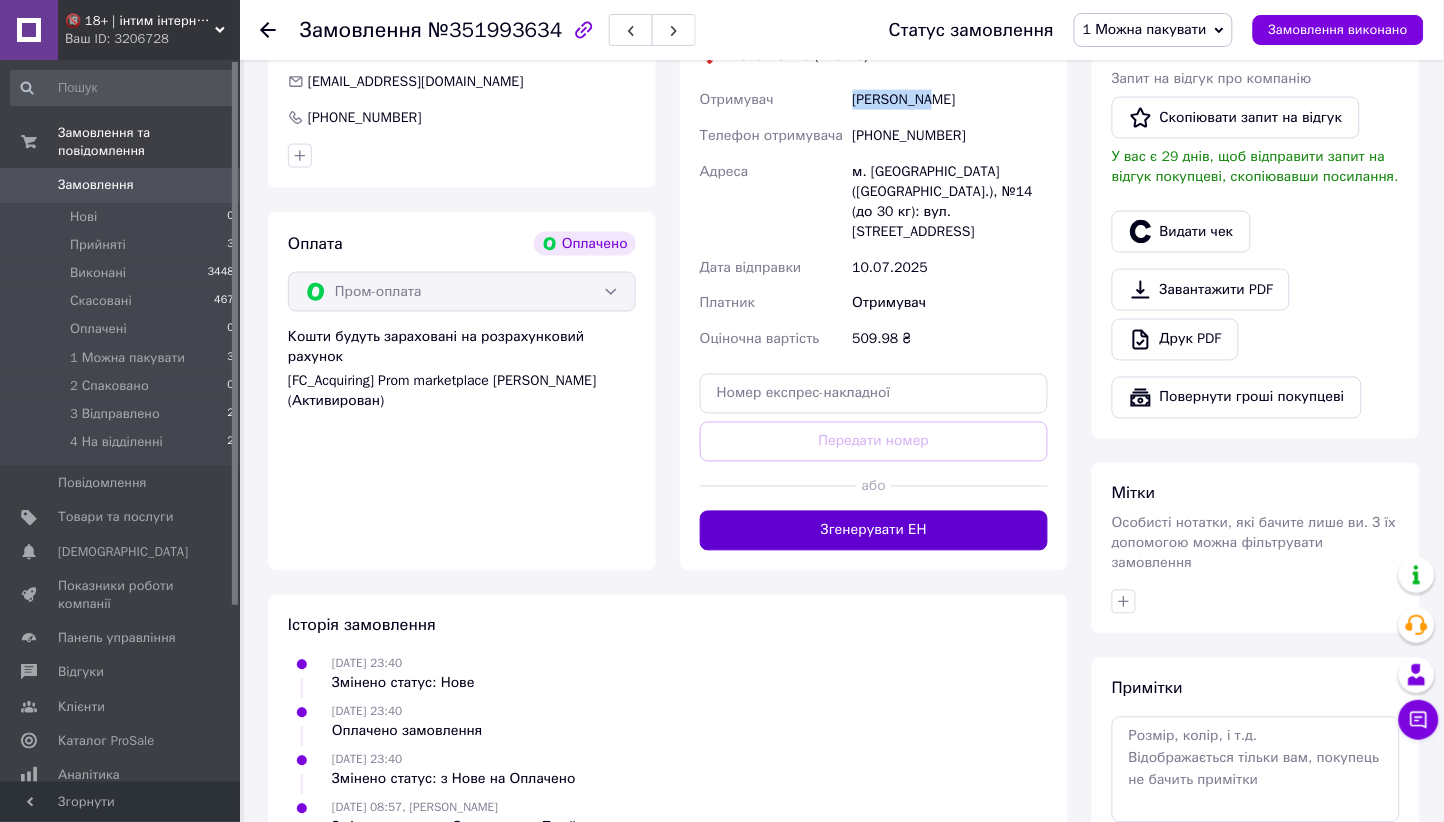click on "Згенерувати ЕН" at bounding box center [874, 531] 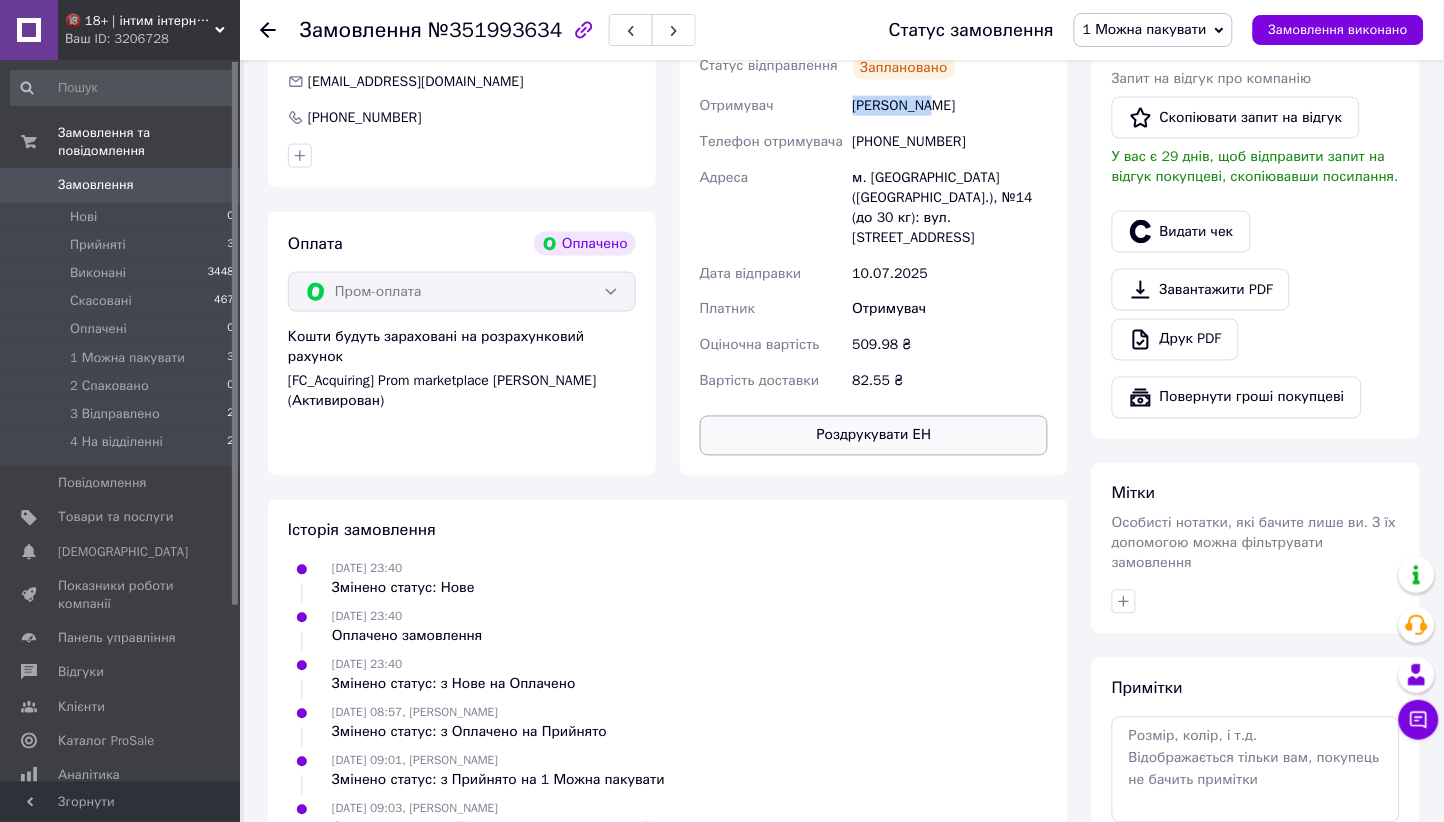 click on "Роздрукувати ЕН" at bounding box center (874, 436) 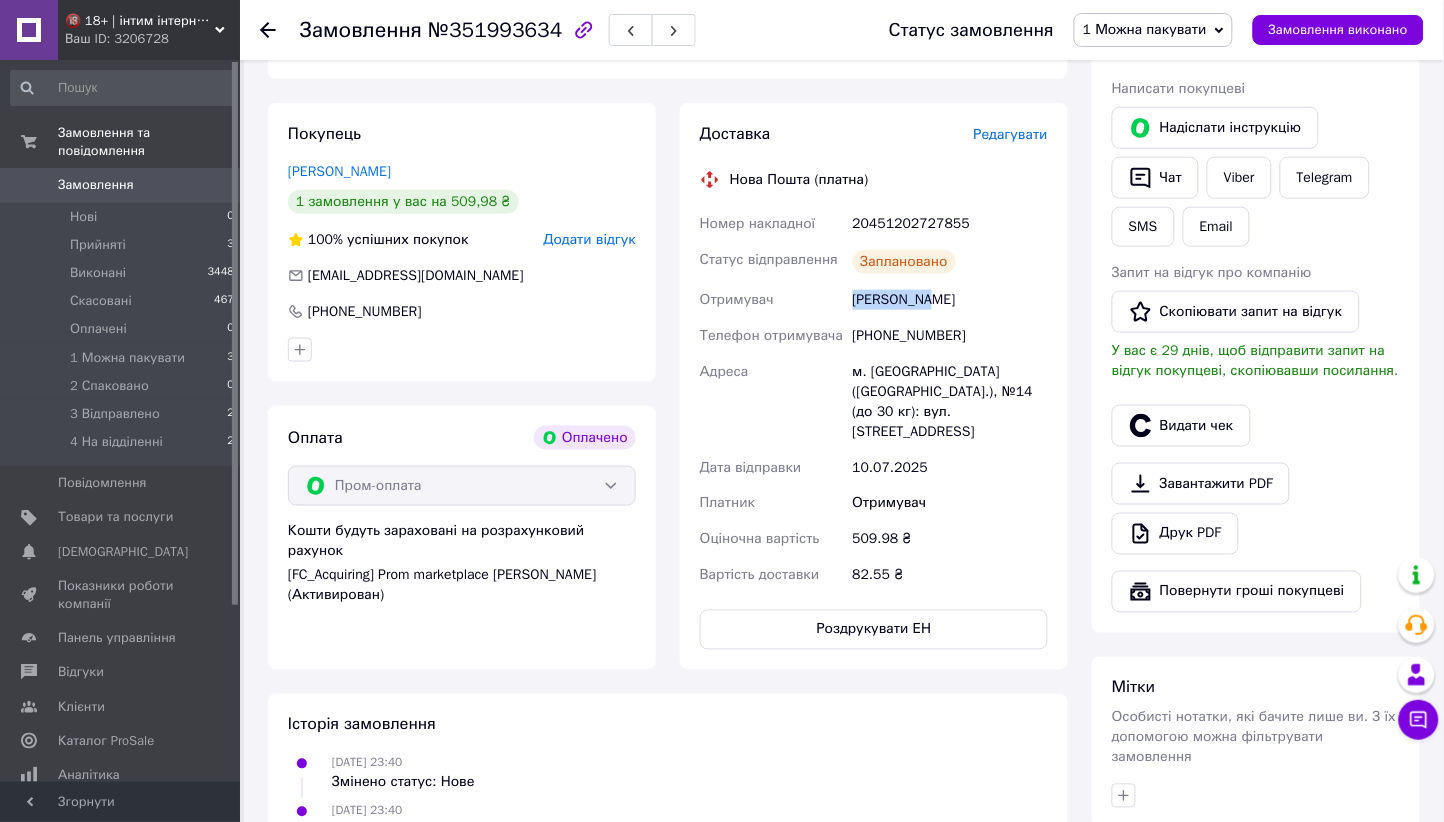 scroll, scrollTop: 0, scrollLeft: 0, axis: both 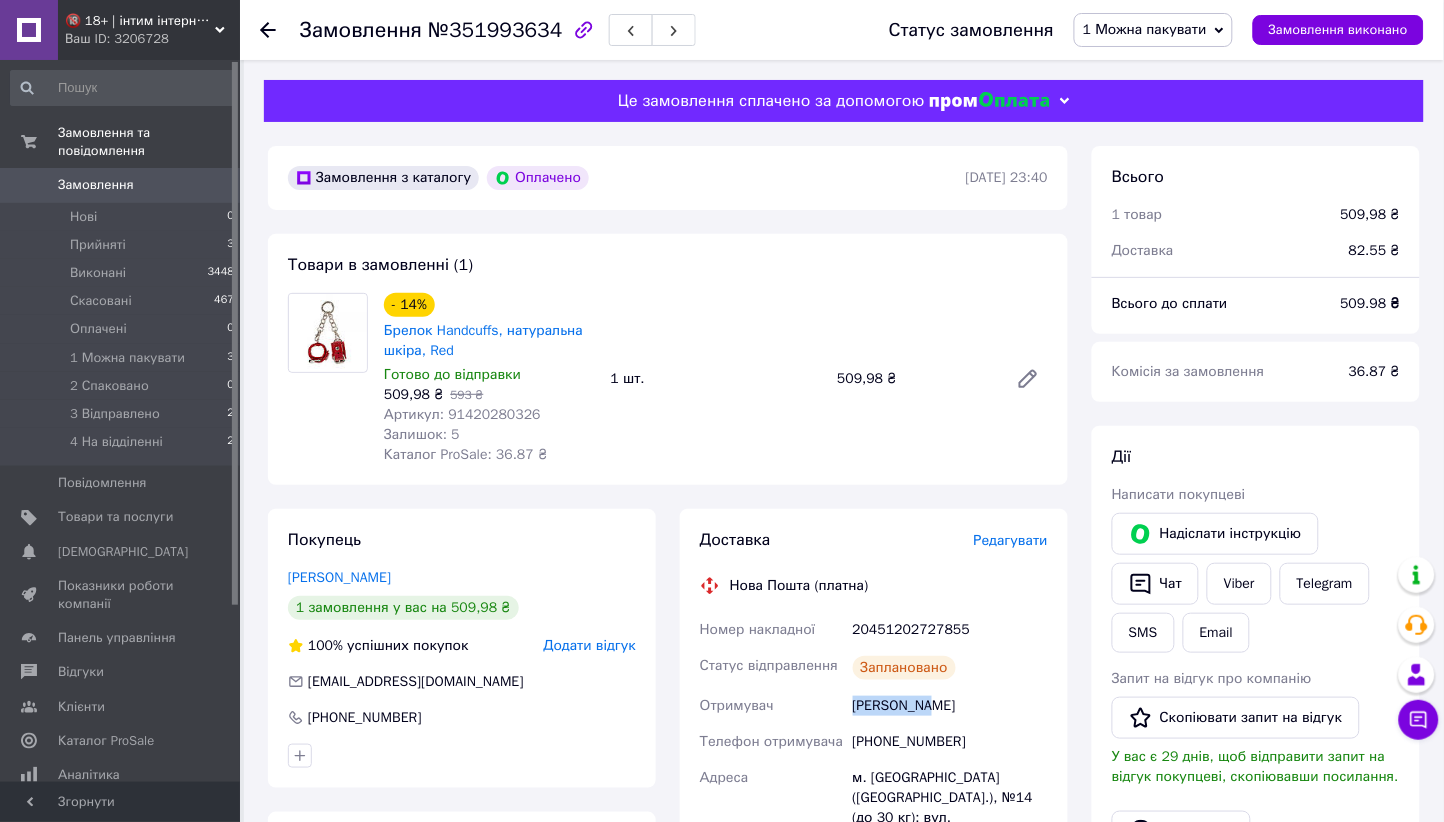 click on "1 Можна пакувати" at bounding box center [1145, 29] 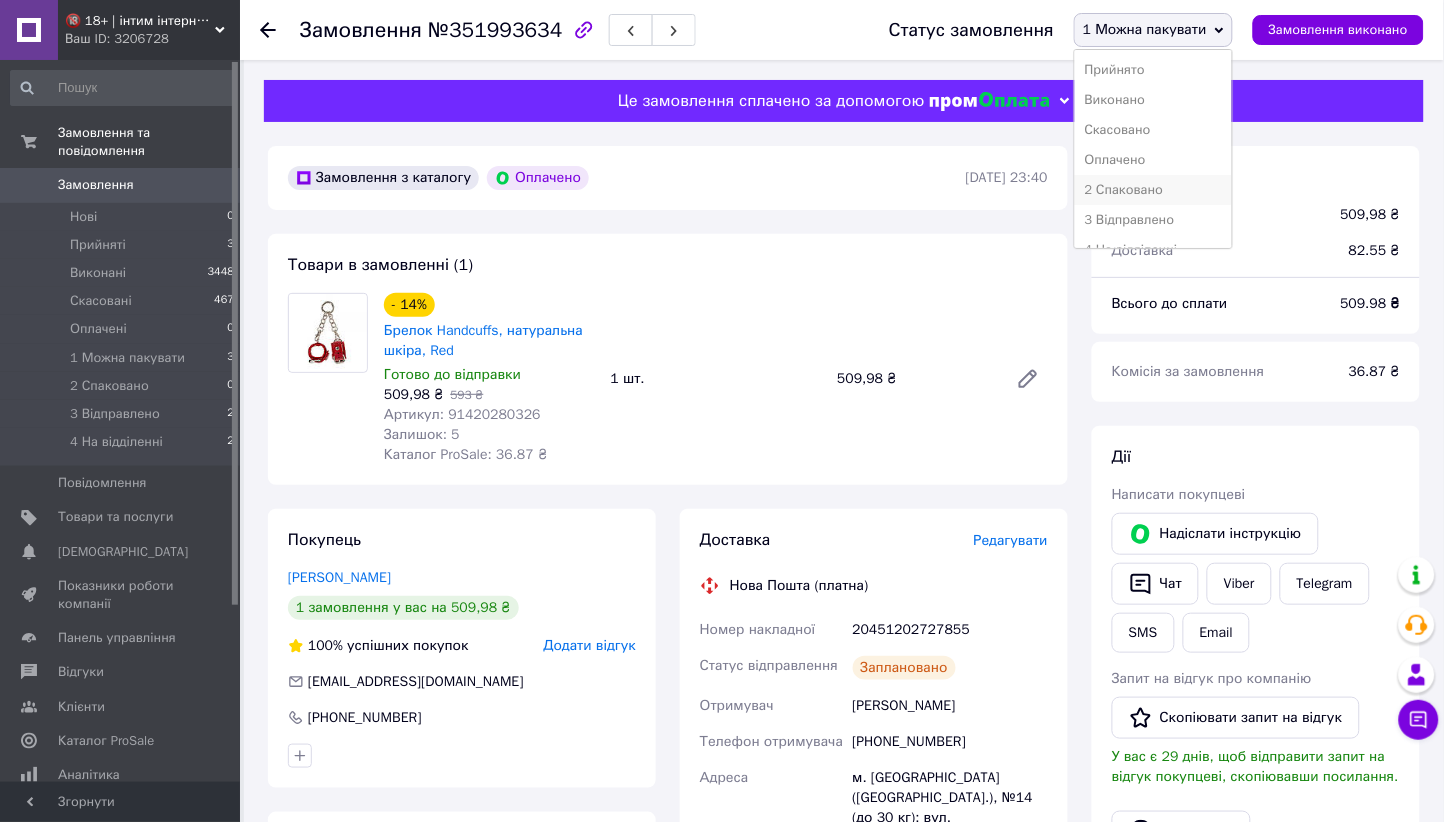 click on "2 Спаковано" at bounding box center (1153, 190) 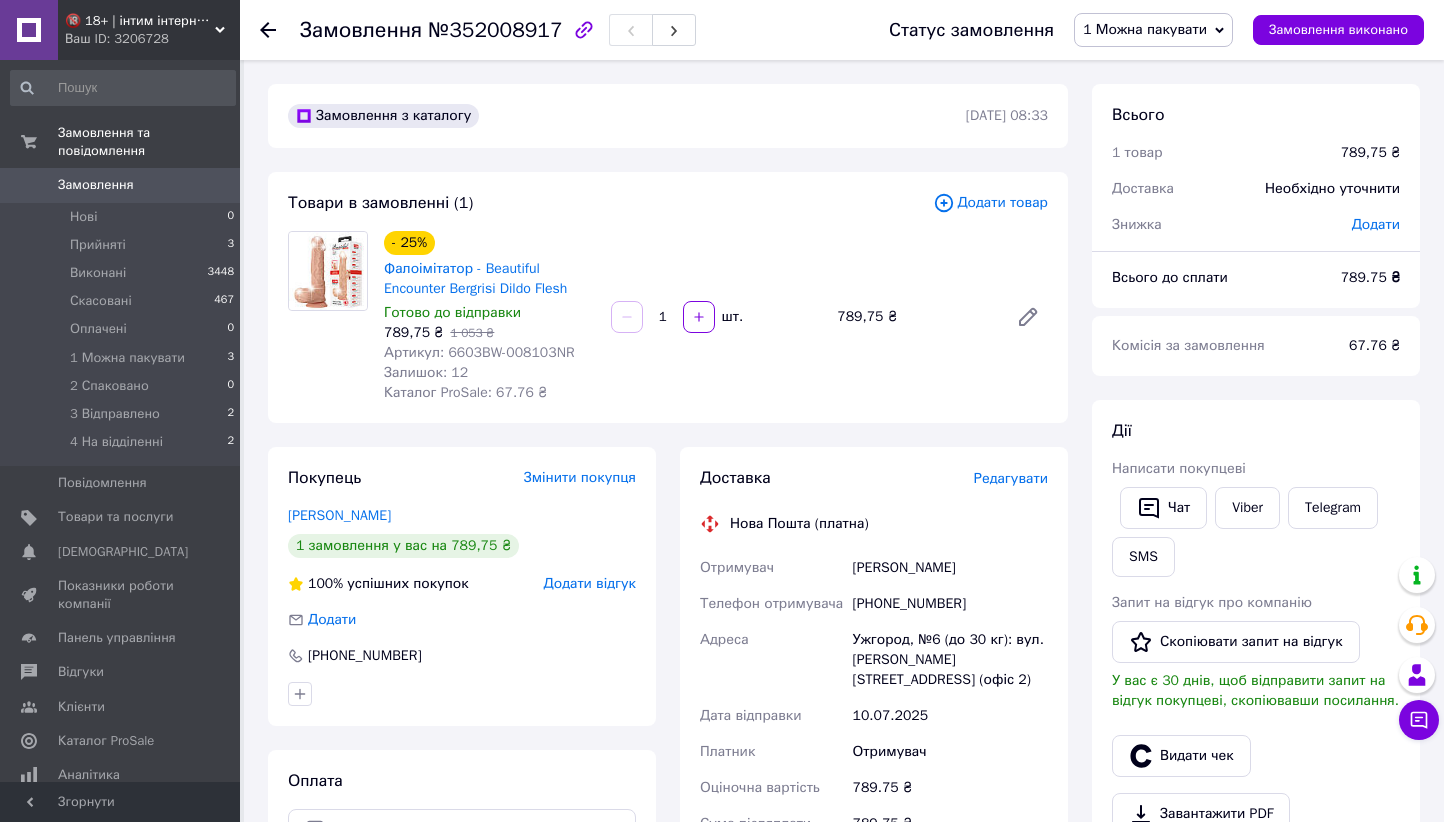 scroll, scrollTop: 0, scrollLeft: 0, axis: both 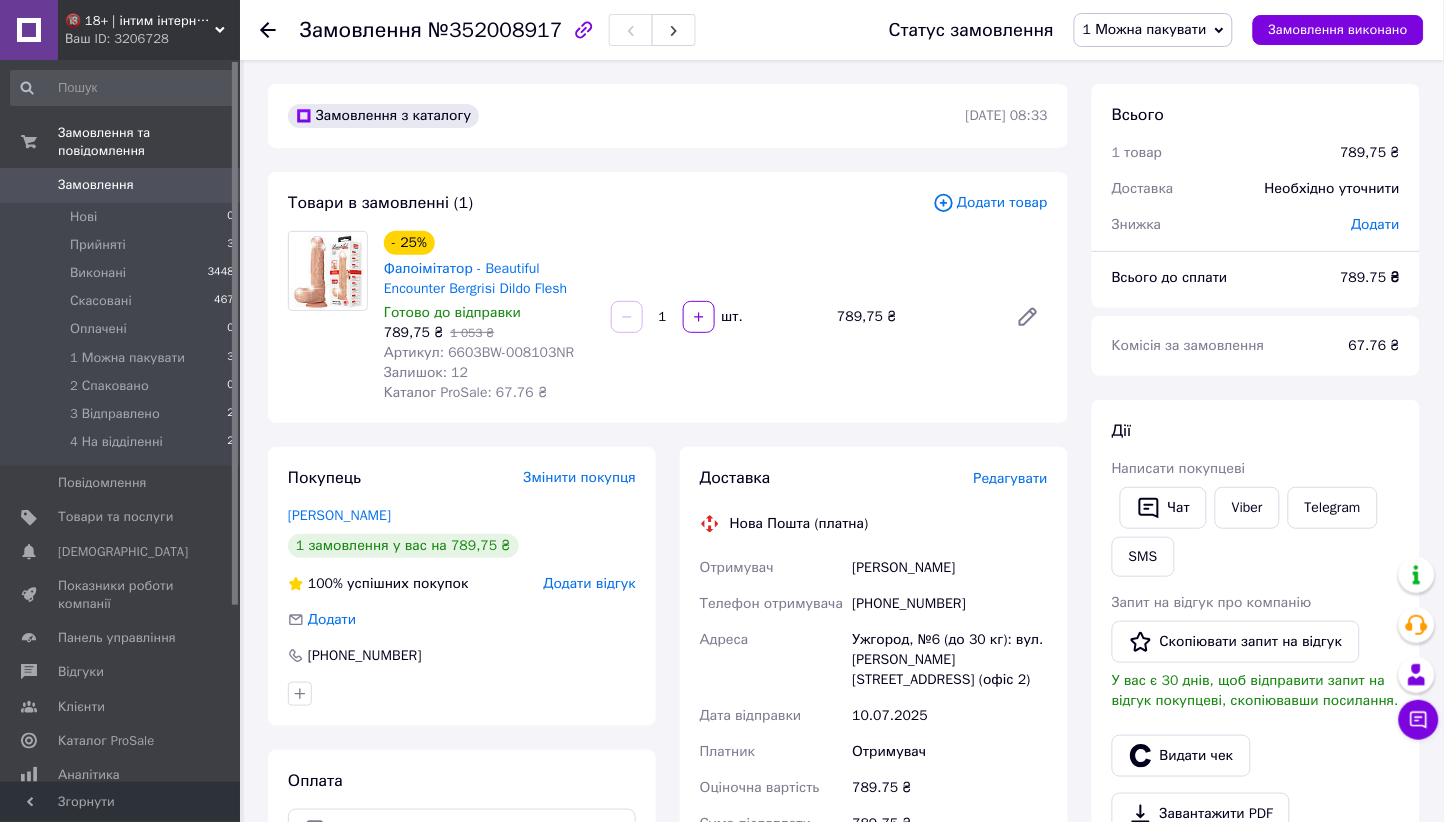 click on "[PERSON_NAME]" at bounding box center [950, 568] 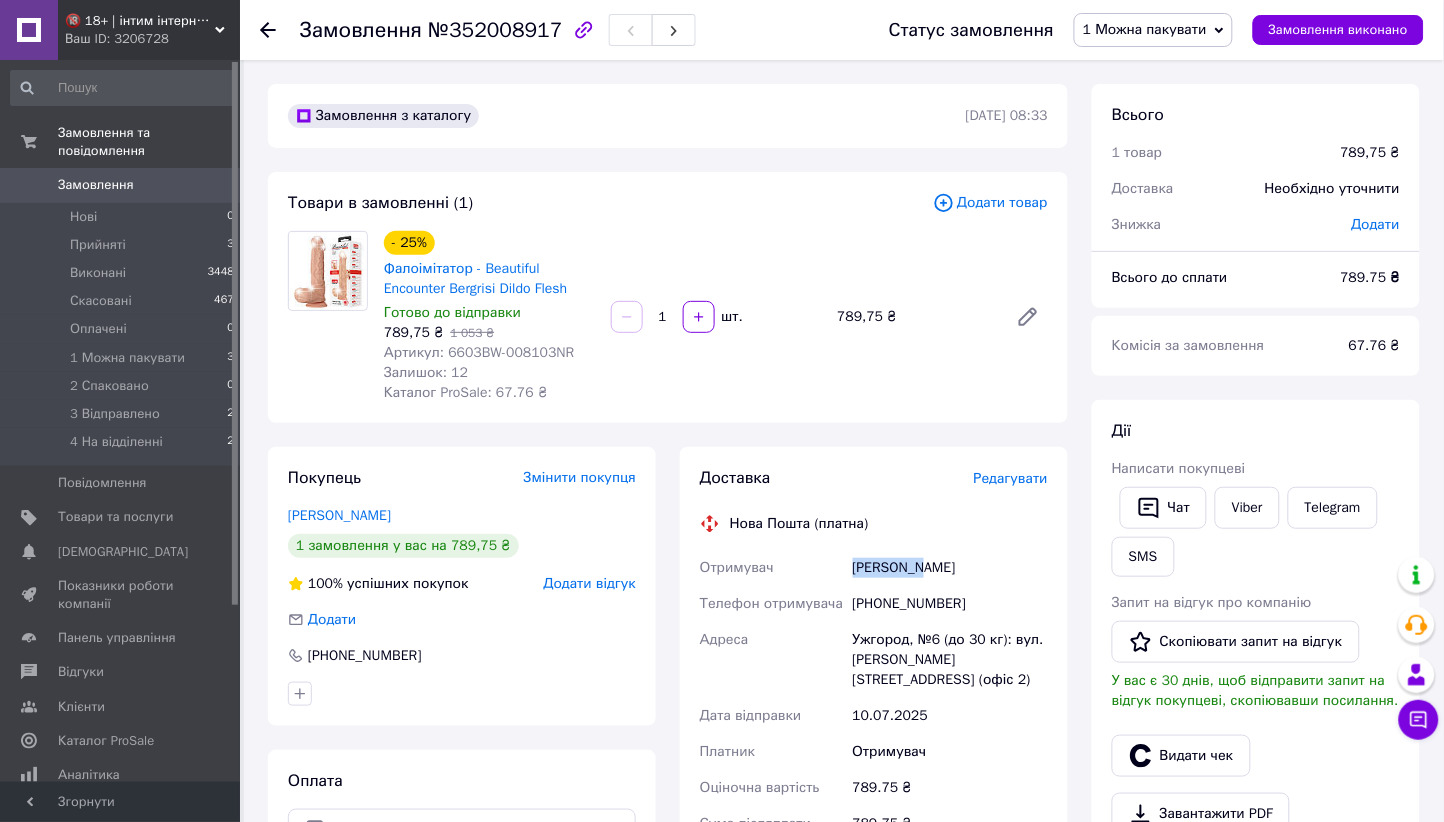 click on "[PERSON_NAME]" at bounding box center (950, 568) 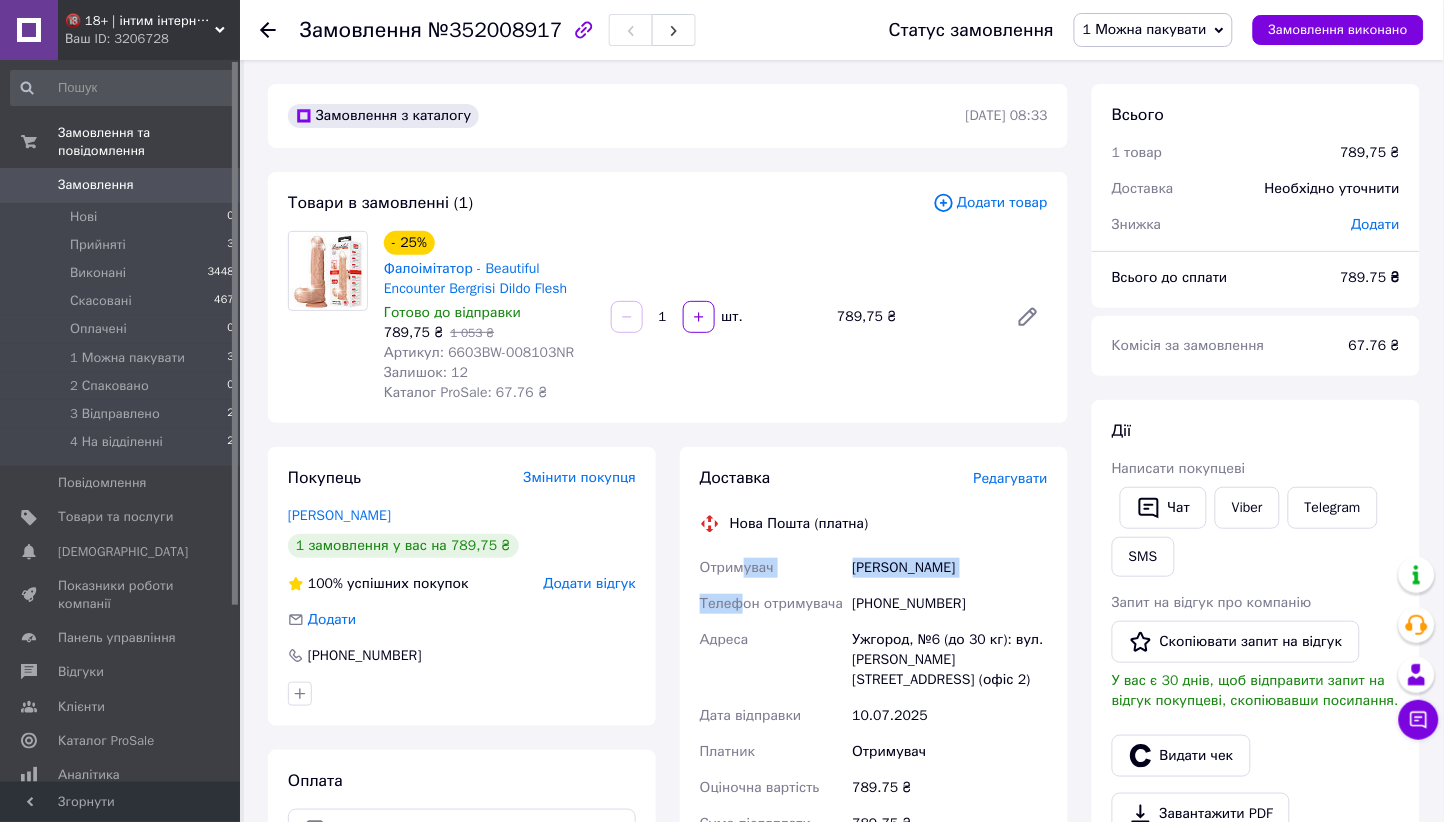 drag, startPoint x: 873, startPoint y: 569, endPoint x: 742, endPoint y: 586, distance: 132.09845 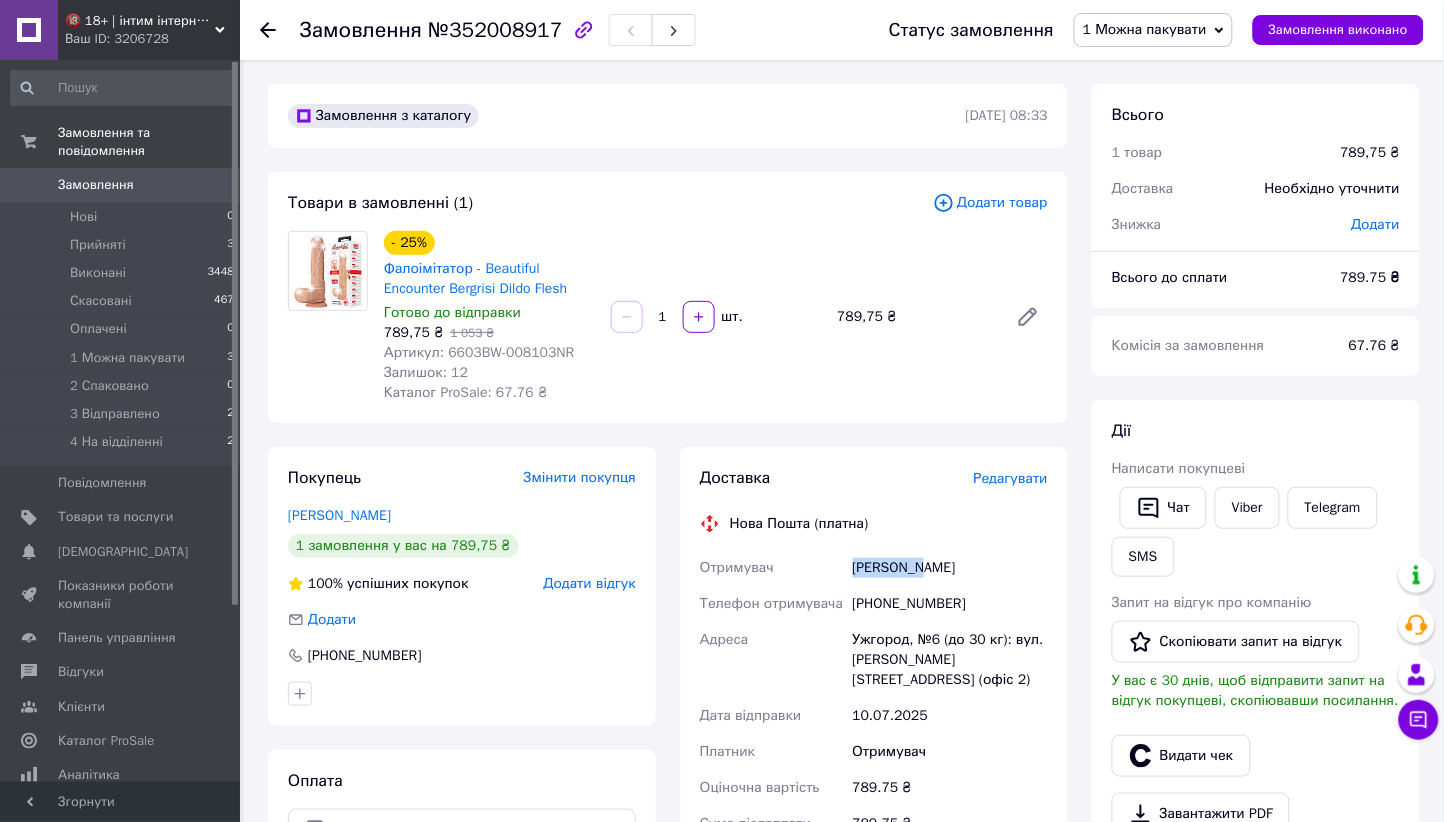 click on "[PERSON_NAME]" at bounding box center (950, 568) 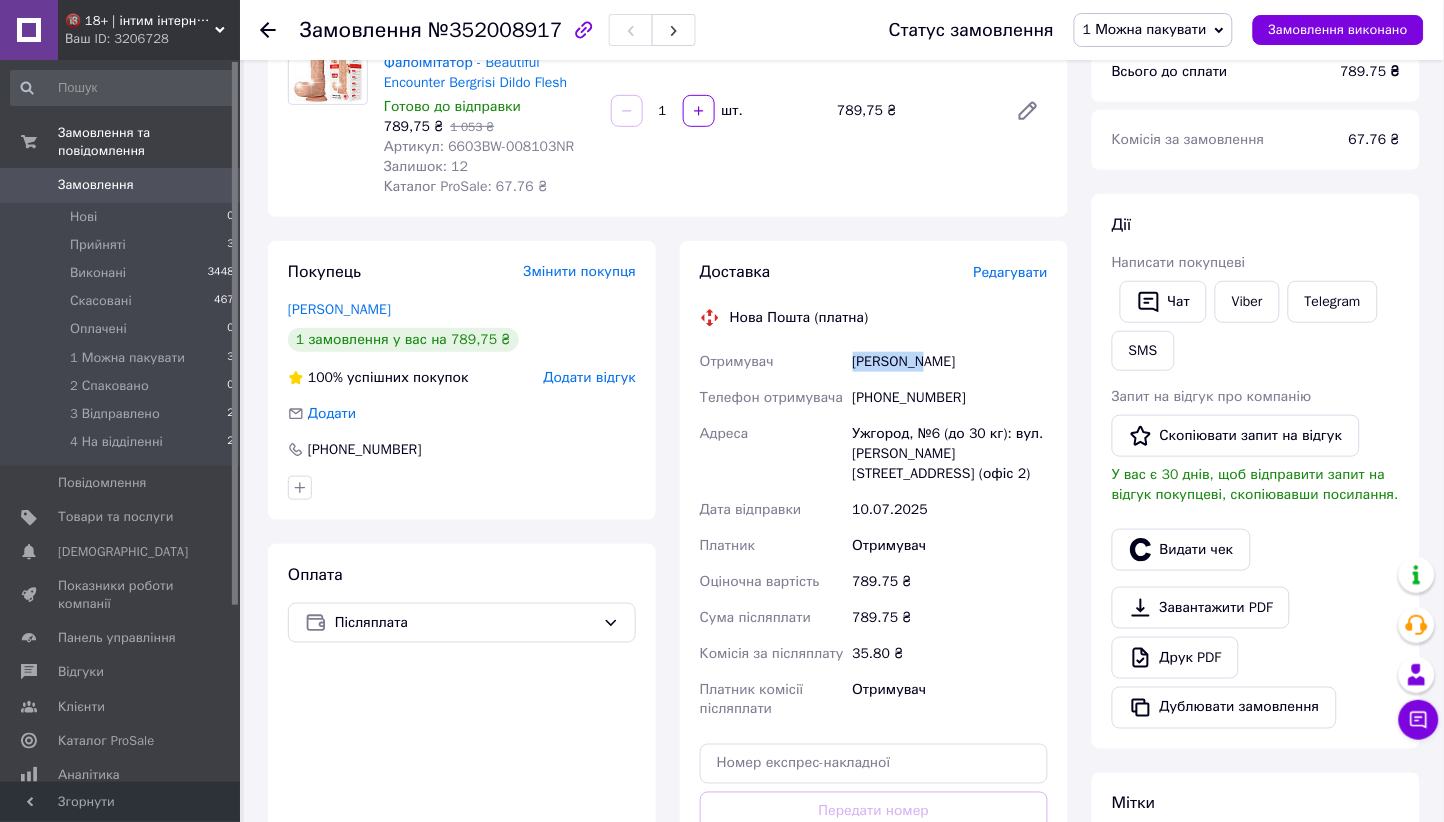 scroll, scrollTop: 449, scrollLeft: 0, axis: vertical 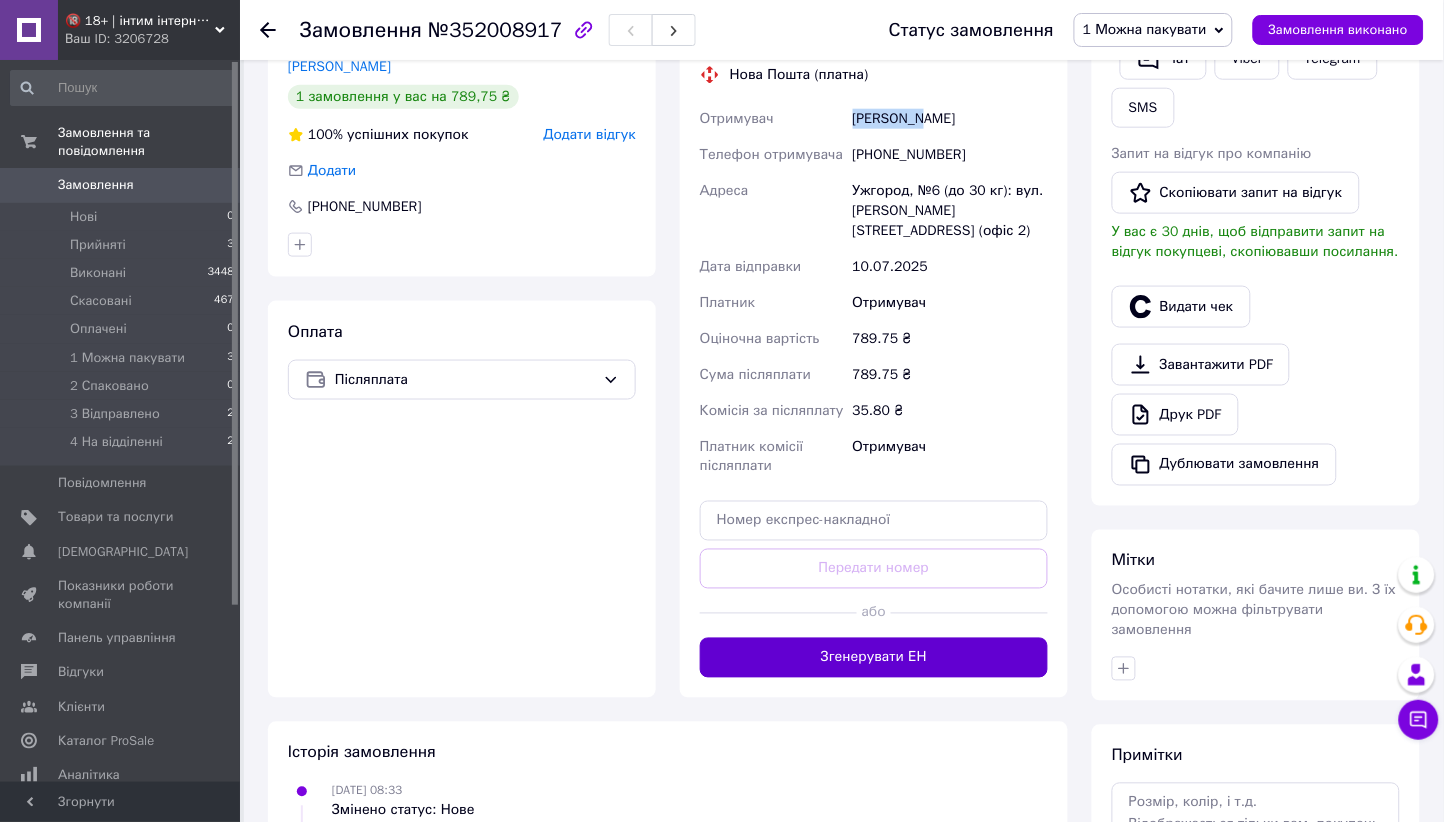 click on "Згенерувати ЕН" at bounding box center [874, 658] 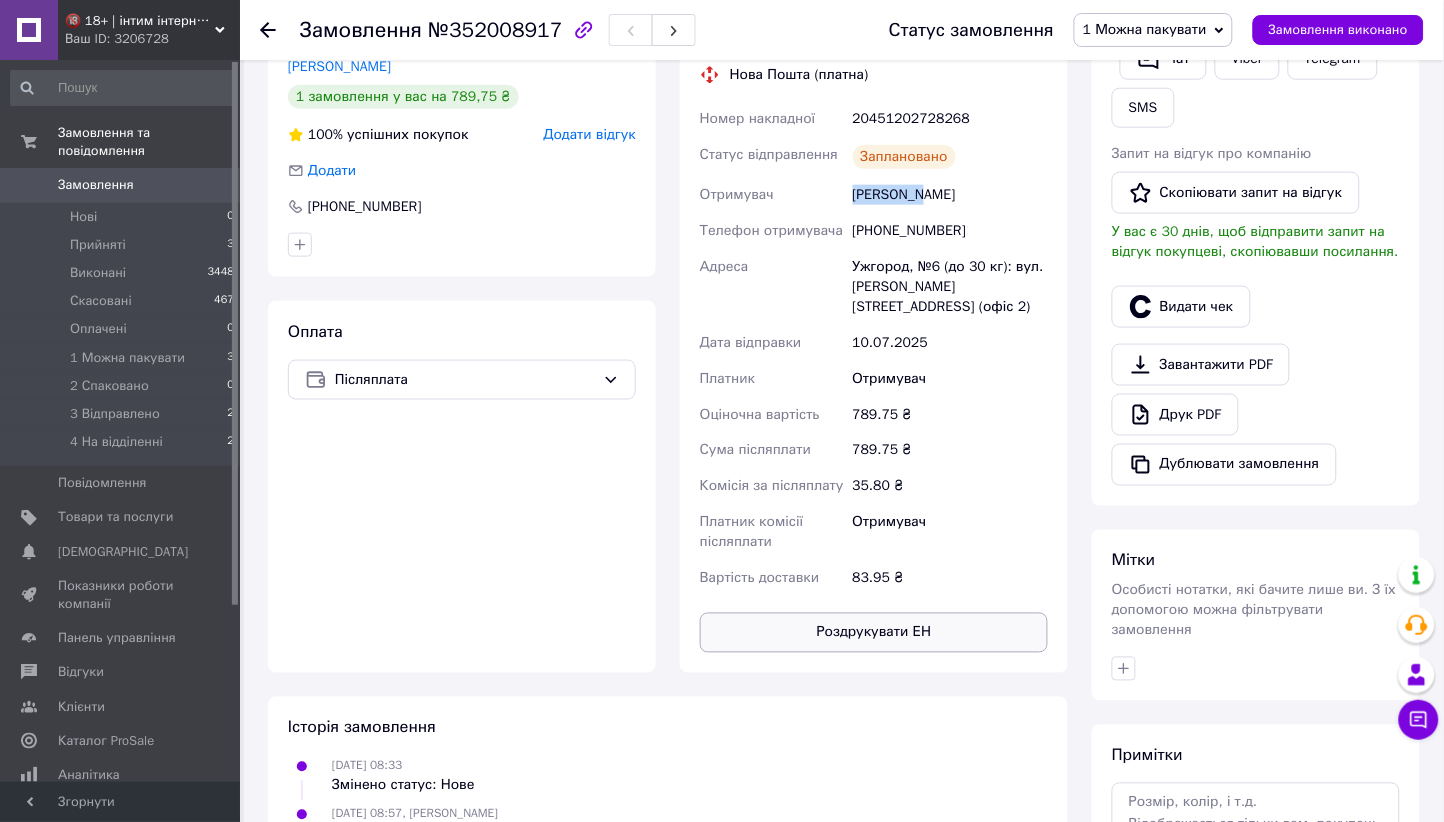 click on "Роздрукувати ЕН" at bounding box center [874, 633] 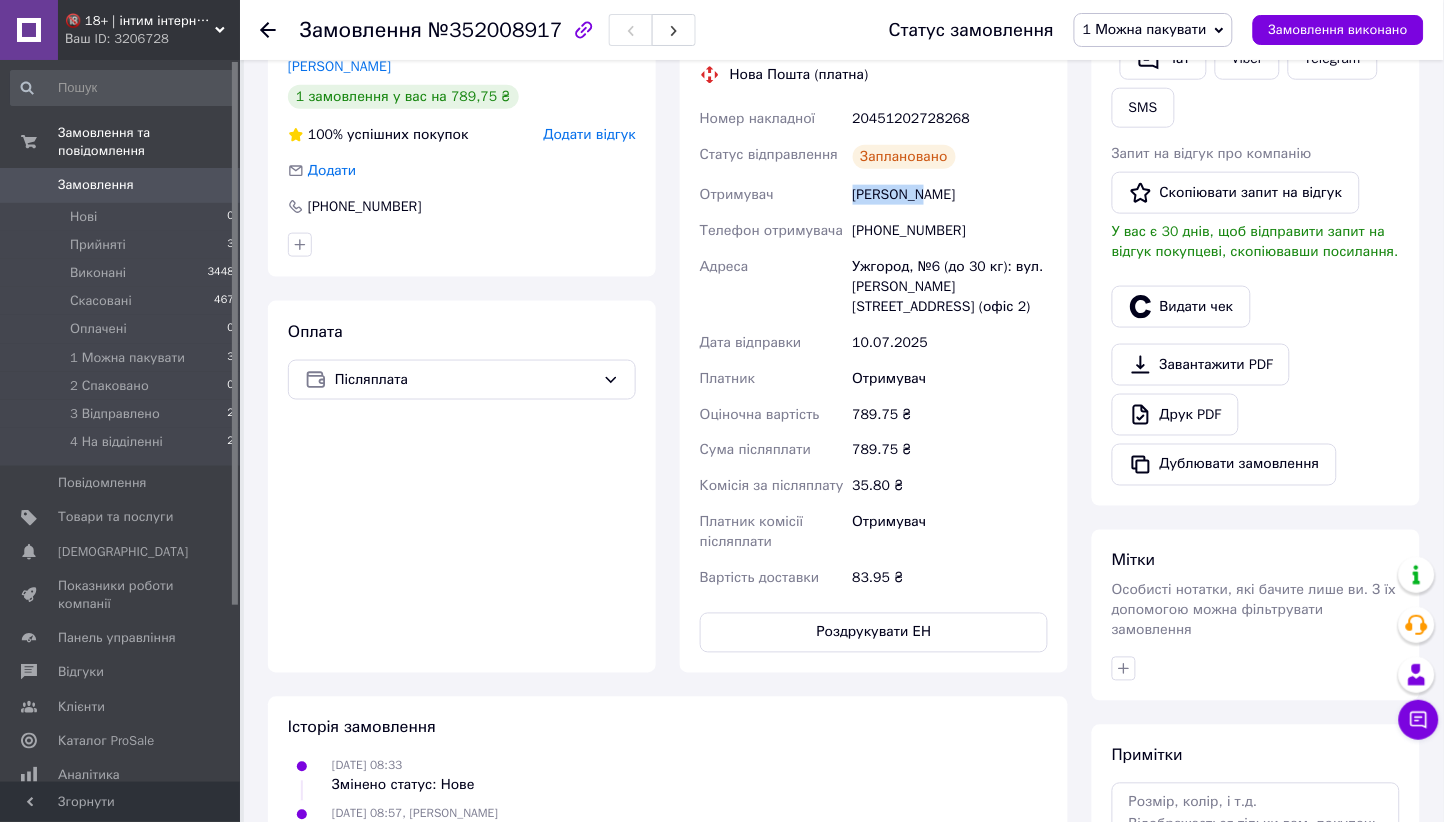 scroll, scrollTop: 0, scrollLeft: 0, axis: both 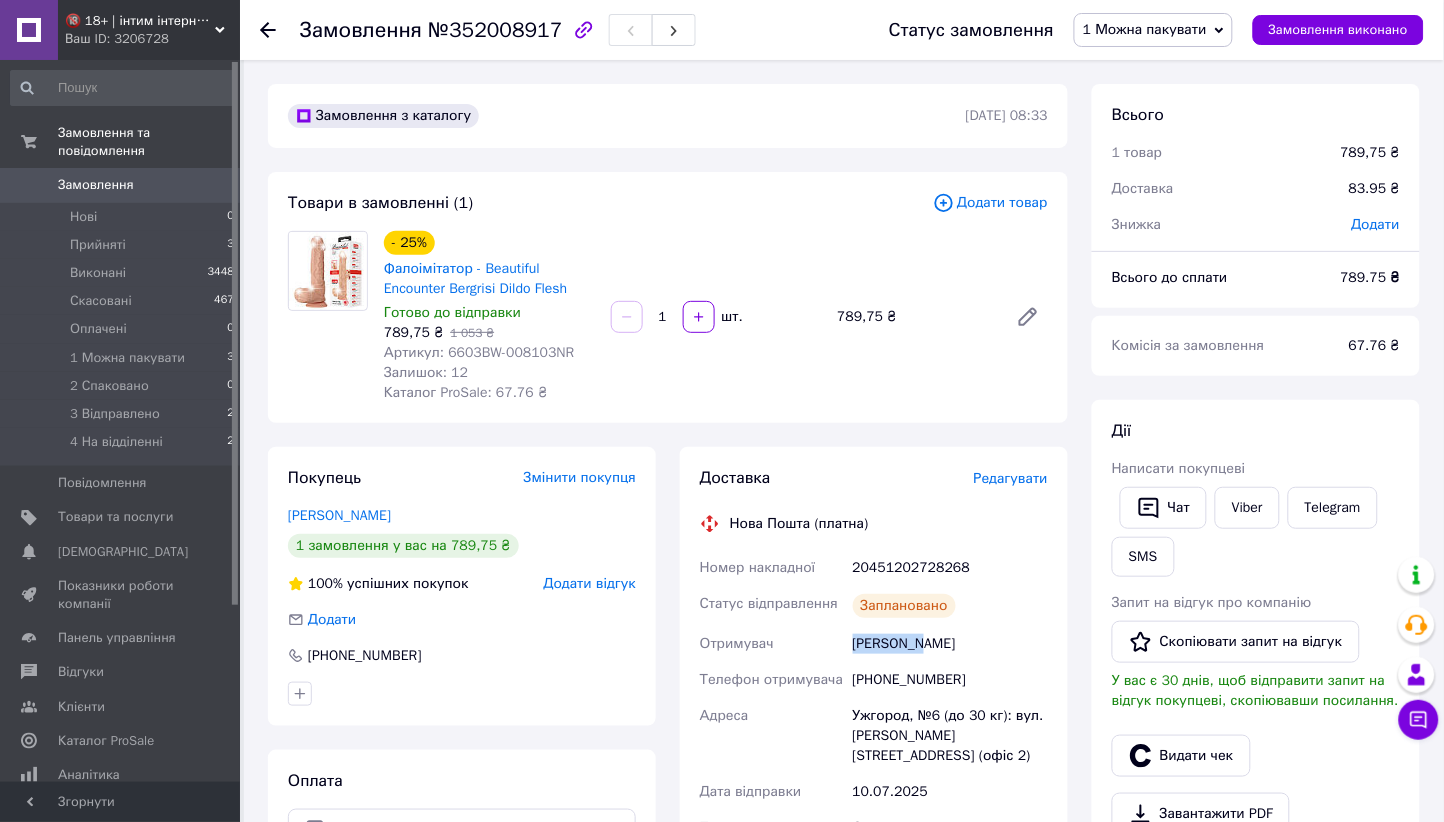click on "1 Можна пакувати" at bounding box center (1145, 29) 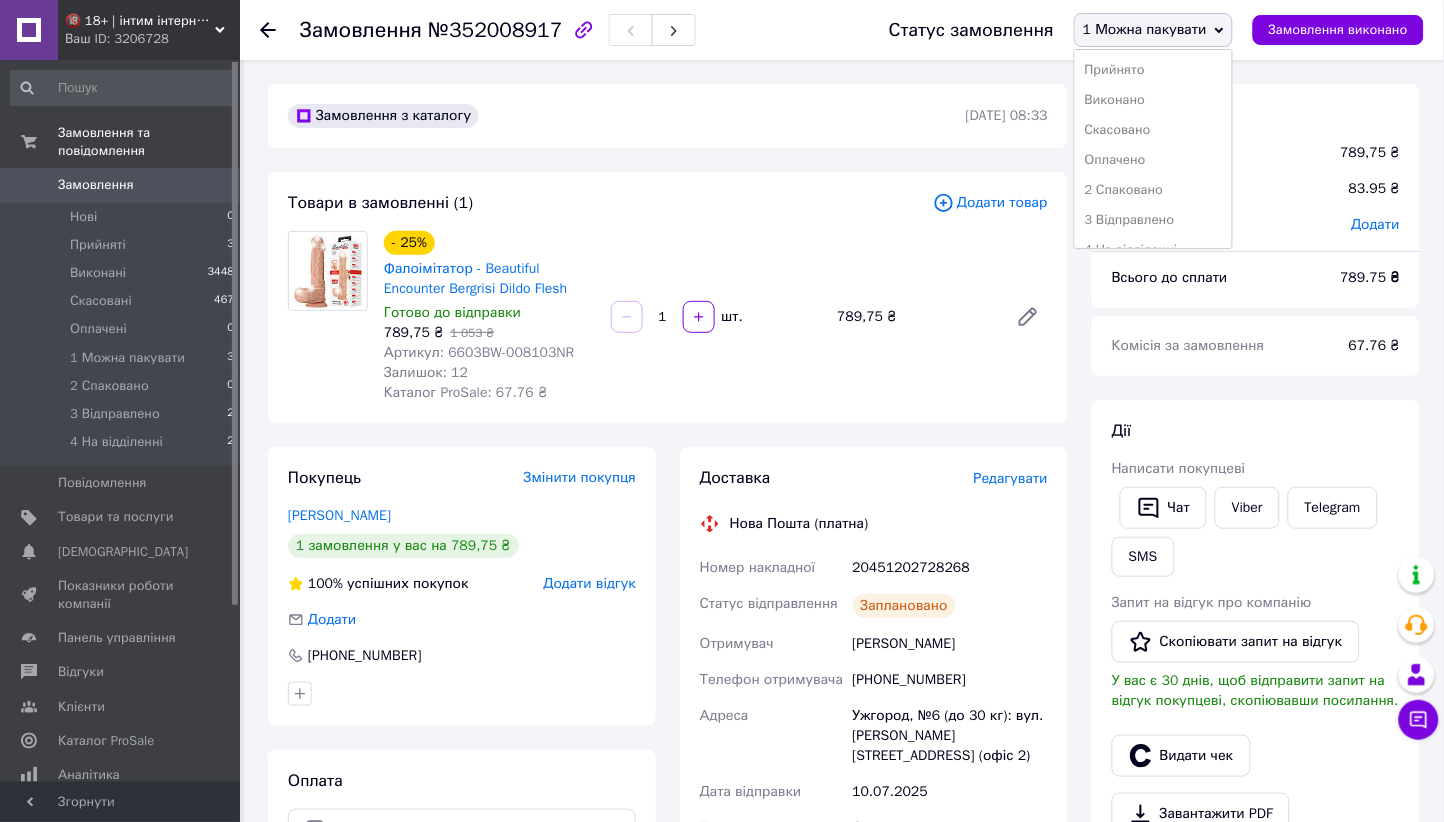 drag, startPoint x: 1159, startPoint y: 197, endPoint x: 919, endPoint y: 219, distance: 241.00623 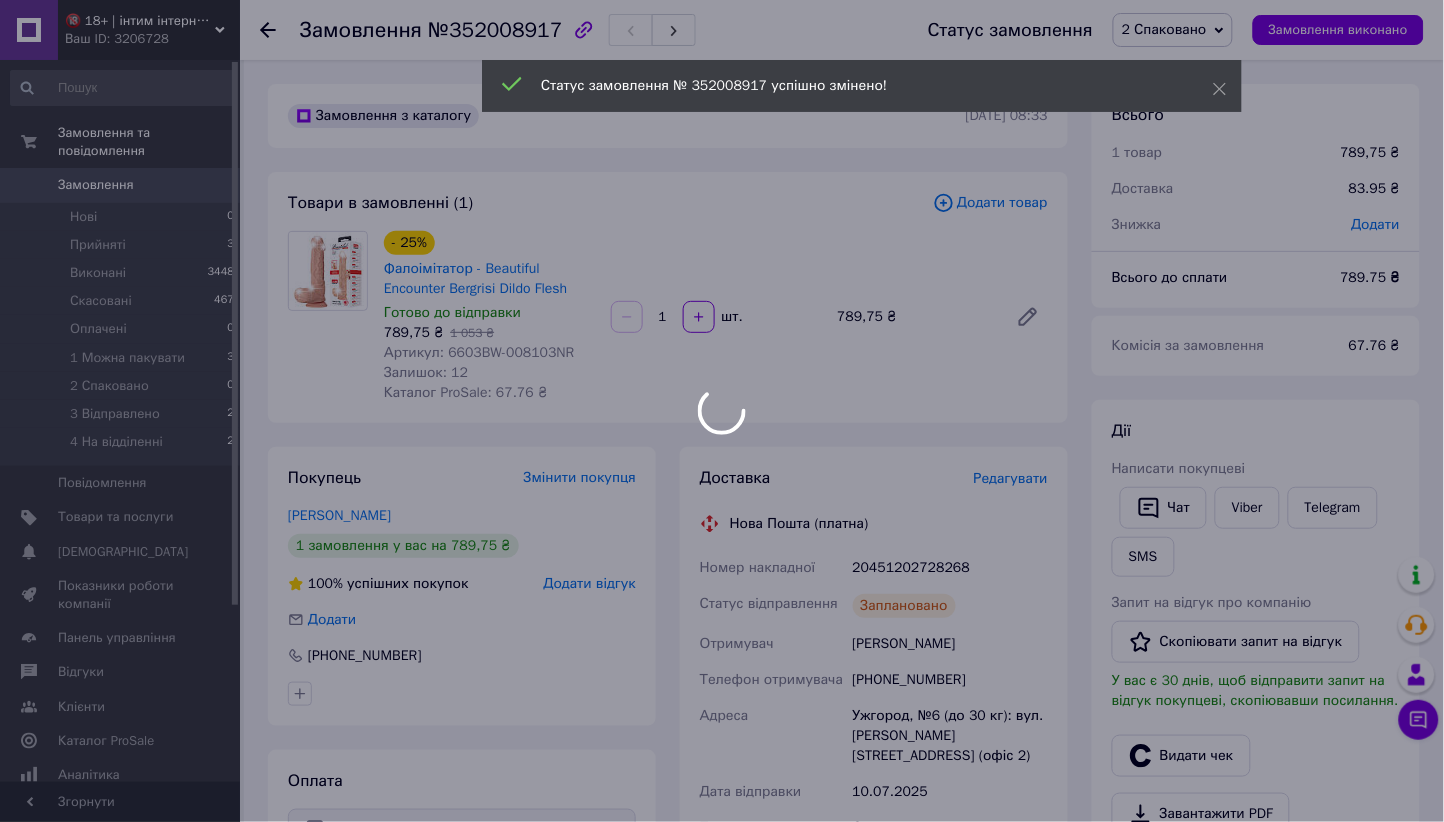 click at bounding box center (722, 411) 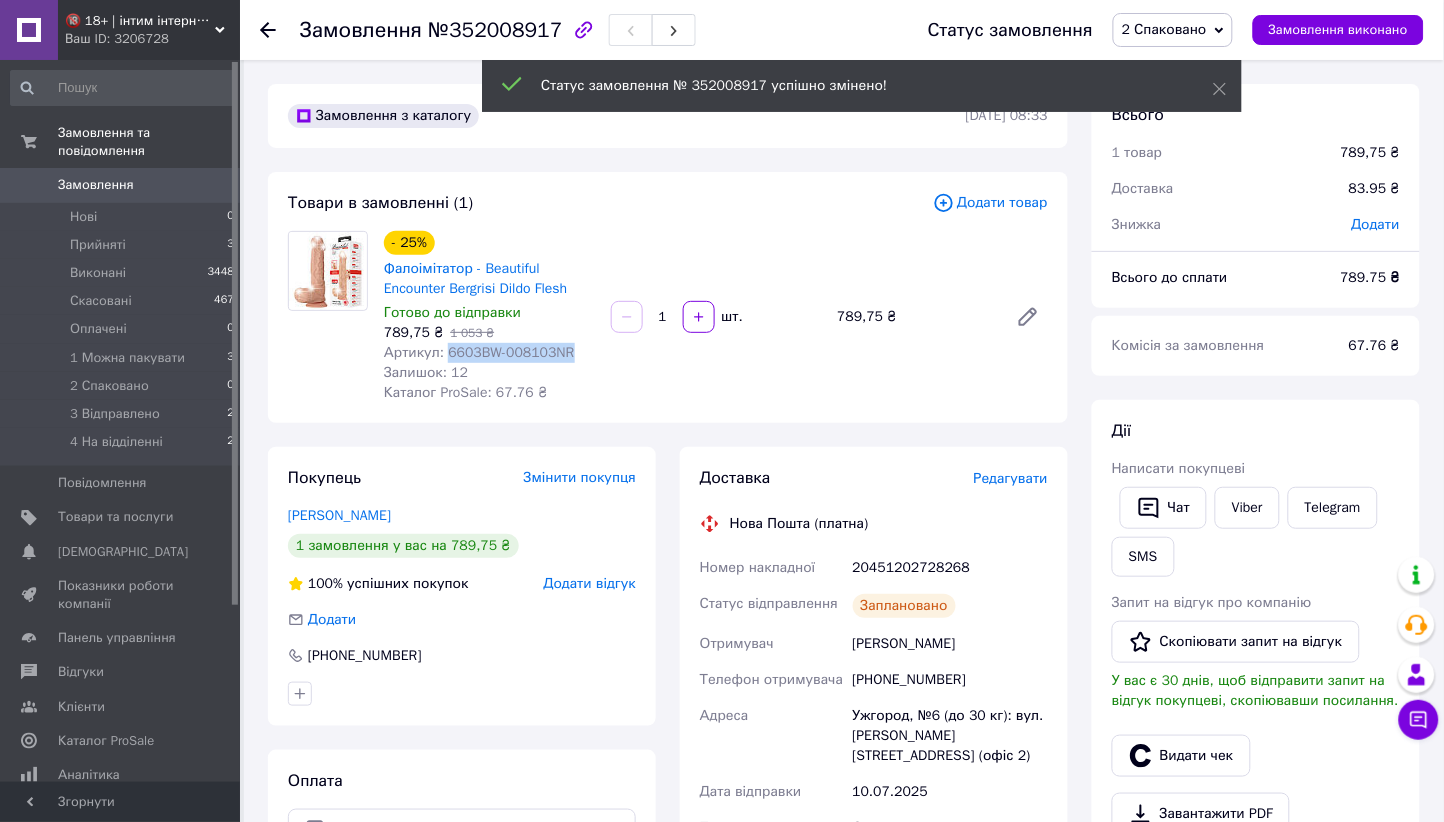 drag, startPoint x: 573, startPoint y: 344, endPoint x: 442, endPoint y: 358, distance: 131.74597 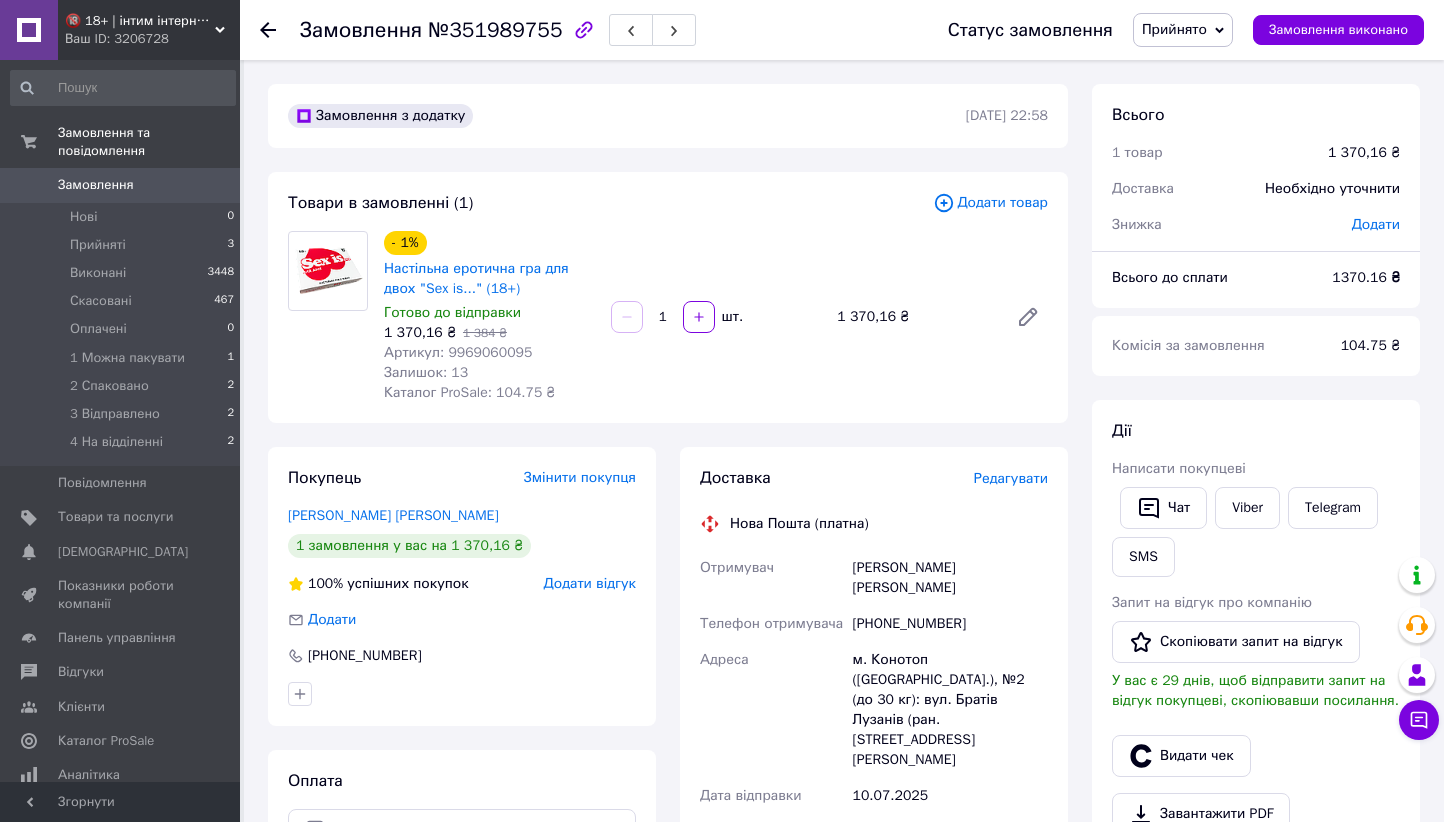 scroll, scrollTop: 0, scrollLeft: 0, axis: both 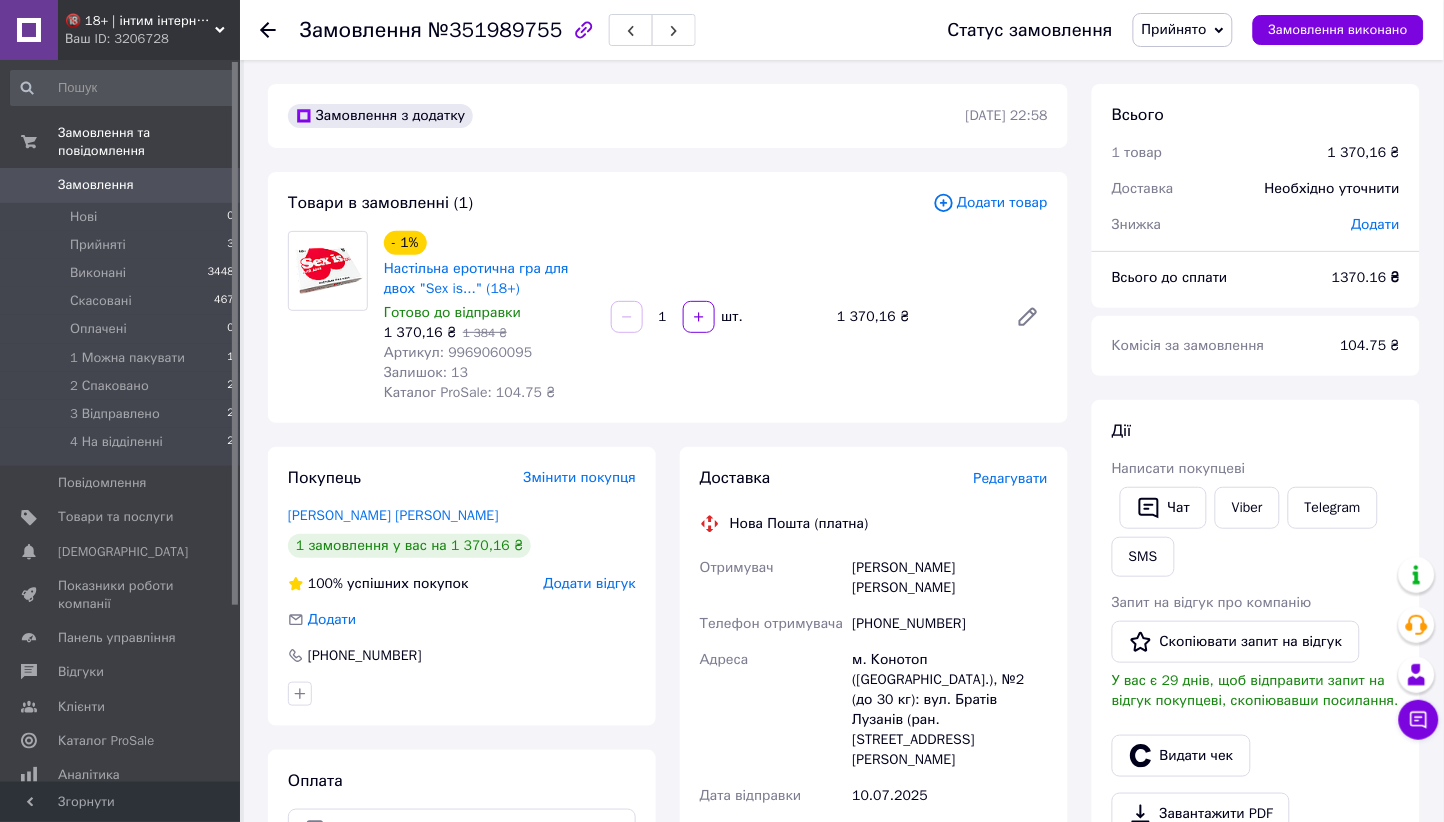 click on "[PHONE_NUMBER]" at bounding box center (950, 624) 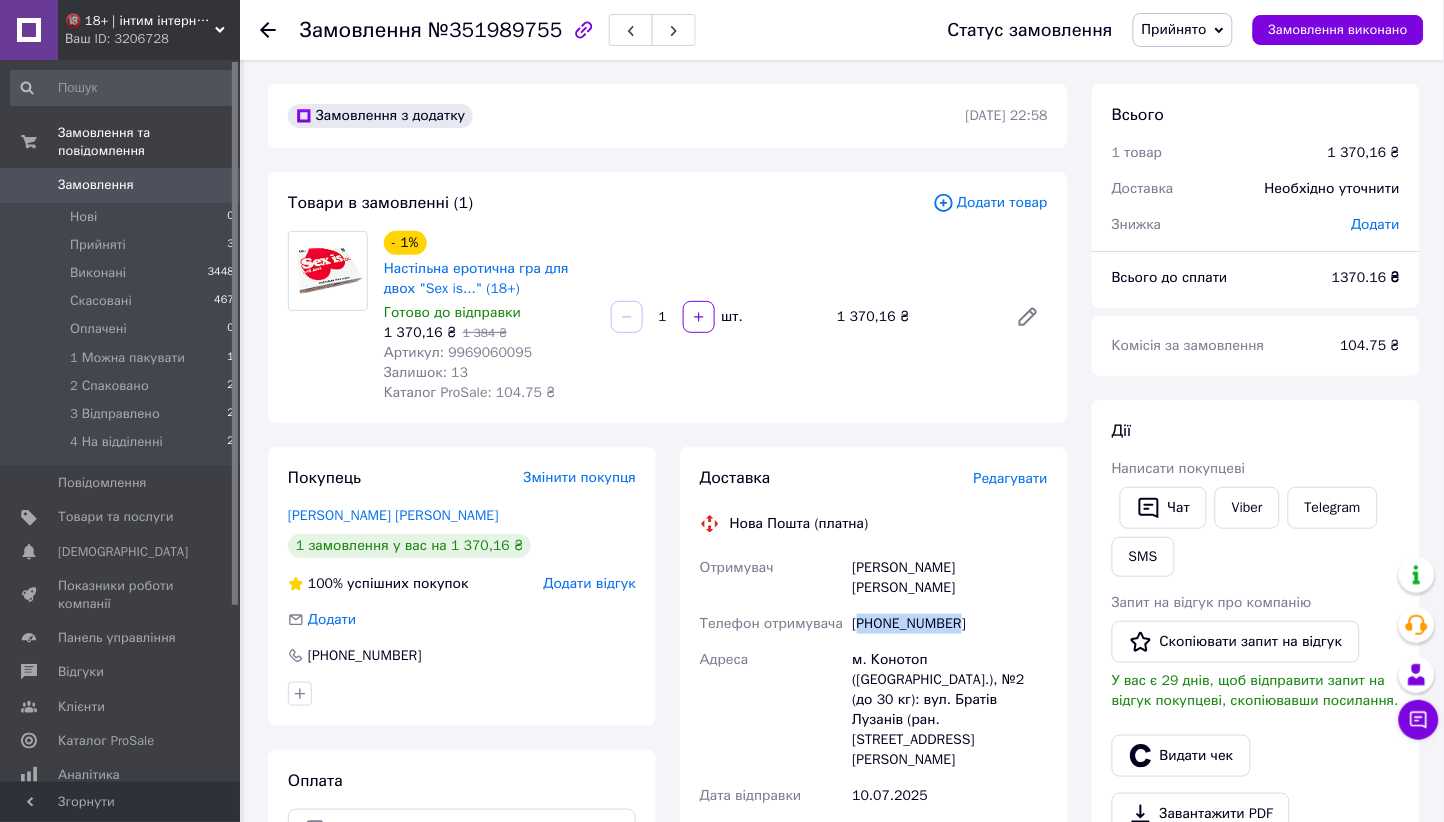 click on "[PHONE_NUMBER]" at bounding box center (950, 624) 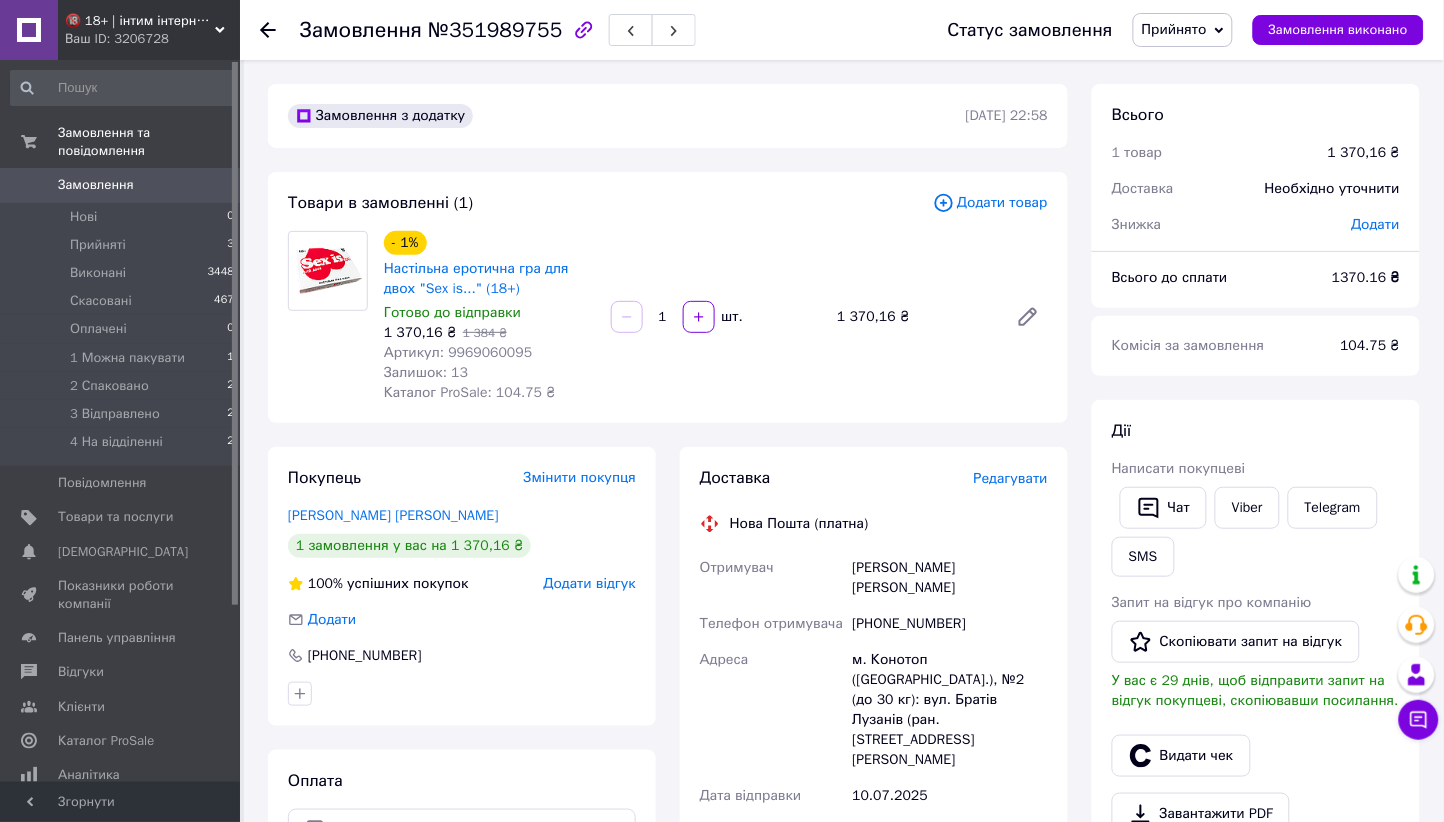 click on "хаков игорь" at bounding box center [950, 578] 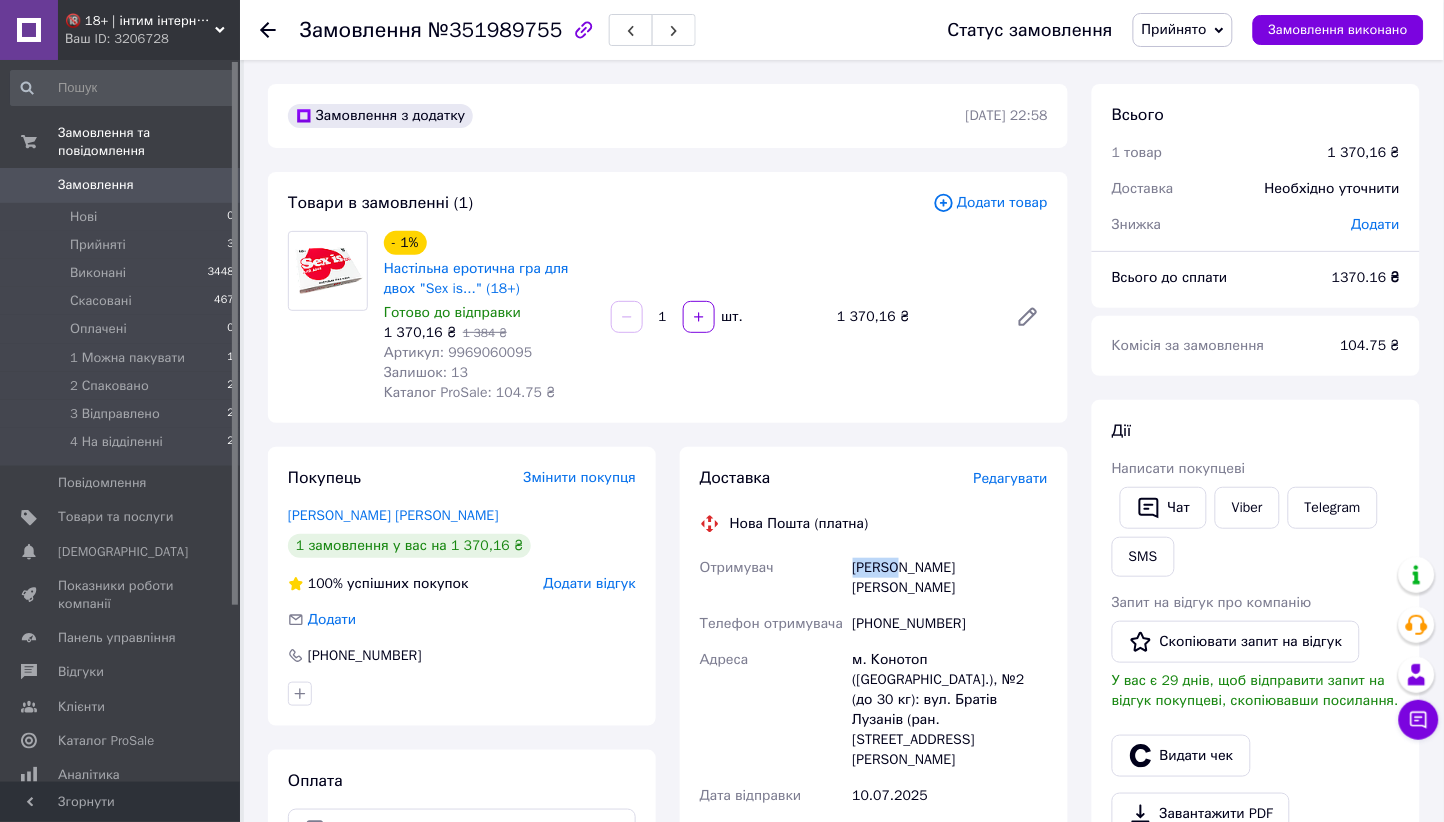 click on "хаков игорь" at bounding box center [950, 578] 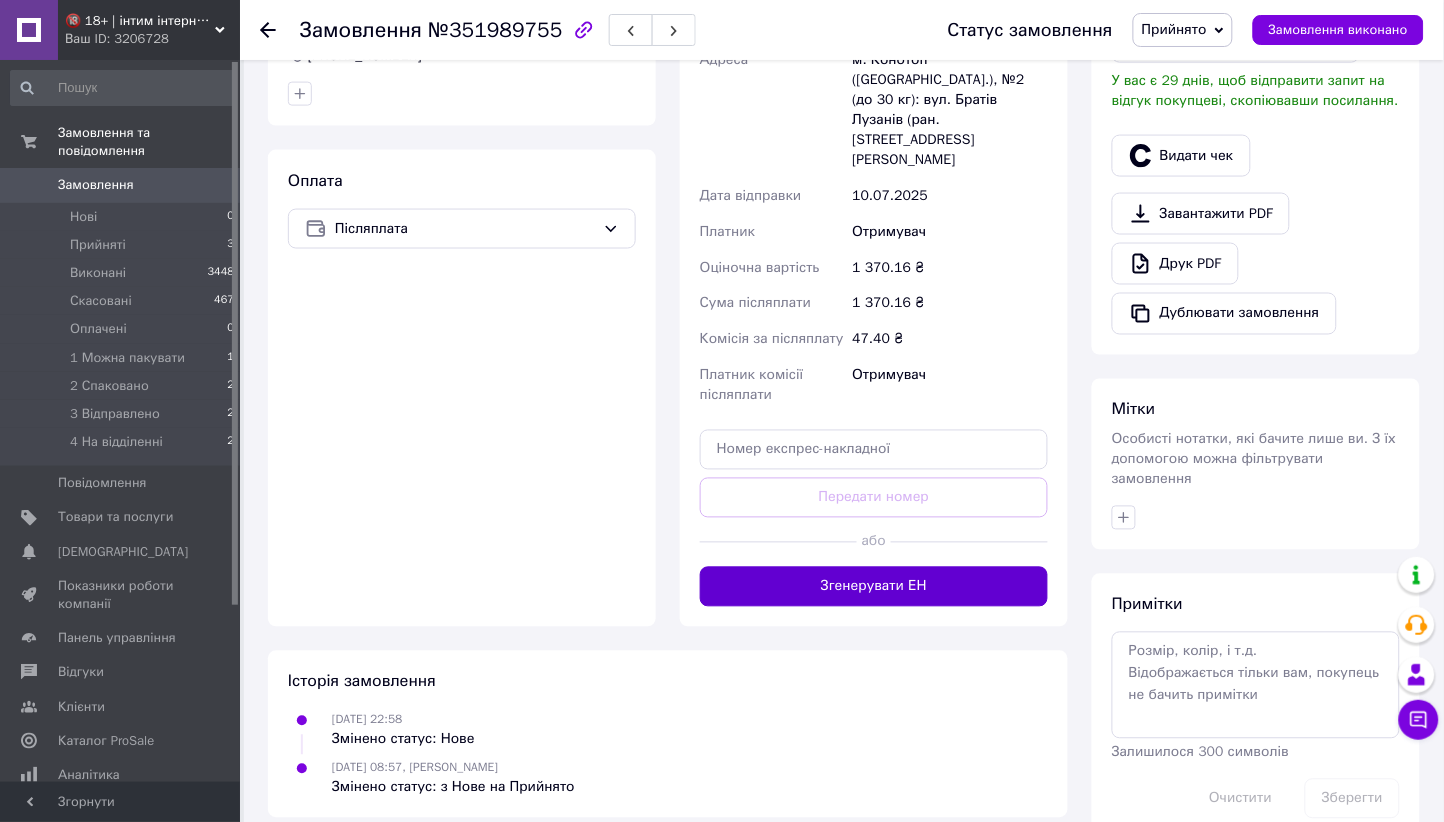 click on "Згенерувати ЕН" at bounding box center (874, 587) 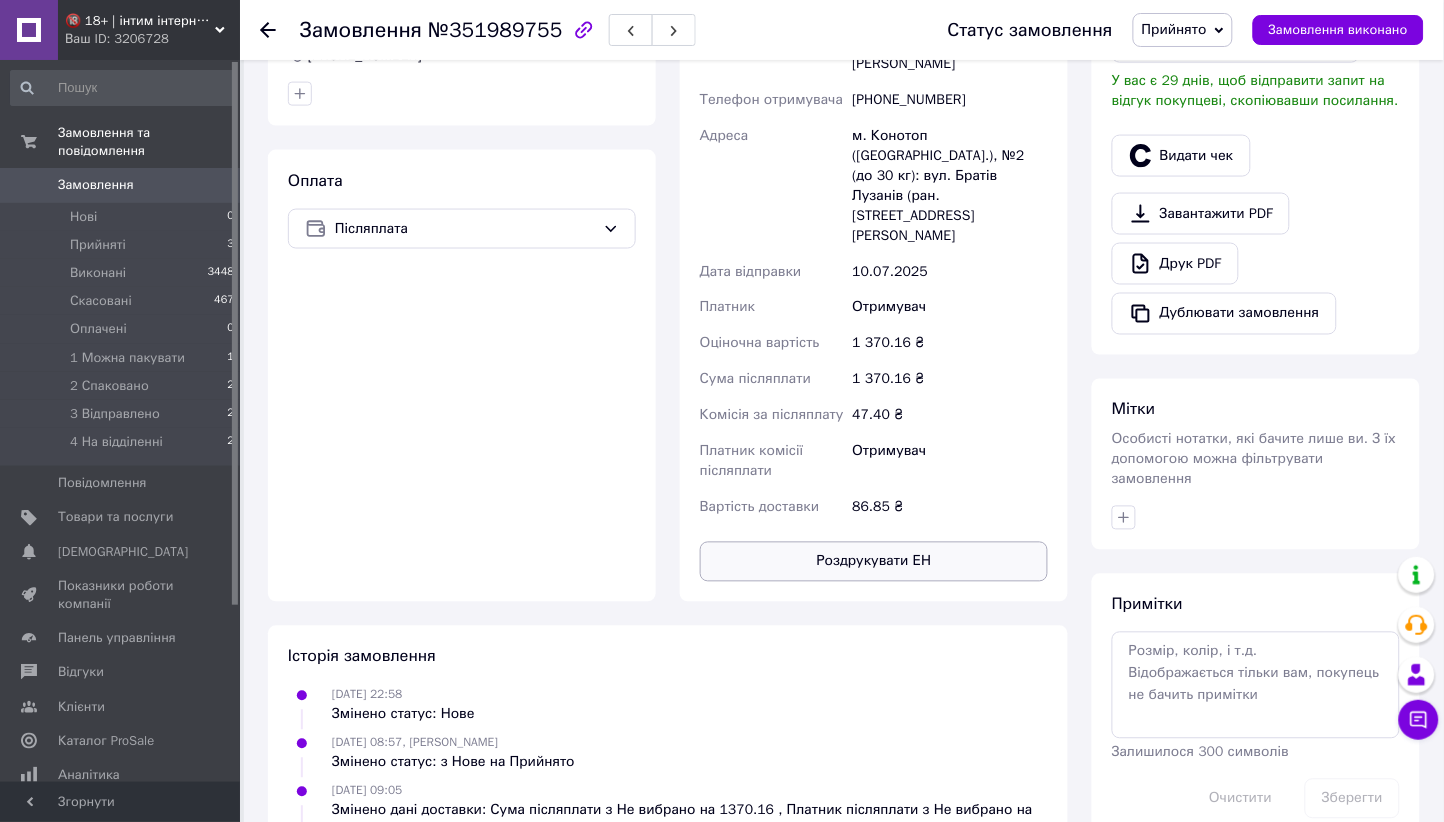 click on "Роздрукувати ЕН" at bounding box center (874, 562) 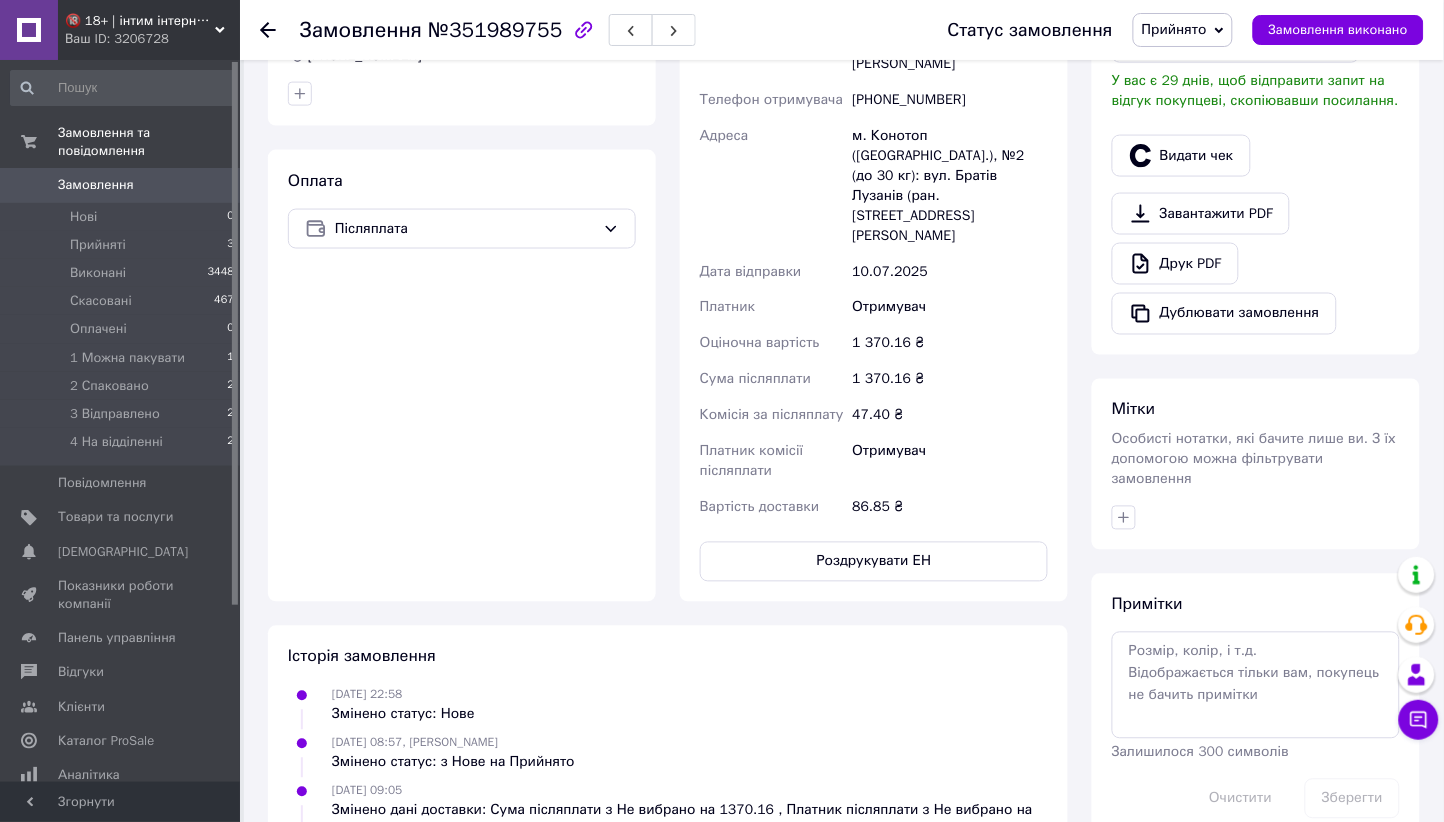 click on "Статус замовлення Прийнято Виконано Скасовано Оплачено 1 Можна пакувати 2 Спаковано 3 Відправлено 4 На відділенні Замовлення виконано" at bounding box center [1166, 30] 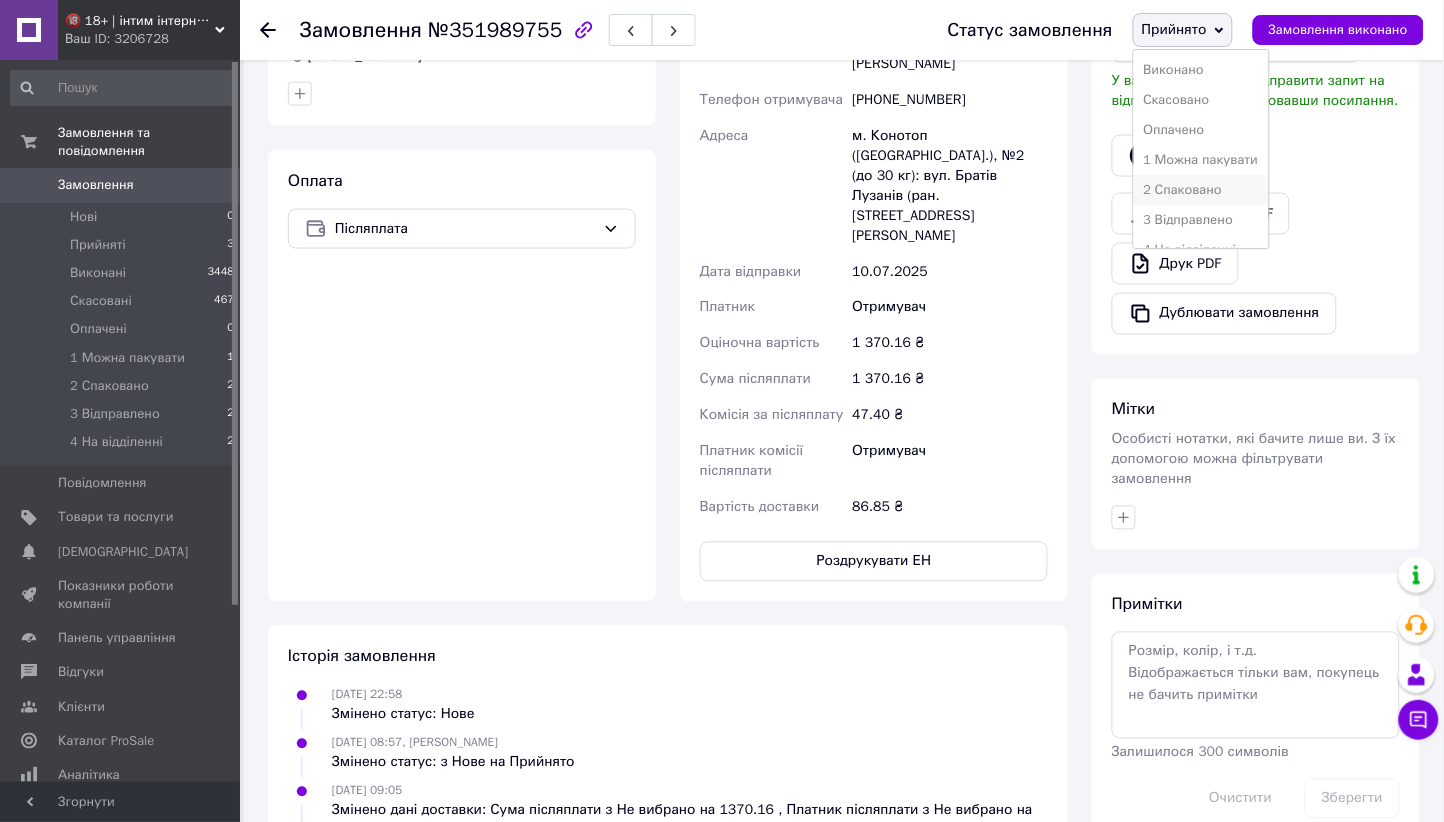 click on "2 Спаковано" at bounding box center [1201, 190] 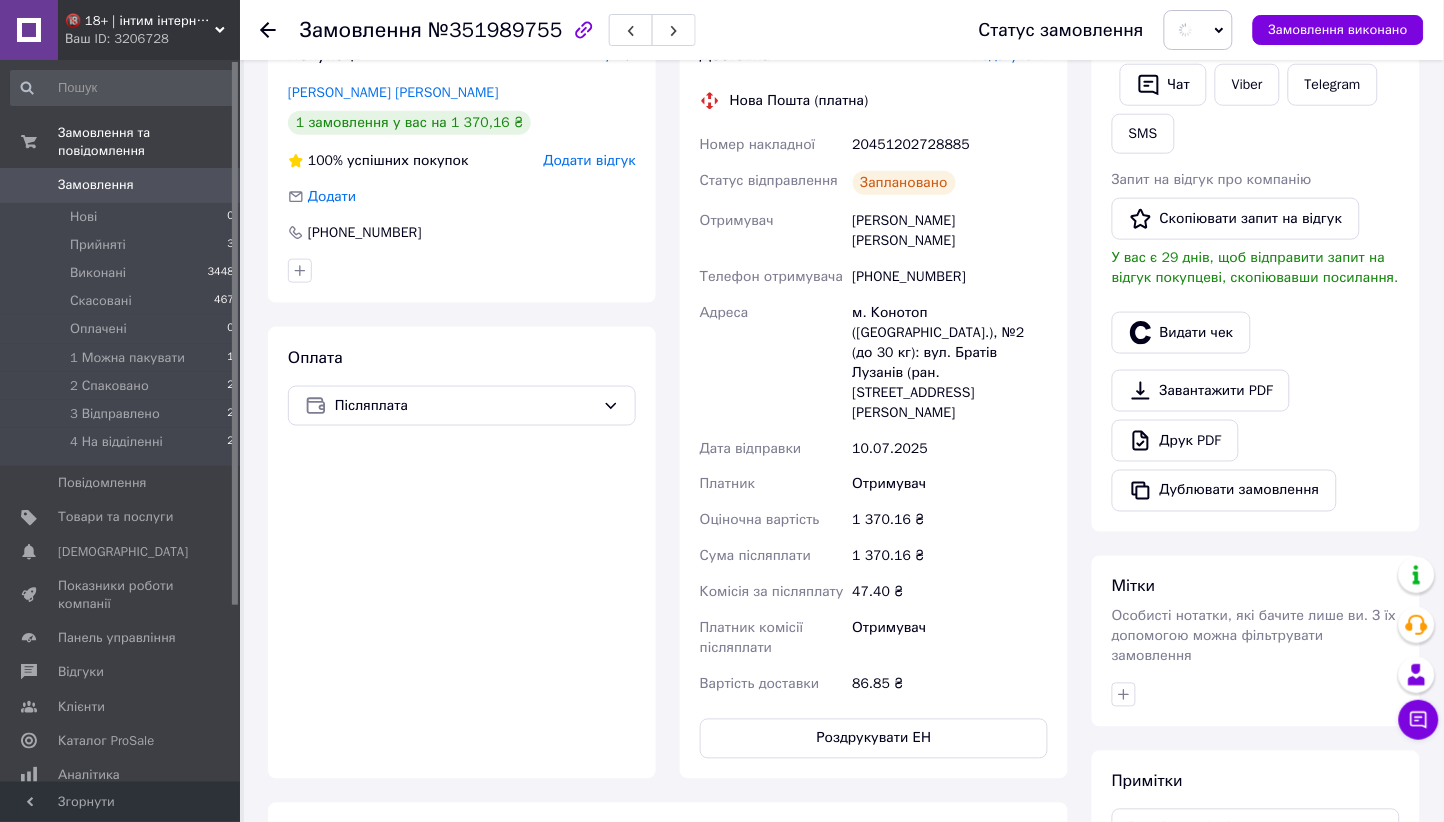 scroll, scrollTop: 150, scrollLeft: 0, axis: vertical 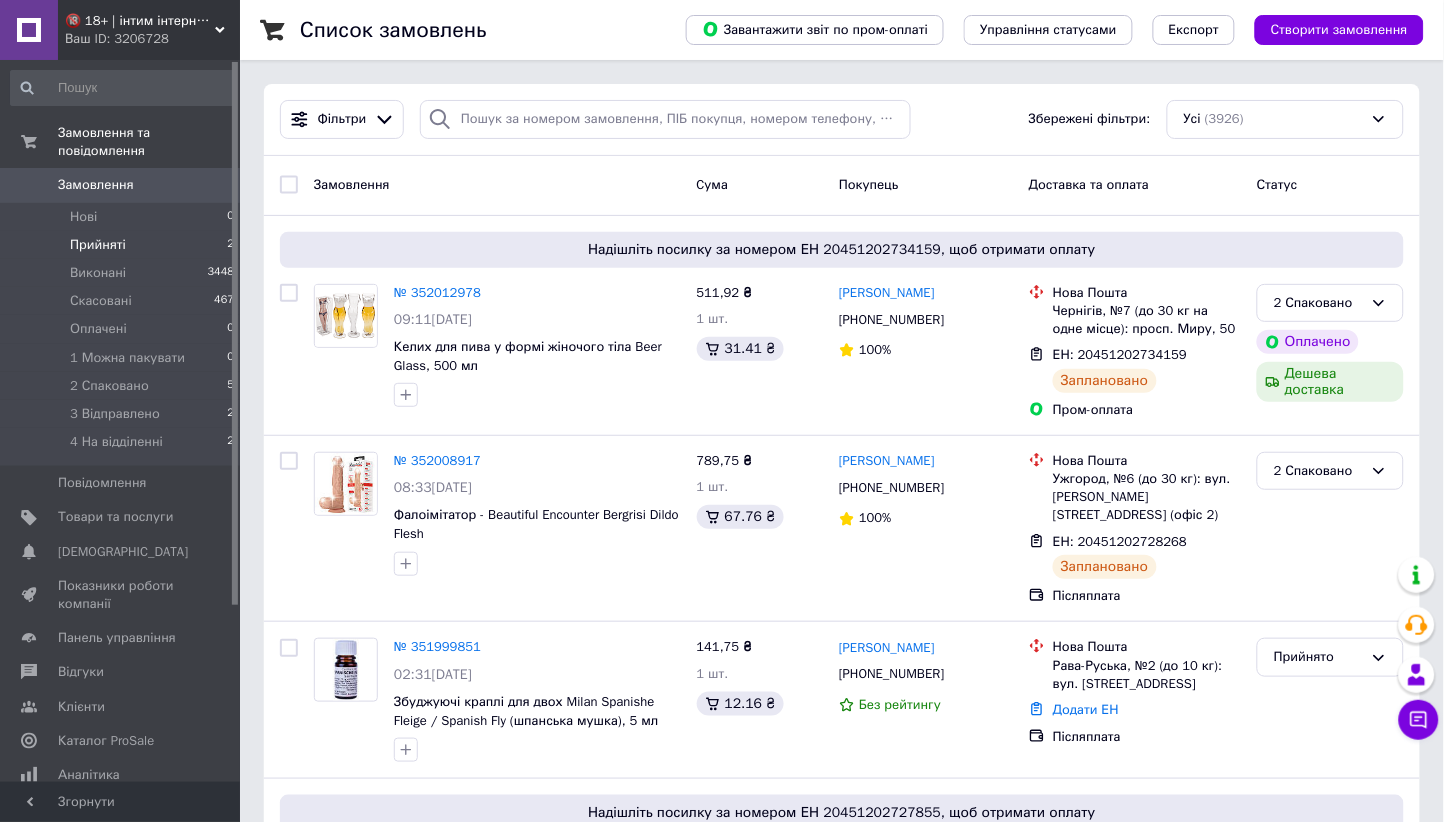 click on "Прийняті 2" at bounding box center (123, 245) 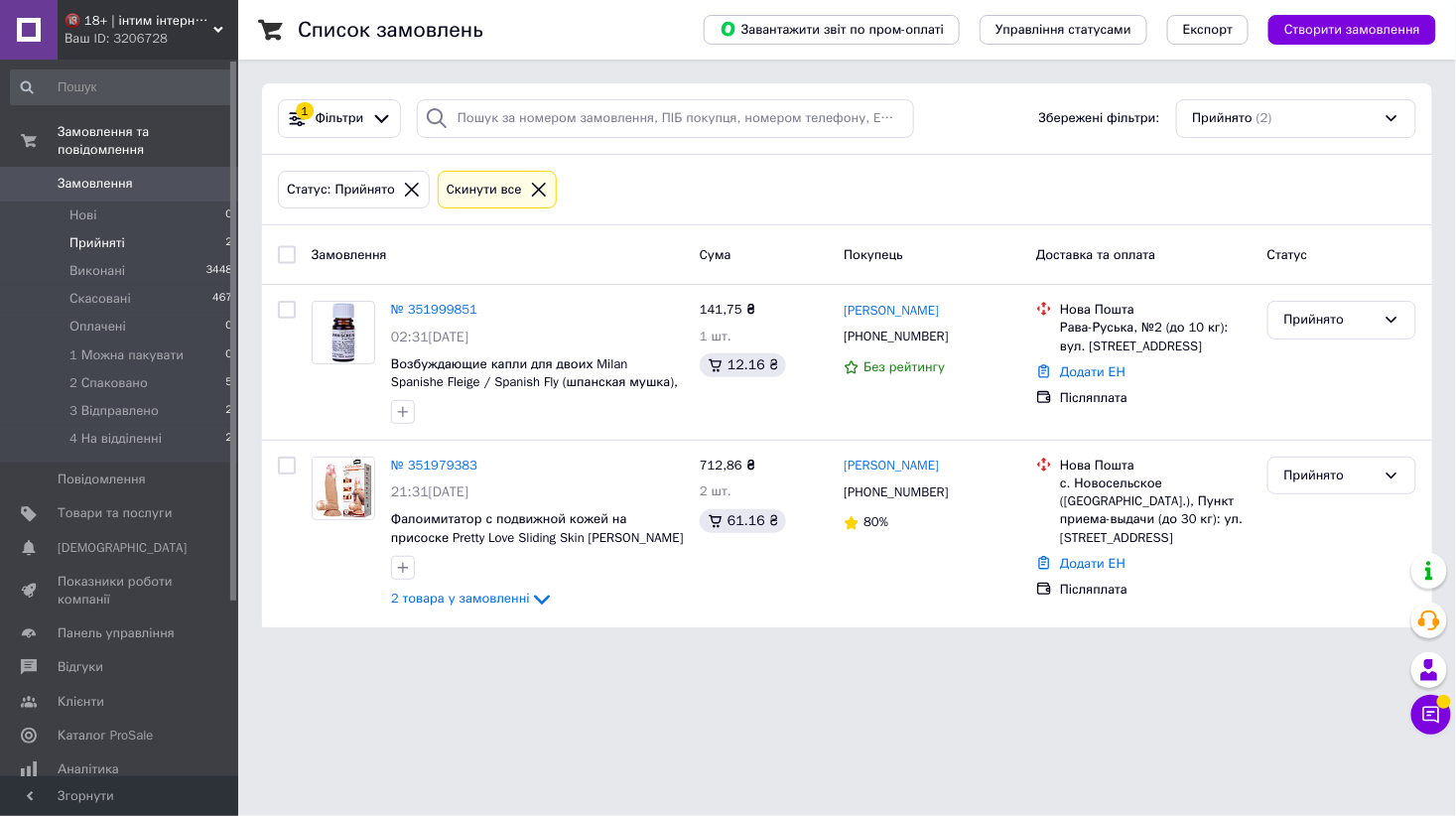 click on "1 Фільтри Збережені фільтри: Прийнято (2)" at bounding box center (847, 119) 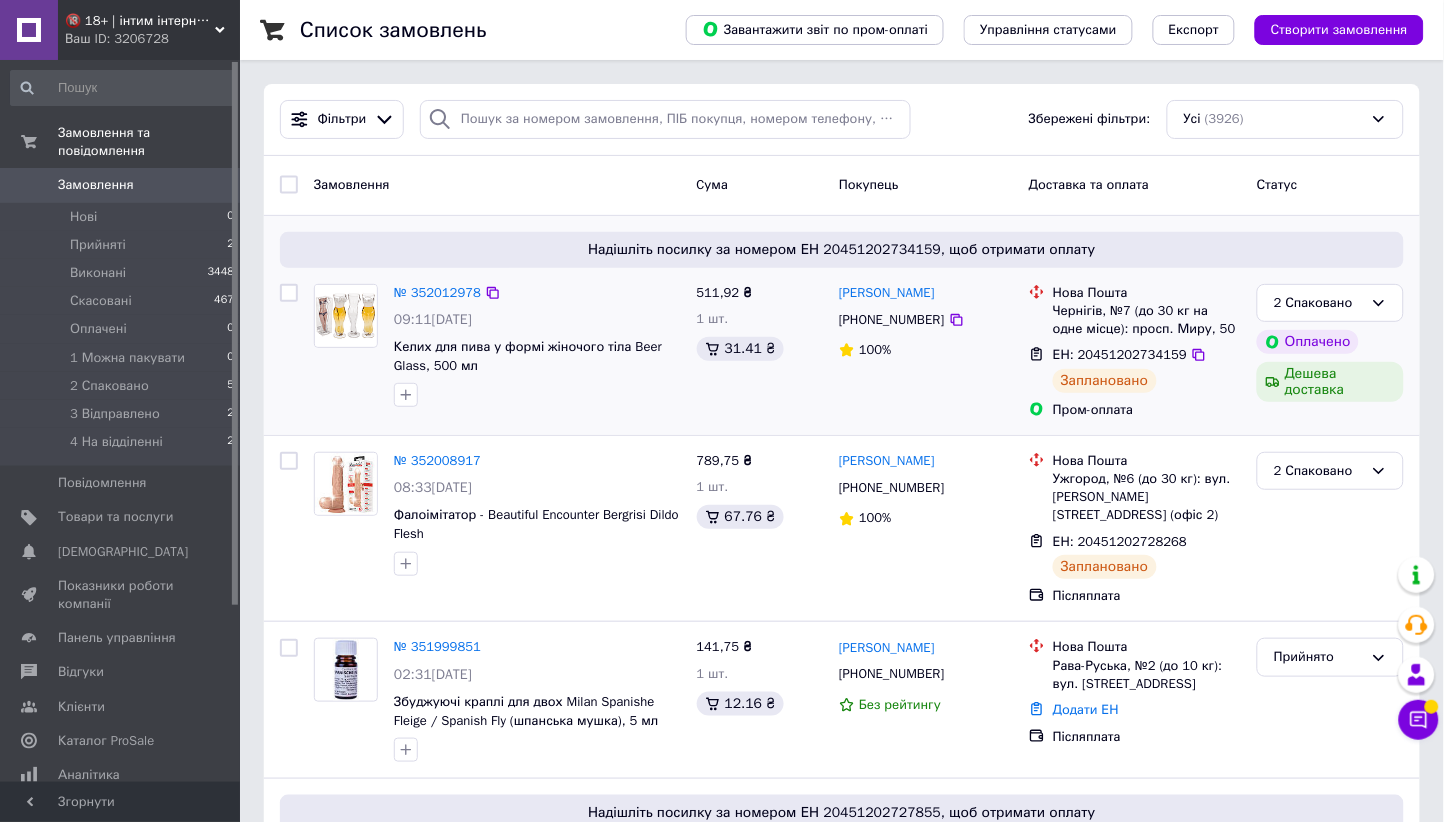 click on "Надішліть посилку за номером ЕН 20451202734159, щоб отримати оплату № 352012978 09:11, 10.07.2025 Келих для пива у формі жіночого тіла Beer Glass, 500 мл 511,92 ₴ 1 шт. 31.41 ₴ Светлана Гребенник +380930117857 100% Нова Пошта Чернігів, №7 (до 30 кг на одне місце): просп. Миру, 50 ЕН: 20451202734159 Заплановано Пром-оплата 2 Спаковано Оплачено Дешева доставка" at bounding box center (842, 325) 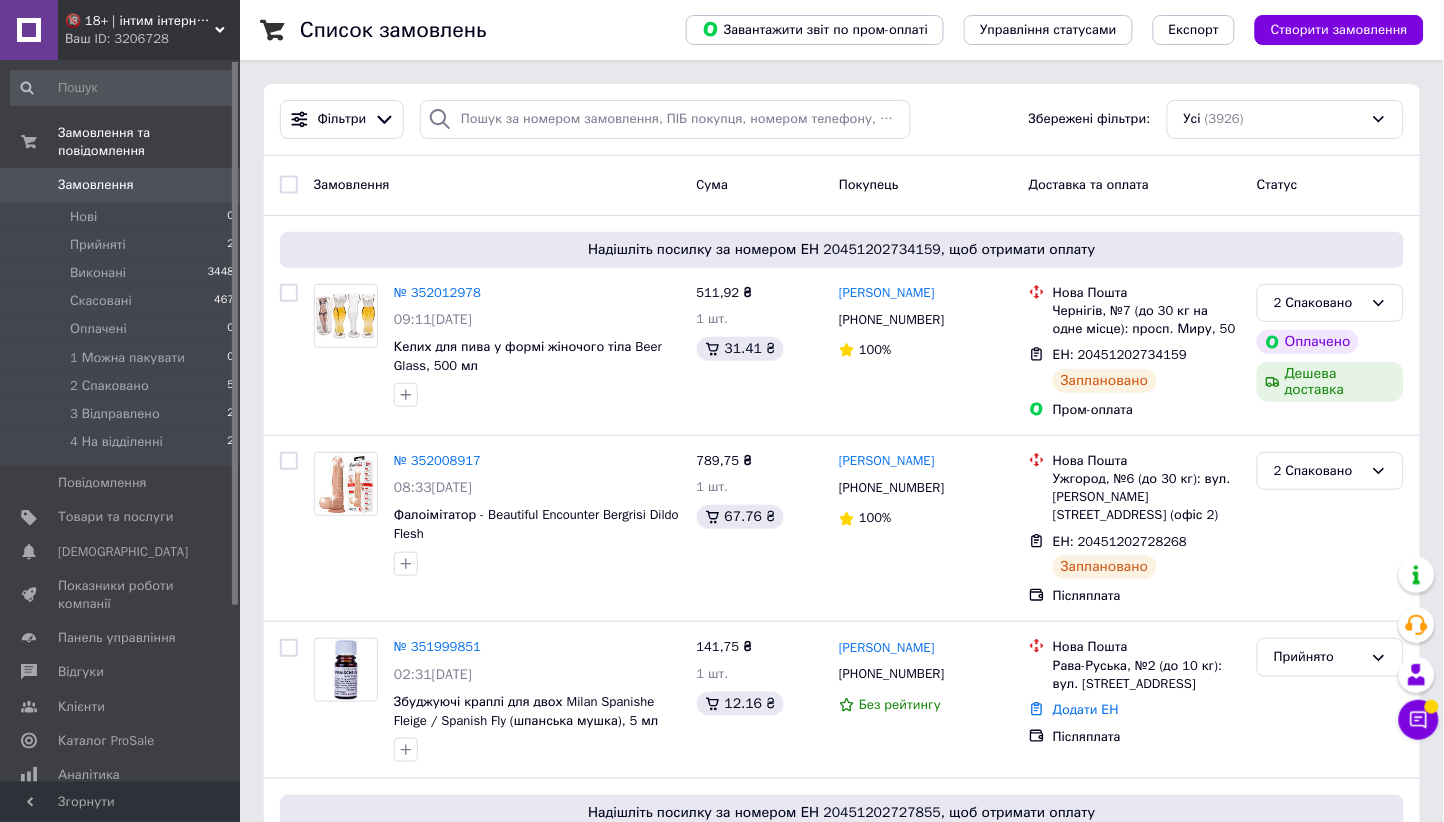 click on "Фільтри Збережені фільтри: Усі (3926)" at bounding box center [842, 120] 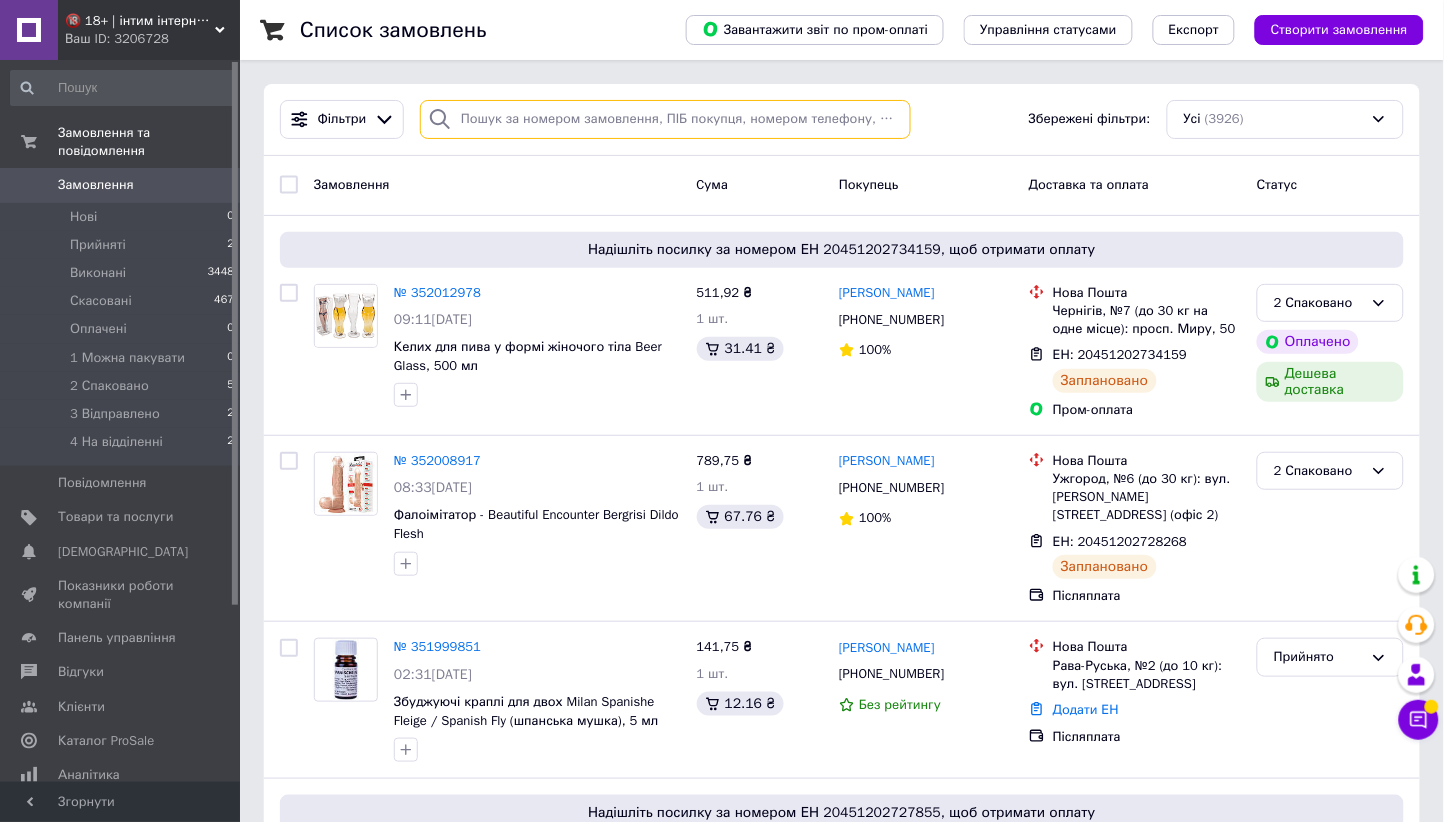 click at bounding box center (665, 119) 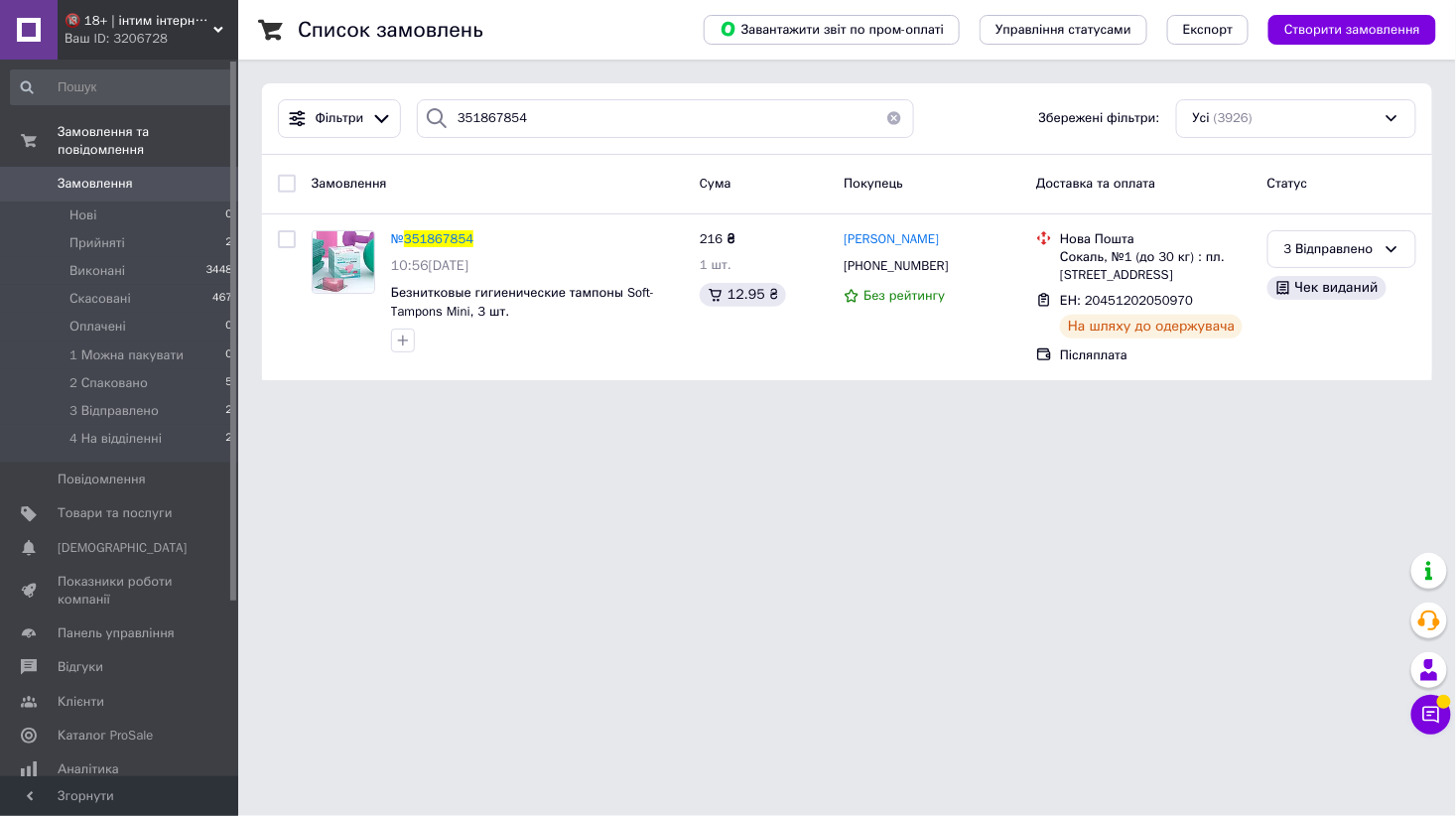 drag, startPoint x: 705, startPoint y: 85, endPoint x: 675, endPoint y: 115, distance: 42.426407 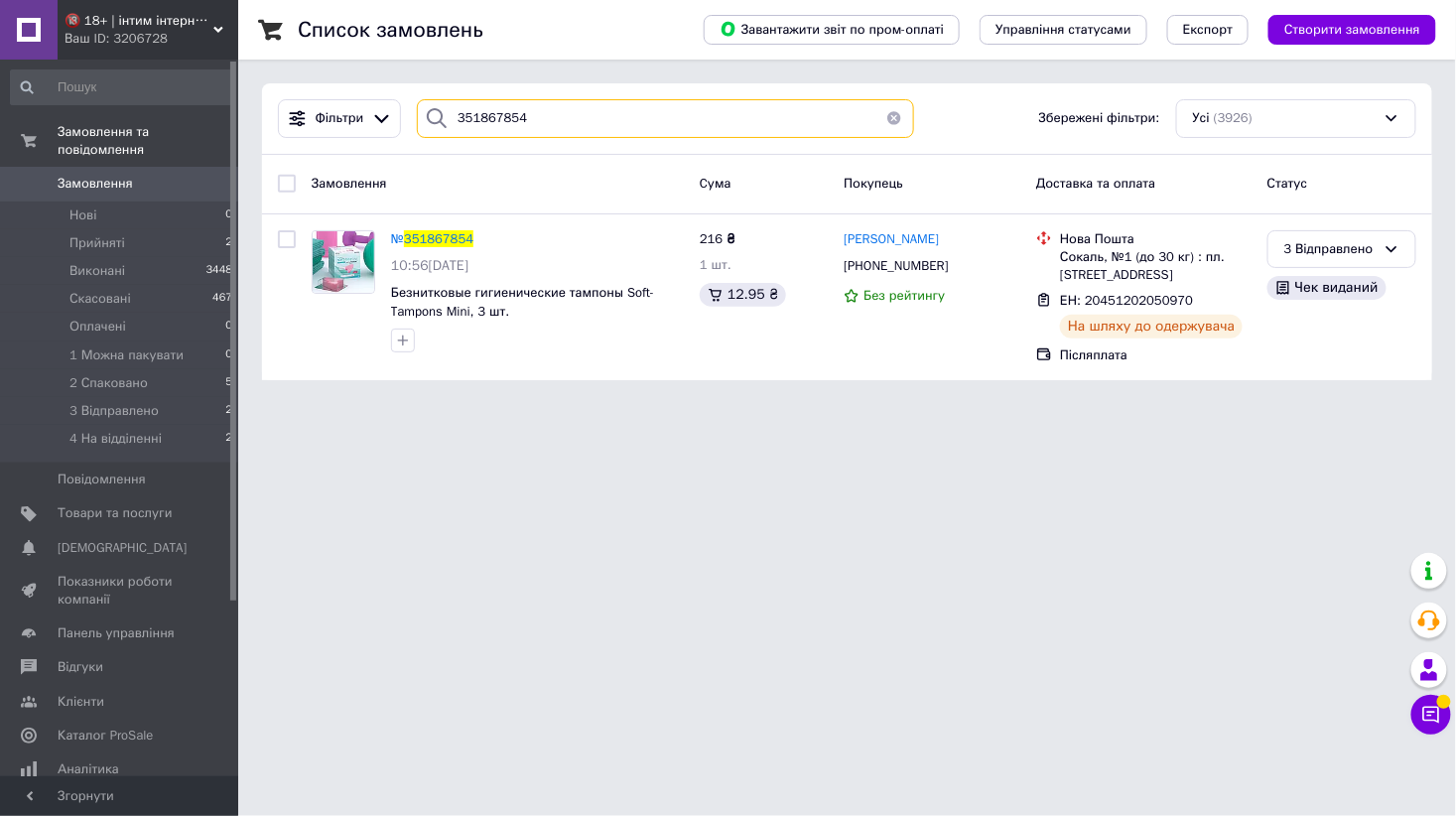 click on "351867854" at bounding box center [665, 118] 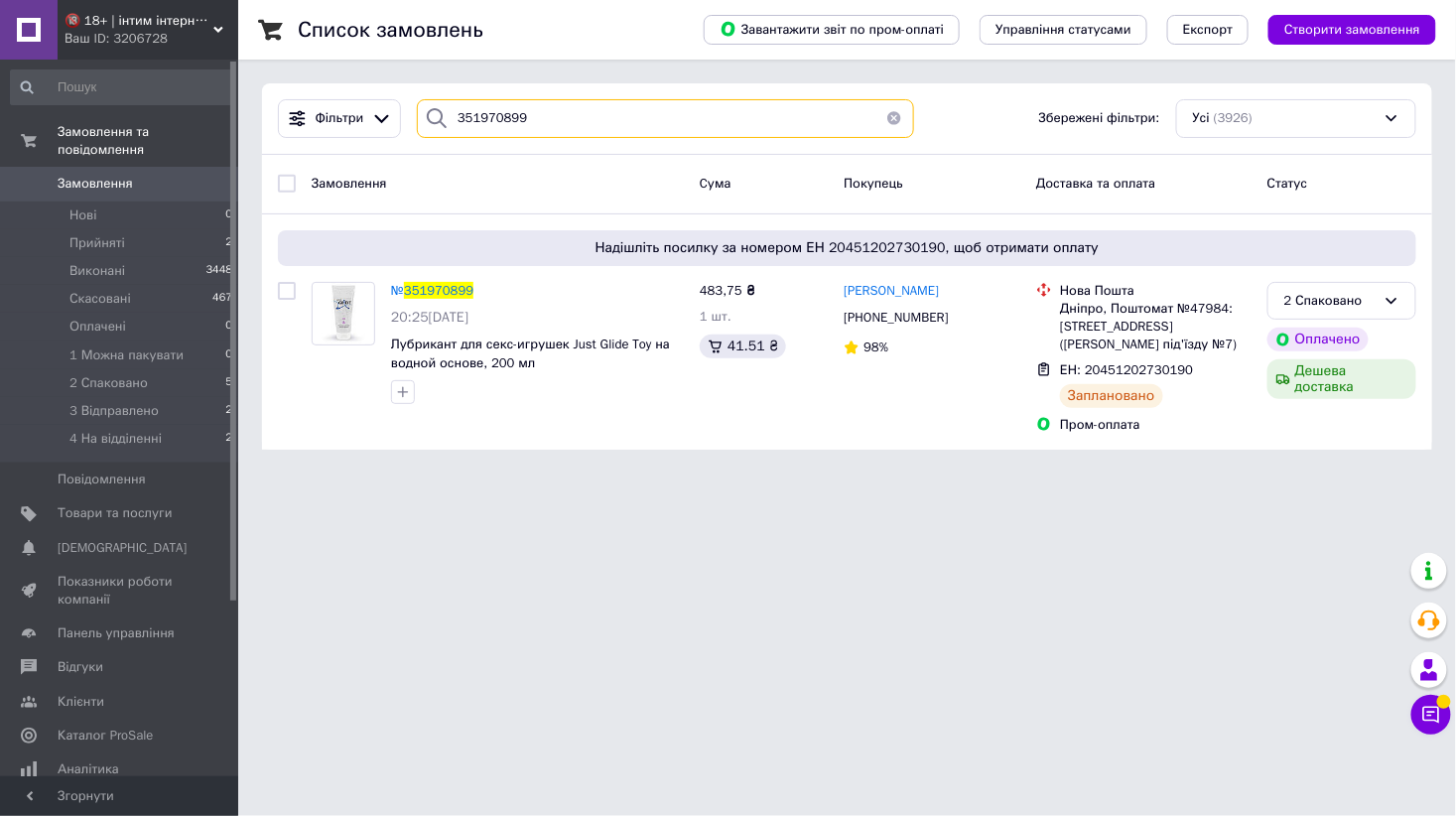 click on "351970899" at bounding box center [665, 118] 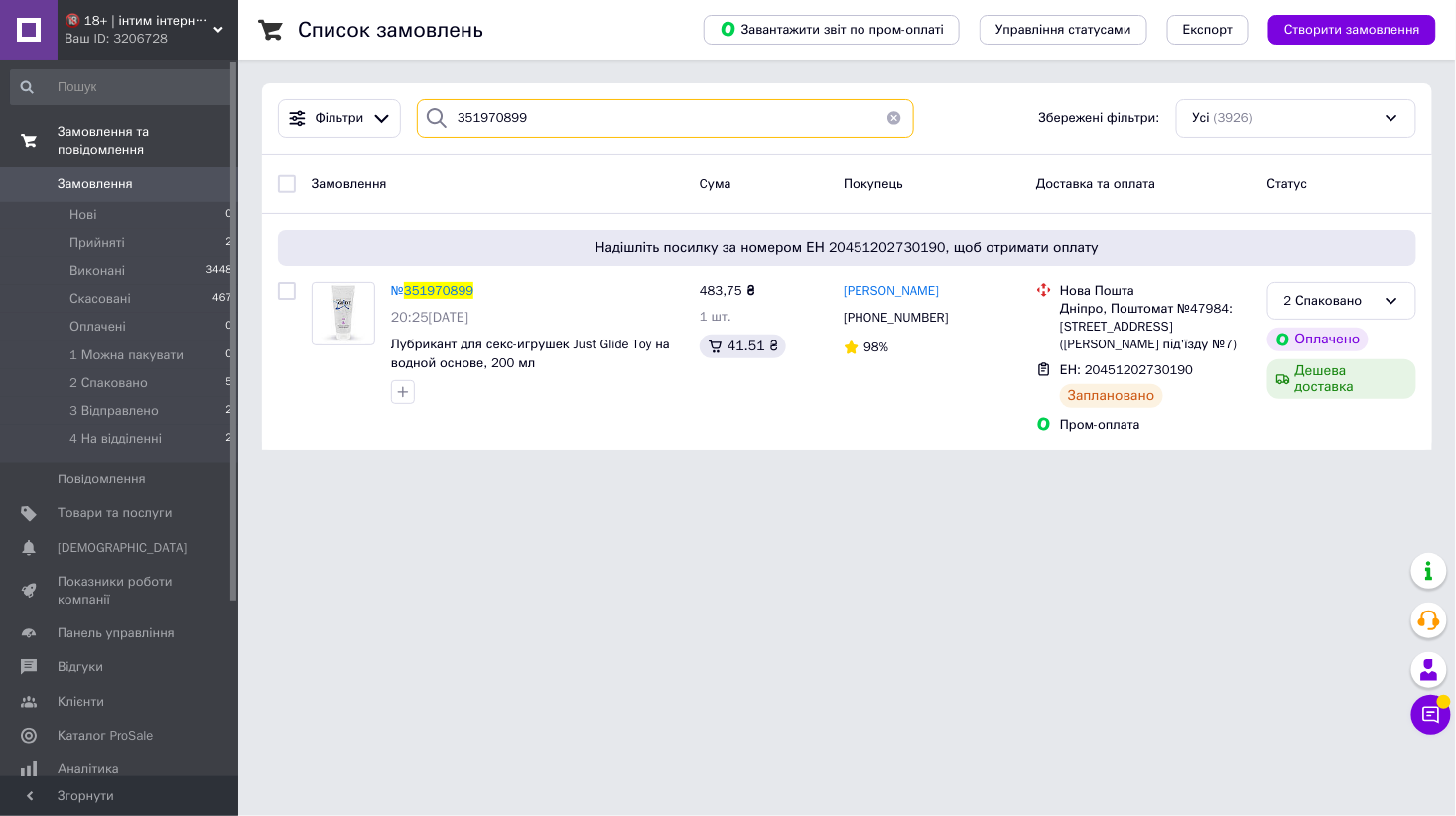 paste on "9383" 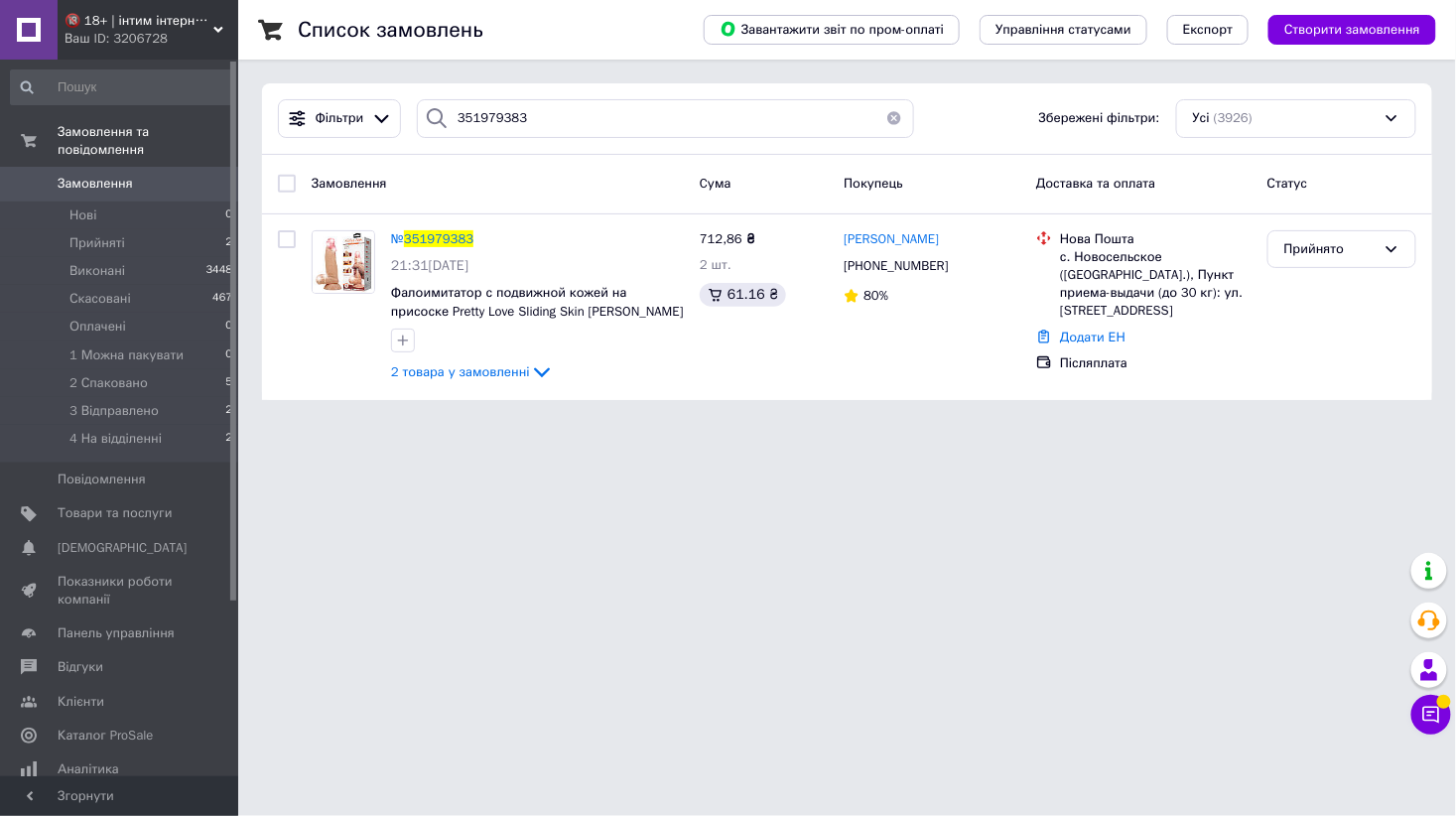 click on "🔞 18+ | інтим інтернет-магазин 🍓 Ваш ID: 3206728 Сайт 🔞 18+ | інтим інтернет-магазин 🍓 Кабінет покупця Перевірити стан системи Сторінка на порталі Игорь Якобчук Довідка Вийти Замовлення та повідомлення Замовлення 0 Нові 0 Прийняті 2 Виконані 3448 Скасовані 467 Оплачені 0 1 Можна пакувати 0 2 Спаковано 5 3 Відправлено 2 4 На відділенні 2 Повідомлення 0 Товари та послуги Сповіщення 0 0 Показники роботи компанії Панель управління Відгуки Клієнти Каталог ProSale Аналітика Інструменти веб-майстра та SEO Управління сайтом Prom топ" at bounding box center (728, 211) 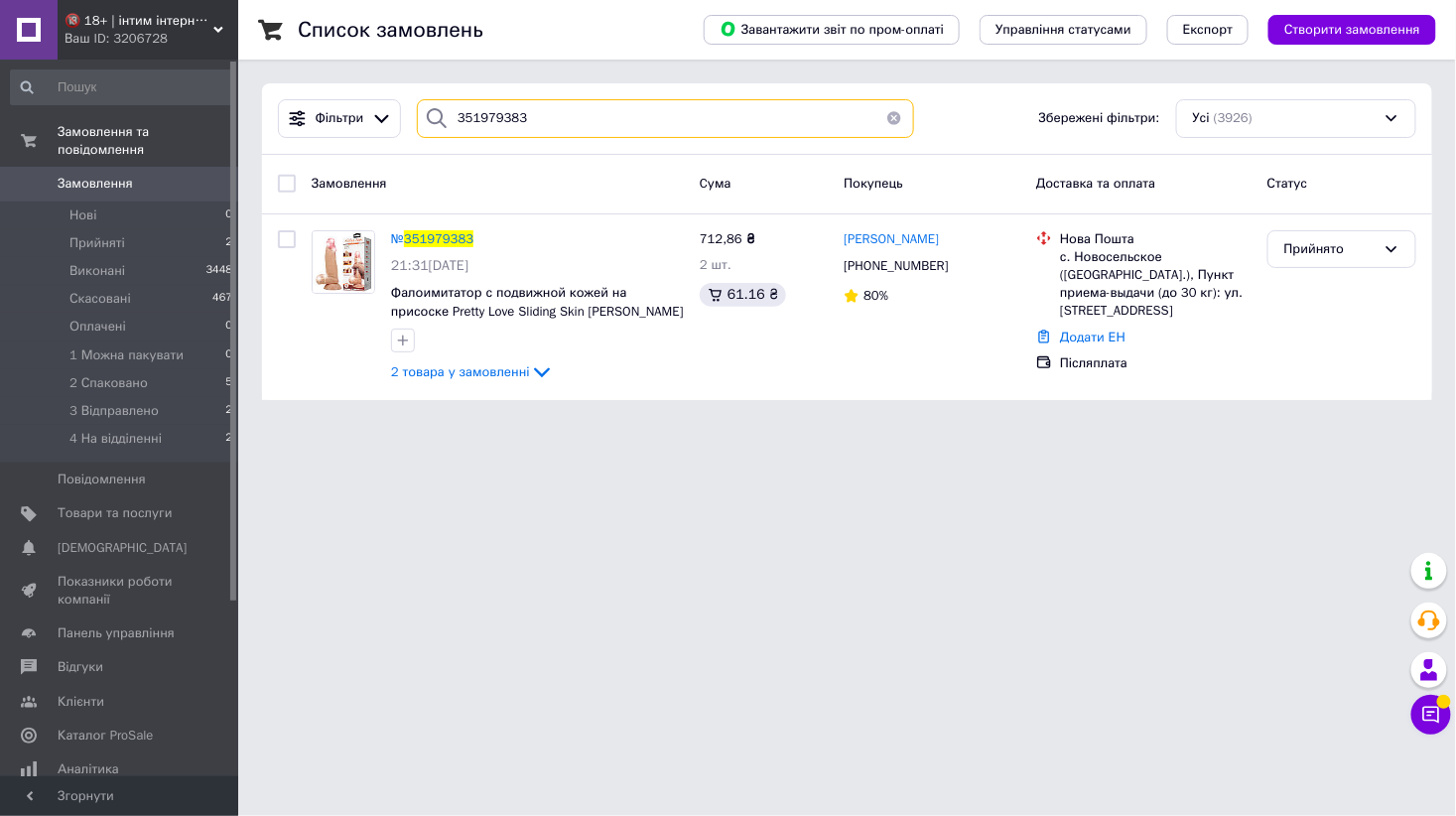 click on "351979383" at bounding box center (665, 118) 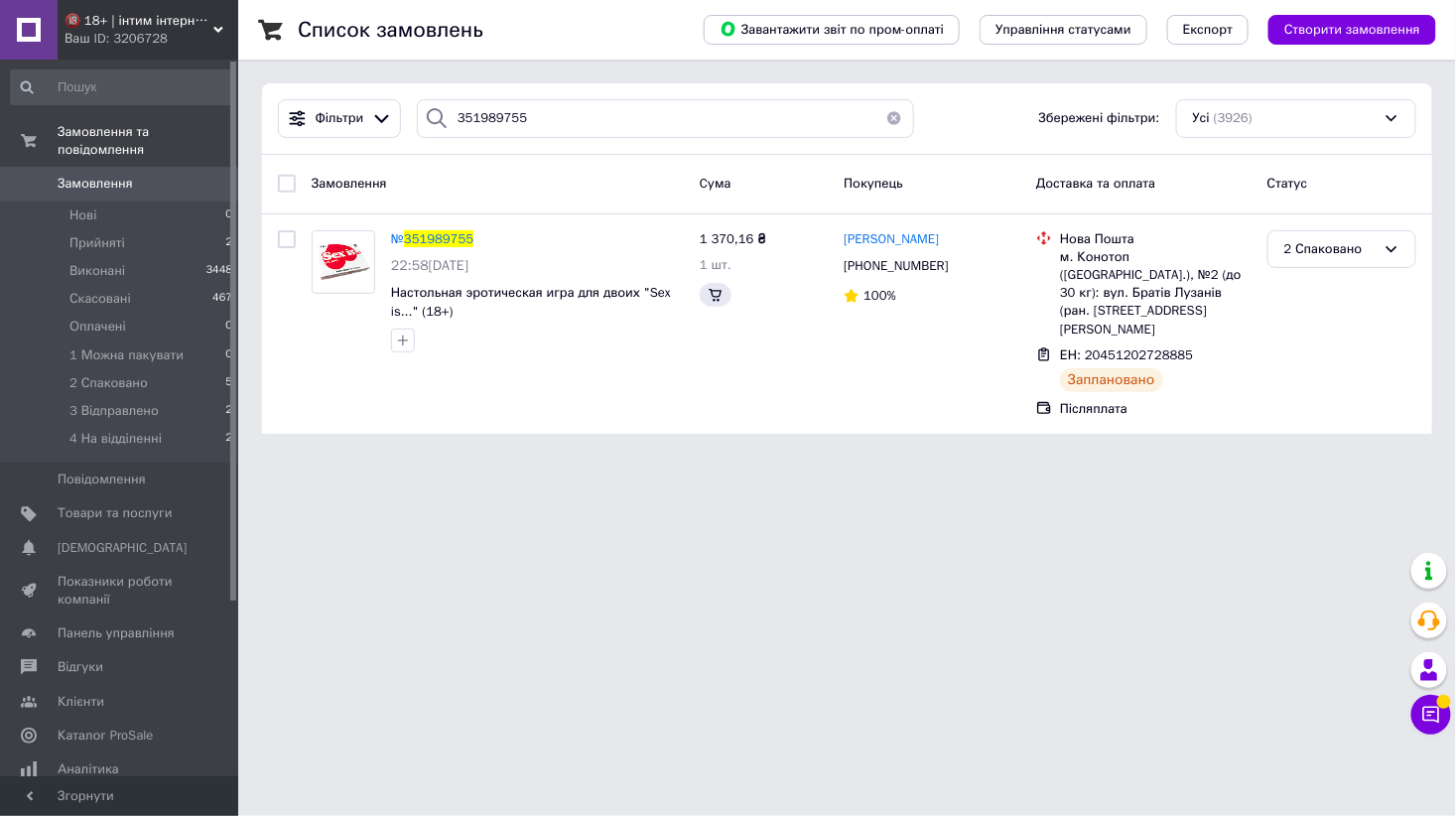 drag, startPoint x: 1228, startPoint y: 546, endPoint x: 1153, endPoint y: 473, distance: 104.66136 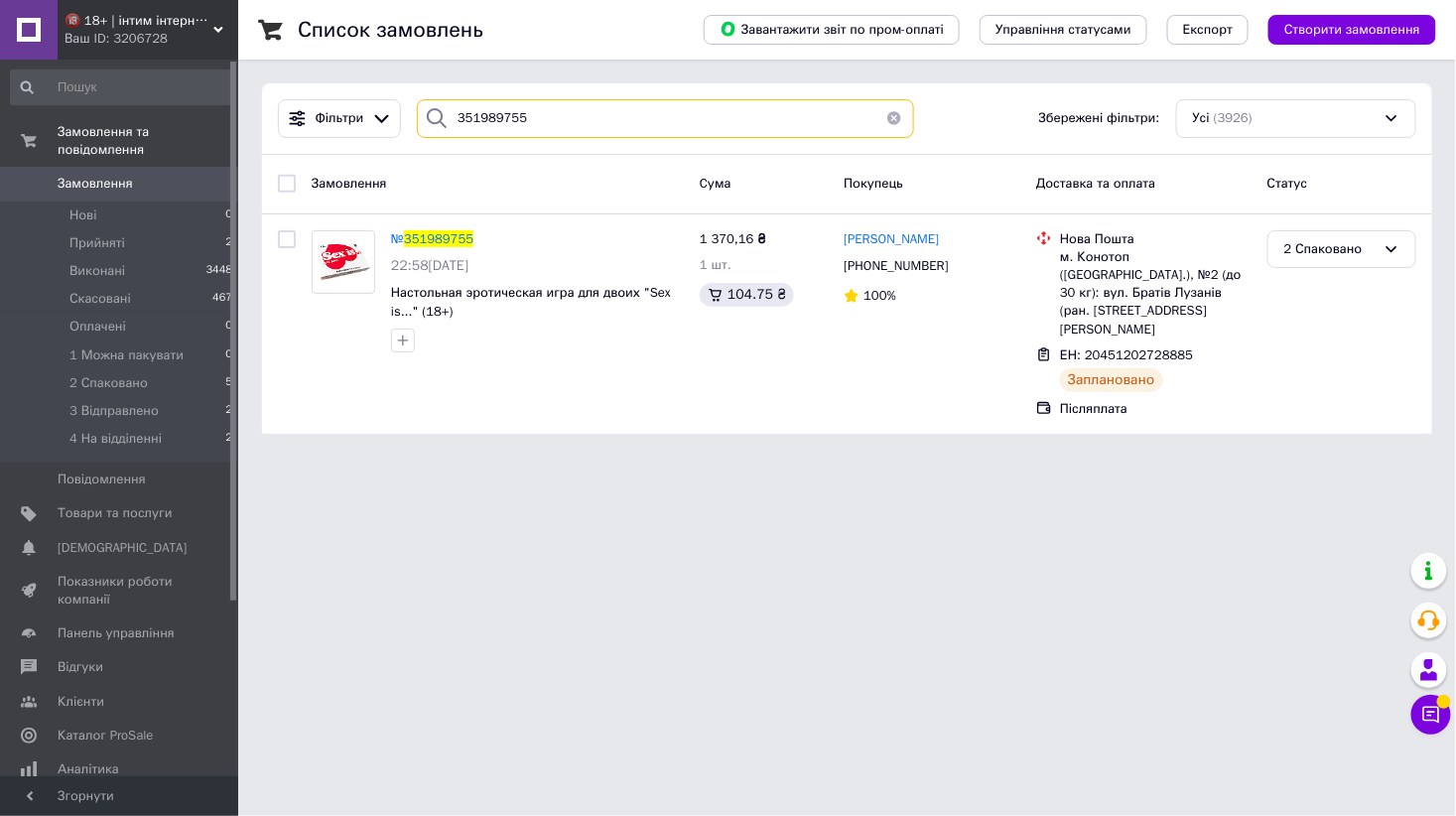 click on "351989755" at bounding box center [665, 118] 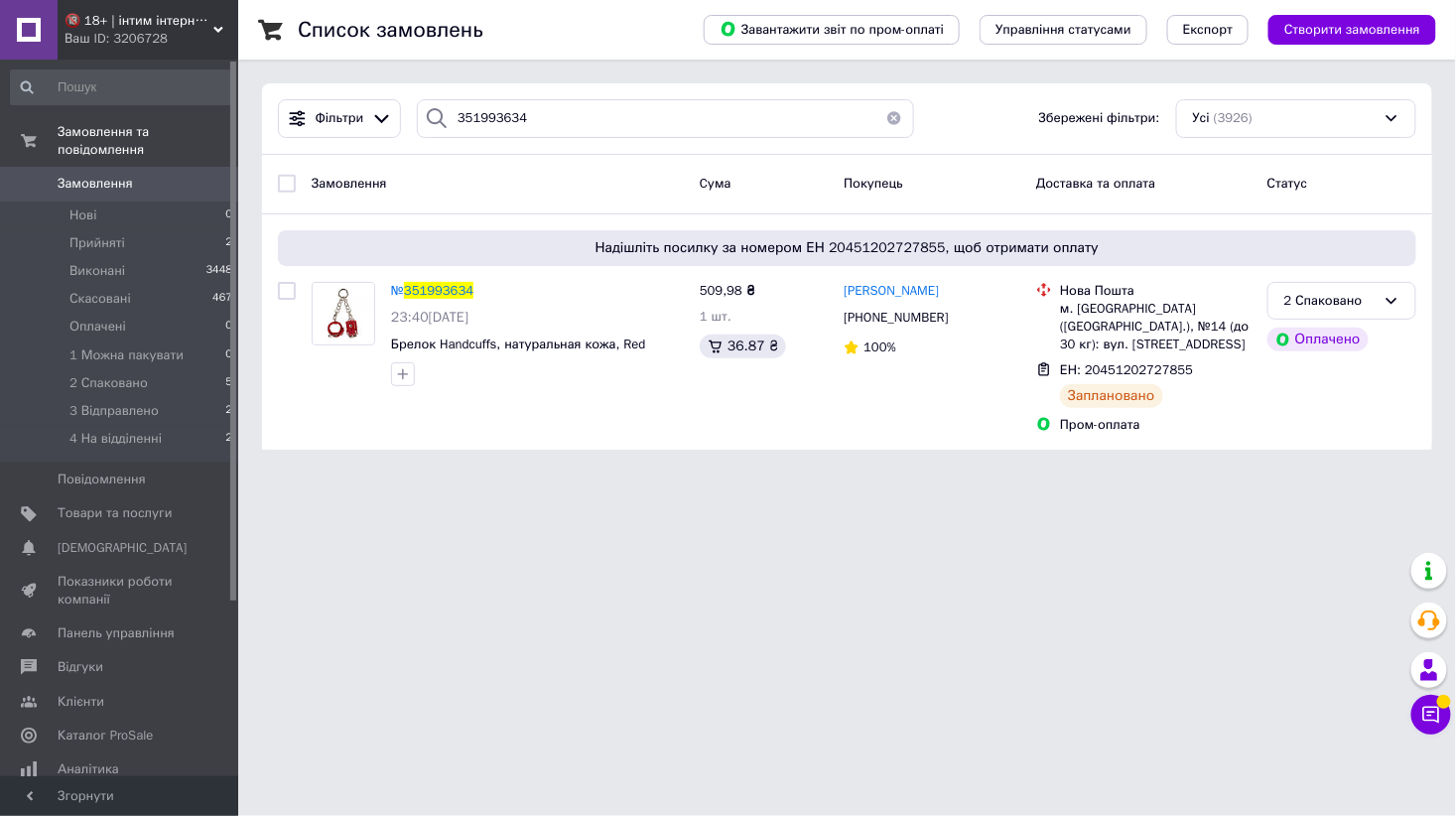click on "🔞 18+ | інтим інтернет-магазин 🍓 Ваш ID: 3206728 Сайт 🔞 18+ | інтим інтернет-магазин 🍓 Кабінет покупця Перевірити стан системи Сторінка на порталі Игорь Якобчук Довідка Вийти Замовлення та повідомлення Замовлення 0 Нові 0 Прийняті 2 Виконані 3448 Скасовані 467 Оплачені 0 1 Можна пакувати 0 2 Спаковано 5 3 Відправлено 2 4 На відділенні 2 Повідомлення 0 Товари та послуги Сповіщення 0 0 Показники роботи компанії Панель управління Відгуки Клієнти Каталог ProSale Аналітика Інструменти веб-майстра та SEO Управління сайтом Prom топ" at bounding box center [728, 236] 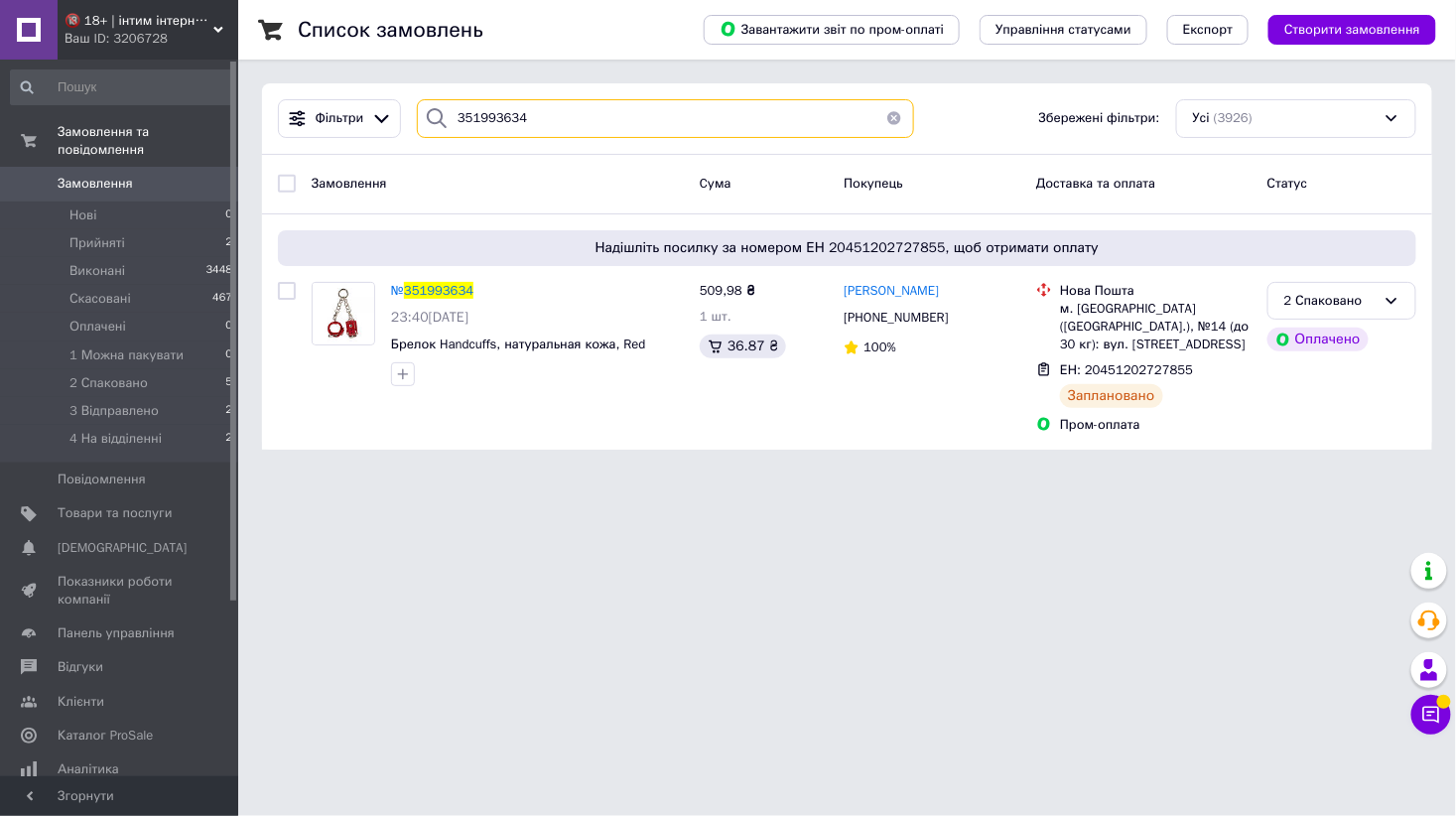 click on "351993634" at bounding box center [665, 118] 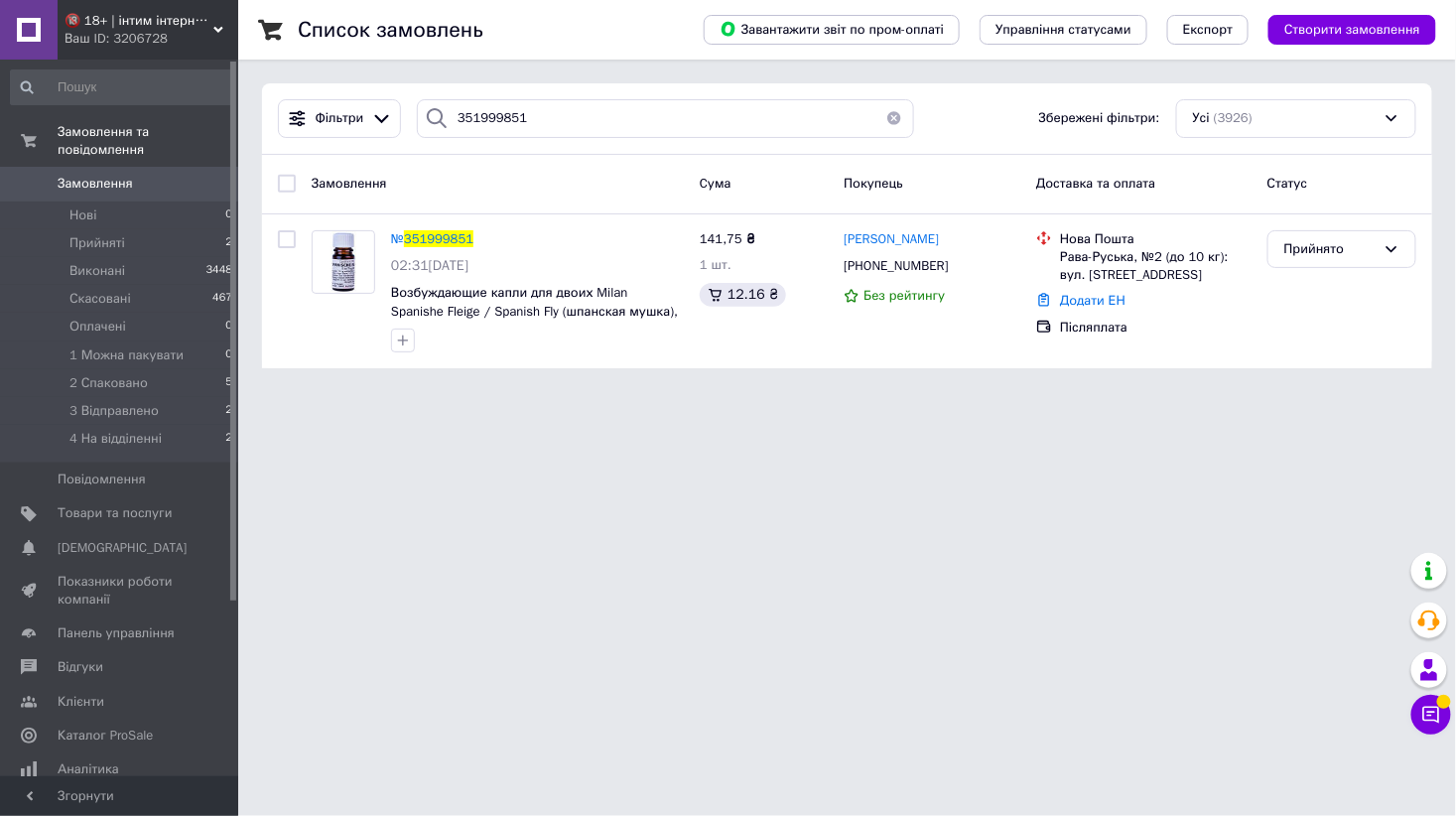 click on "🔞 18+ | інтим інтернет-магазин 🍓 Ваш ID: 3206728 Сайт 🔞 18+ | інтим інтернет-магазин 🍓 Кабінет покупця Перевірити стан системи Сторінка на порталі Игорь Якобчук Довідка Вийти Замовлення та повідомлення Замовлення 0 Нові 0 Прийняті 2 Виконані 3448 Скасовані 467 Оплачені 0 1 Можна пакувати 0 2 Спаковано 5 3 Відправлено 2 4 На відділенні 2 Повідомлення 0 Товари та послуги Сповіщення 0 0 Показники роботи компанії Панель управління Відгуки Клієнти Каталог ProSale Аналітика Інструменти веб-майстра та SEO Управління сайтом Prom топ" at bounding box center [728, 196] 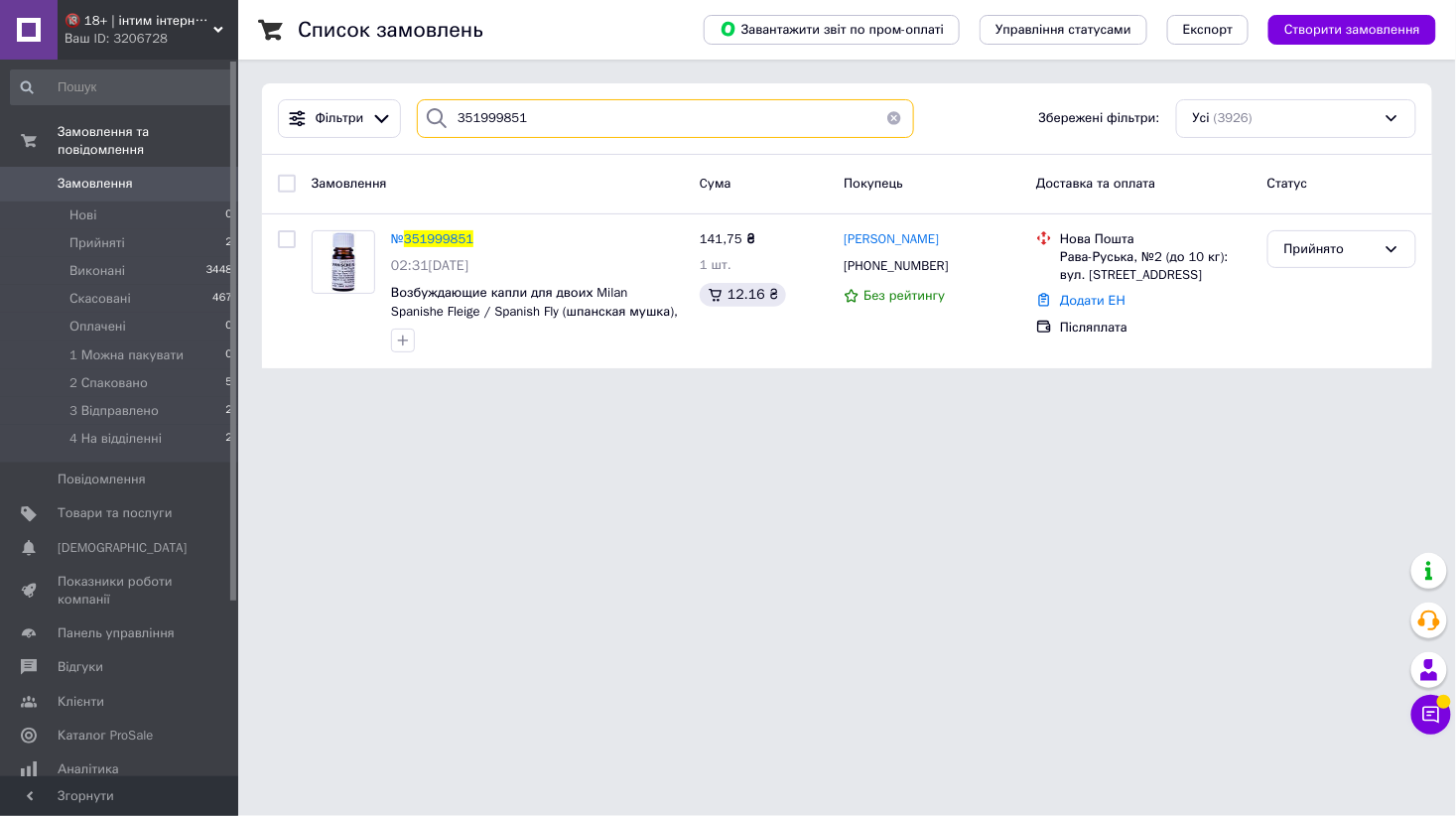 click on "351999851" at bounding box center (665, 118) 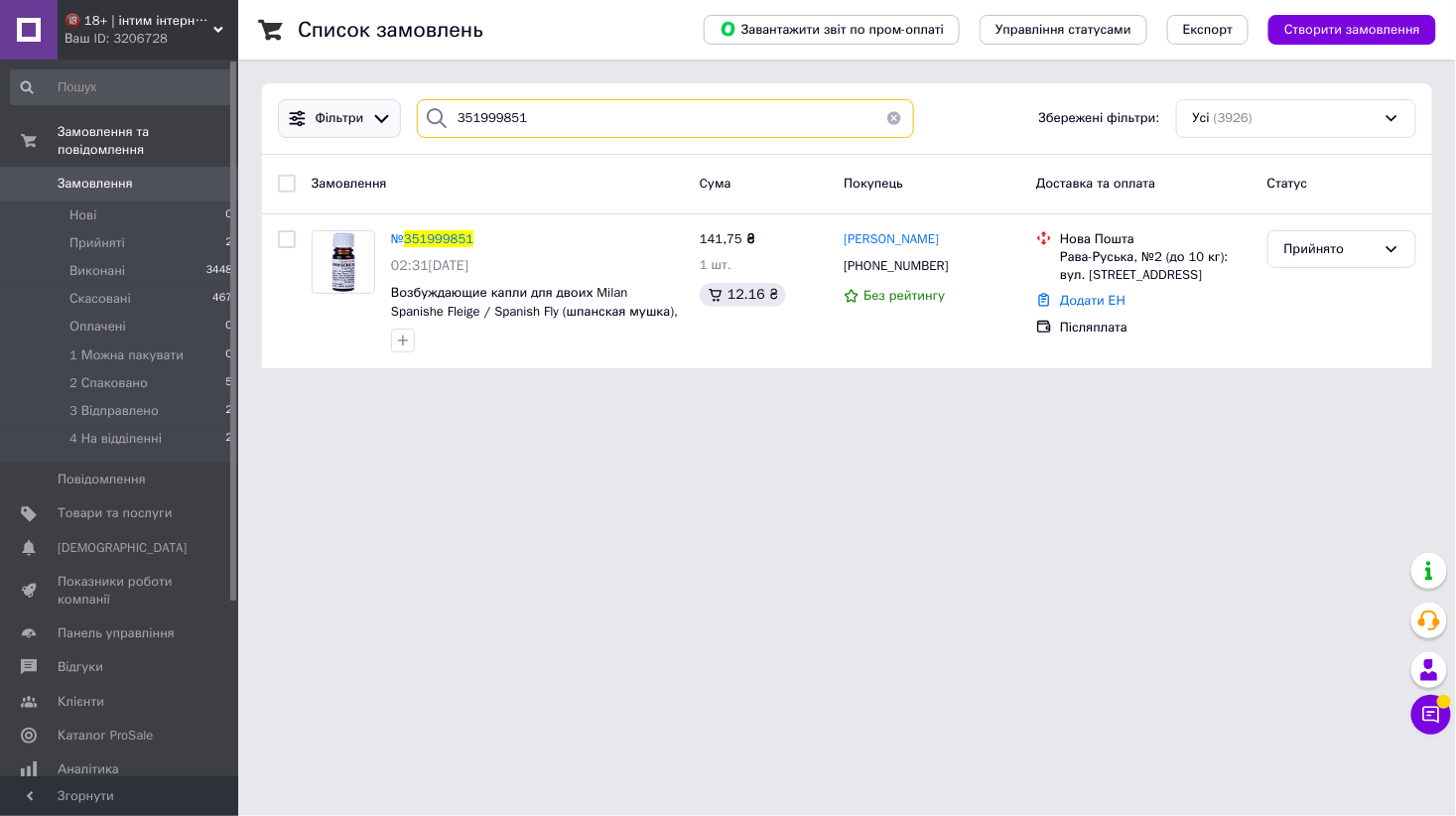 drag, startPoint x: 579, startPoint y: 115, endPoint x: 327, endPoint y: 106, distance: 252.1607 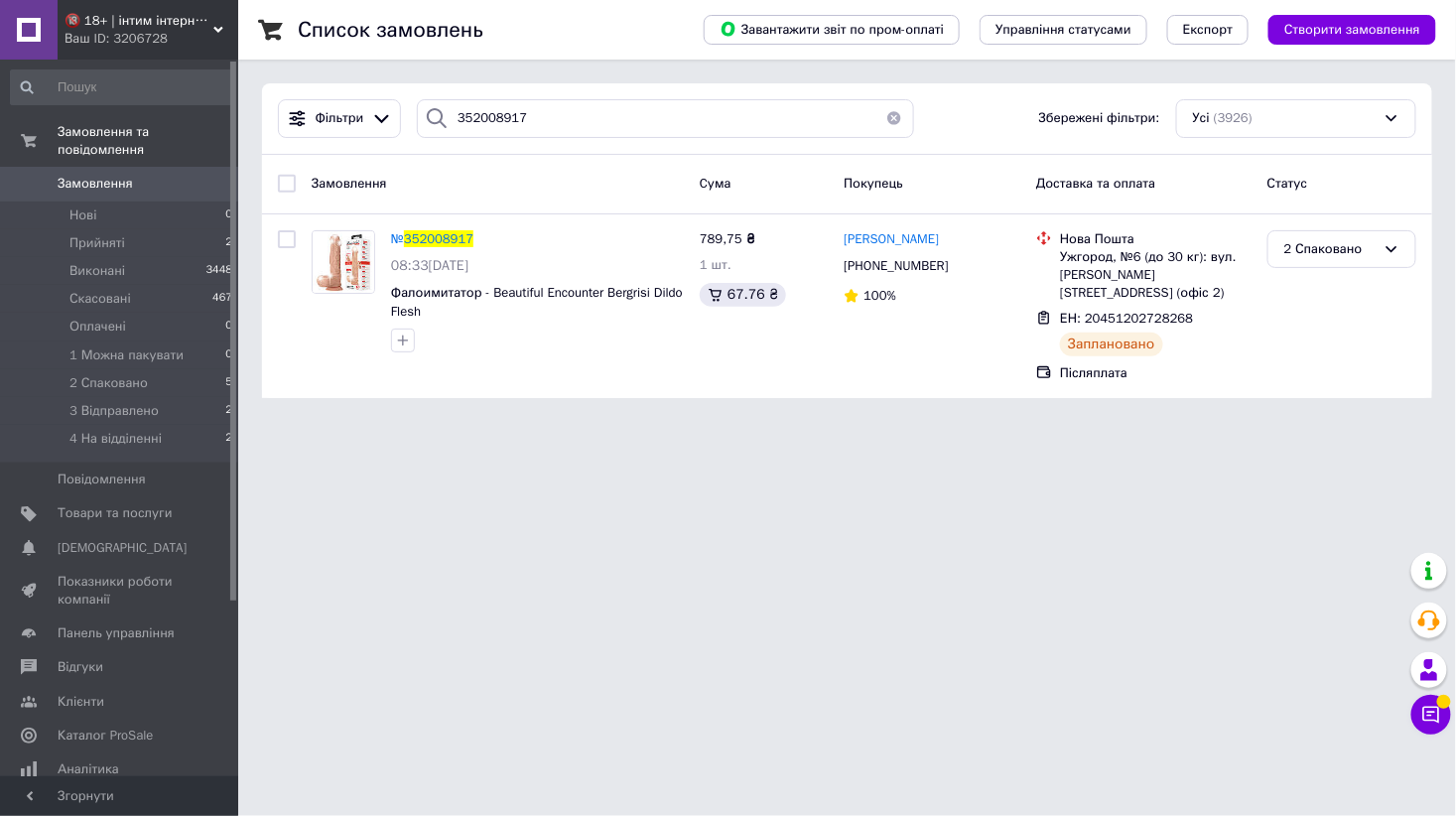 click on "🔞 18+ | інтим інтернет-магазин 🍓 Ваш ID: 3206728 Сайт 🔞 18+ | інтим інтернет-магазин 🍓 Кабінет покупця Перевірити стан системи Сторінка на порталі Игорь Якобчук Довідка Вийти Замовлення та повідомлення Замовлення 0 Нові 0 Прийняті 2 Виконані 3448 Скасовані 467 Оплачені 0 1 Можна пакувати 0 2 Спаковано 5 3 Відправлено 2 4 На відділенні 2 Повідомлення 0 Товари та послуги Сповіщення 0 0 Показники роботи компанії Панель управління Відгуки Клієнти Каталог ProSale Аналітика Інструменти веб-майстра та SEO Управління сайтом Prom топ" at bounding box center [728, 210] 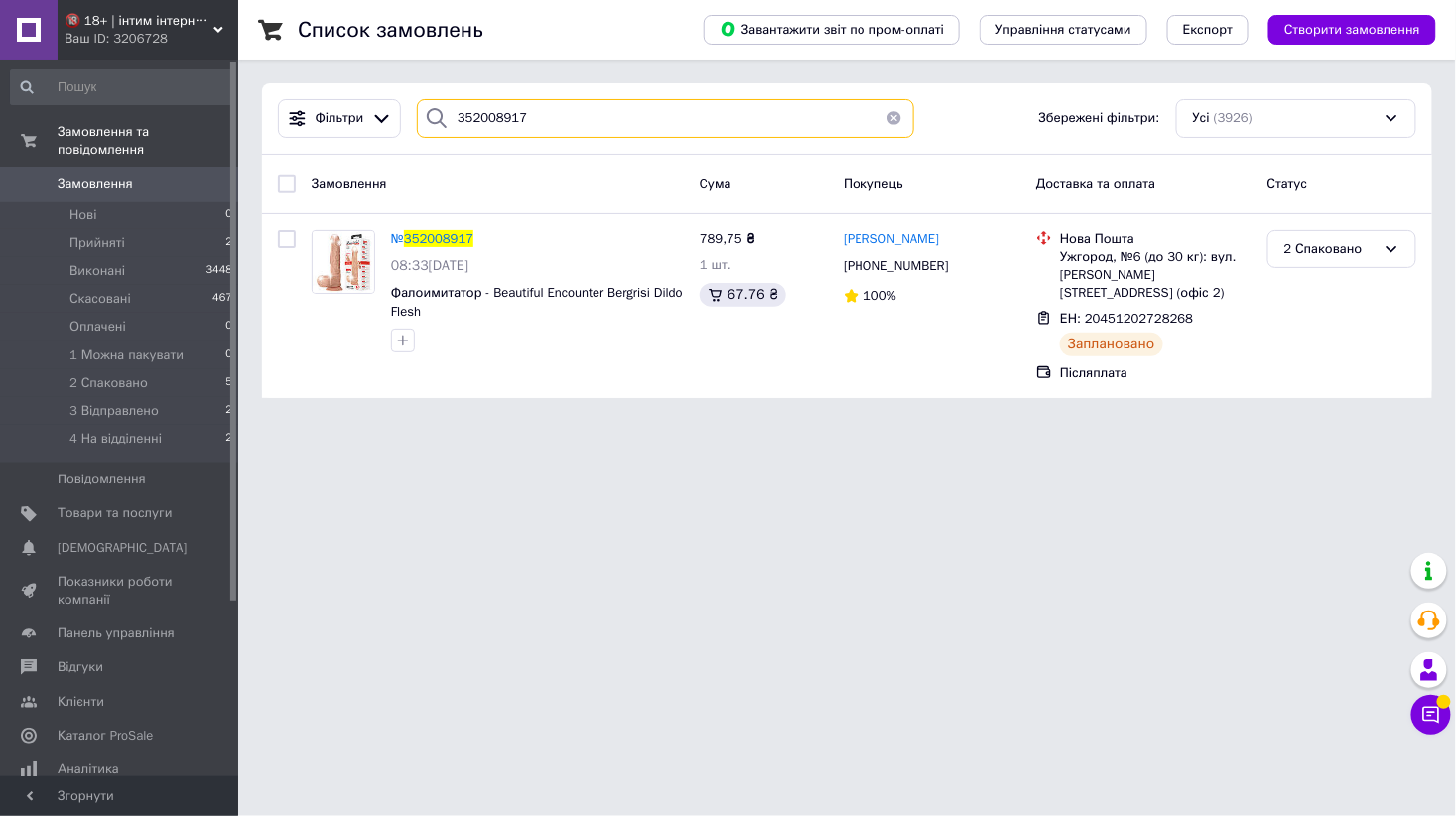 click on "352008917" at bounding box center [665, 118] 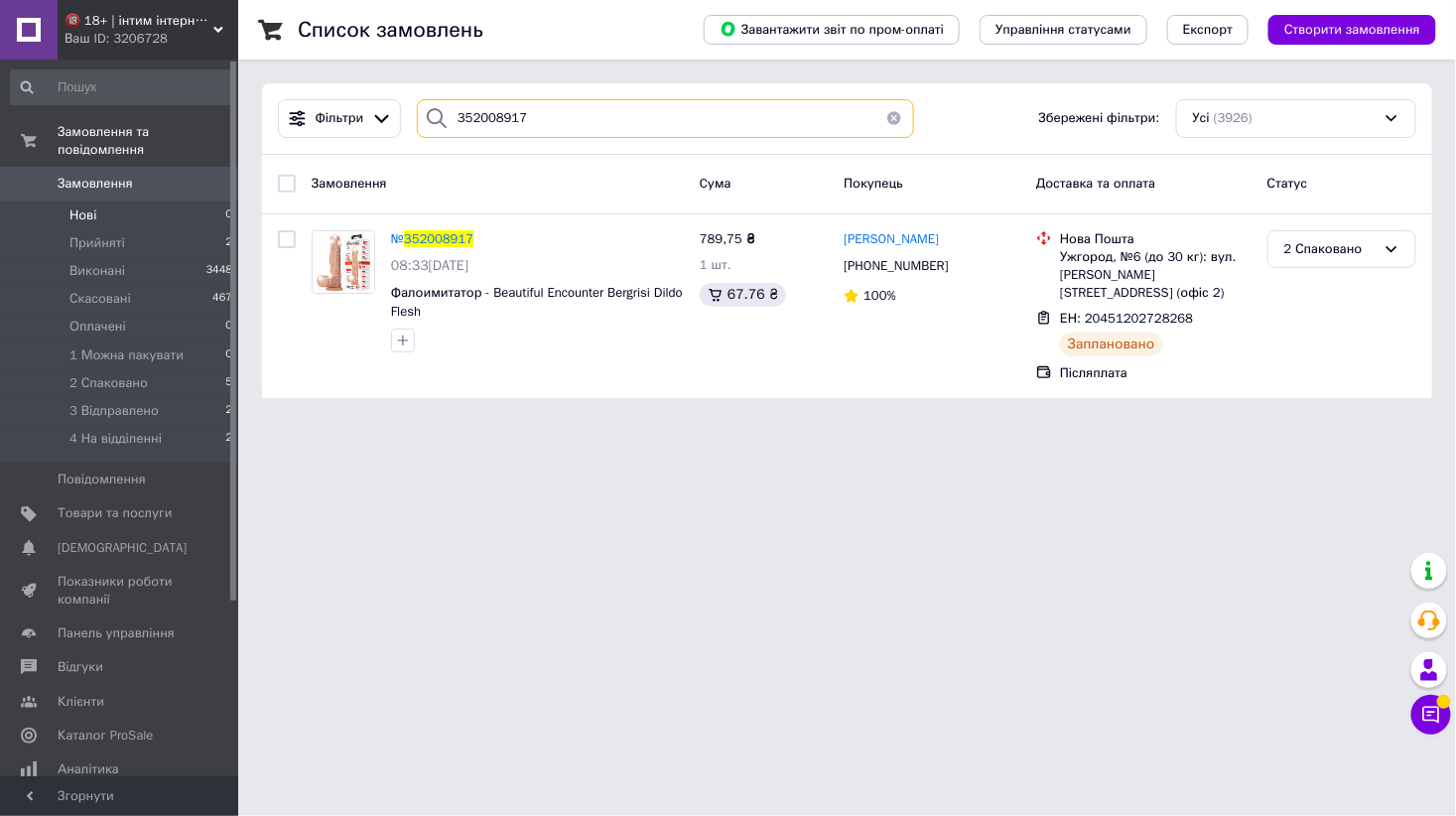 paste on "12978" 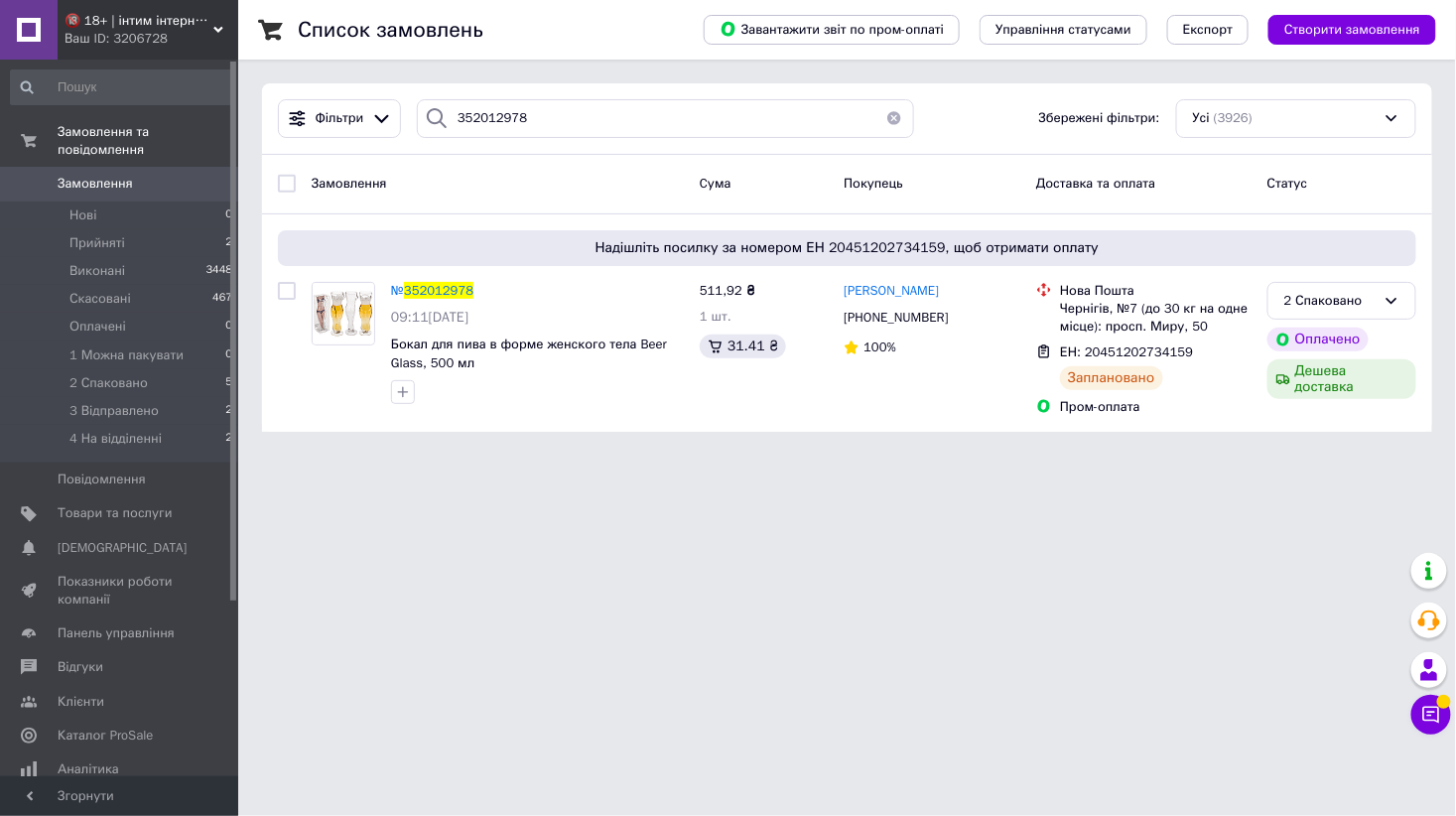 click on "Фільтри 352012978 Збережені фільтри: Усі (3926)" at bounding box center (847, 119) 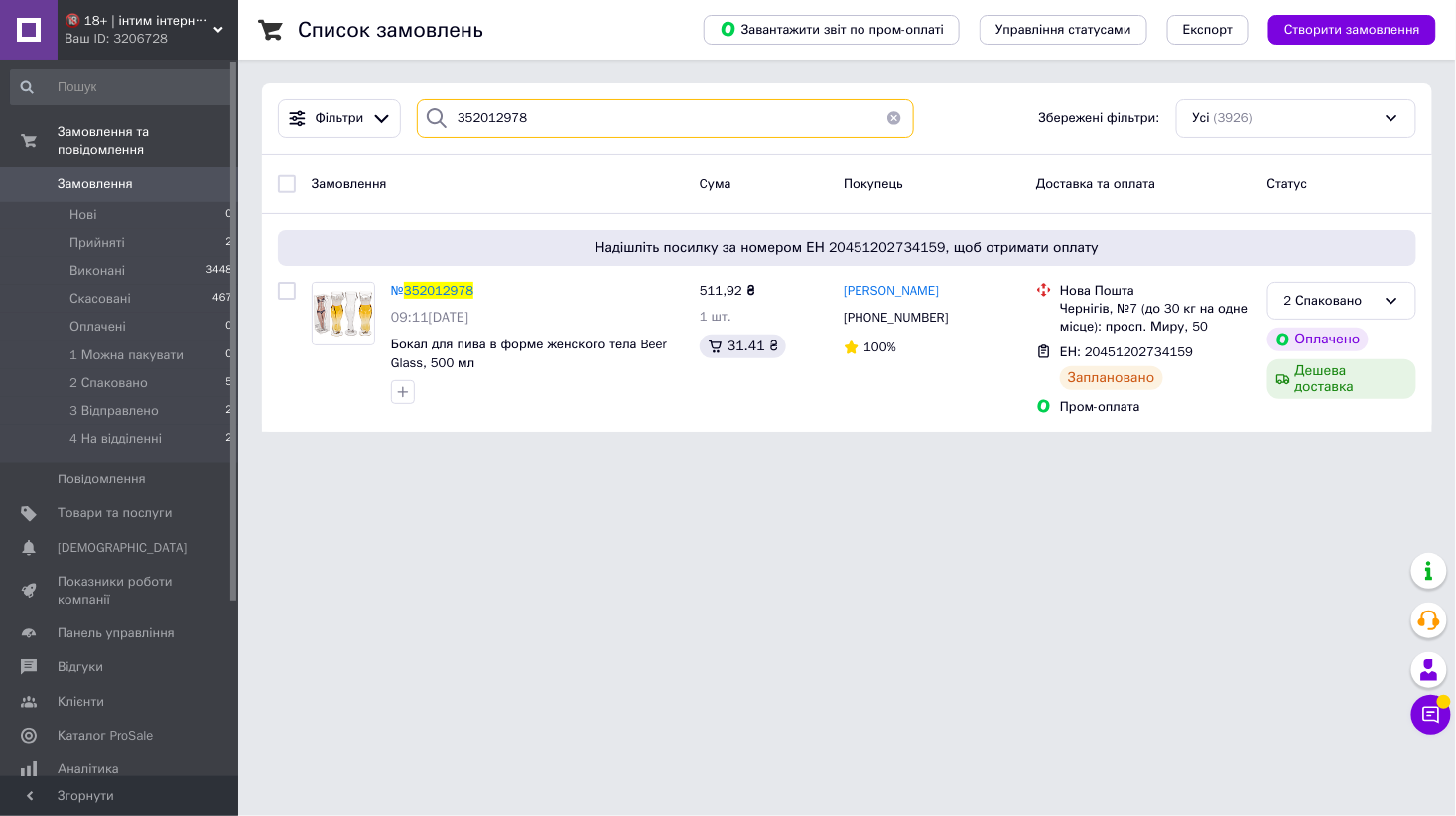 click on "352012978" at bounding box center (665, 118) 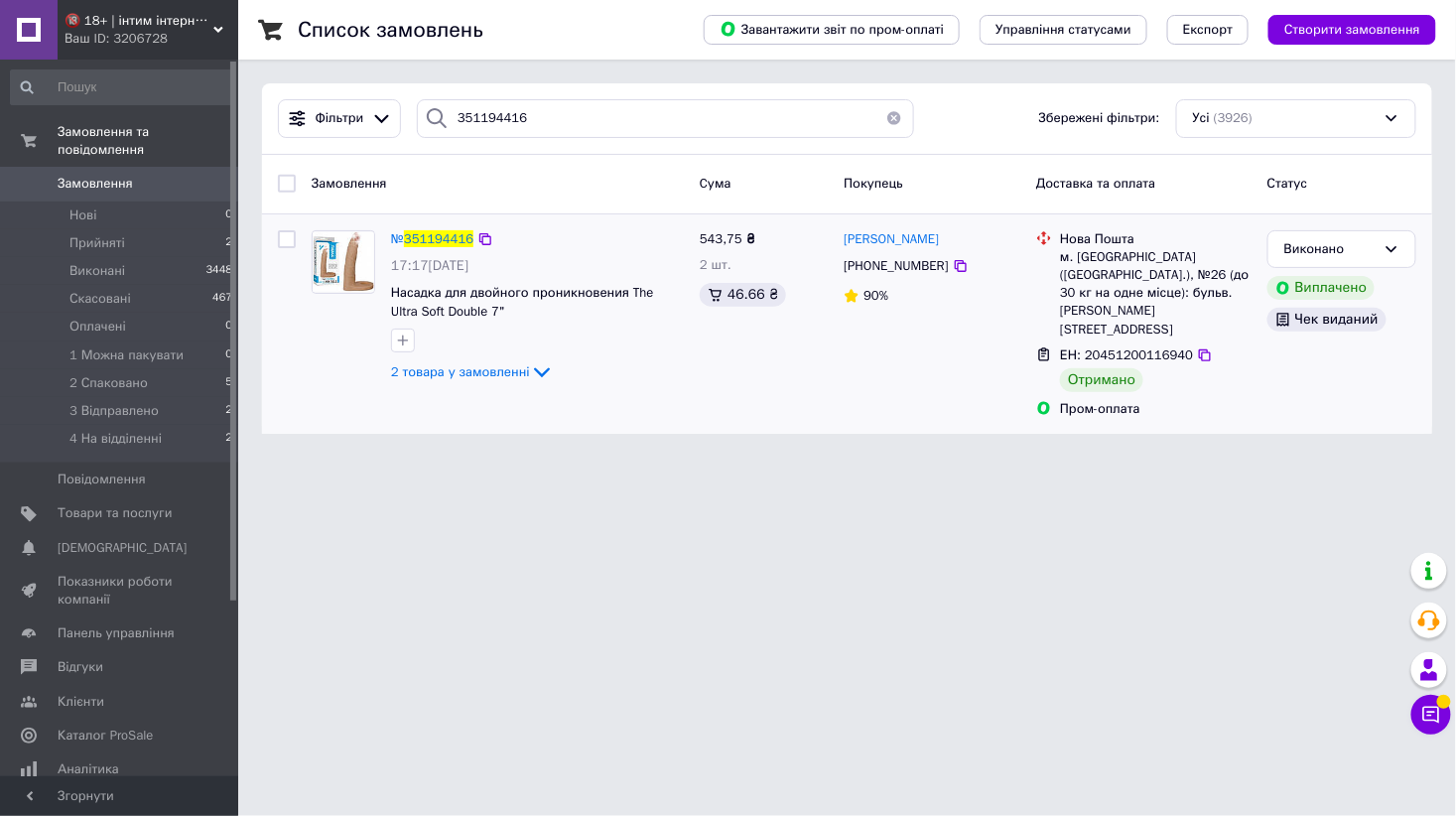 drag, startPoint x: 1232, startPoint y: 552, endPoint x: 1076, endPoint y: 304, distance: 292.98464 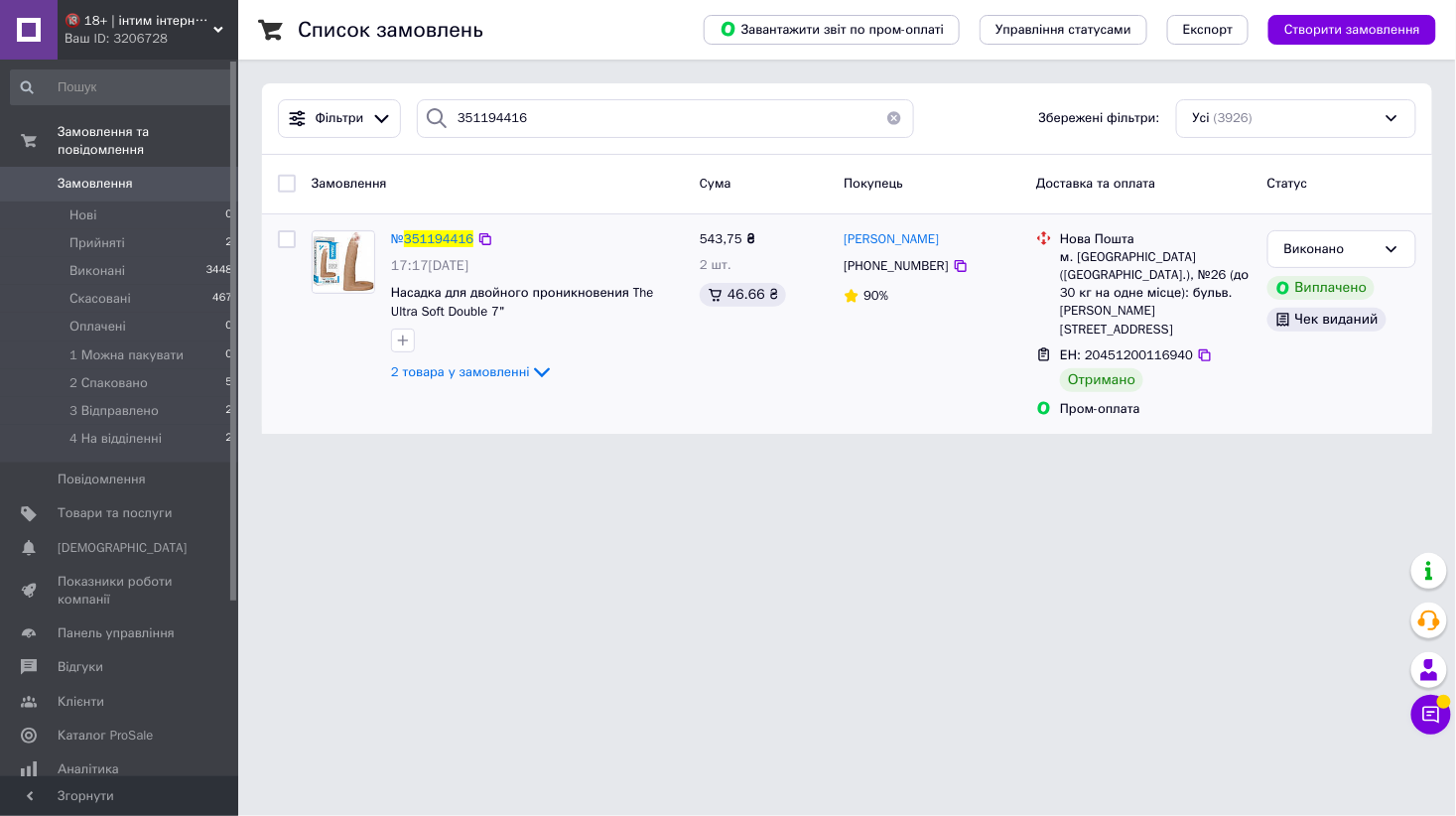 click on "🔞 18+ | інтим інтернет-магазин 🍓 Ваш ID: 3206728 Сайт 🔞 18+ | інтим інтернет-магазин 🍓 Кабінет покупця Перевірити стан системи Сторінка на порталі Игорь Якобчук Довідка Вийти Замовлення та повідомлення Замовлення 0 Нові 0 Прийняті 2 Виконані 3448 Скасовані 467 Оплачені 0 1 Можна пакувати 0 2 Спаковано 5 3 Відправлено 2 4 На відділенні 2 Повідомлення 0 Товари та послуги Сповіщення 0 0 Показники роботи компанії Панель управління Відгуки Клієнти Каталог ProSale Аналітика Інструменти веб-майстра та SEO Управління сайтом Prom топ" at bounding box center [728, 228] 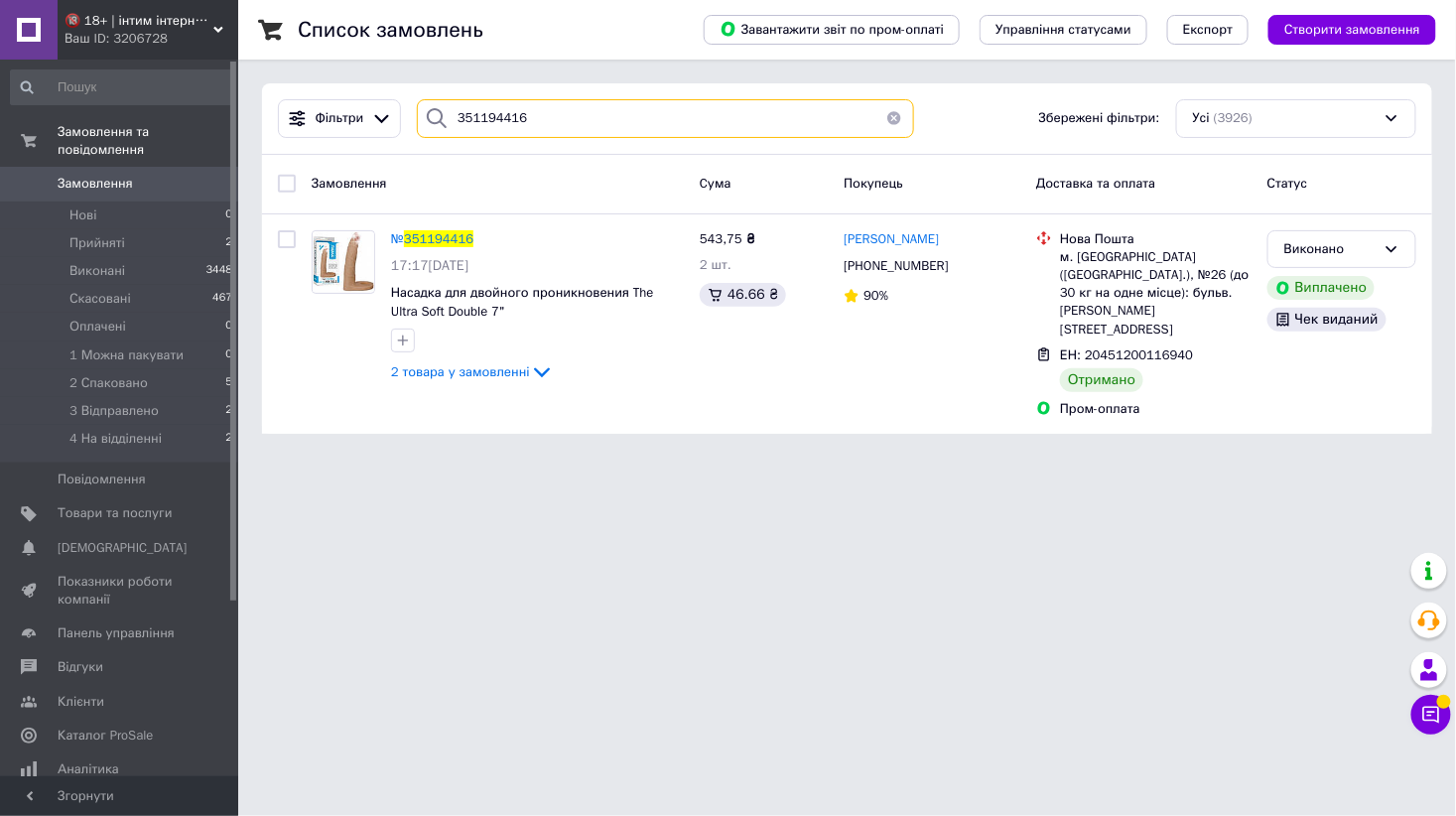 click on "351194416" at bounding box center (665, 118) 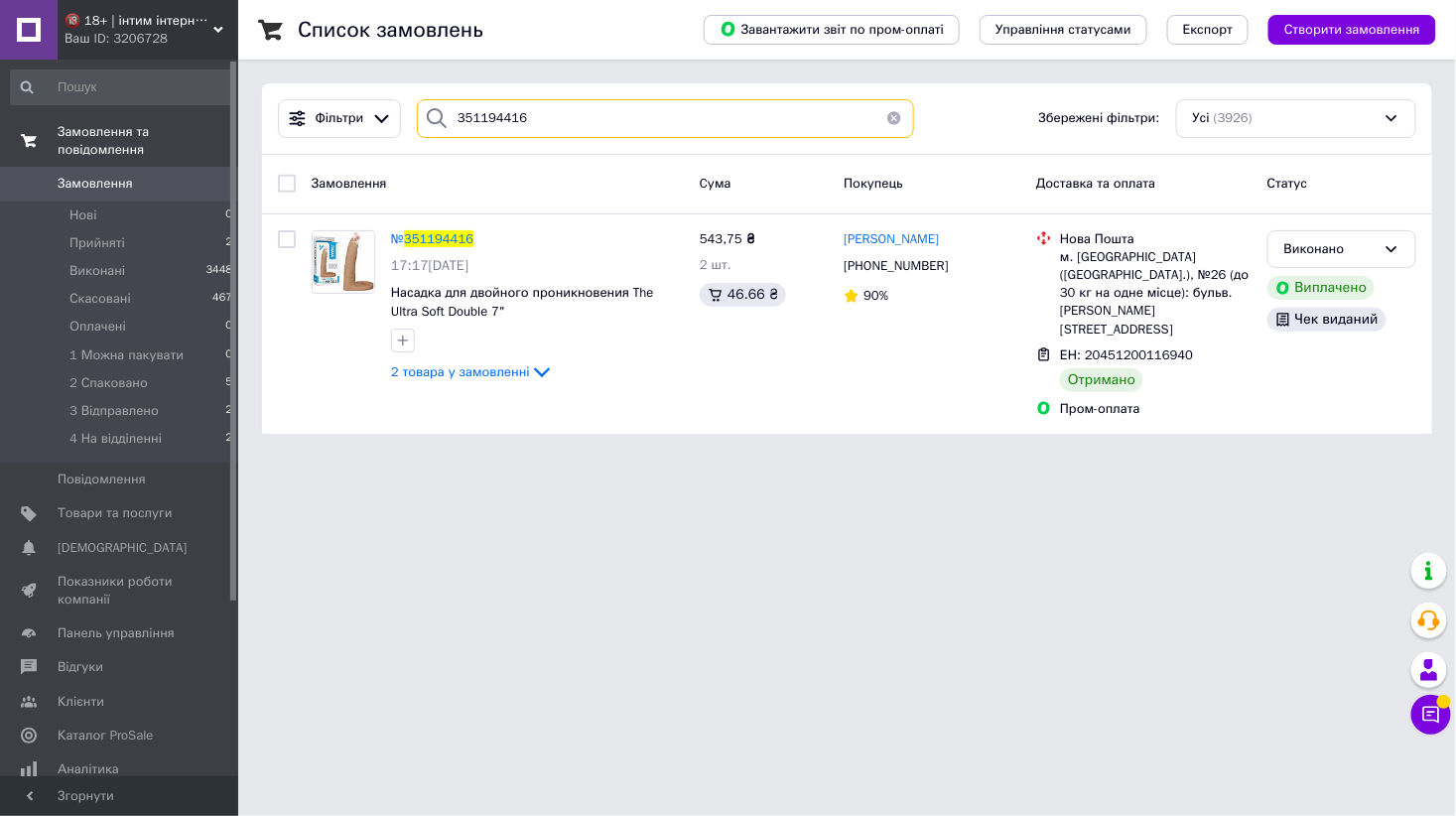 paste on "311674" 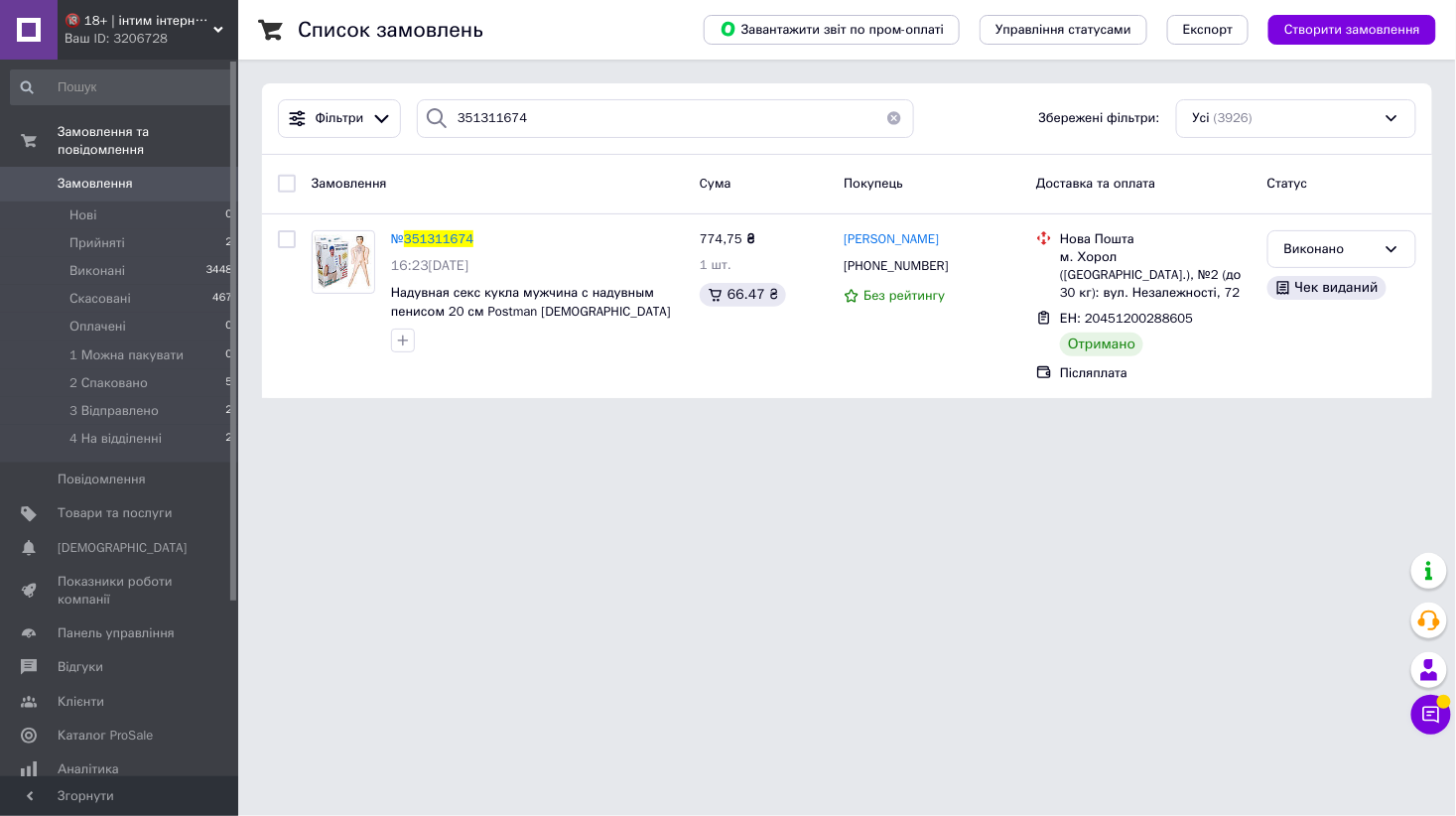 click on "🔞 18+ | інтим інтернет-магазин 🍓 Ваш ID: 3206728 Сайт 🔞 18+ | інтим інтернет-магазин 🍓 Кабінет покупця Перевірити стан системи Сторінка на порталі Игорь Якобчук Довідка Вийти Замовлення та повідомлення Замовлення 0 Нові 0 Прийняті 2 Виконані 3448 Скасовані 467 Оплачені 0 1 Можна пакувати 0 2 Спаковано 5 3 Відправлено 2 4 На відділенні 2 Повідомлення 0 Товари та послуги Сповіщення 0 0 Показники роботи компанії Панель управління Відгуки Клієнти Каталог ProSale Аналітика Інструменти веб-майстра та SEO Управління сайтом Prom топ" at bounding box center (728, 210) 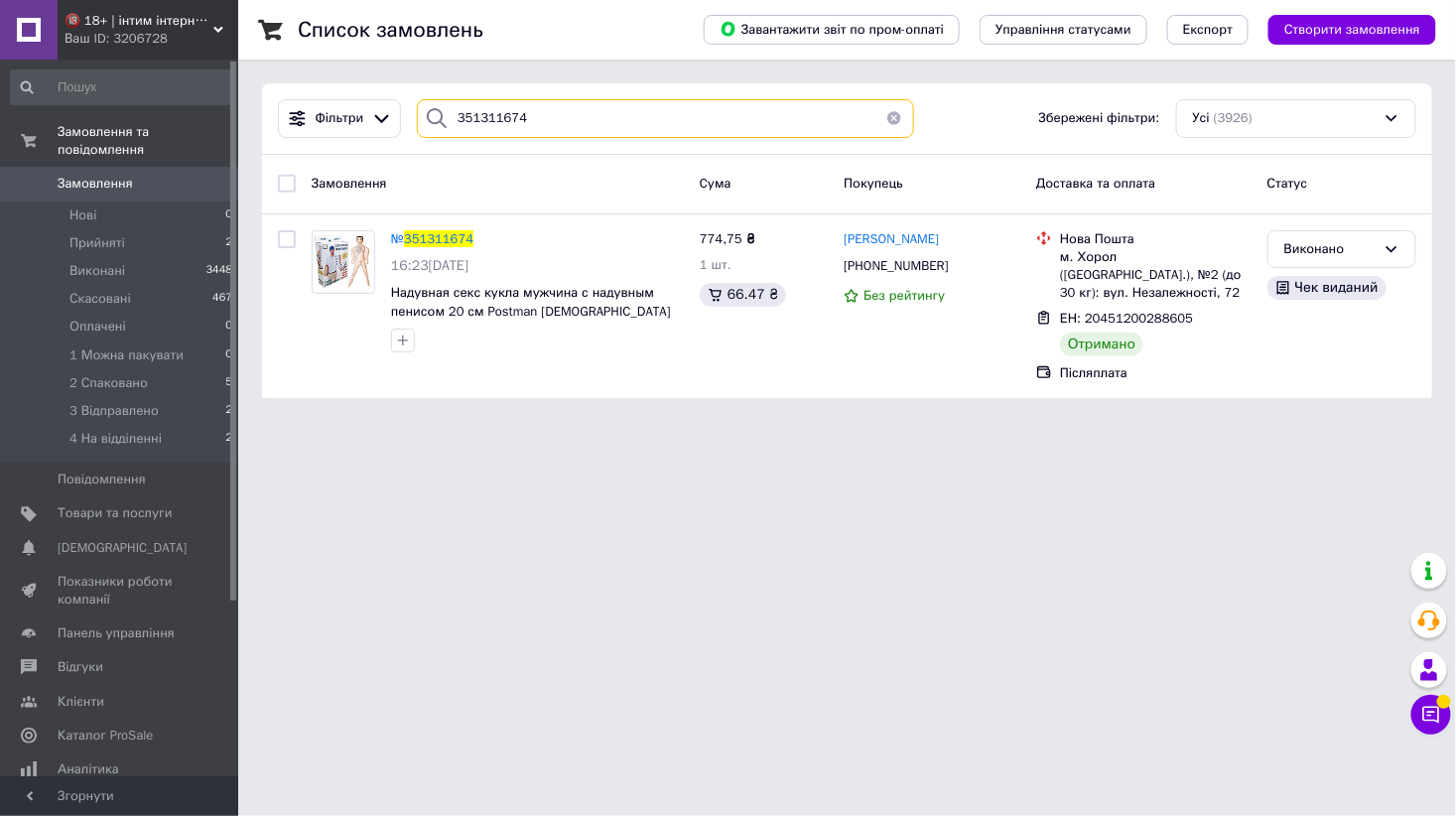 click on "351311674" at bounding box center (665, 118) 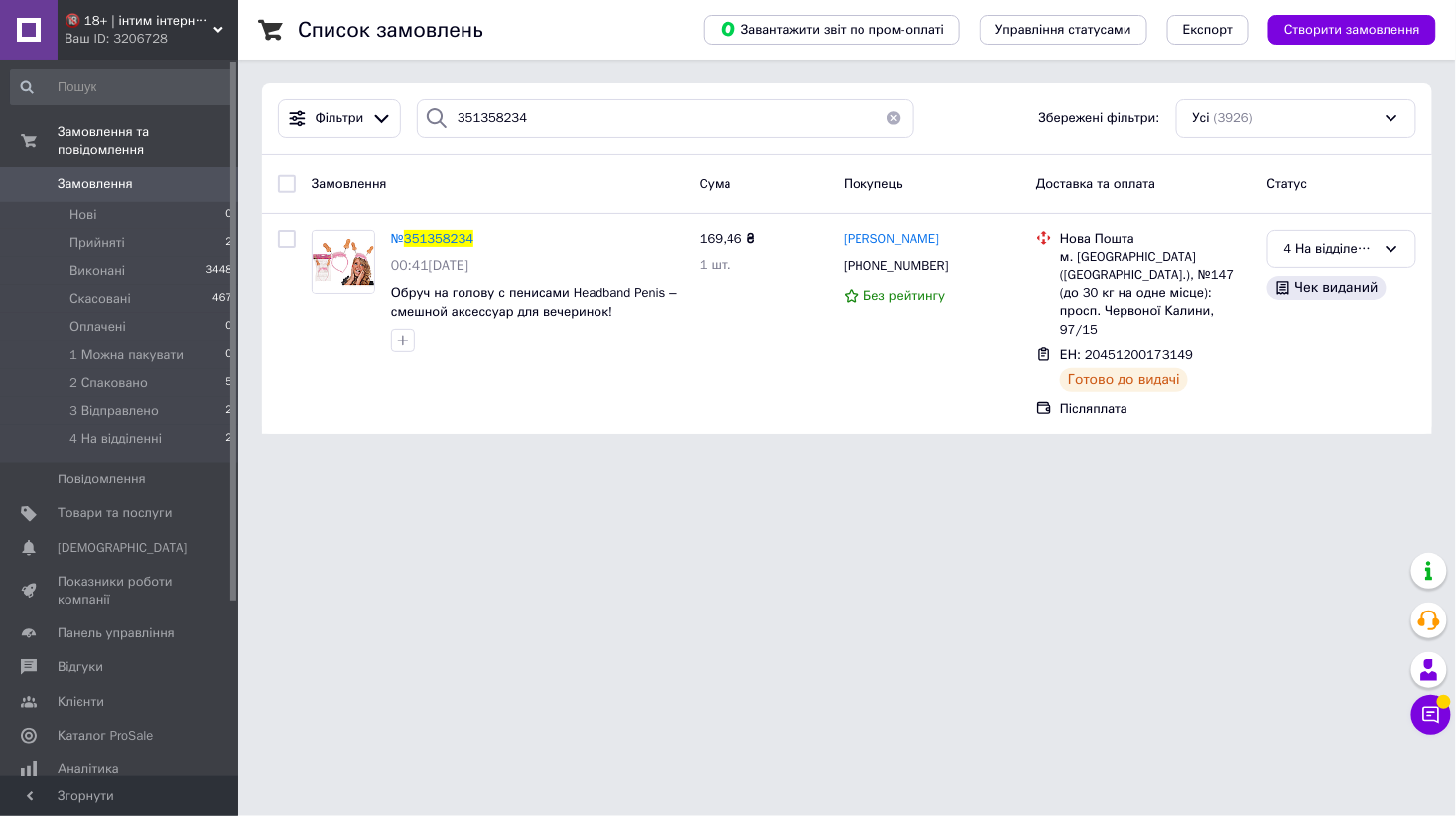 click on "🔞 18+ | інтим інтернет-магазин 🍓 Ваш ID: 3206728 Сайт 🔞 18+ | інтим інтернет-магазин 🍓 Кабінет покупця Перевірити стан системи Сторінка на порталі Игорь Якобчук Довідка Вийти Замовлення та повідомлення Замовлення 0 Нові 0 Прийняті 2 Виконані 3448 Скасовані 467 Оплачені 0 1 Можна пакувати 0 2 Спаковано 5 3 Відправлено 2 4 На відділенні 2 Повідомлення 0 Товари та послуги Сповіщення 0 0 Показники роботи компанії Панель управління Відгуки Клієнти Каталог ProSale Аналітика Інструменти веб-майстра та SEO Управління сайтом Prom топ" at bounding box center [728, 228] 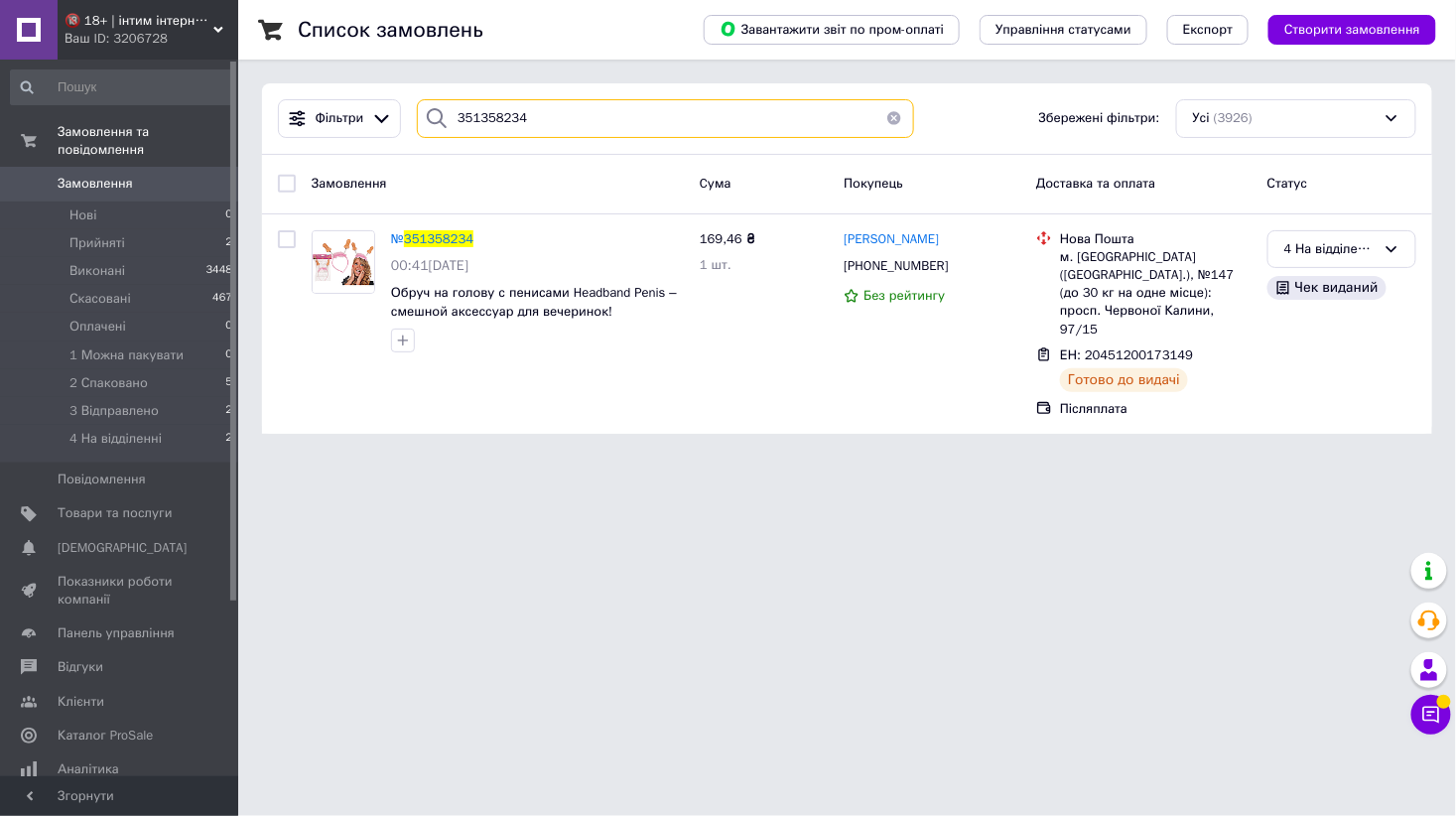click on "351358234" at bounding box center [665, 118] 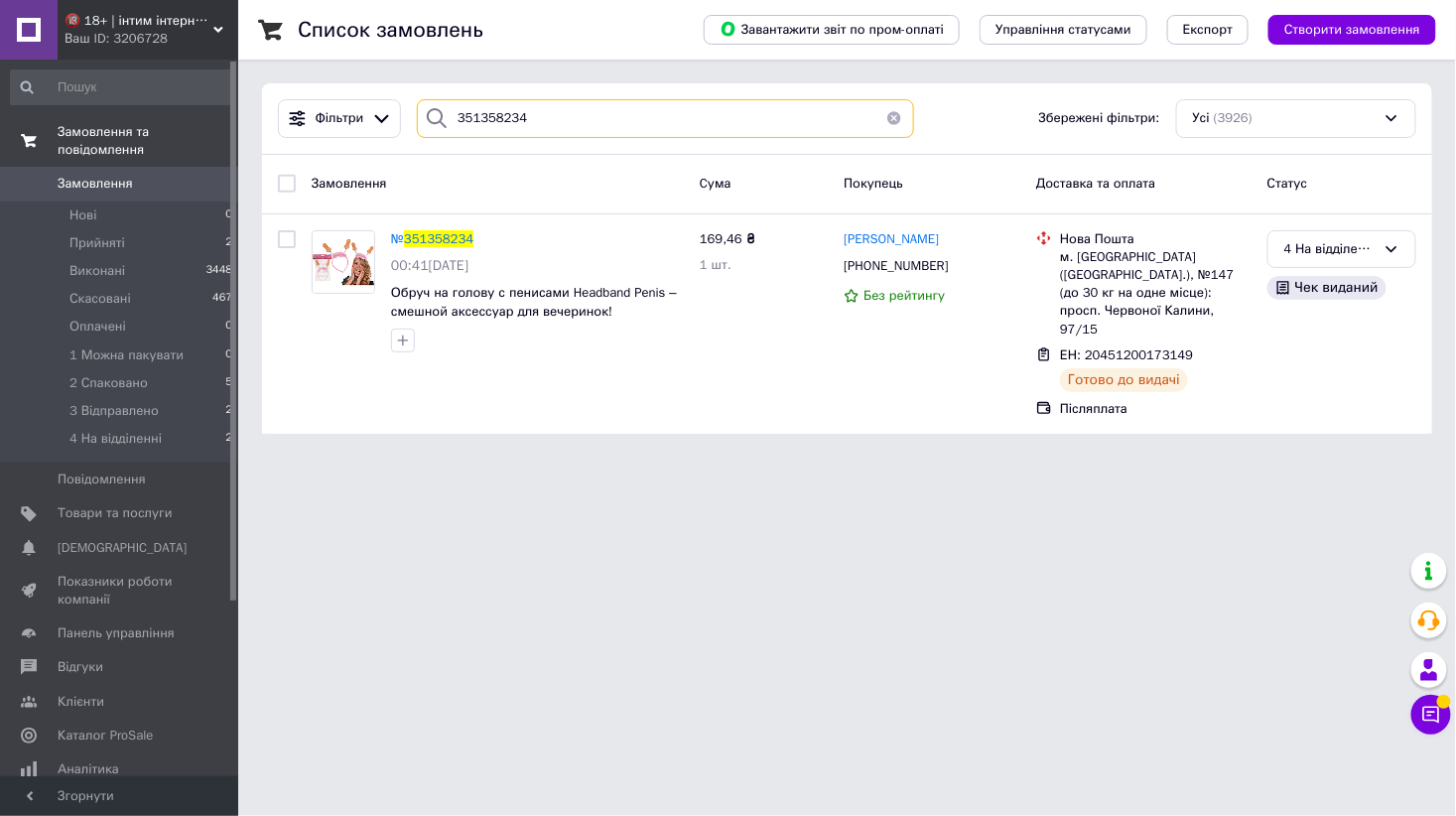 paste on "413667" 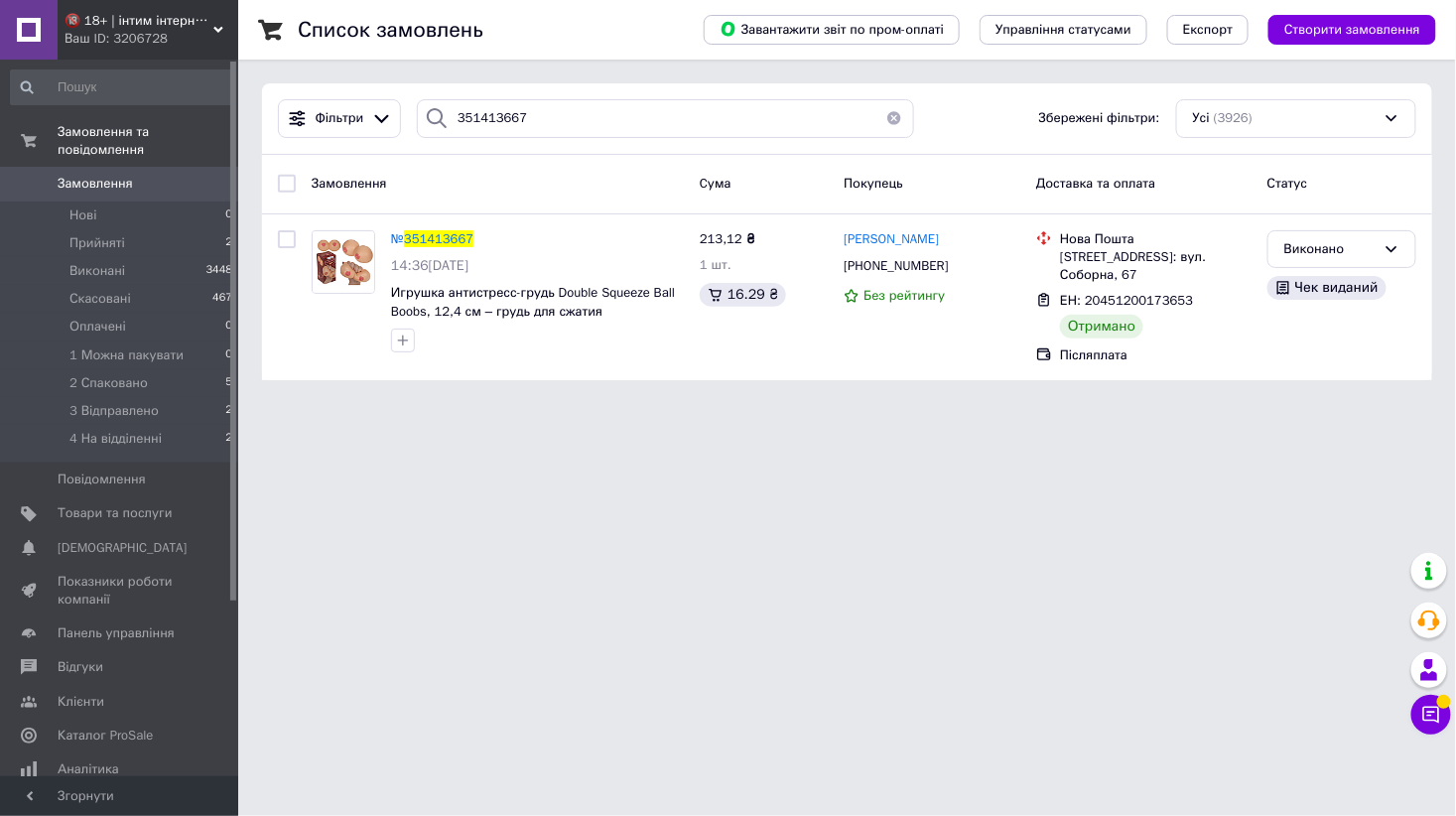 click on "🔞 18+ | інтим інтернет-магазин 🍓 Ваш ID: 3206728 Сайт 🔞 18+ | інтим інтернет-магазин 🍓 Кабінет покупця Перевірити стан системи Сторінка на порталі Игорь Якобчук Довідка Вийти Замовлення та повідомлення Замовлення 0 Нові 0 Прийняті 2 Виконані 3448 Скасовані 467 Оплачені 0 1 Можна пакувати 0 2 Спаковано 5 3 Відправлено 2 4 На відділенні 2 Повідомлення 0 Товари та послуги Сповіщення 0 0 Показники роботи компанії Панель управління Відгуки Клієнти Каталог ProSale Аналітика Інструменти веб-майстра та SEO Управління сайтом Prom топ" at bounding box center [728, 202] 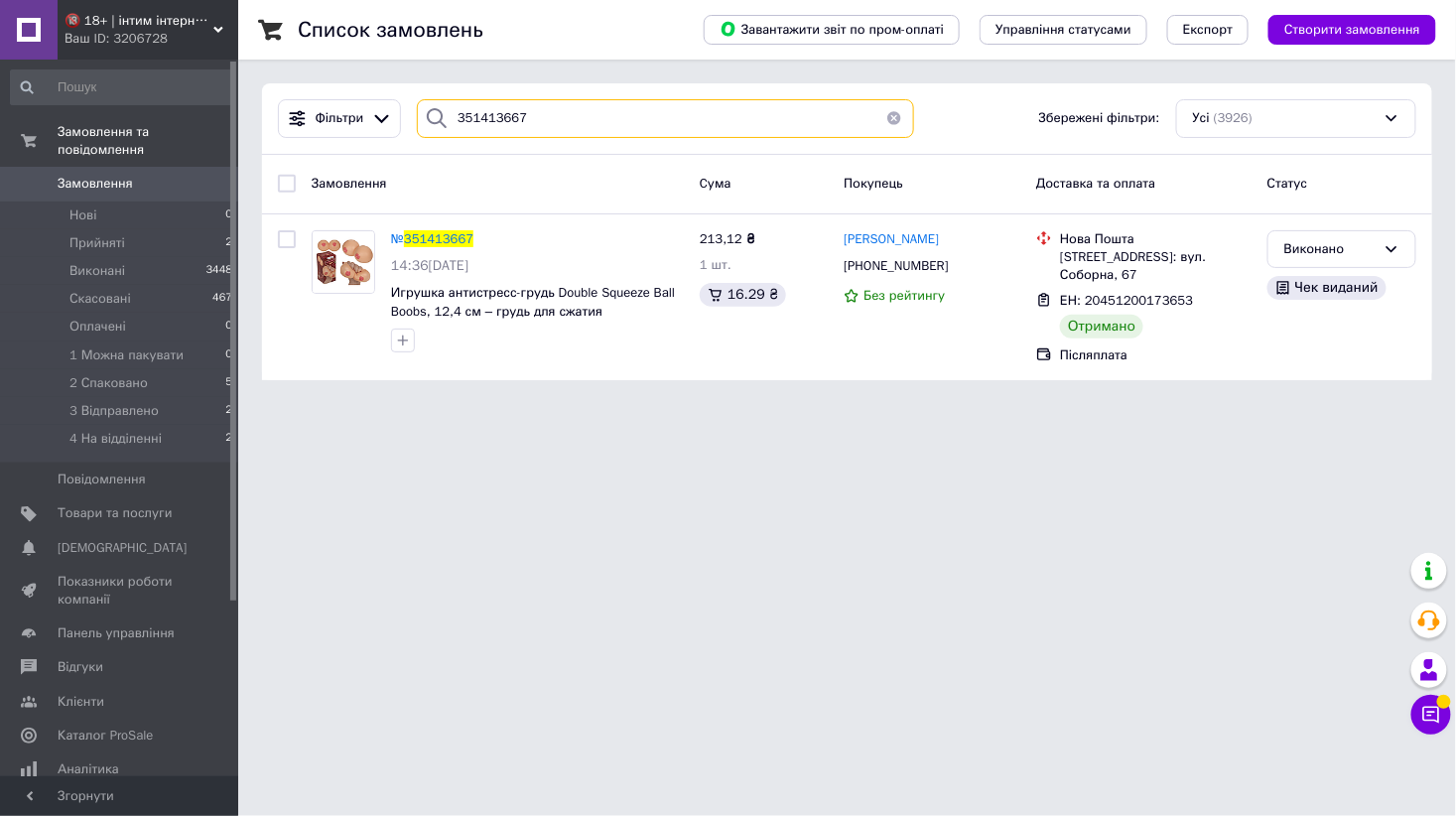 click on "351413667" at bounding box center [665, 118] 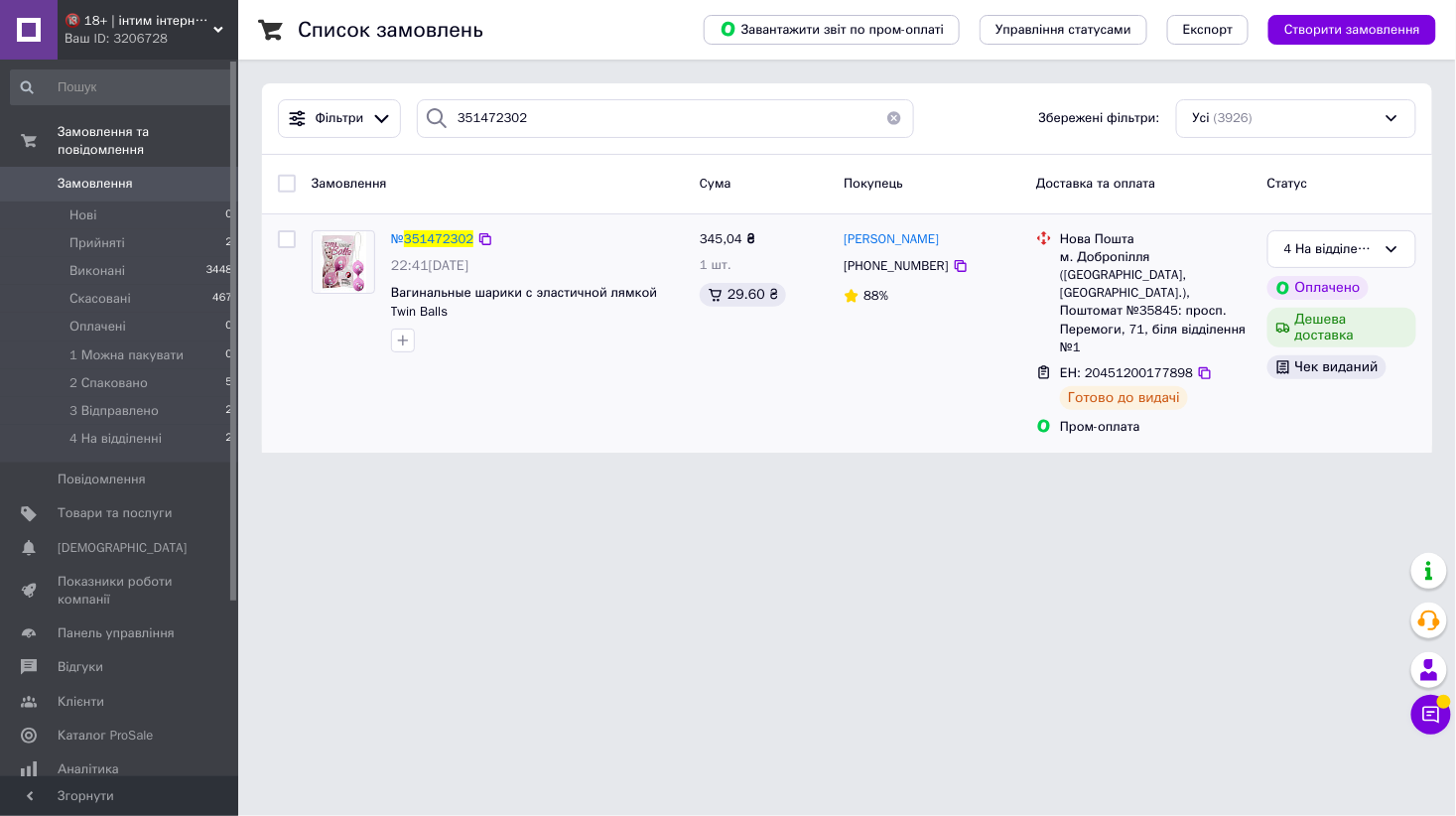 drag, startPoint x: 1271, startPoint y: 542, endPoint x: 921, endPoint y: 327, distance: 410.76149 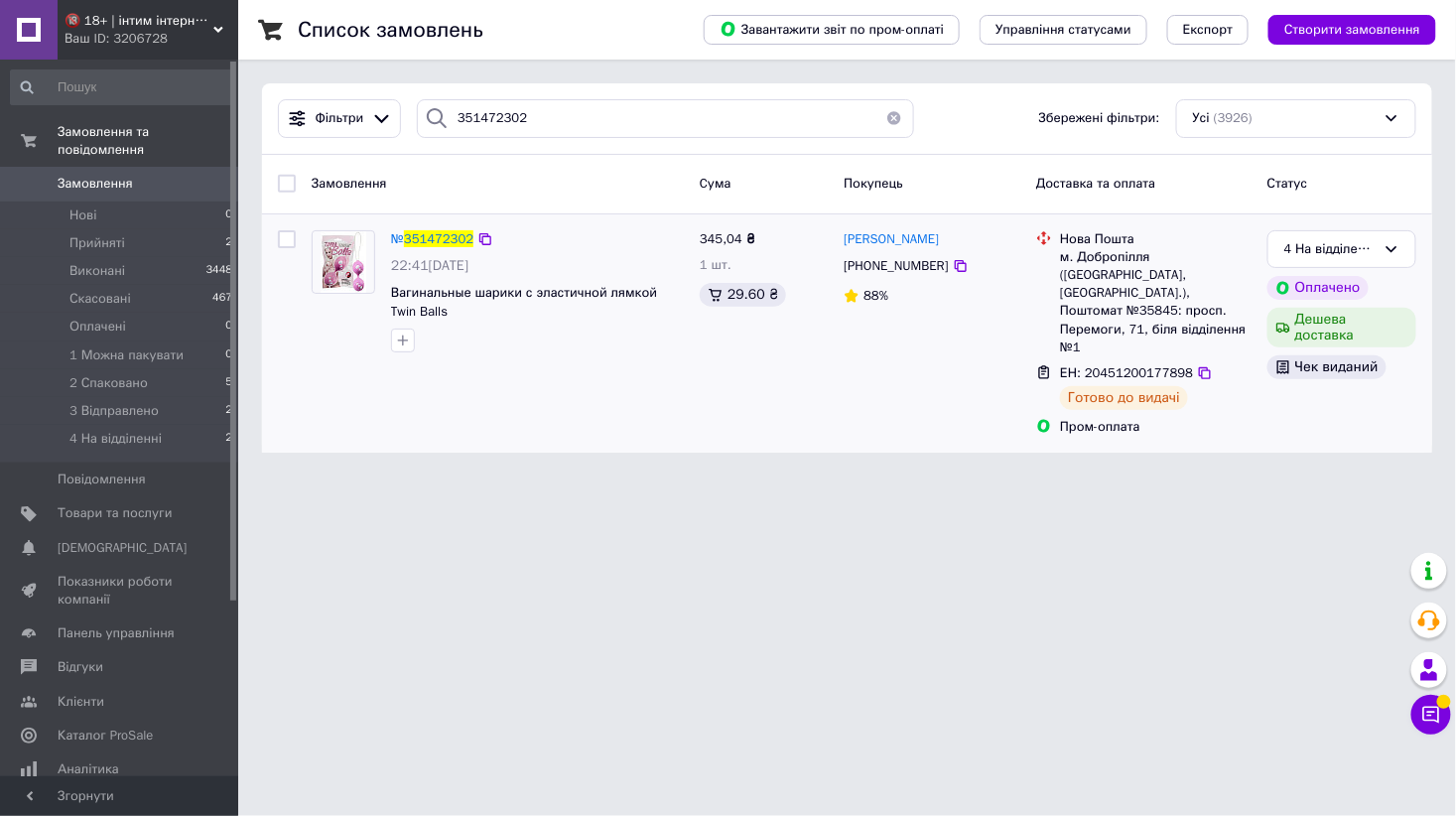 click on "🔞 18+ | інтим інтернет-магазин 🍓 Ваш ID: 3206728 Сайт 🔞 18+ | інтим інтернет-магазин 🍓 Кабінет покупця Перевірити стан системи Сторінка на порталі Игорь Якобчук Довідка Вийти Замовлення та повідомлення Замовлення 0 Нові 0 Прийняті 2 Виконані 3448 Скасовані 467 Оплачені 0 1 Можна пакувати 0 2 Спаковано 5 3 Відправлено 2 4 На відділенні 2 Повідомлення 0 Товари та послуги Сповіщення 0 0 Показники роботи компанії Панель управління Відгуки Клієнти Каталог ProSale Аналітика Інструменти веб-майстра та SEO Управління сайтом Prom топ" at bounding box center [728, 238] 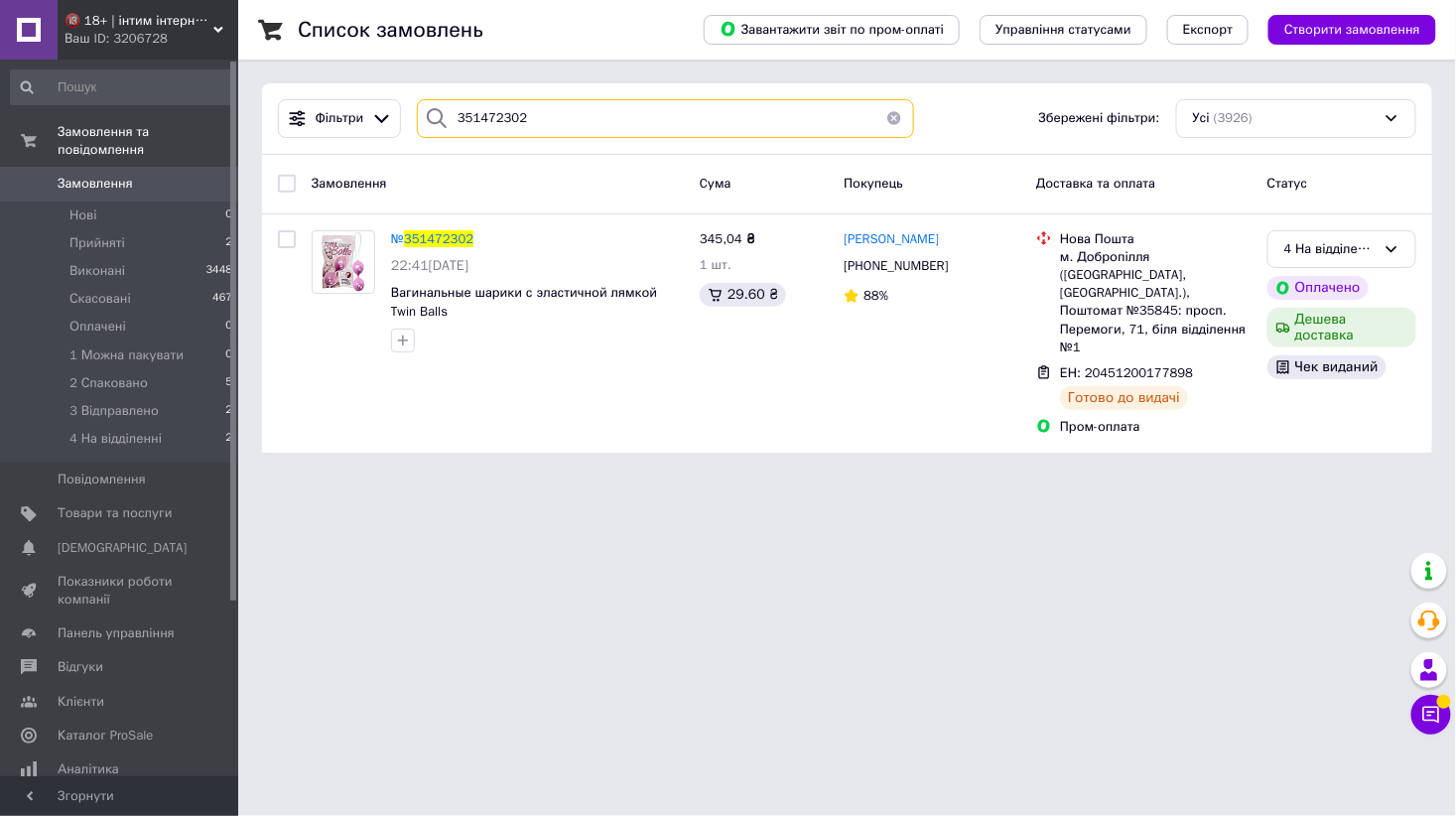 click on "351472302" at bounding box center [665, 118] 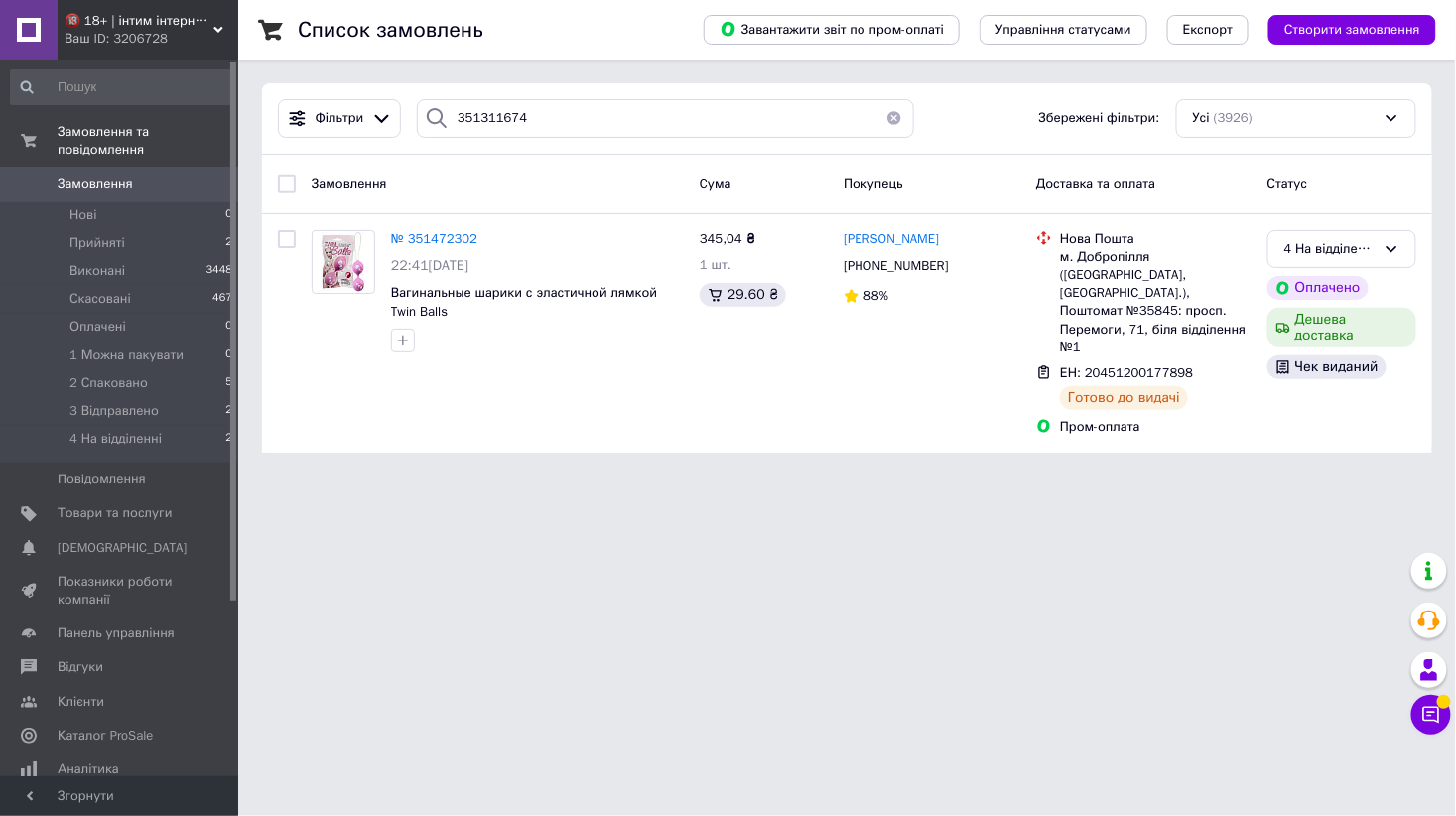 click on "🔞 18+ | інтим інтернет-магазин 🍓 Ваш ID: 3206728 Сайт 🔞 18+ | інтим інтернет-магазин 🍓 Кабінет покупця Перевірити стан системи Сторінка на порталі Игорь Якобчук Довідка Вийти Замовлення та повідомлення Замовлення 0 Нові 0 Прийняті 2 Виконані 3448 Скасовані 467 Оплачені 0 1 Можна пакувати 0 2 Спаковано 5 3 Відправлено 2 4 На відділенні 2 Повідомлення 0 Товари та послуги Сповіщення 0 0 Показники роботи компанії Панель управління Відгуки Клієнти Каталог ProSale Аналітика Інструменти веб-майстра та SEO Управління сайтом Prom топ" at bounding box center (728, 238) 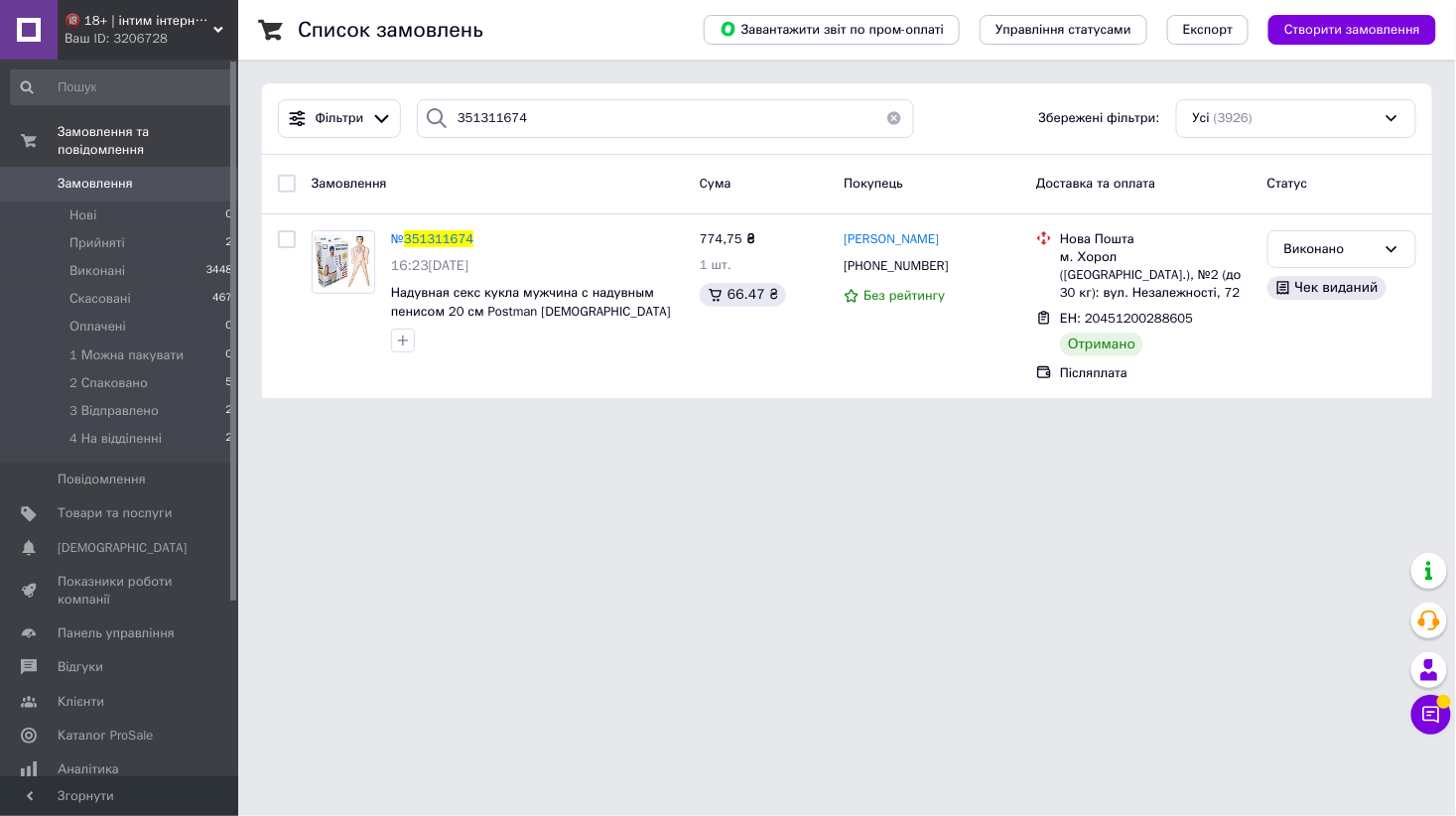 click on "🔞 18+ | інтим інтернет-магазин 🍓 Ваш ID: 3206728 Сайт 🔞 18+ | інтим інтернет-магазин 🍓 Кабінет покупця Перевірити стан системи Сторінка на порталі Игорь Якобчук Довідка Вийти Замовлення та повідомлення Замовлення 0 Нові 0 Прийняті 2 Виконані 3448 Скасовані 467 Оплачені 0 1 Можна пакувати 0 2 Спаковано 5 3 Відправлено 2 4 На відділенні 2 Повідомлення 0 Товари та послуги Сповіщення 0 0 Показники роботи компанії Панель управління Відгуки Клієнти Каталог ProSale Аналітика Інструменти веб-майстра та SEO Управління сайтом Prom топ" at bounding box center (728, 210) 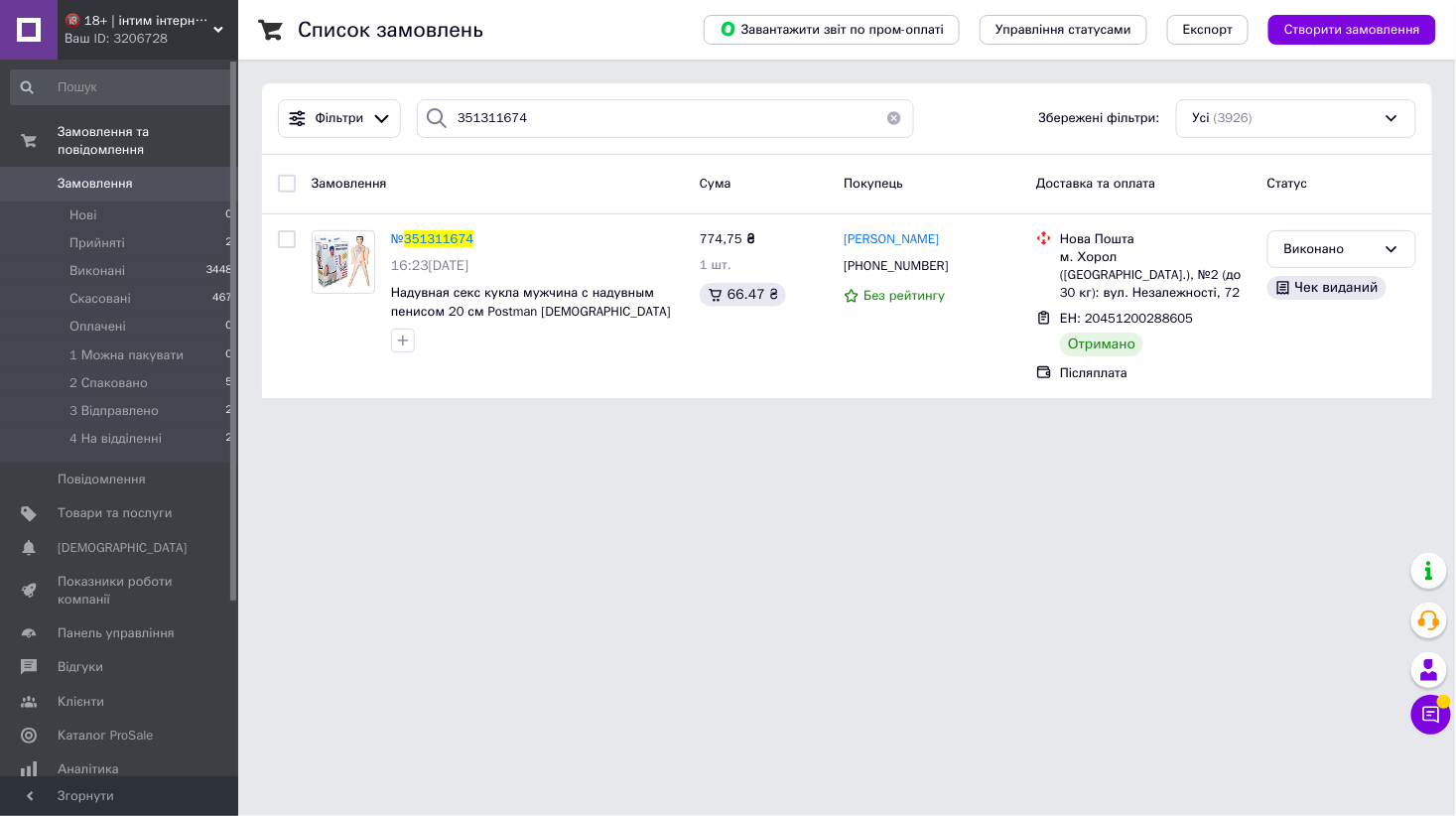 click on "Фільтри 351311674 Збережені фільтри: Усі (3926)" at bounding box center (847, 119) 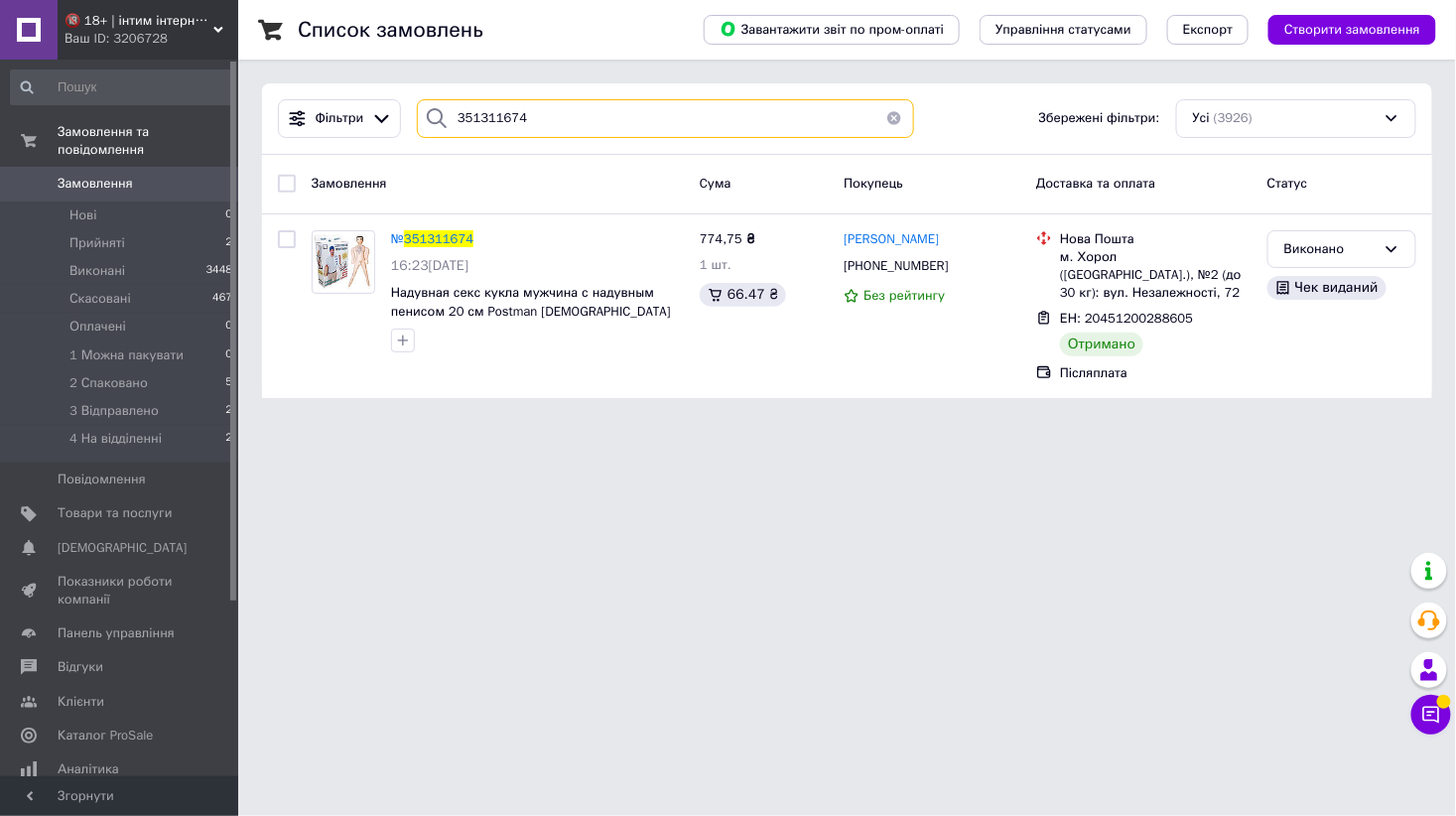 click on "351311674" at bounding box center [665, 118] 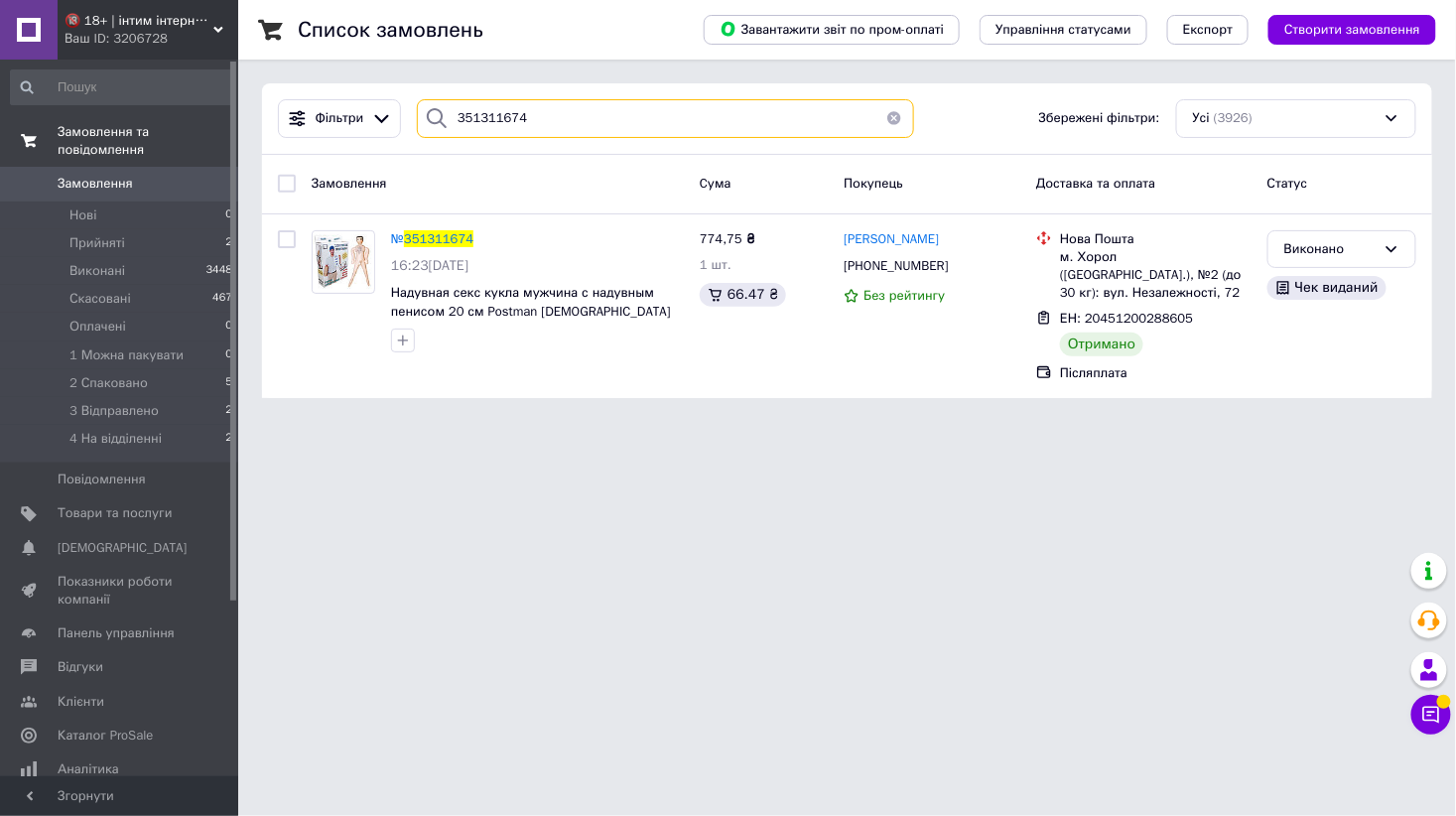 paste on "5823" 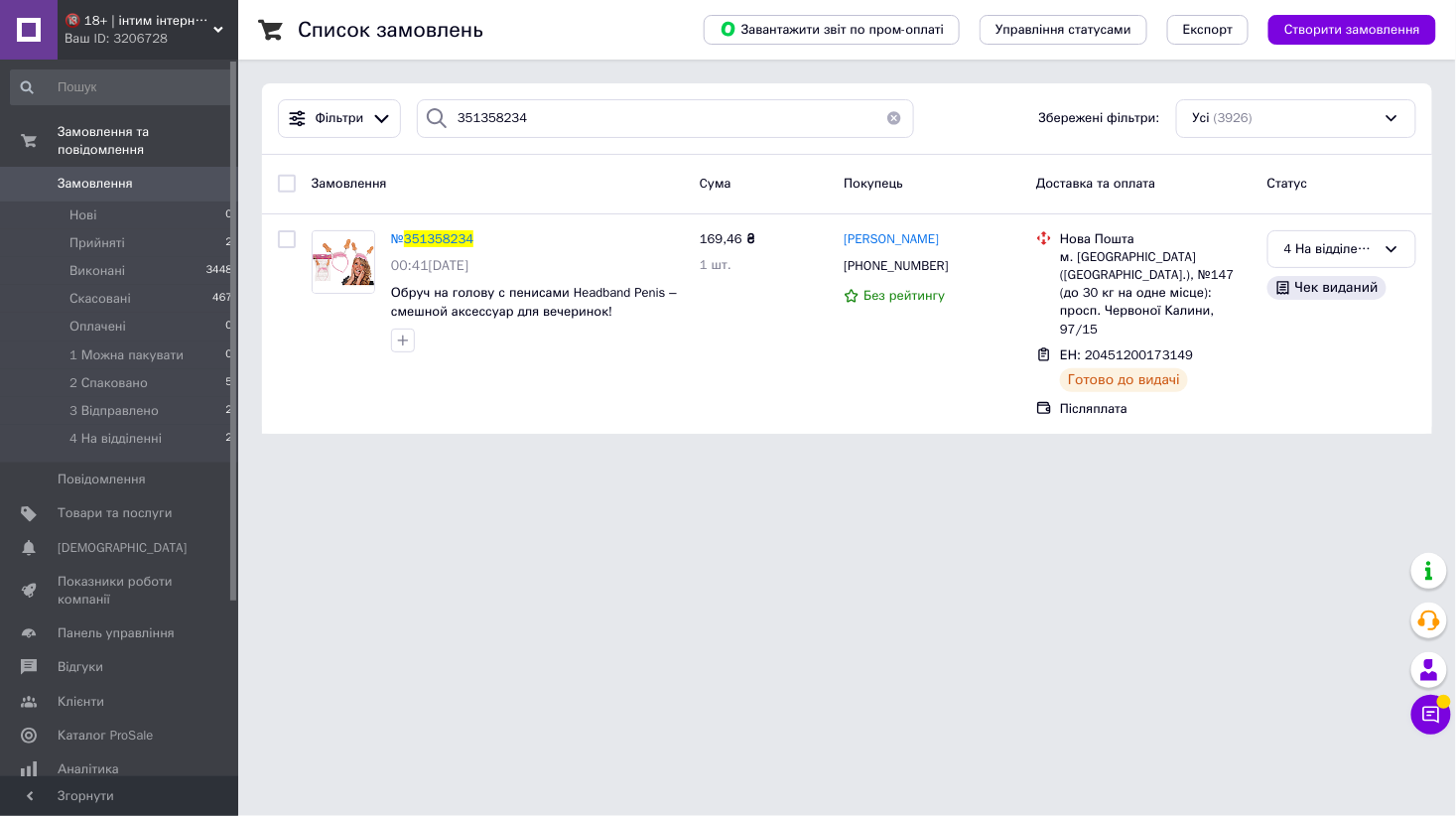 click on "🔞 18+ | інтим інтернет-магазин 🍓 Ваш ID: 3206728 Сайт 🔞 18+ | інтим інтернет-магазин 🍓 Кабінет покупця Перевірити стан системи Сторінка на порталі Игорь Якобчук Довідка Вийти Замовлення та повідомлення Замовлення 0 Нові 0 Прийняті 2 Виконані 3448 Скасовані 467 Оплачені 0 1 Можна пакувати 0 2 Спаковано 5 3 Відправлено 2 4 На відділенні 2 Повідомлення 0 Товари та послуги Сповіщення 0 0 Показники роботи компанії Панель управління Відгуки Клієнти Каталог ProSale Аналітика Інструменти веб-майстра та SEO Управління сайтом Prom топ" at bounding box center [728, 228] 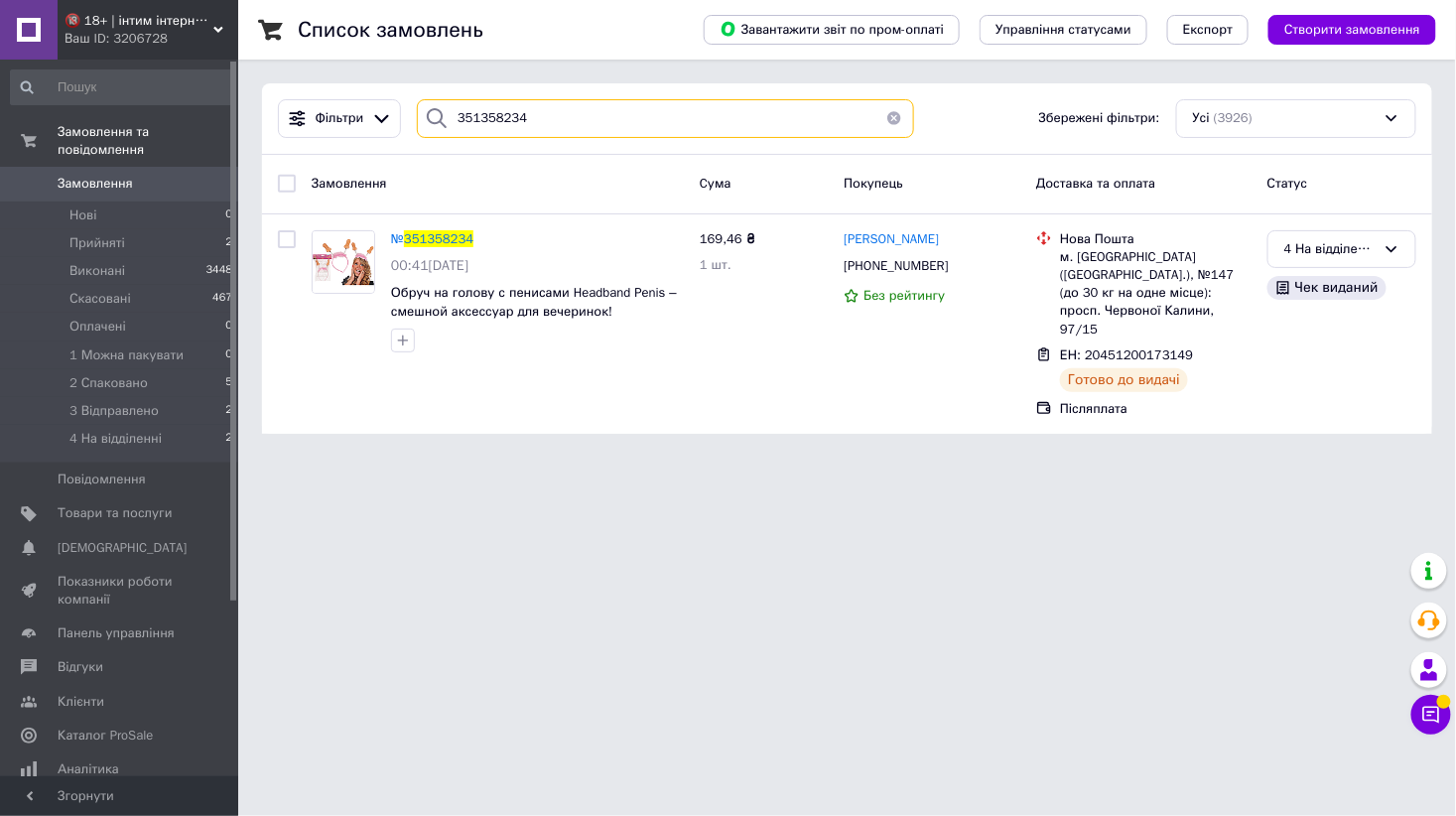 click on "351358234" at bounding box center [665, 118] 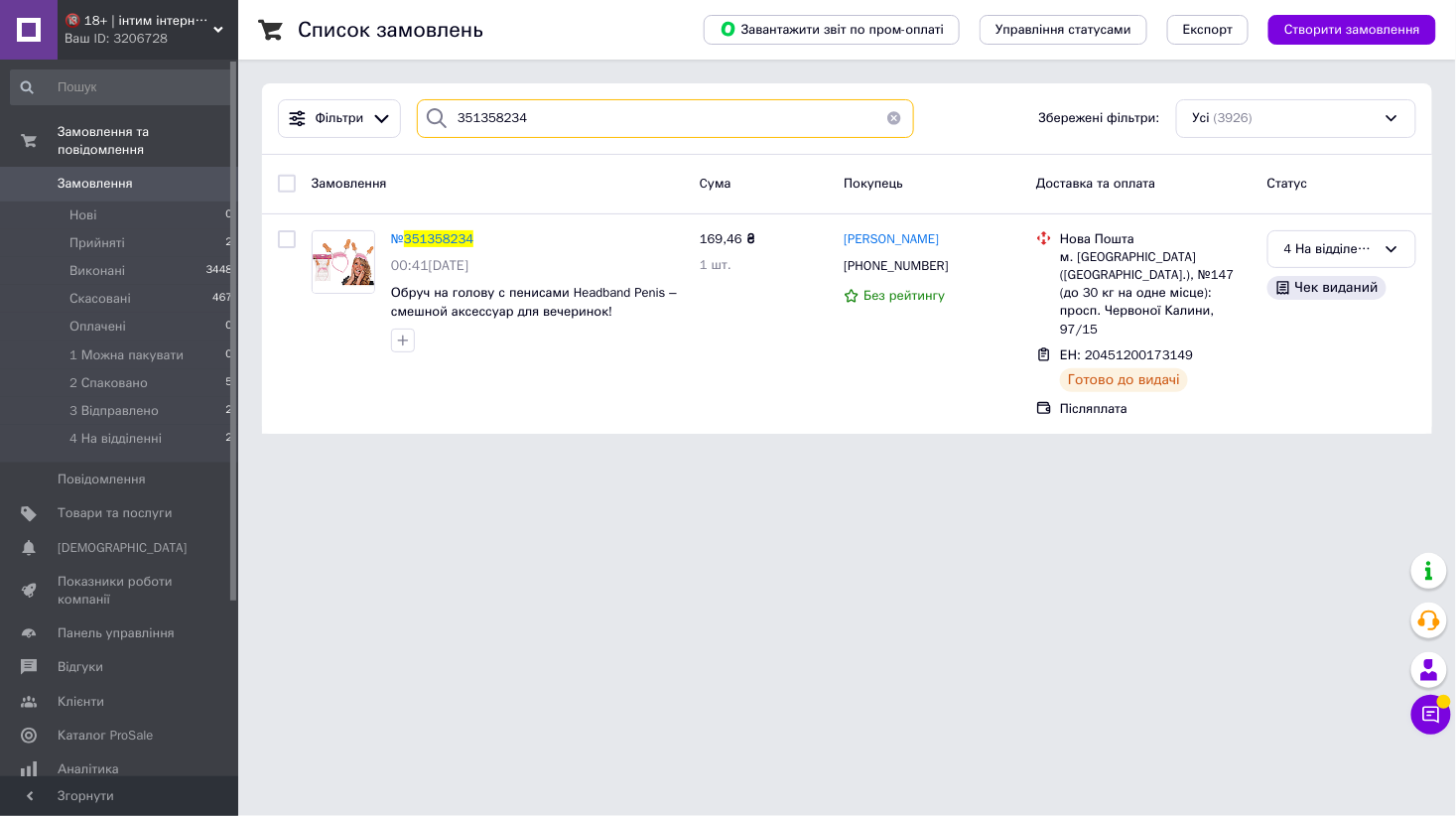 click on "351358234" at bounding box center (665, 118) 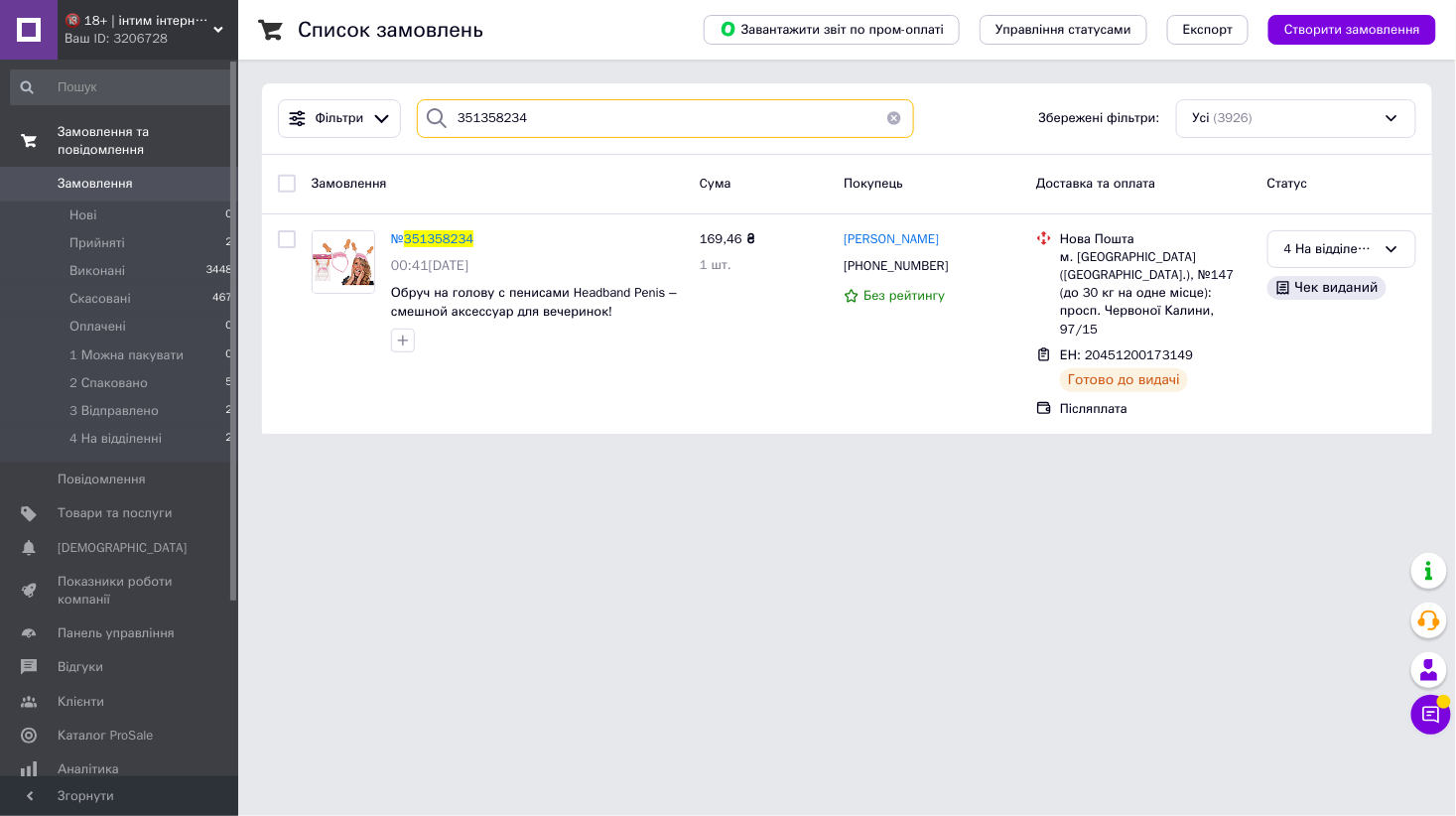 paste on "472302" 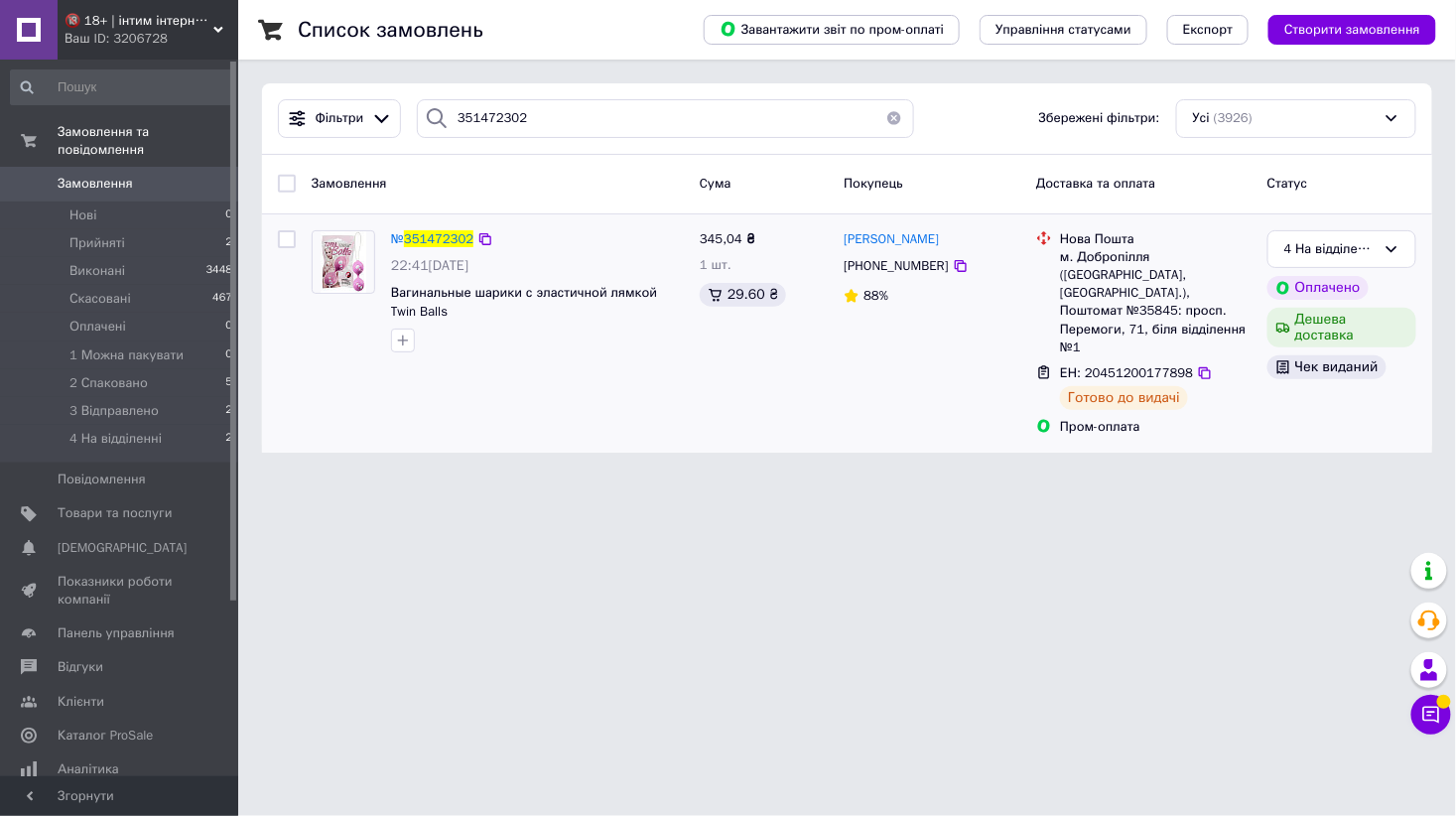 click on "4 На відділенні Оплачено Дешева доставка Чек виданий" at bounding box center [1342, 334] 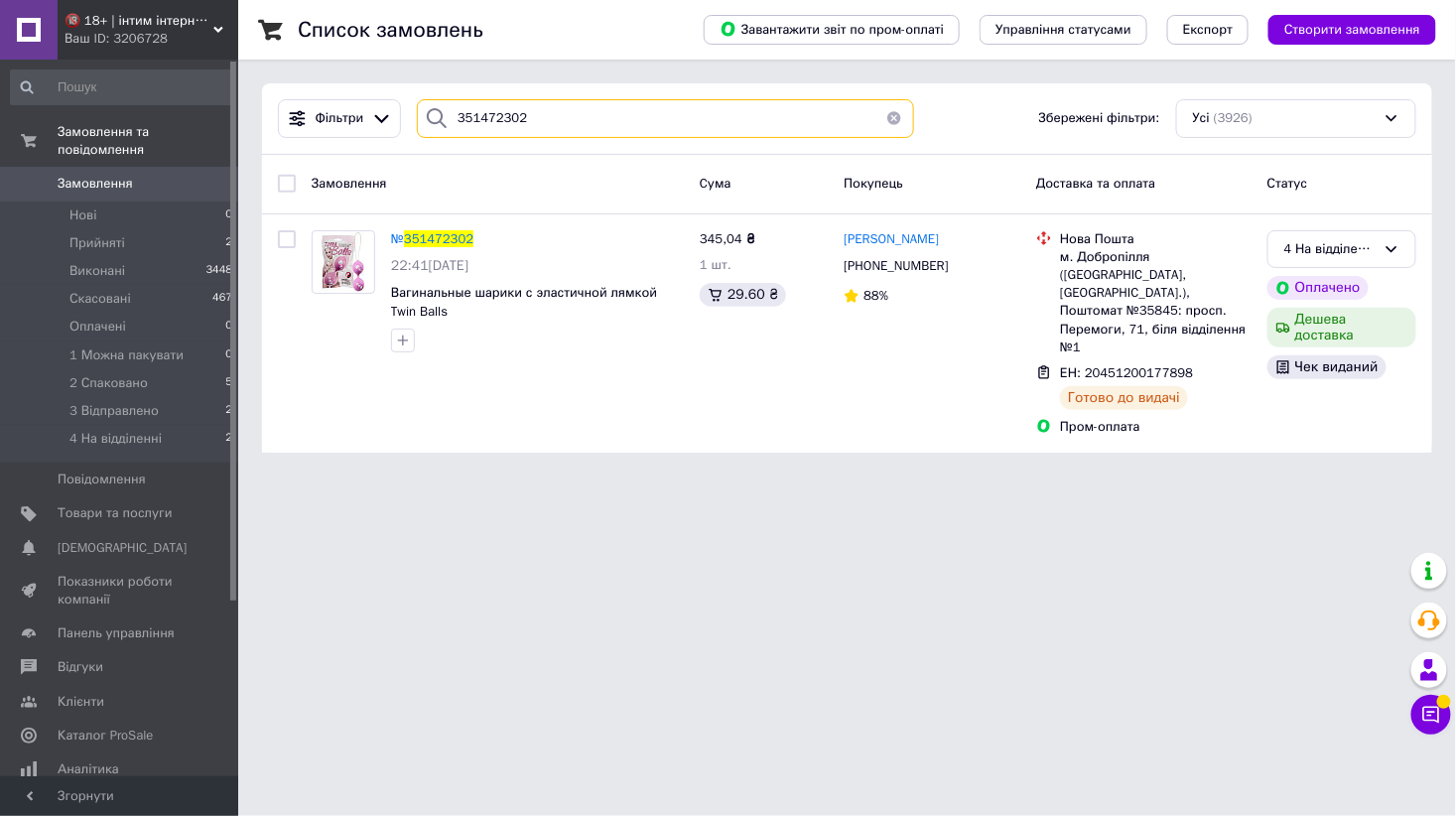 click on "351472302" at bounding box center [665, 118] 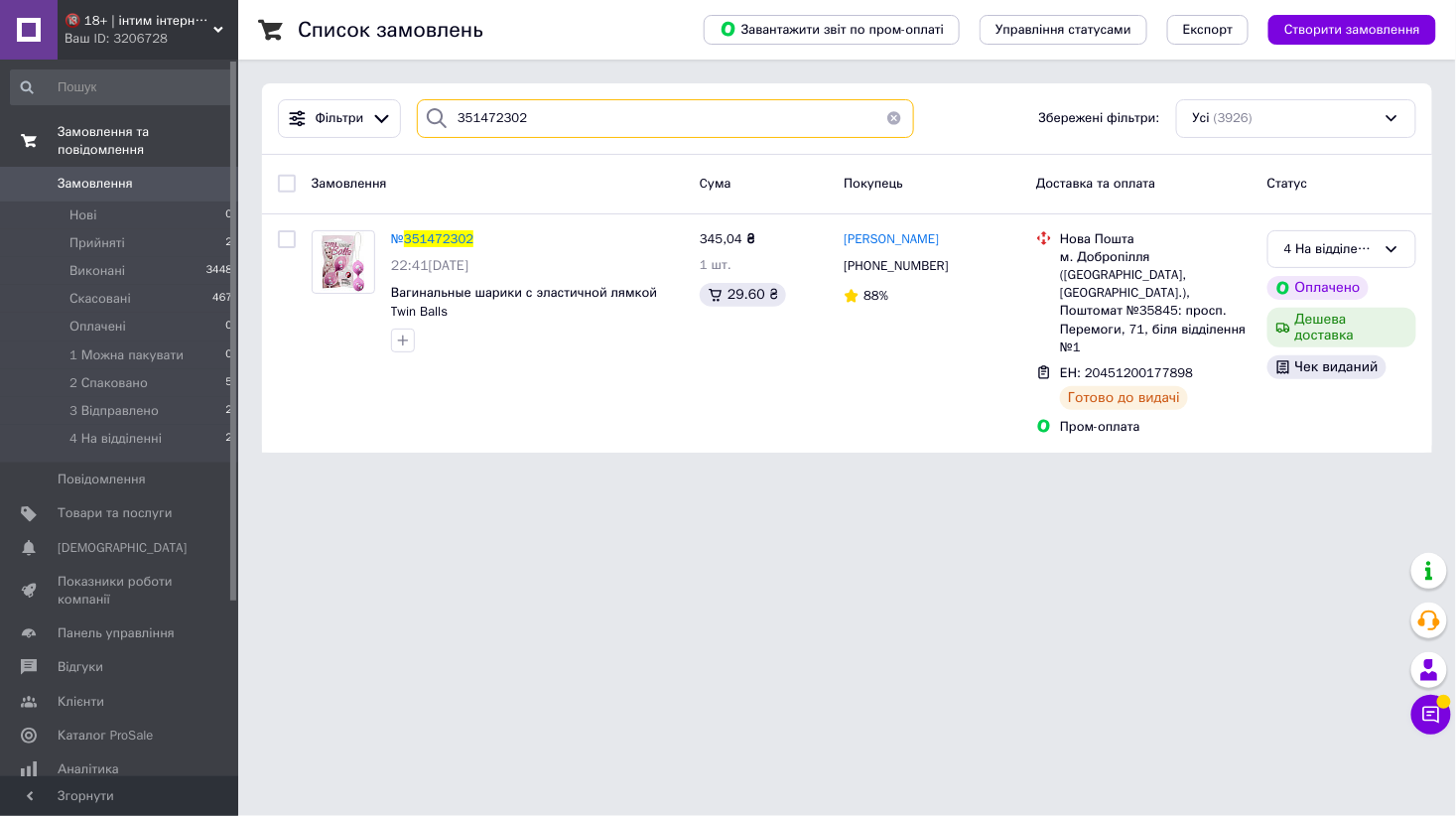 paste on "83730" 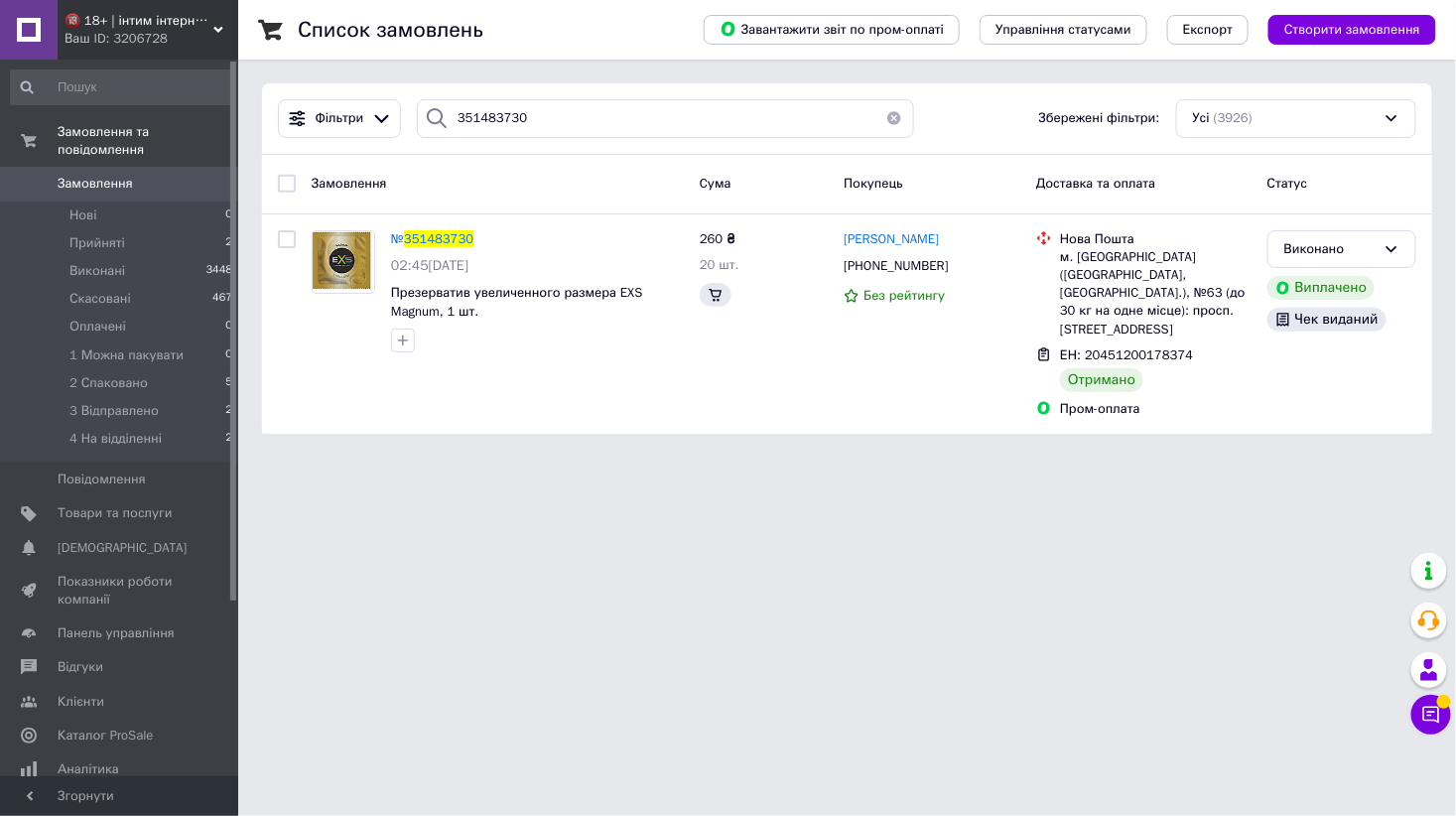 click on "🔞 18+ | інтим інтернет-магазин 🍓 Ваш ID: 3206728 Сайт 🔞 18+ | інтим інтернет-магазин 🍓 Кабінет покупця Перевірити стан системи Сторінка на порталі Игорь Якобчук Довідка Вийти Замовлення та повідомлення Замовлення 0 Нові 0 Прийняті 2 Виконані 3448 Скасовані 467 Оплачені 0 1 Можна пакувати 0 2 Спаковано 5 3 Відправлено 2 4 На відділенні 2 Повідомлення 0 Товари та послуги Сповіщення 0 0 Показники роботи компанії Панель управління Відгуки Клієнти Каталог ProSale Аналітика Інструменти веб-майстра та SEO Управління сайтом Prom топ" at bounding box center [728, 228] 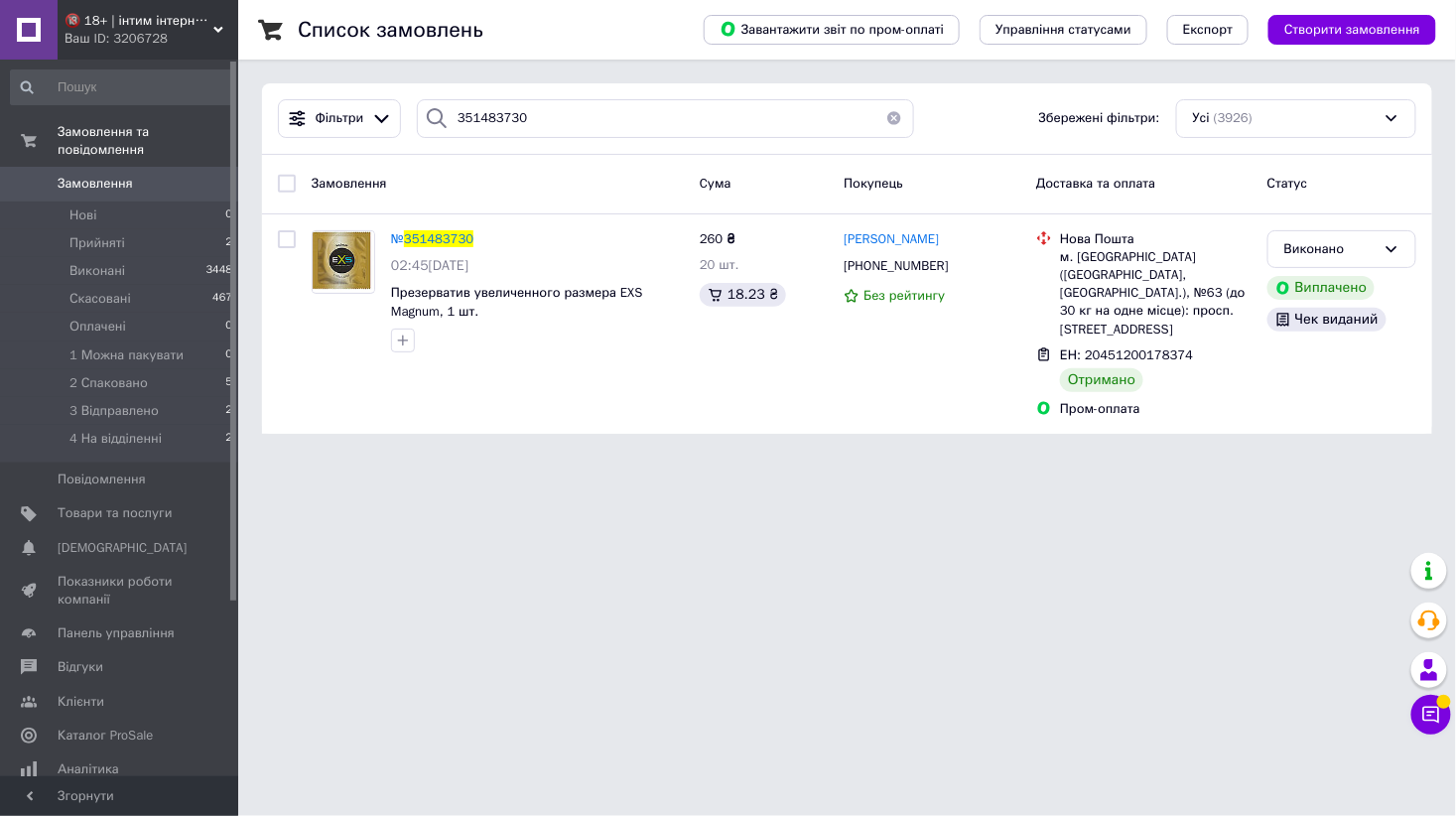 click on "Фільтри 351483730 Збережені фільтри: Усі (3926)" at bounding box center (847, 119) 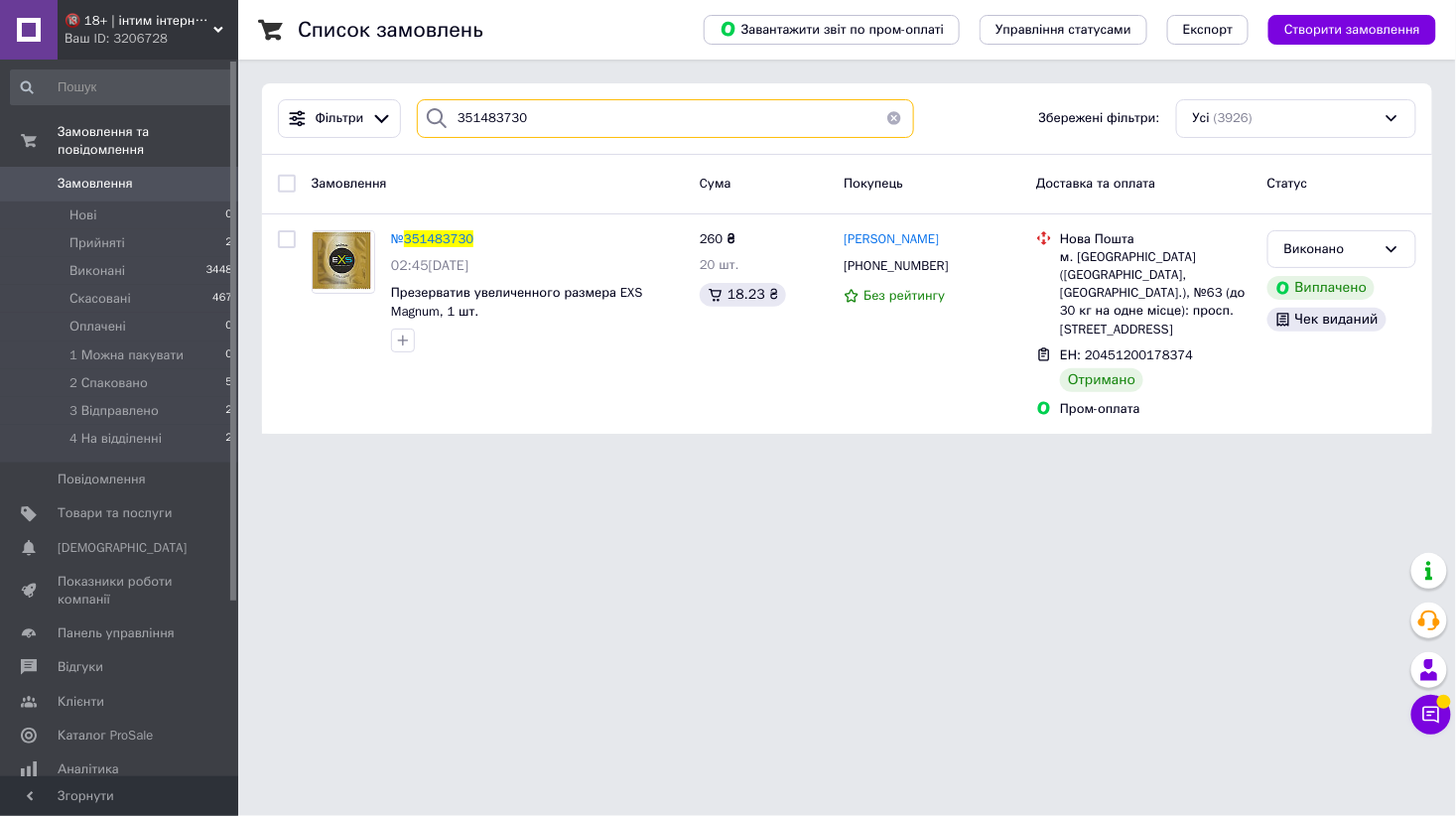 click on "351483730" at bounding box center (665, 118) 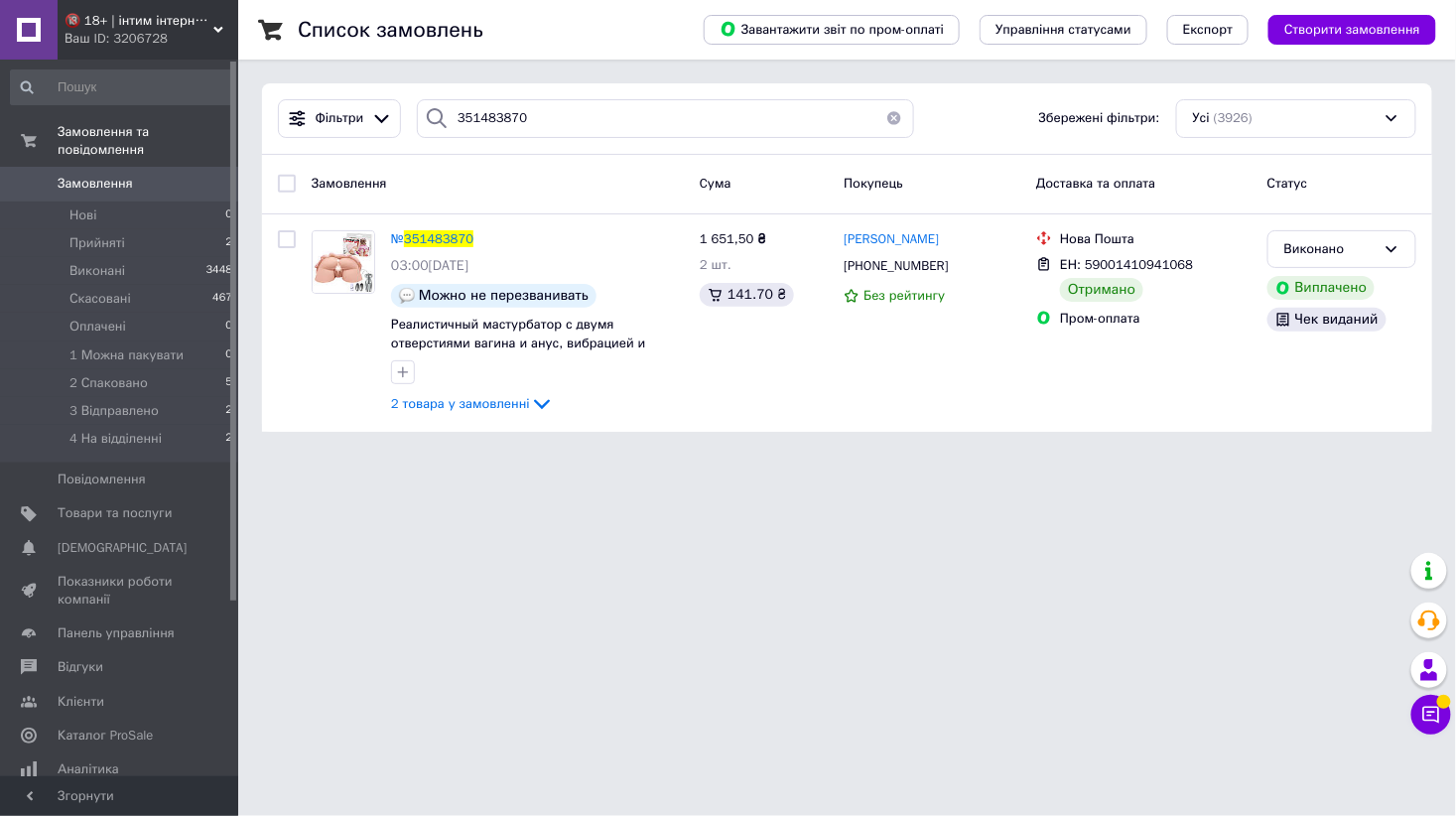 click on "🔞 18+ | інтим інтернет-магазин 🍓 Ваш ID: 3206728 Сайт 🔞 18+ | інтим інтернет-магазин 🍓 Кабінет покупця Перевірити стан системи Сторінка на порталі Игорь Якобчук Довідка Вийти Замовлення та повідомлення Замовлення 0 Нові 0 Прийняті 2 Виконані 3448 Скасовані 467 Оплачені 0 1 Можна пакувати 0 2 Спаковано 5 3 Відправлено 2 4 На відділенні 2 Повідомлення 0 Товари та послуги Сповіщення 0 0 Показники роботи компанії Панель управління Відгуки Клієнти Каталог ProSale Аналітика Інструменти веб-майстра та SEO Управління сайтом Prom топ" at bounding box center [728, 227] 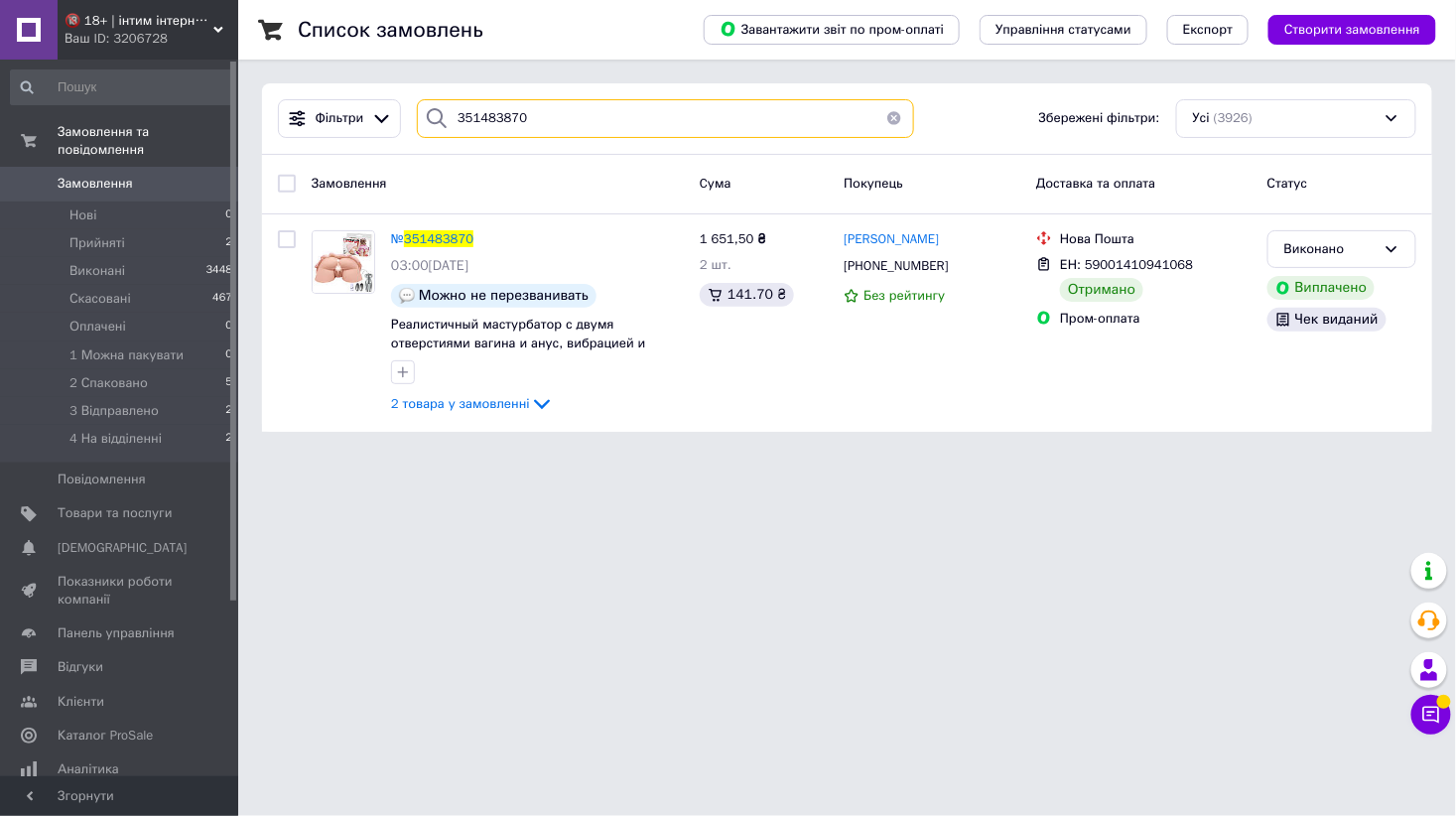 click on "351483870" at bounding box center [665, 118] 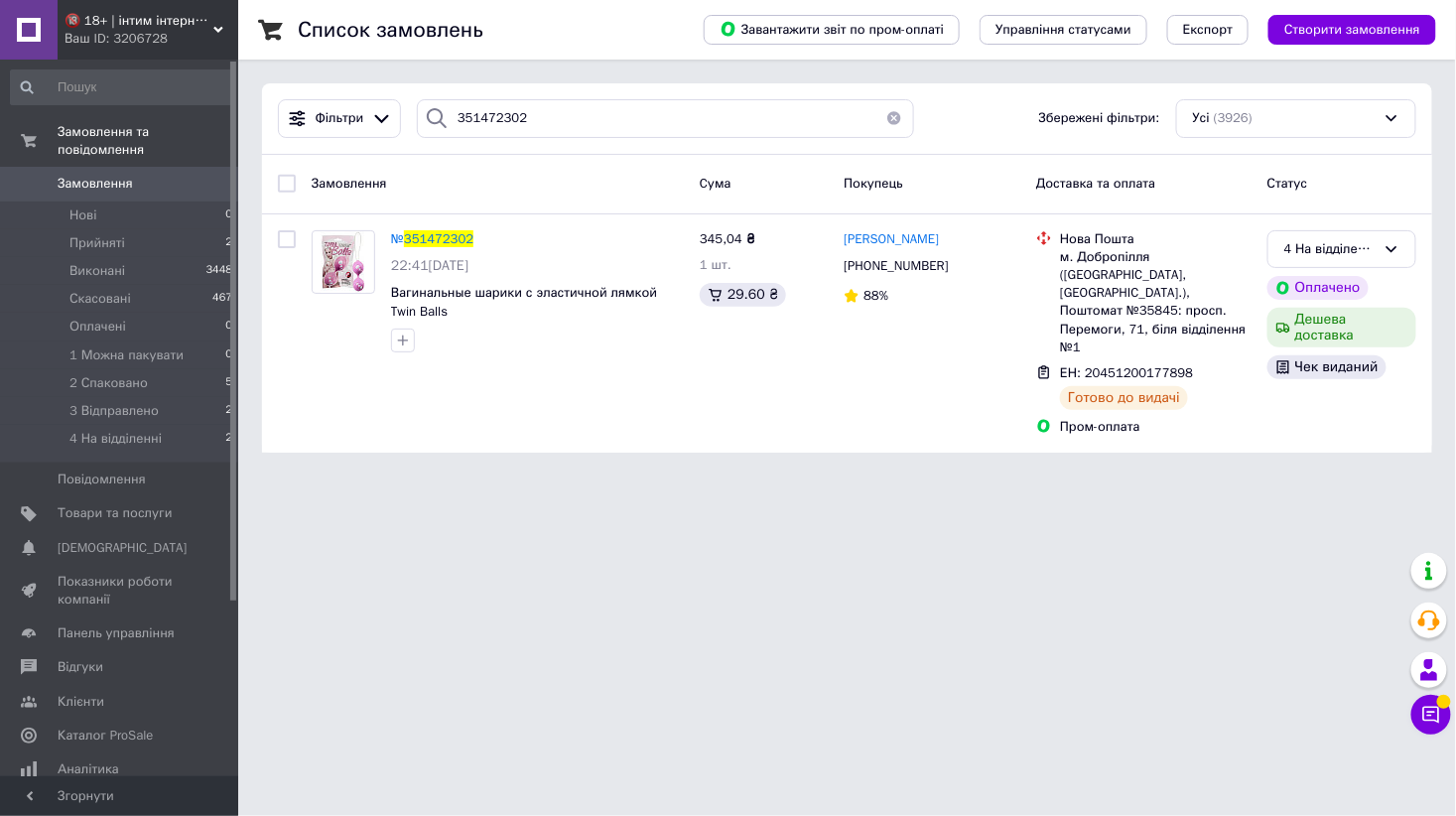 drag, startPoint x: 1306, startPoint y: 588, endPoint x: 1288, endPoint y: 580, distance: 19.697716 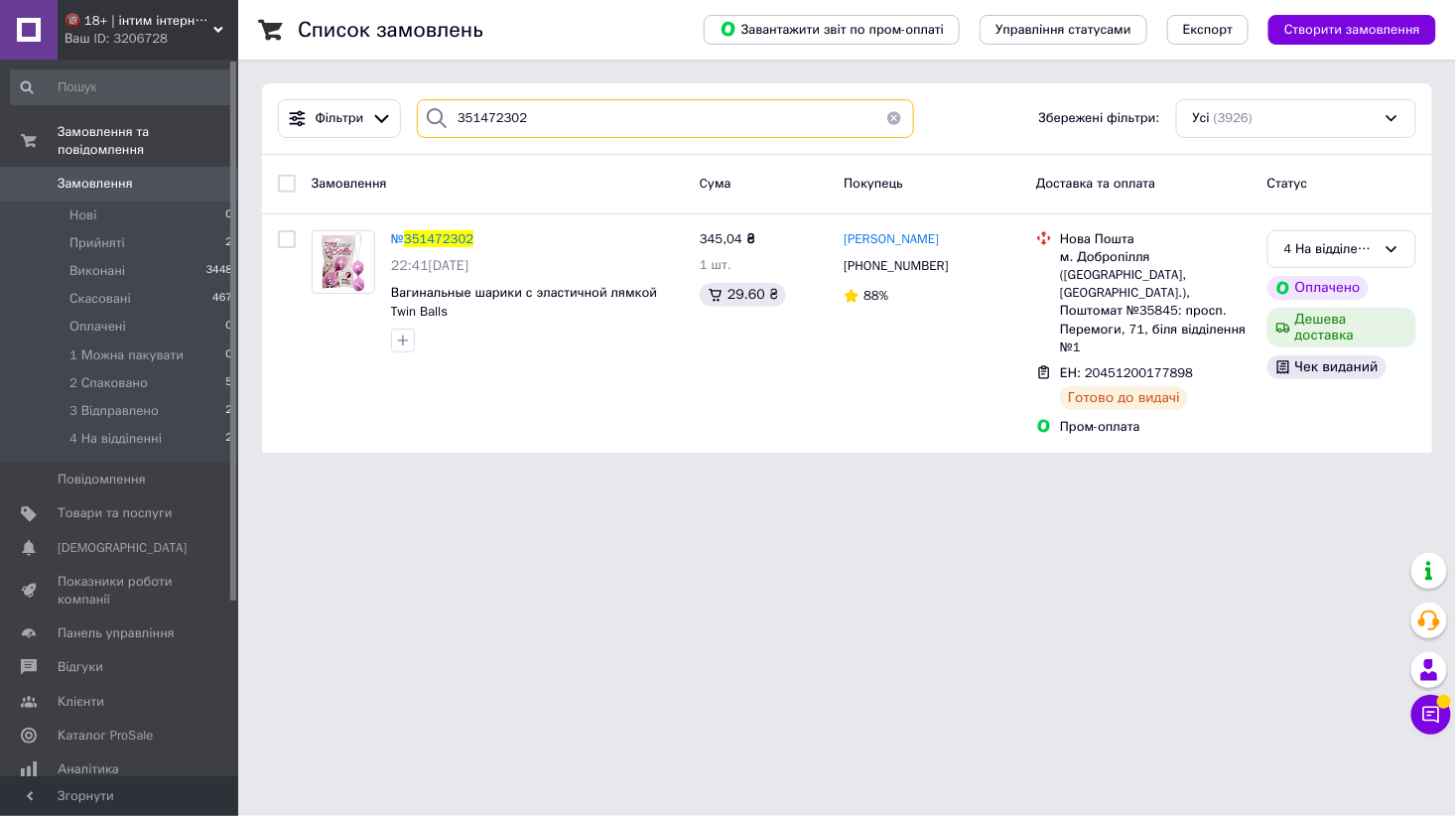click on "351472302" at bounding box center [665, 118] 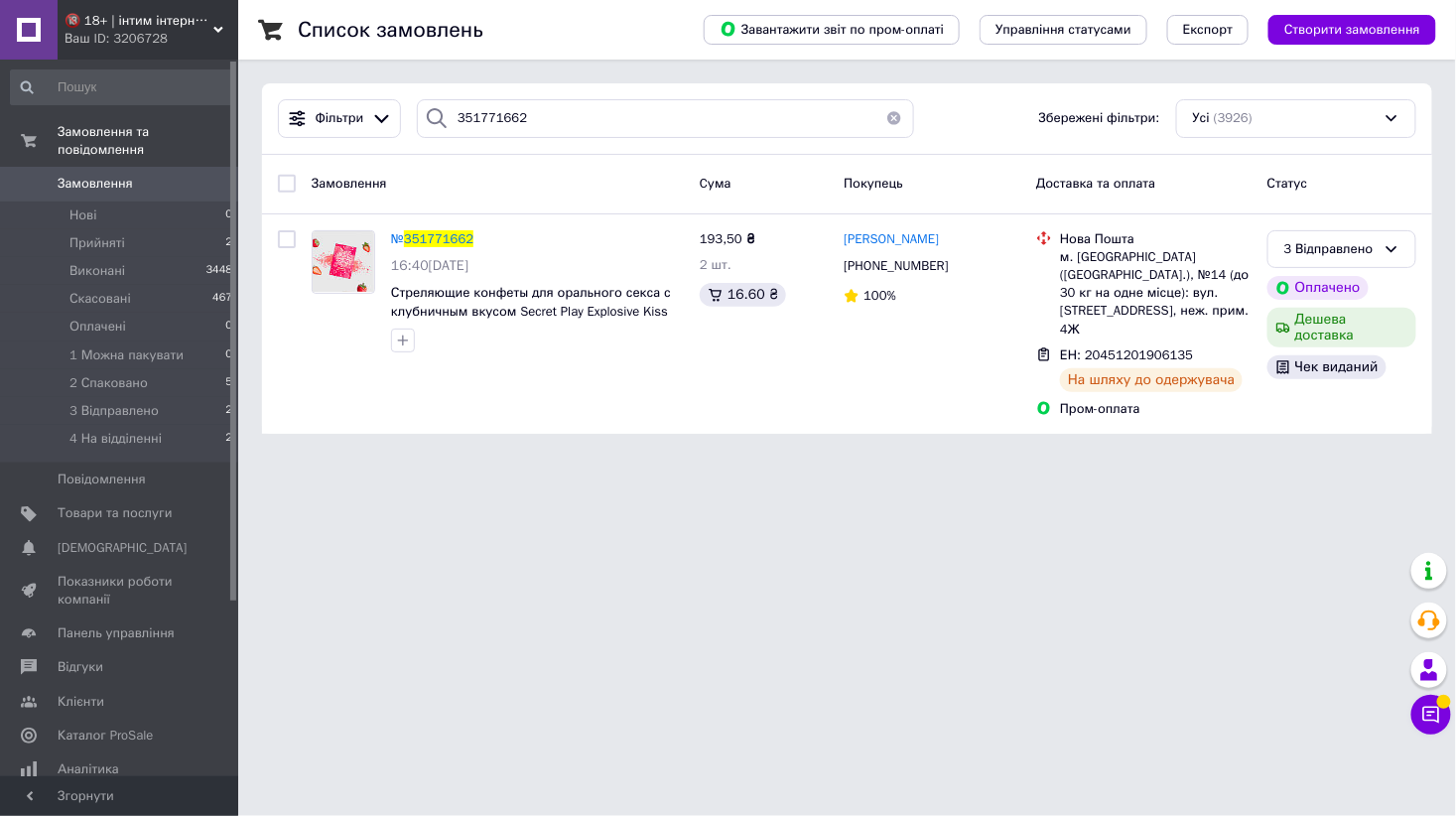 click on "🔞 18+ | інтим інтернет-магазин 🍓 Ваш ID: 3206728 Сайт 🔞 18+ | інтим інтернет-магазин 🍓 Кабінет покупця Перевірити стан системи Сторінка на порталі Игорь Якобчук Довідка Вийти Замовлення та повідомлення Замовлення 0 Нові 0 Прийняті 2 Виконані 3448 Скасовані 467 Оплачені 0 1 Можна пакувати 0 2 Спаковано 5 3 Відправлено 2 4 На відділенні 2 Повідомлення 0 Товари та послуги Сповіщення 0 0 Показники роботи компанії Панель управління Відгуки Клієнти Каталог ProSale Аналітика Інструменти веб-майстра та SEO Управління сайтом Prom топ" at bounding box center [728, 228] 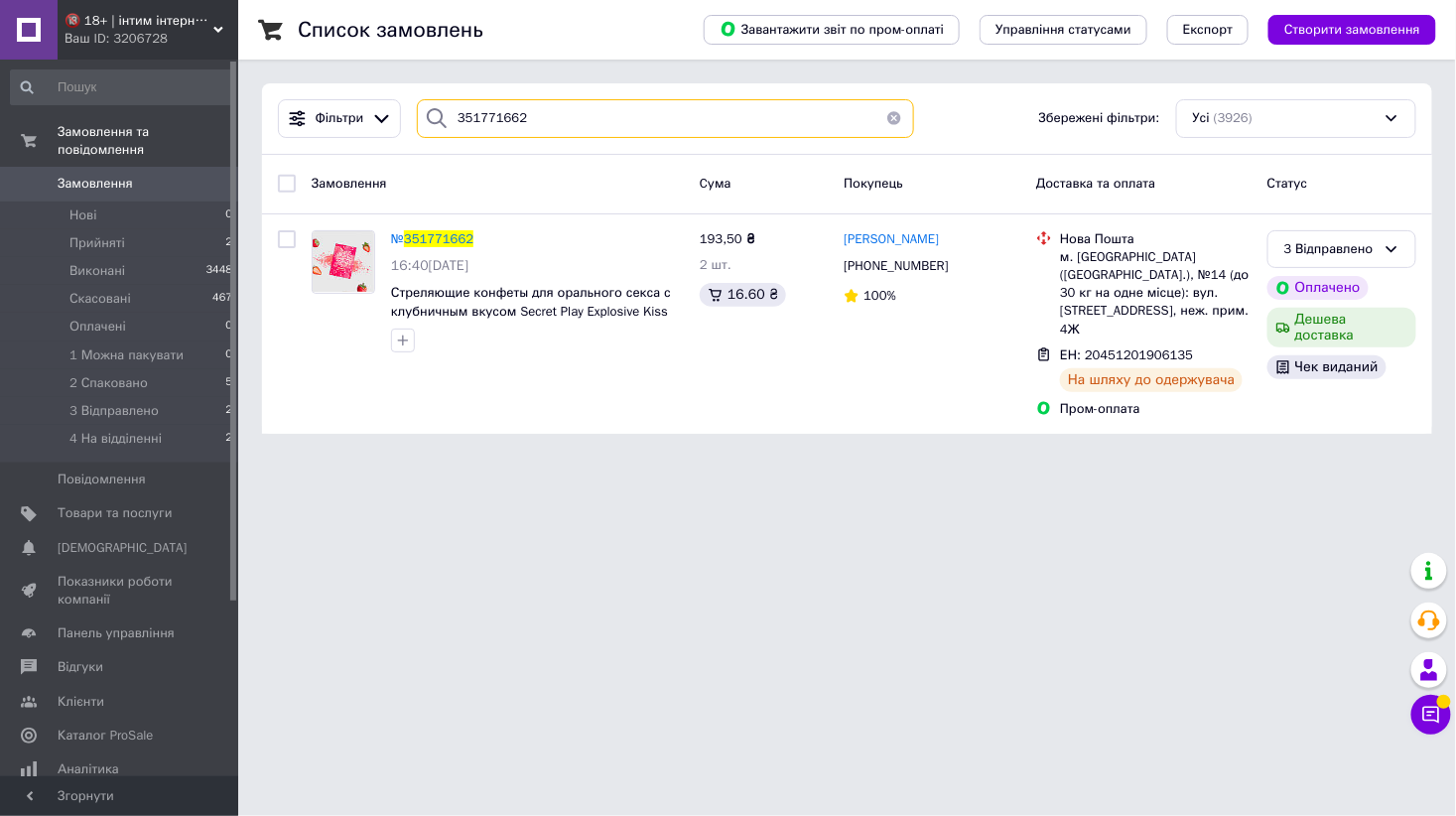 click on "351771662" at bounding box center [665, 118] 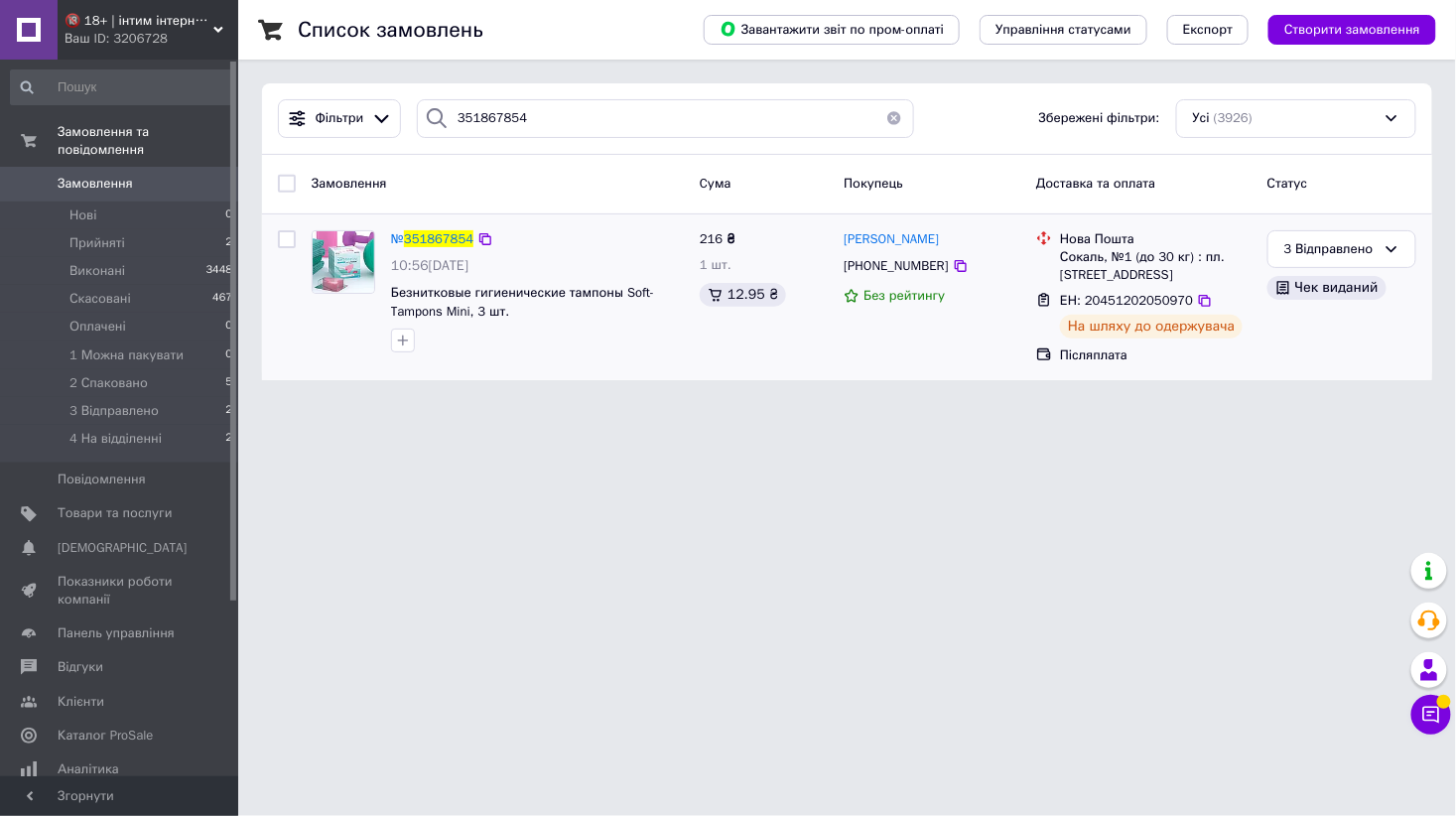 drag, startPoint x: 1272, startPoint y: 478, endPoint x: 952, endPoint y: 348, distance: 345.39832 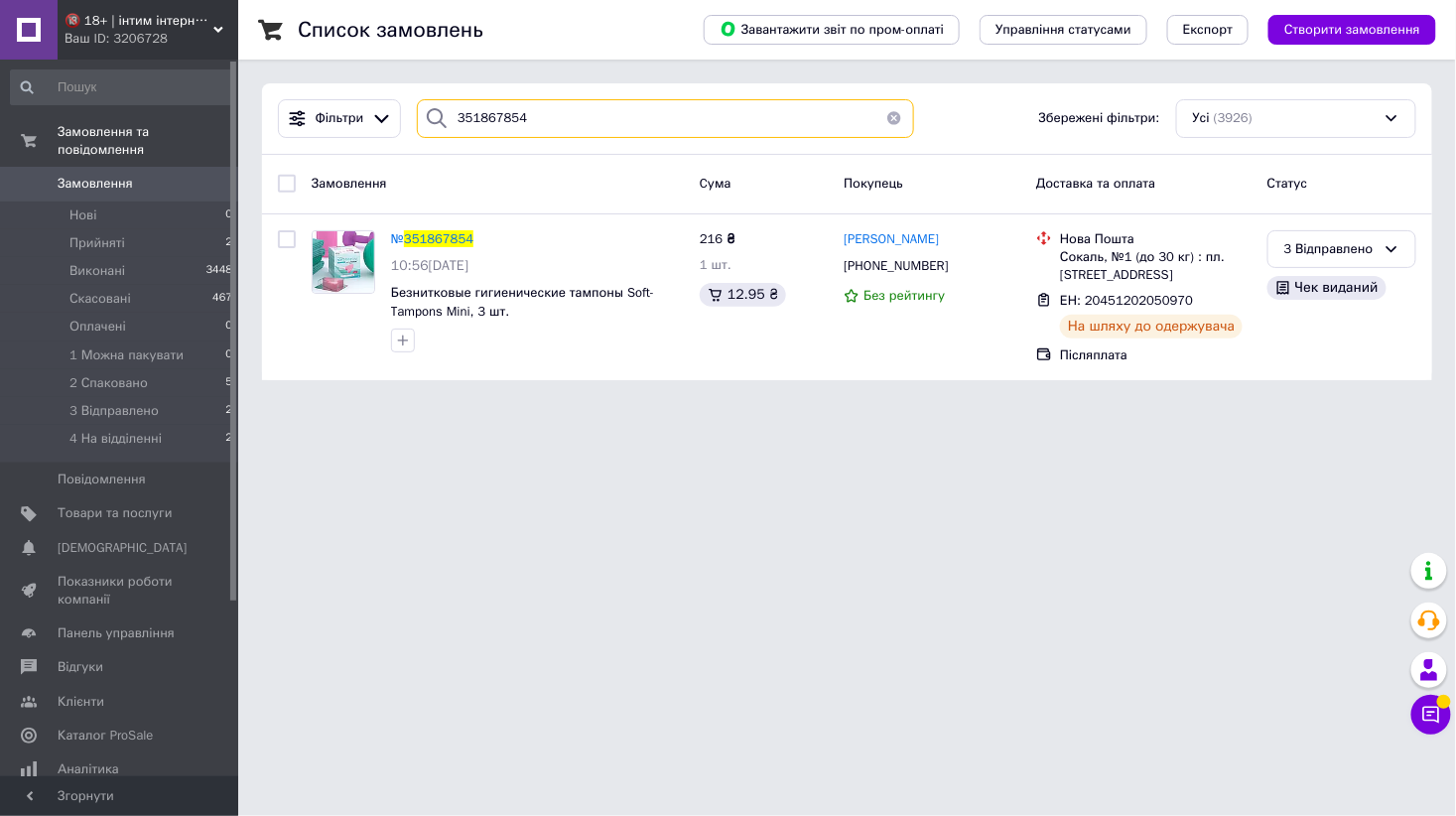 click on "351867854" at bounding box center [665, 118] 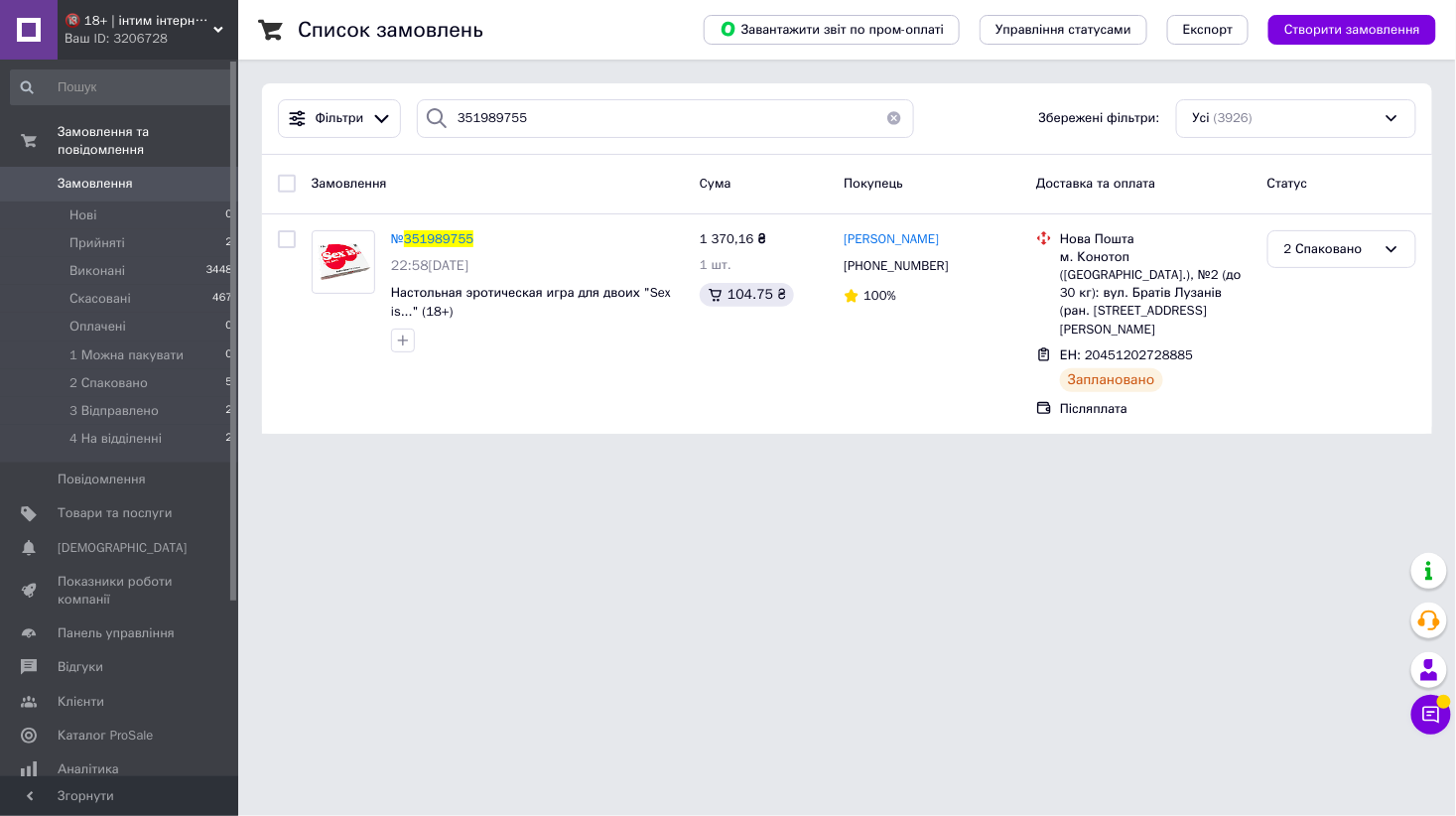 click on "🔞 18+ | інтим інтернет-магазин 🍓 Ваш ID: 3206728 Сайт 🔞 18+ | інтим інтернет-магазин 🍓 Кабінет покупця Перевірити стан системи Сторінка на порталі Игорь Якобчук Довідка Вийти Замовлення та повідомлення Замовлення 0 Нові 0 Прийняті 2 Виконані 3448 Скасовані 467 Оплачені 0 1 Можна пакувати 0 2 Спаковано 5 3 Відправлено 2 4 На відділенні 2 Повідомлення 0 Товари та послуги Сповіщення 0 0 Показники роботи компанії Панель управління Відгуки Клієнти Каталог ProSale Аналітика Інструменти веб-майстра та SEO Управління сайтом Prom топ" at bounding box center (728, 228) 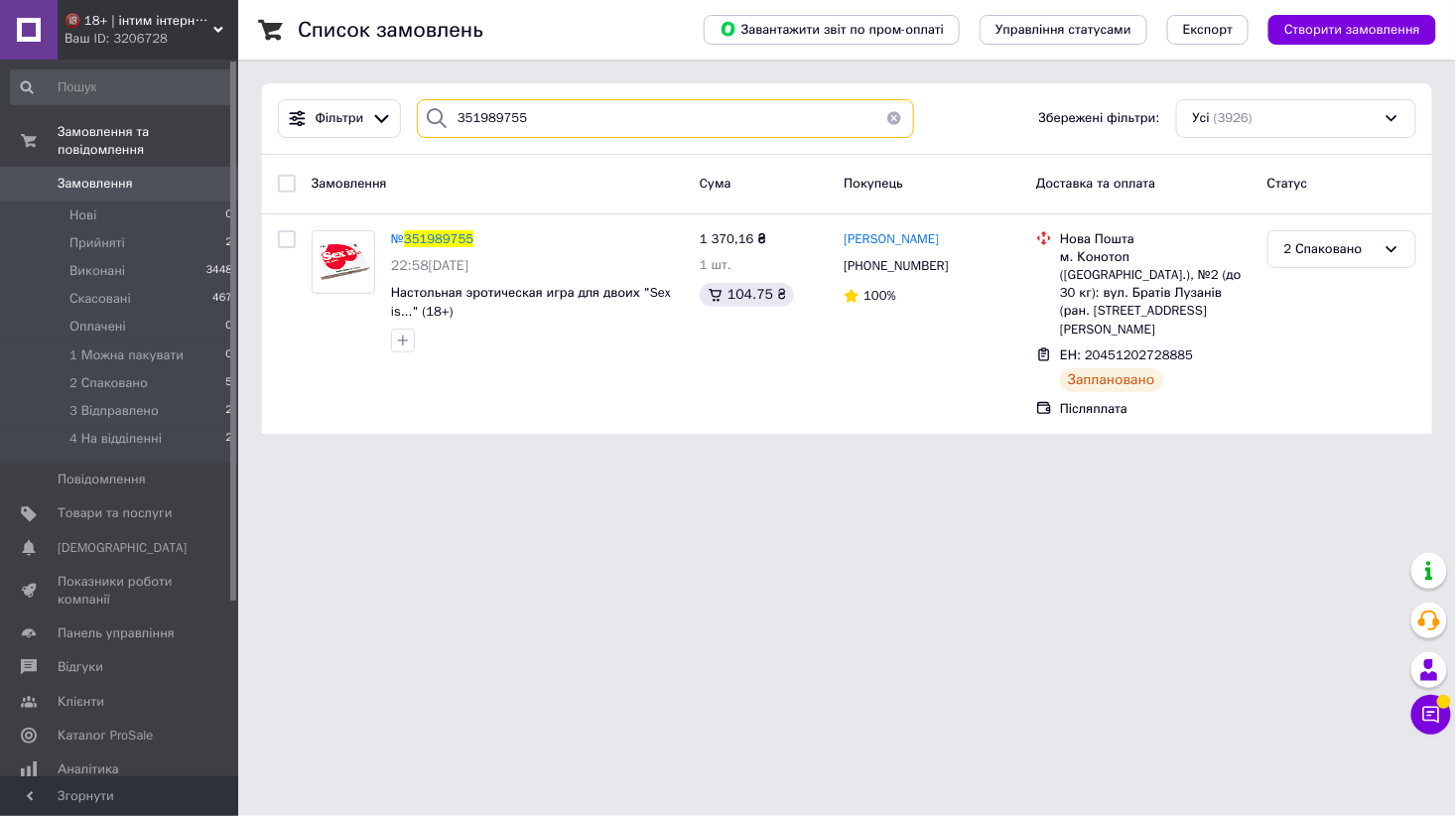 click on "351989755" at bounding box center [665, 118] 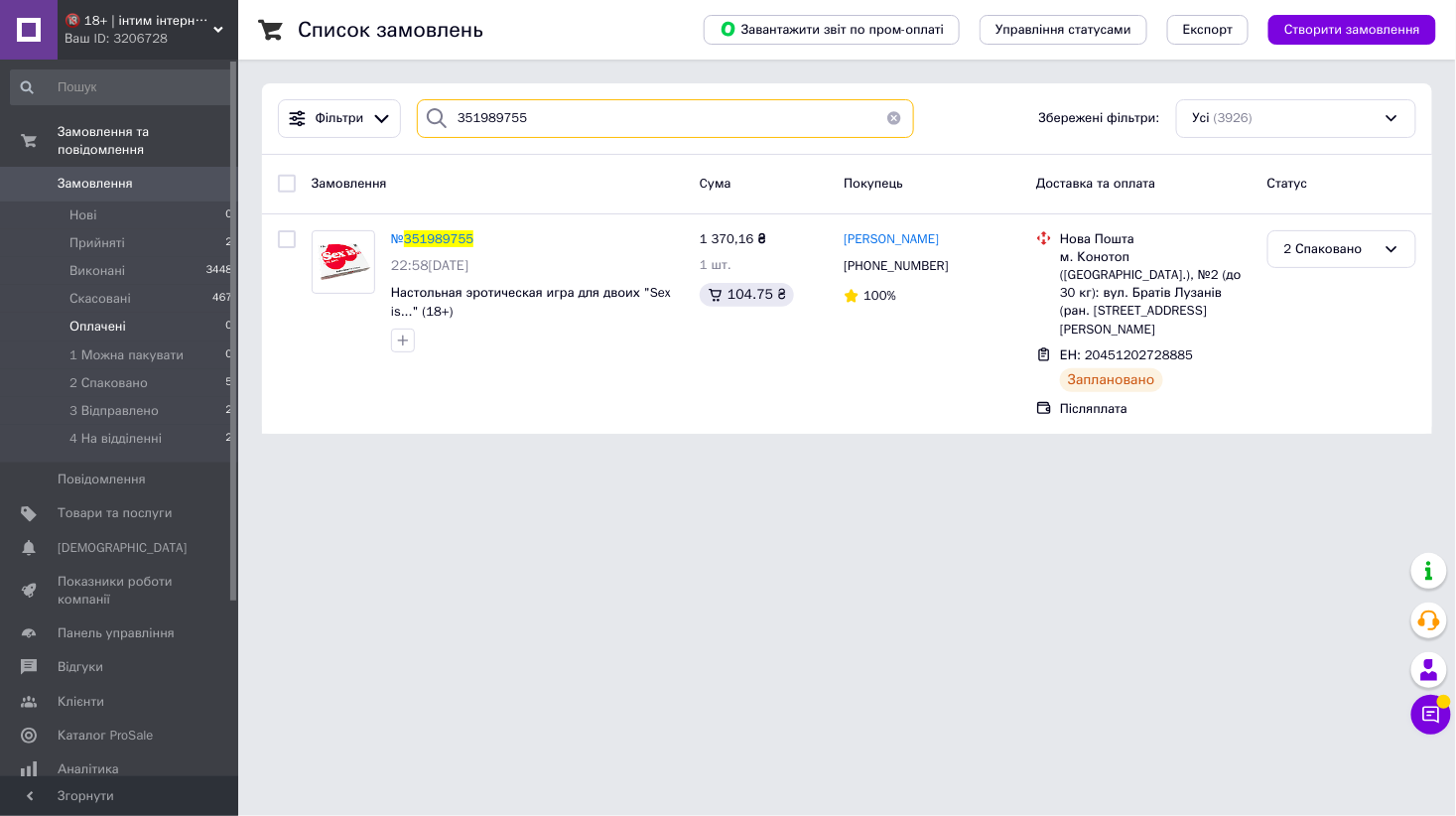 paste on "93634" 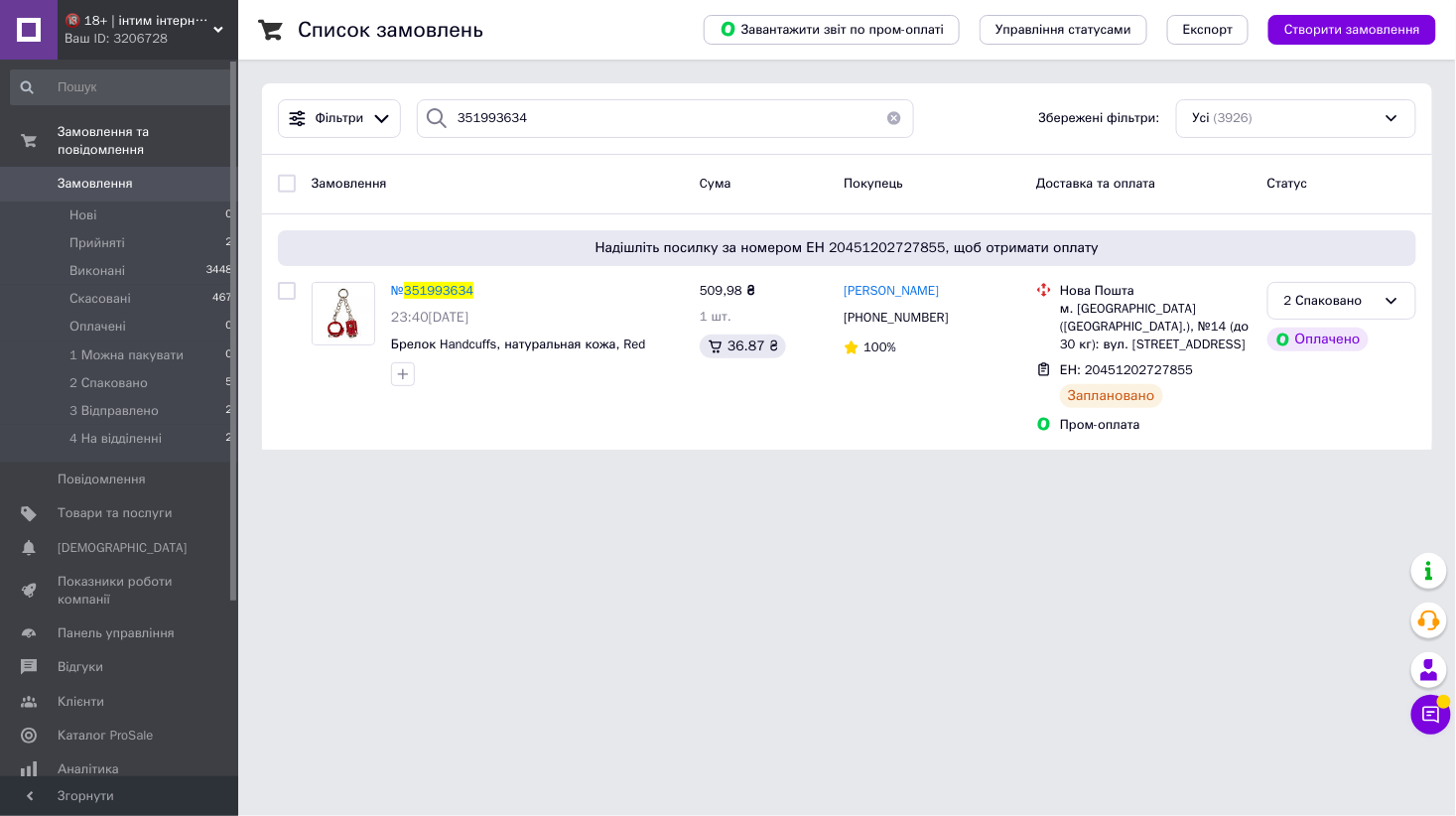 click on "🔞 18+ | інтим інтернет-магазин 🍓 Ваш ID: 3206728 Сайт 🔞 18+ | інтим інтернет-магазин 🍓 Кабінет покупця Перевірити стан системи Сторінка на порталі Игорь Якобчук Довідка Вийти Замовлення та повідомлення Замовлення 0 Нові 0 Прийняті 2 Виконані 3448 Скасовані 467 Оплачені 0 1 Можна пакувати 0 2 Спаковано 5 3 Відправлено 2 4 На відділенні 2 Повідомлення 0 Товари та послуги Сповіщення 0 0 Показники роботи компанії Панель управління Відгуки Клієнти Каталог ProSale Аналітика Інструменти веб-майстра та SEO Управління сайтом Prom топ" at bounding box center (728, 236) 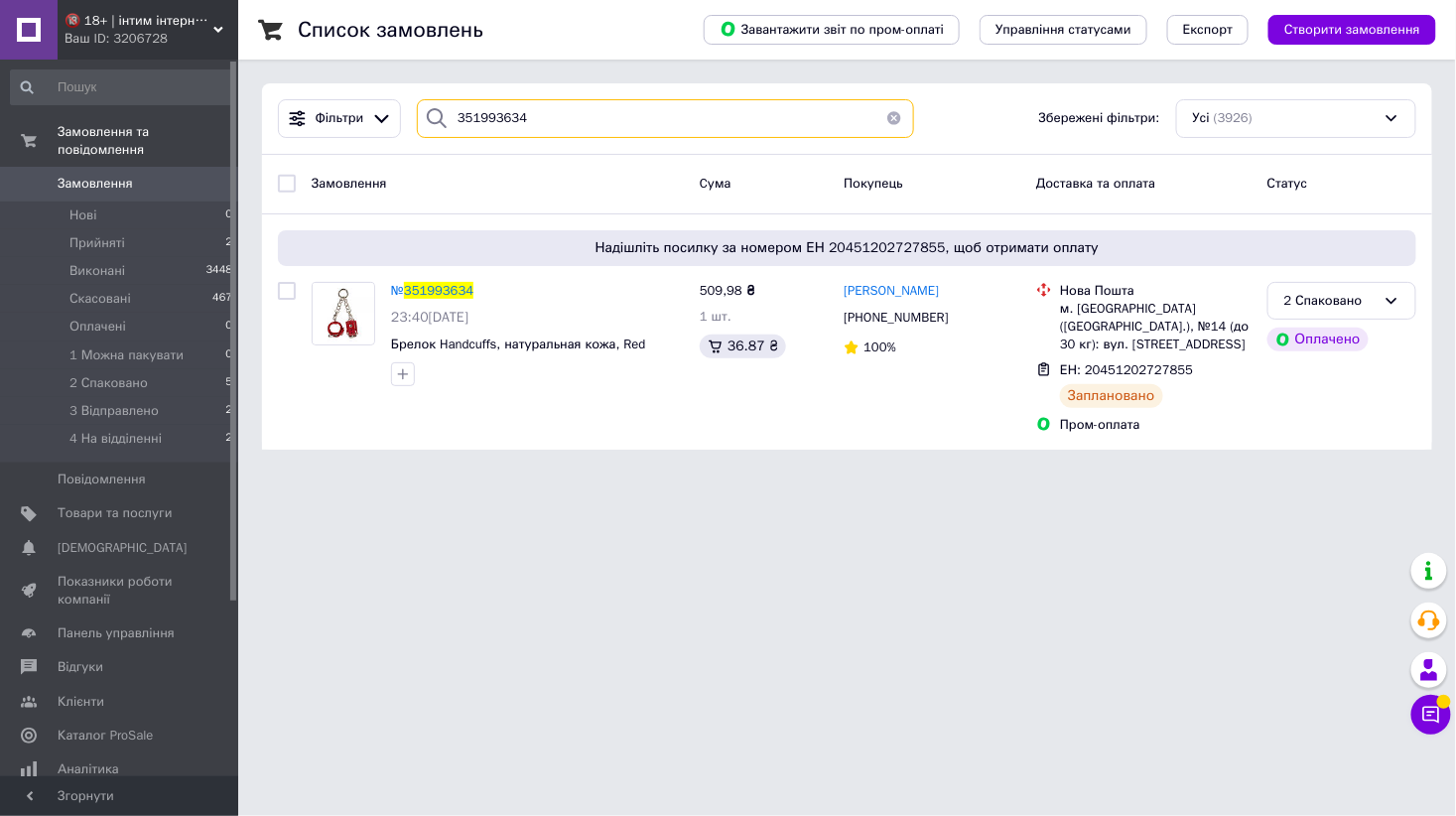 click on "351993634" at bounding box center [665, 118] 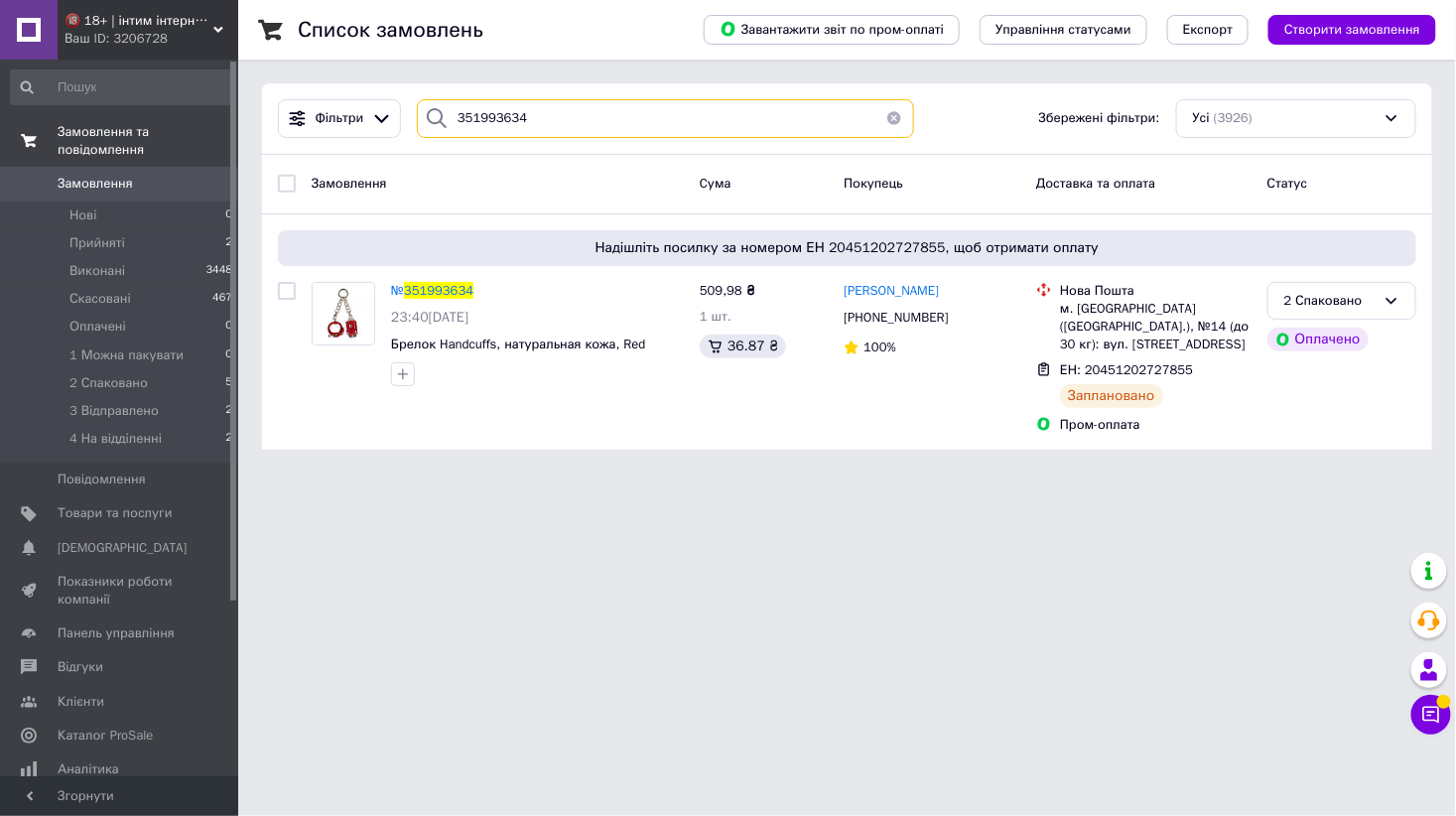 paste on "472302" 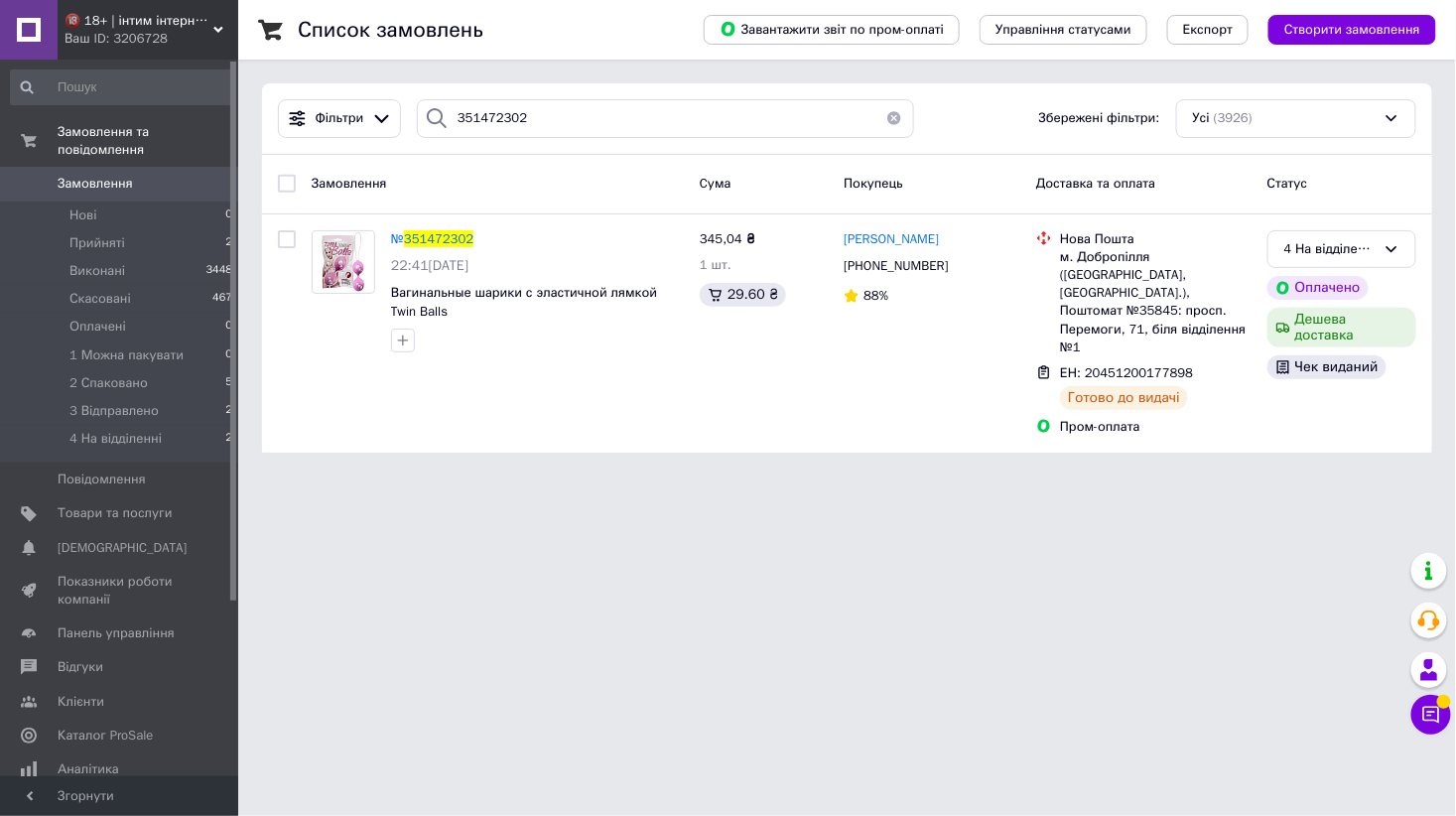 click on "🔞 18+ | інтим інтернет-магазин 🍓 Ваш ID: 3206728 Сайт 🔞 18+ | інтим інтернет-магазин 🍓 Кабінет покупця Перевірити стан системи Сторінка на порталі Игорь Якобчук Довідка Вийти Замовлення та повідомлення Замовлення 0 Нові 0 Прийняті 2 Виконані 3448 Скасовані 467 Оплачені 0 1 Можна пакувати 0 2 Спаковано 5 3 Відправлено 2 4 На відділенні 2 Повідомлення 0 Товари та послуги Сповіщення 0 0 Показники роботи компанії Панель управління Відгуки Клієнти Каталог ProSale Аналітика Інструменти веб-майстра та SEO Управління сайтом Prom топ" at bounding box center (728, 238) 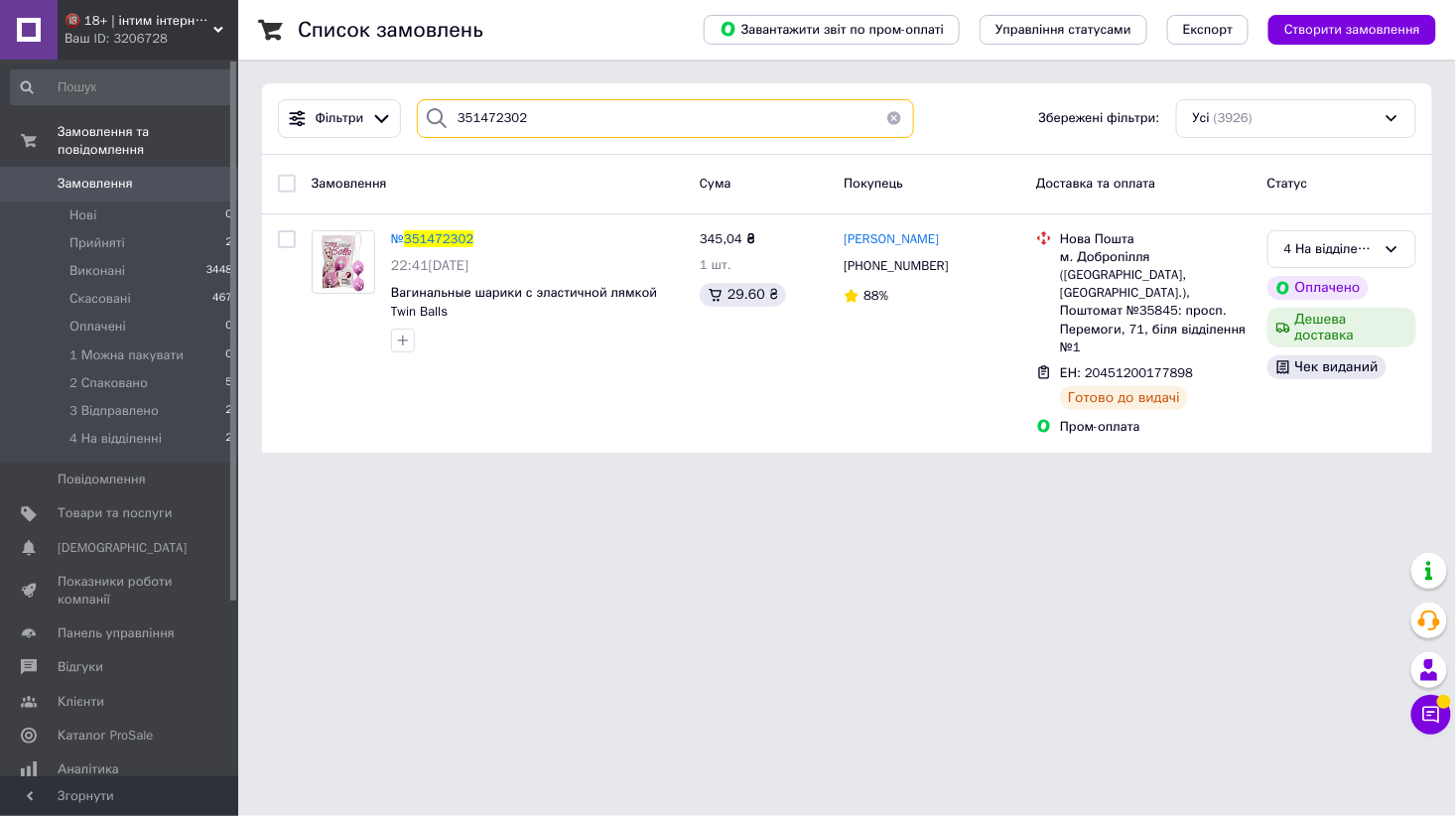 click on "351472302" at bounding box center [665, 118] 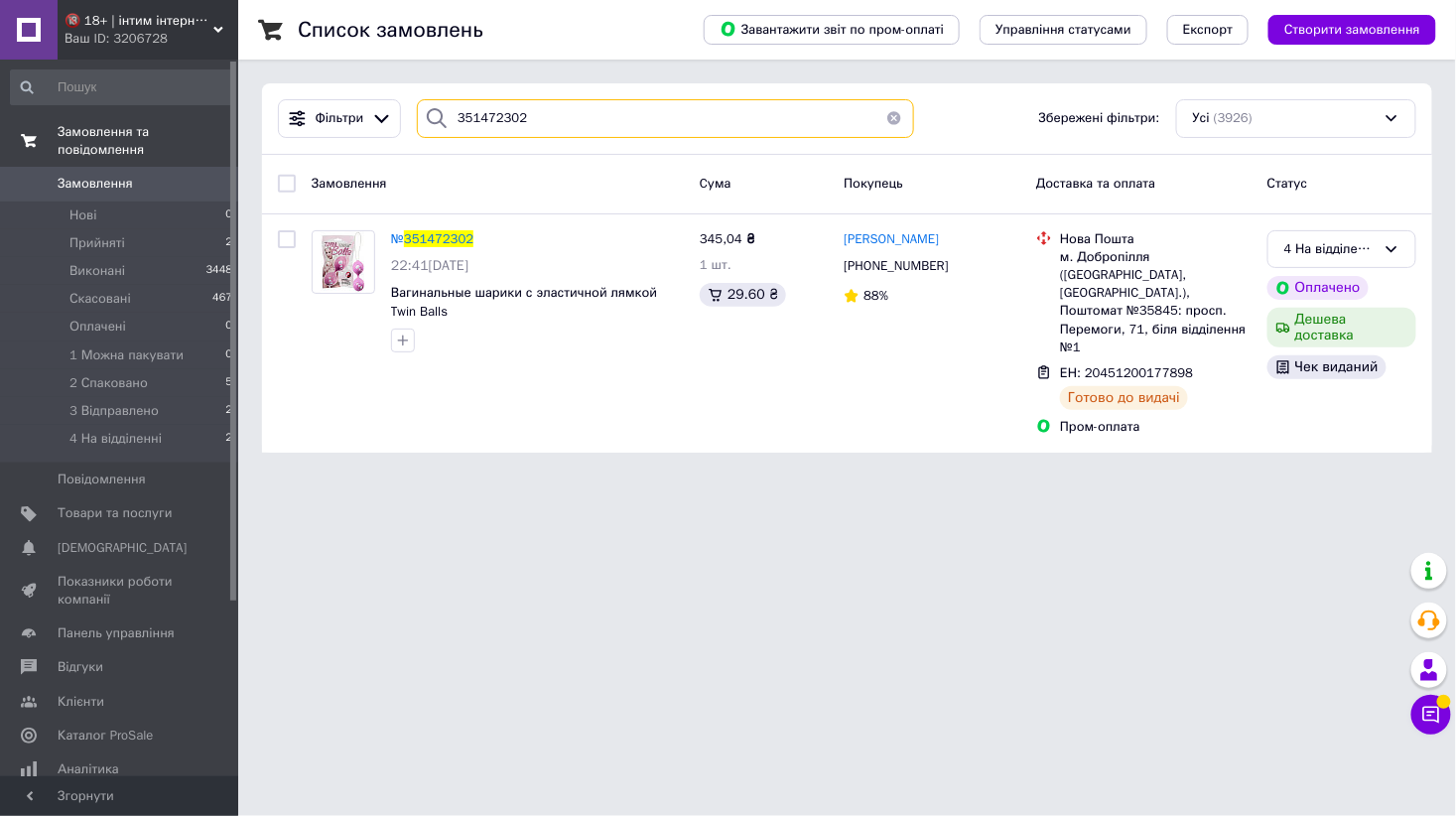paste on "83730" 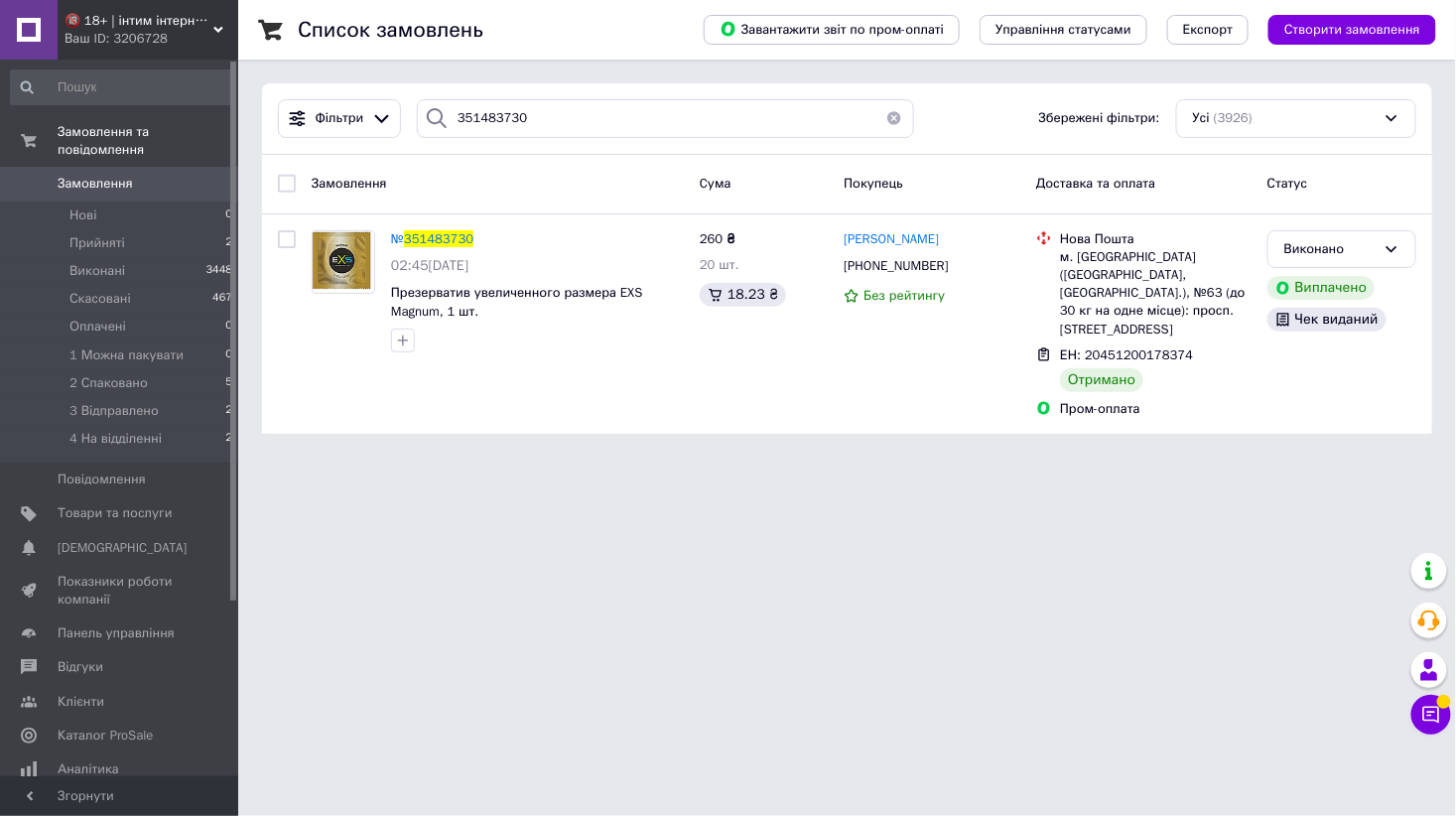 click on "🔞 18+ | інтим інтернет-магазин 🍓 Ваш ID: 3206728 Сайт 🔞 18+ | інтим інтернет-магазин 🍓 Кабінет покупця Перевірити стан системи Сторінка на порталі Игорь Якобчук Довідка Вийти Замовлення та повідомлення Замовлення 0 Нові 0 Прийняті 2 Виконані 3448 Скасовані 467 Оплачені 0 1 Можна пакувати 0 2 Спаковано 5 3 Відправлено 2 4 На відділенні 2 Повідомлення 0 Товари та послуги Сповіщення 0 0 Показники роботи компанії Панель управління Відгуки Клієнти Каталог ProSale Аналітика Інструменти веб-майстра та SEO Управління сайтом Prom топ" at bounding box center (728, 228) 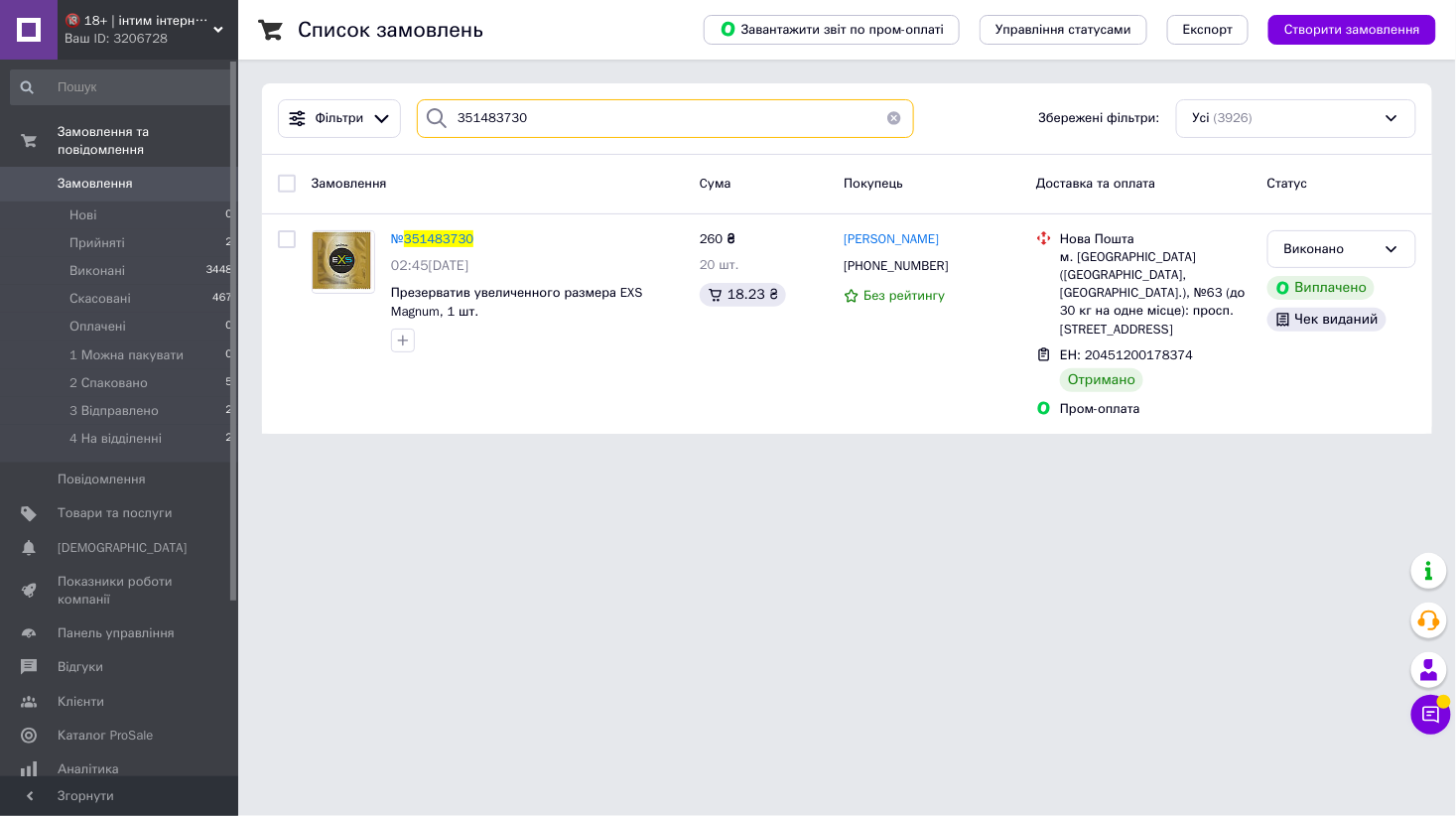 click on "351483730" at bounding box center (665, 118) 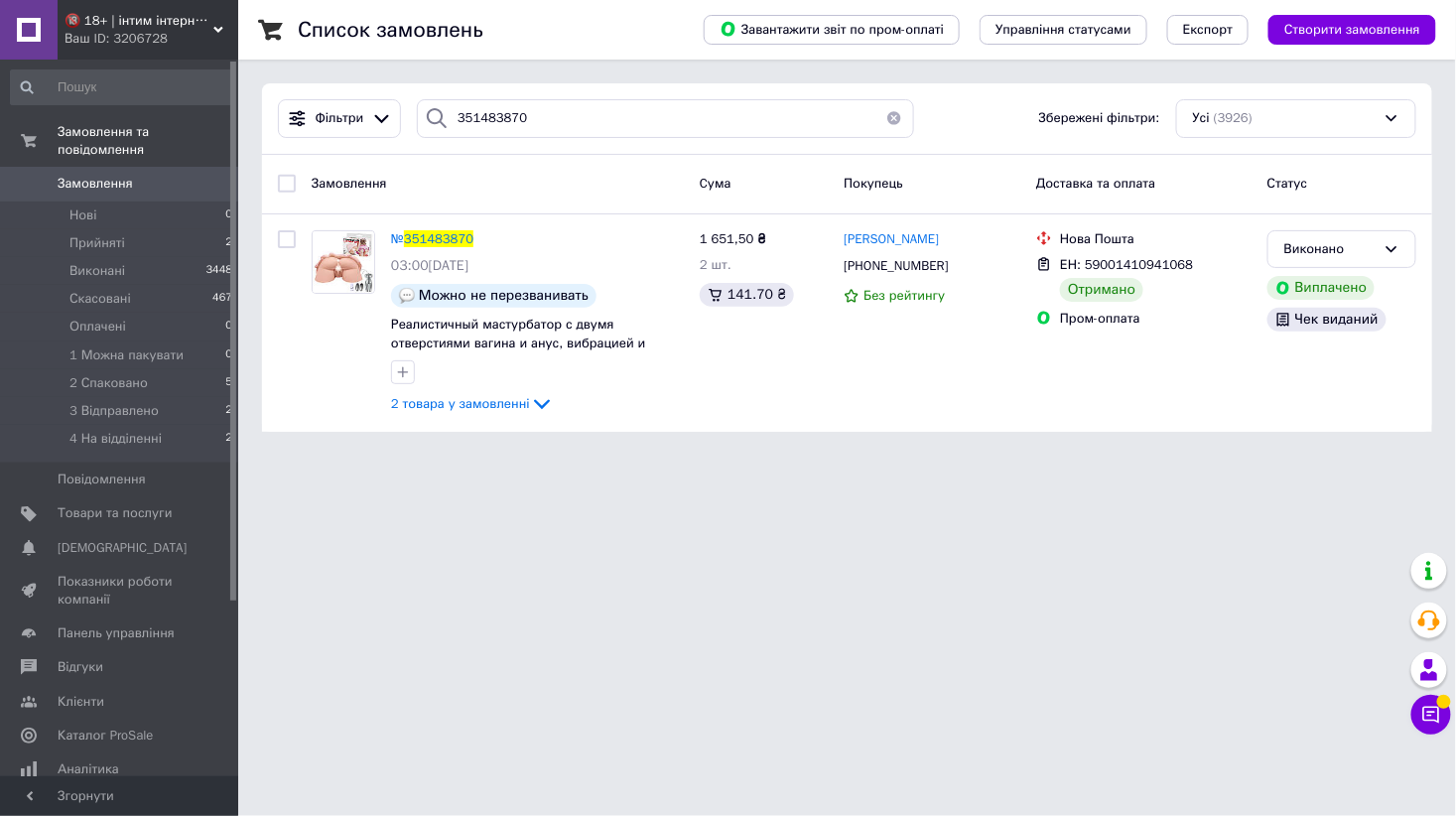 click on "🔞 18+ | інтим інтернет-магазин 🍓 Ваш ID: 3206728 Сайт 🔞 18+ | інтим інтернет-магазин 🍓 Кабінет покупця Перевірити стан системи Сторінка на порталі Игорь Якобчук Довідка Вийти Замовлення та повідомлення Замовлення 0 Нові 0 Прийняті 2 Виконані 3448 Скасовані 467 Оплачені 0 1 Можна пакувати 0 2 Спаковано 5 3 Відправлено 2 4 На відділенні 2 Повідомлення 0 Товари та послуги Сповіщення 0 0 Показники роботи компанії Панель управління Відгуки Клієнти Каталог ProSale Аналітика Інструменти веб-майстра та SEO Управління сайтом Prom топ" at bounding box center (728, 227) 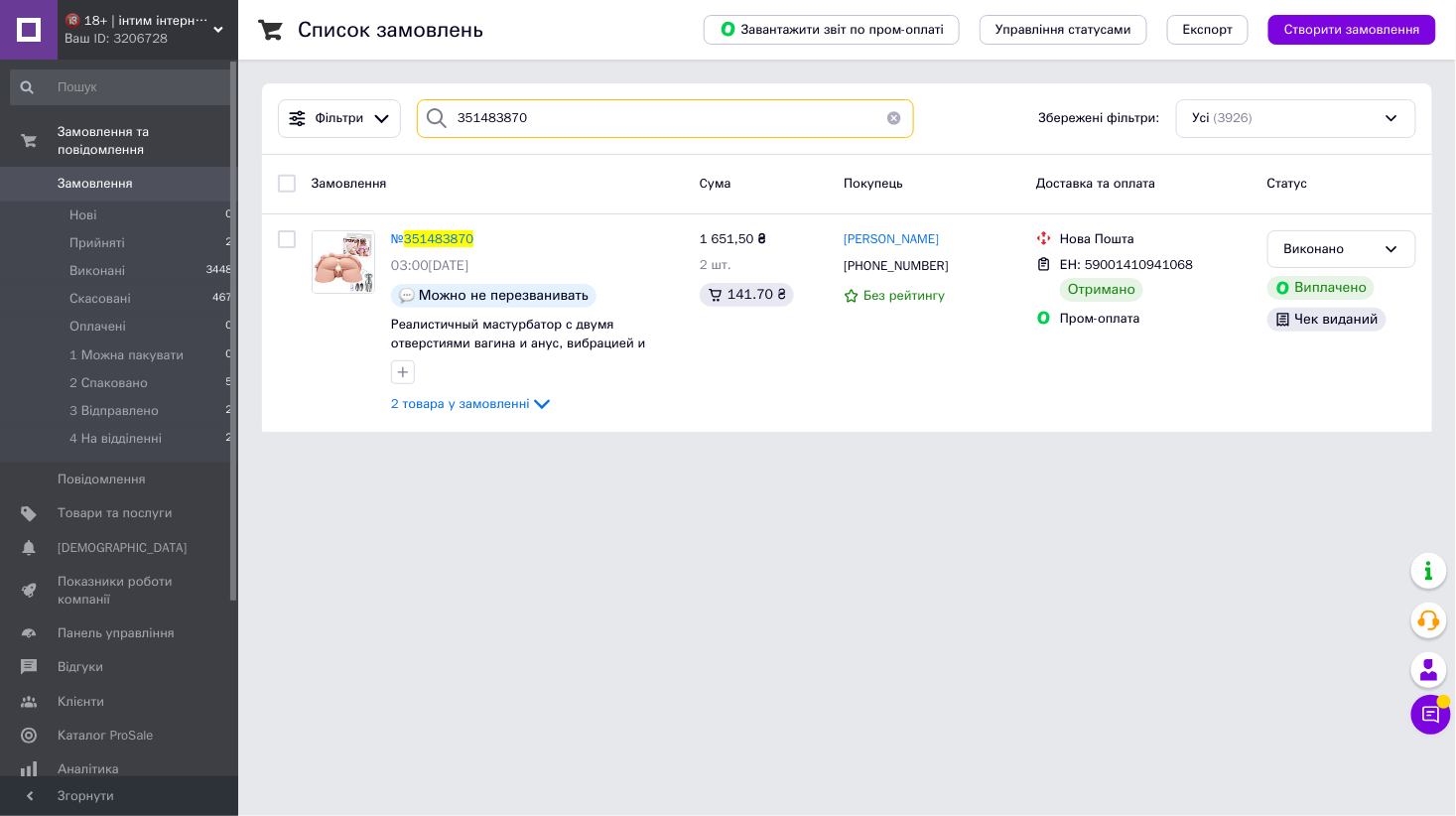 click on "351483870" at bounding box center [665, 118] 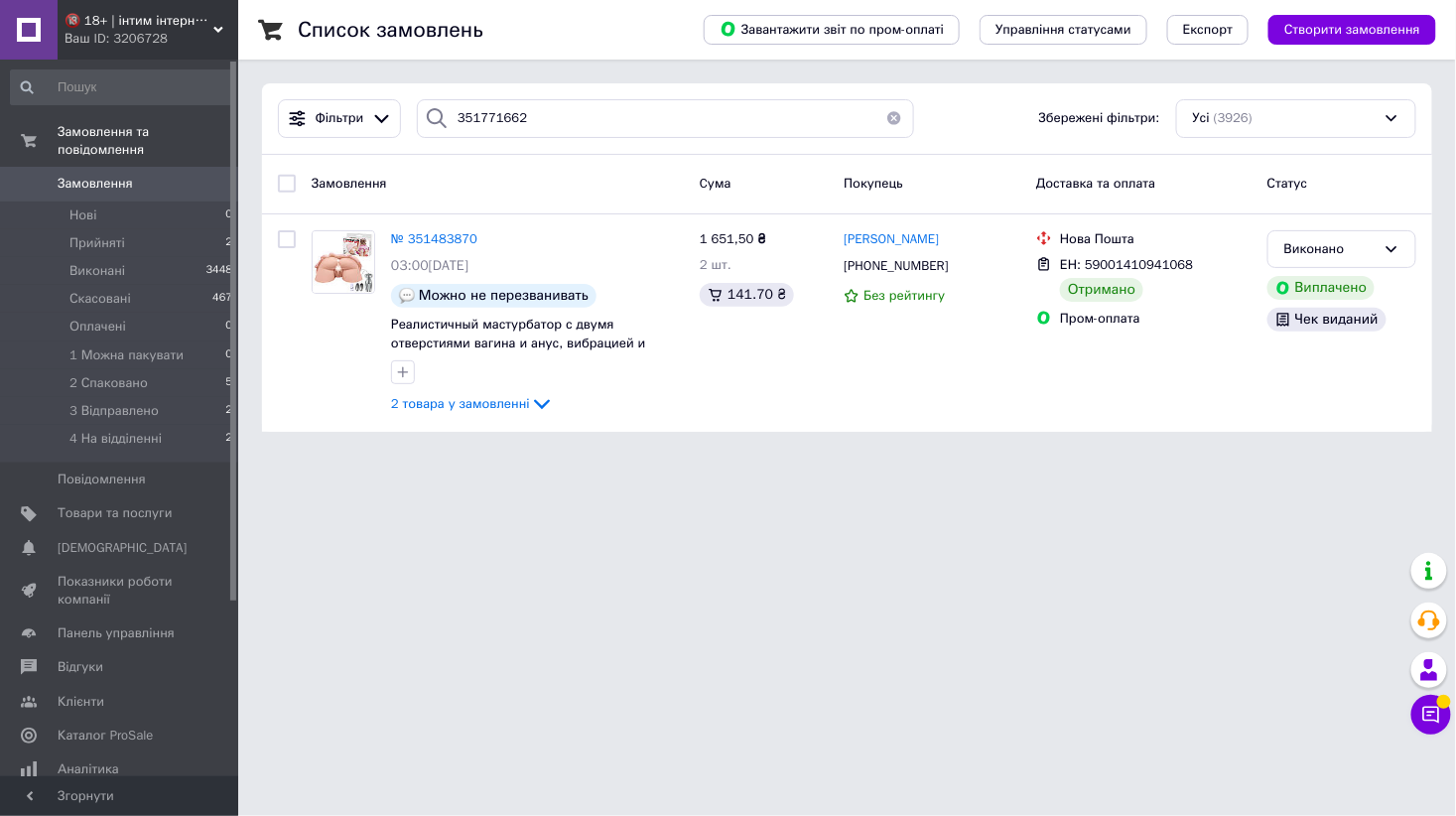 click on "🔞 18+ | інтим інтернет-магазин 🍓 Ваш ID: 3206728 Сайт 🔞 18+ | інтим інтернет-магазин 🍓 Кабінет покупця Перевірити стан системи Сторінка на порталі Игорь Якобчук Довідка Вийти Замовлення та повідомлення Замовлення 0 Нові 0 Прийняті 2 Виконані 3448 Скасовані 467 Оплачені 0 1 Можна пакувати 0 2 Спаковано 5 3 Відправлено 2 4 На відділенні 2 Повідомлення 0 Товари та послуги Сповіщення 0 0 Показники роботи компанії Панель управління Відгуки Клієнти Каталог ProSale Аналітика Інструменти веб-майстра та SEO Управління сайтом Prom топ" at bounding box center [728, 227] 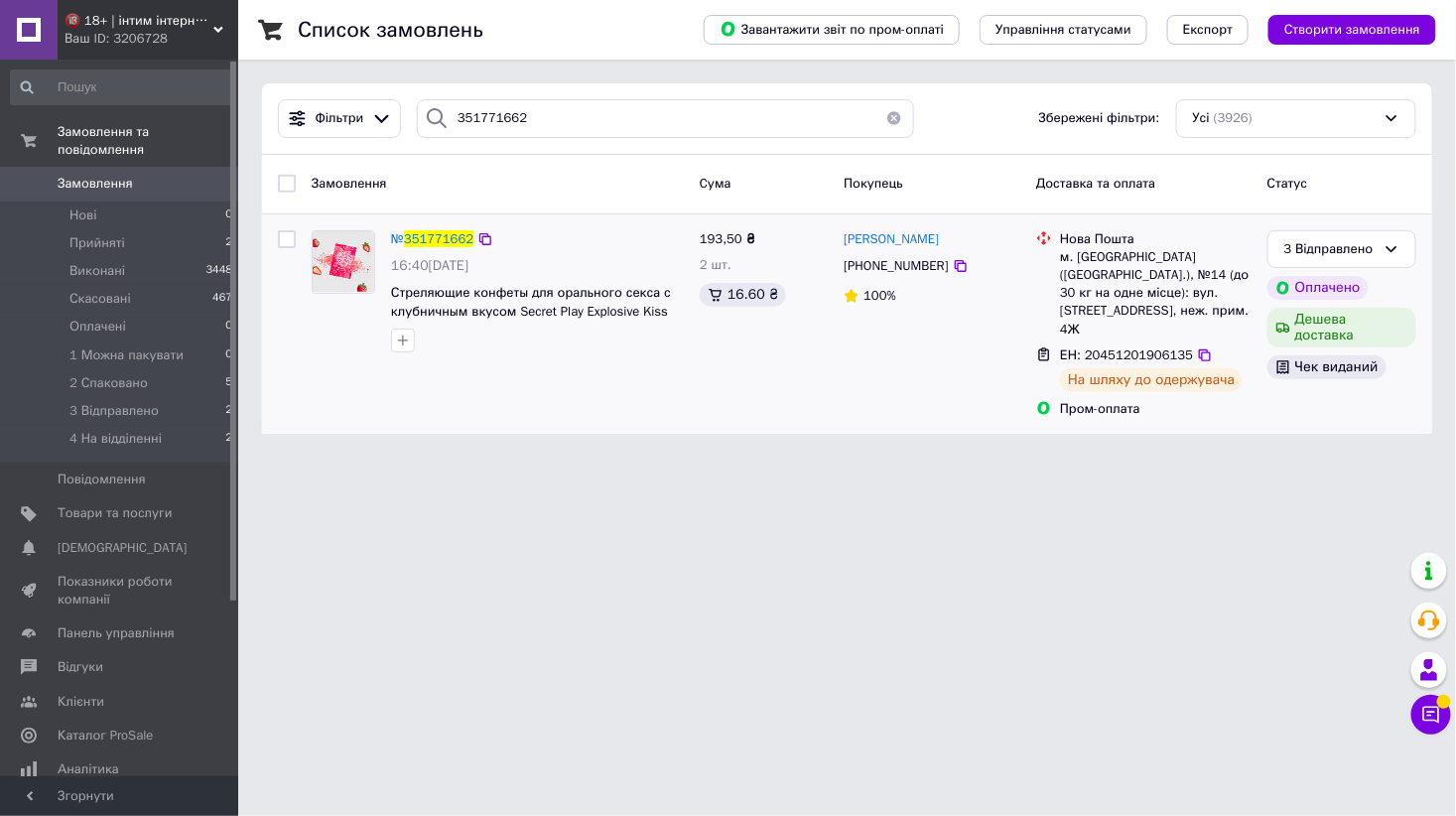drag, startPoint x: 1285, startPoint y: 523, endPoint x: 914, endPoint y: 356, distance: 407 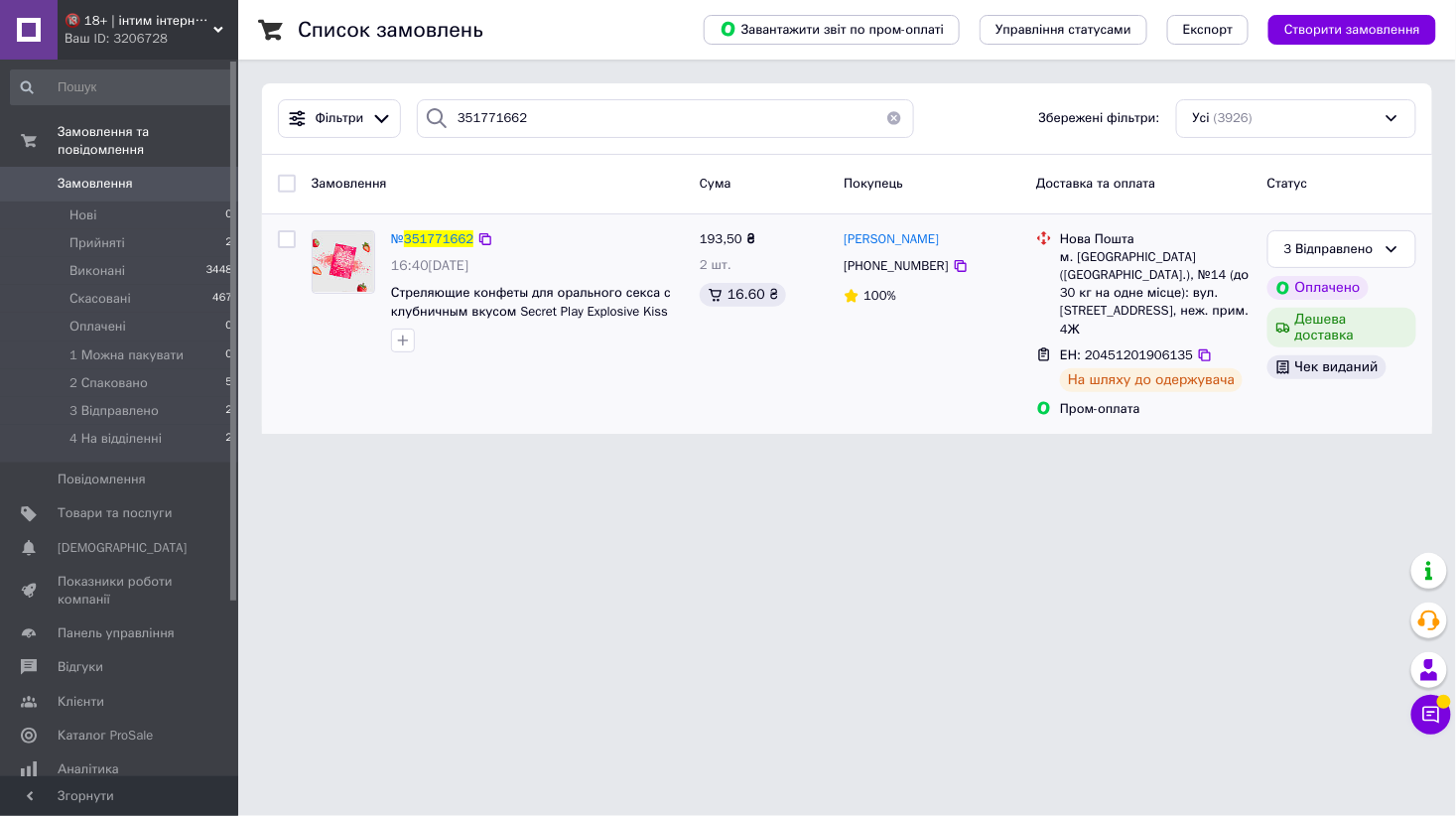 click on "🔞 18+ | інтим інтернет-магазин 🍓 Ваш ID: 3206728 Сайт 🔞 18+ | інтим інтернет-магазин 🍓 Кабінет покупця Перевірити стан системи Сторінка на порталі Игорь Якобчук Довідка Вийти Замовлення та повідомлення Замовлення 0 Нові 0 Прийняті 2 Виконані 3448 Скасовані 467 Оплачені 0 1 Можна пакувати 0 2 Спаковано 5 3 Відправлено 2 4 На відділенні 2 Повідомлення 0 Товари та послуги Сповіщення 0 0 Показники роботи компанії Панель управління Відгуки Клієнти Каталог ProSale Аналітика Інструменти веб-майстра та SEO Управління сайтом Prom топ" at bounding box center [728, 228] 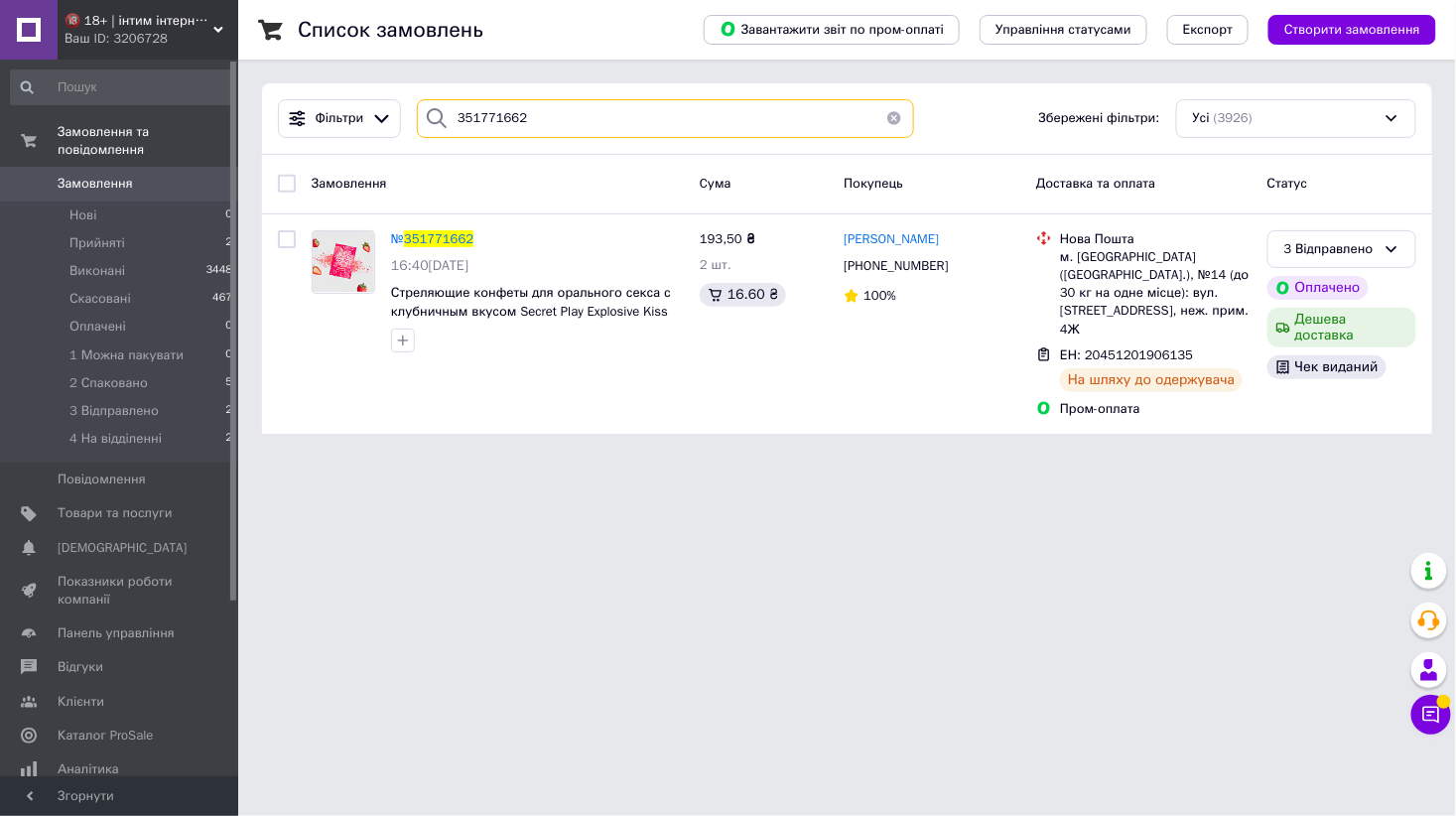 click on "351771662" at bounding box center [665, 118] 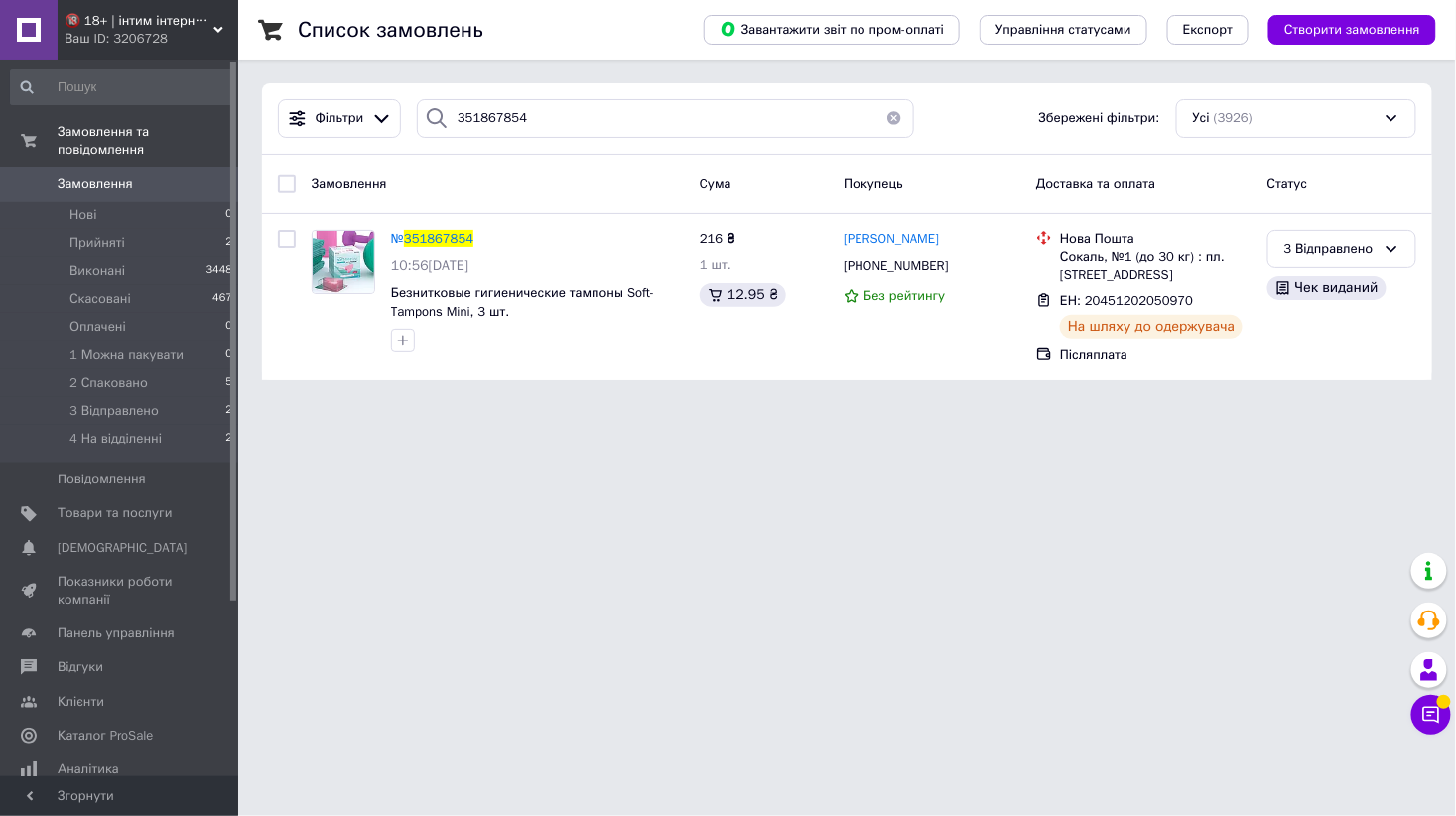 click on "🔞 18+ | інтим інтернет-магазин 🍓 Ваш ID: 3206728 Сайт 🔞 18+ | інтим інтернет-магазин 🍓 Кабінет покупця Перевірити стан системи Сторінка на порталі Игорь Якобчук Довідка Вийти Замовлення та повідомлення Замовлення 0 Нові 0 Прийняті 2 Виконані 3448 Скасовані 467 Оплачені 0 1 Можна пакувати 0 2 Спаковано 5 3 Відправлено 2 4 На відділенні 2 Повідомлення 0 Товари та послуги Сповіщення 0 0 Показники роботи компанії Панель управління Відгуки Клієнти Каталог ProSale Аналітика Інструменти веб-майстра та SEO Управління сайтом Prom топ" at bounding box center [728, 202] 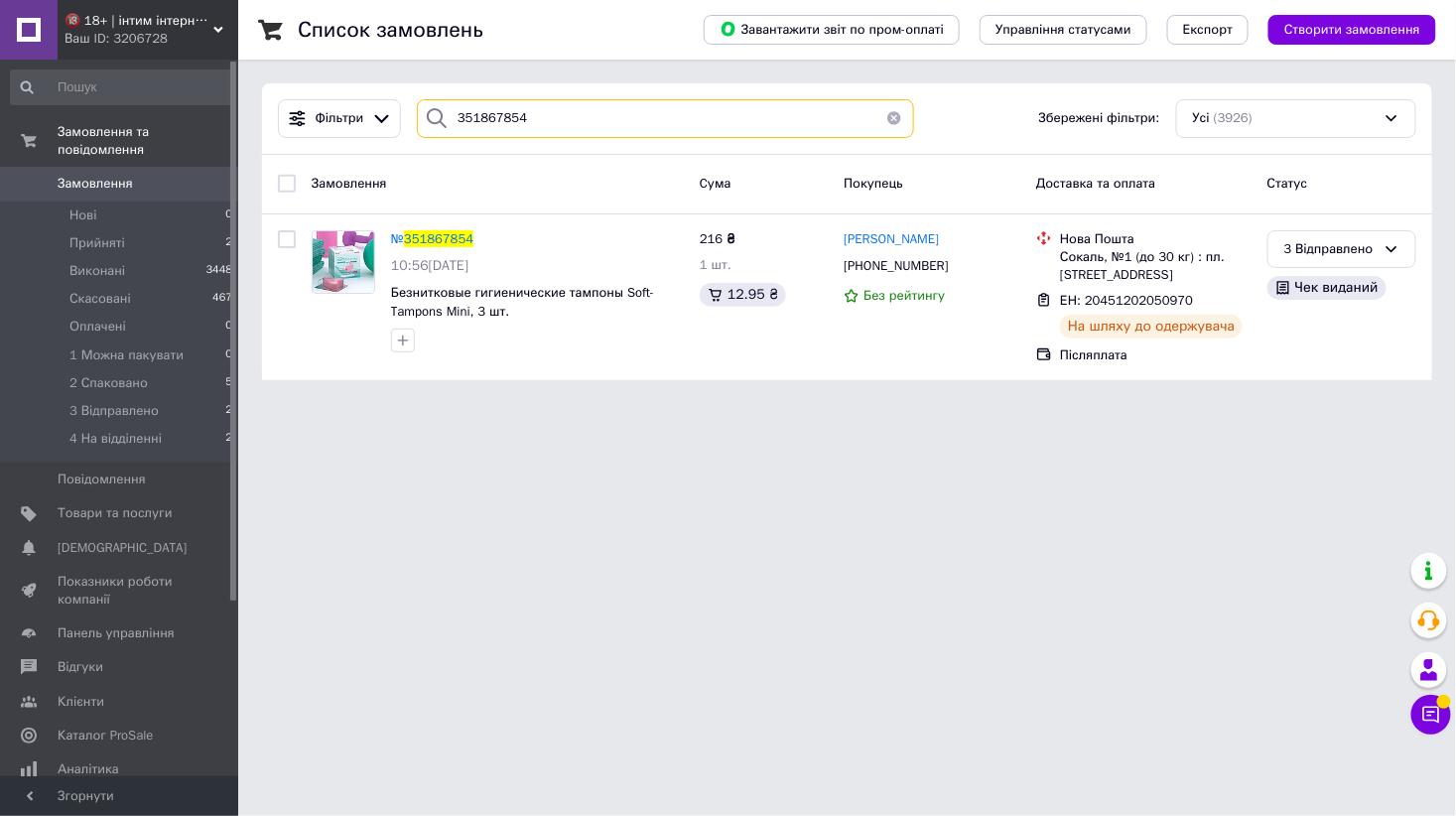 click on "351867854" at bounding box center [665, 118] 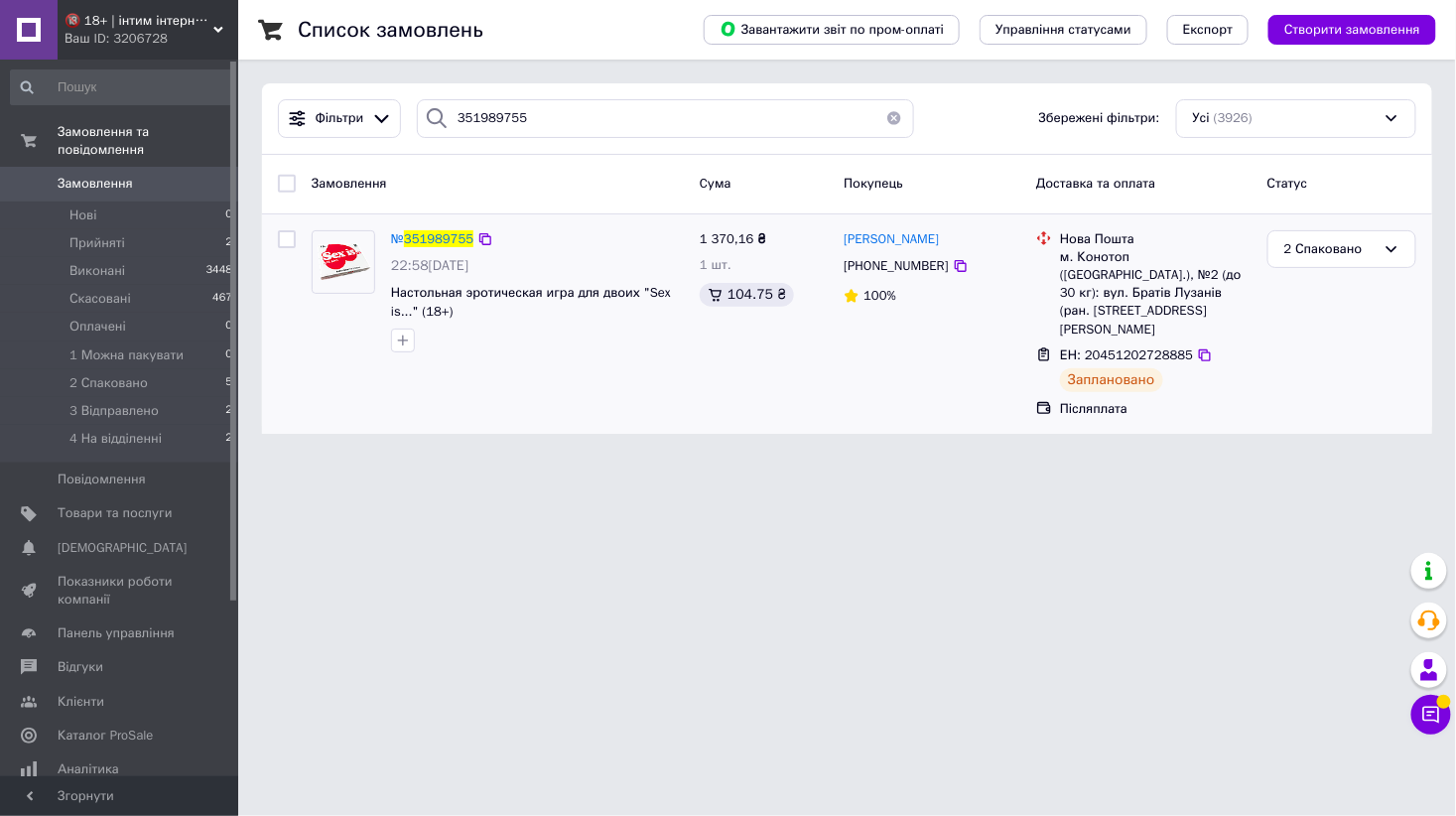 drag, startPoint x: 1321, startPoint y: 451, endPoint x: 990, endPoint y: 249, distance: 387.76926 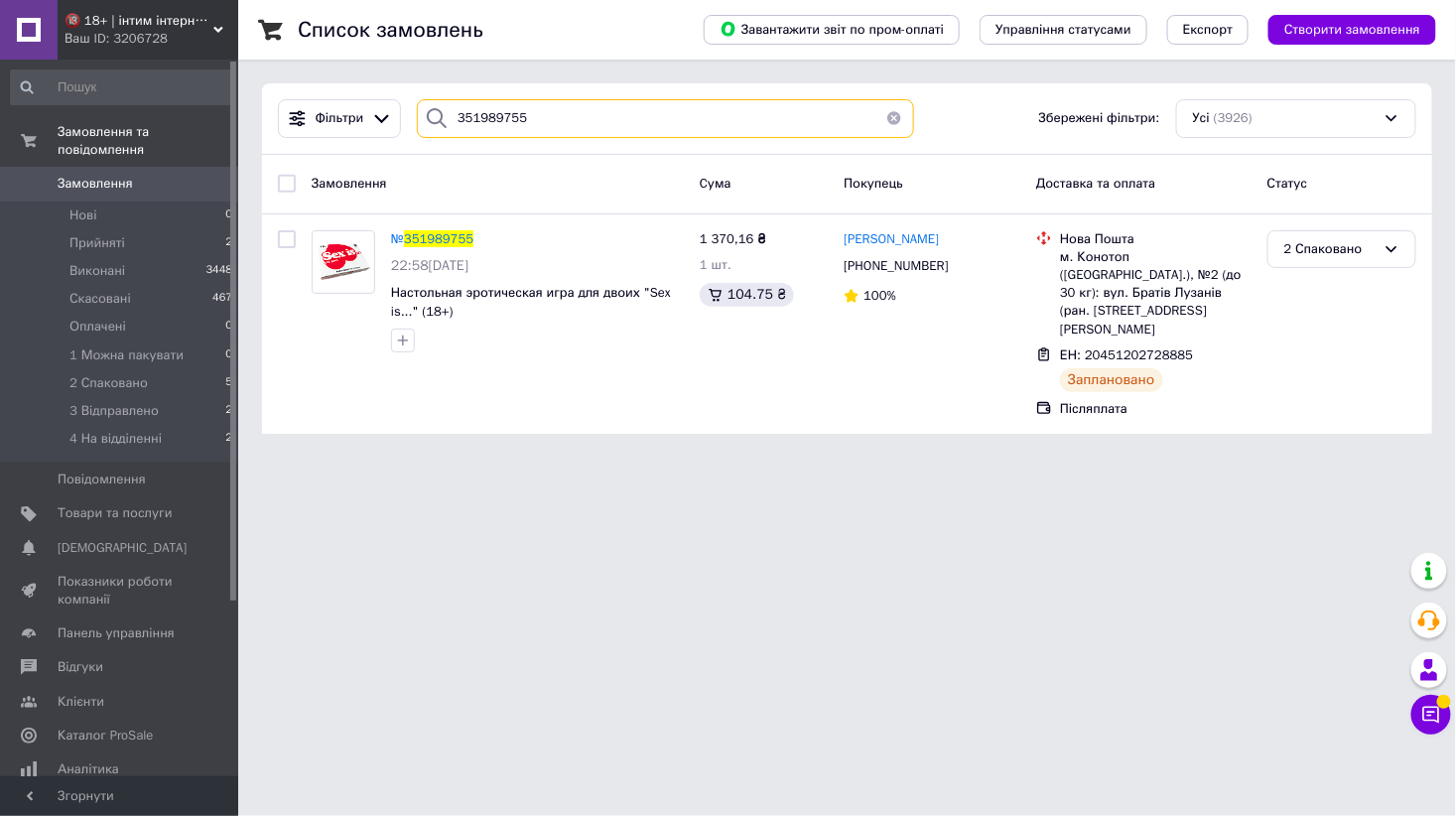 click on "351989755" at bounding box center (665, 118) 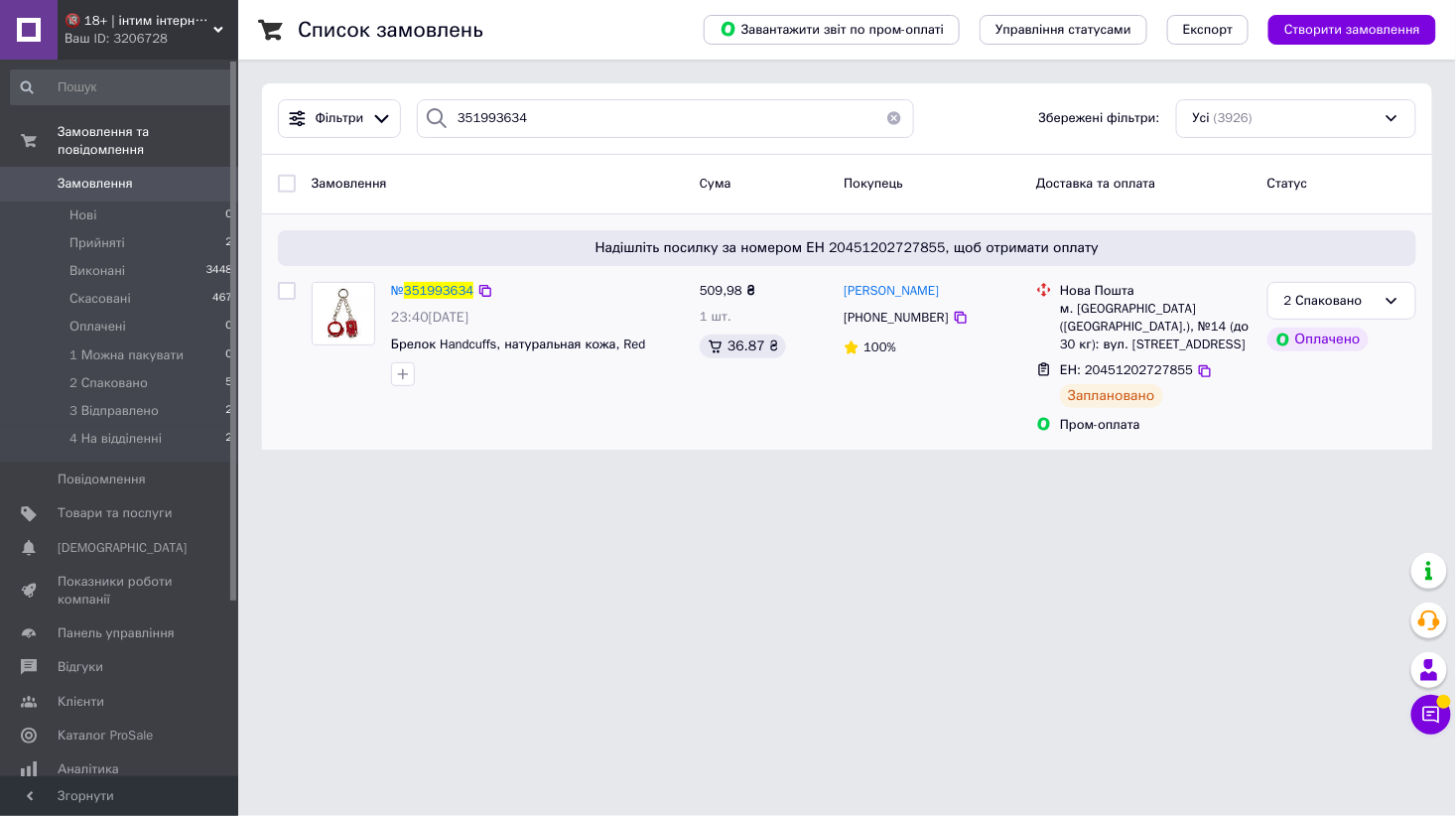 click on "🔞 18+ | інтим інтернет-магазин 🍓 Ваш ID: 3206728 Сайт 🔞 18+ | інтим інтернет-магазин 🍓 Кабінет покупця Перевірити стан системи Сторінка на порталі Игорь Якобчук Довідка Вийти Замовлення та повідомлення Замовлення 0 Нові 0 Прийняті 2 Виконані 3448 Скасовані 467 Оплачені 0 1 Можна пакувати 0 2 Спаковано 5 3 Відправлено 2 4 На відділенні 2 Повідомлення 0 Товари та послуги Сповіщення 0 0 Показники роботи компанії Панель управління Відгуки Клієнти Каталог ProSale Аналітика Інструменти веб-майстра та SEO Управління сайтом Prom топ" at bounding box center (728, 236) 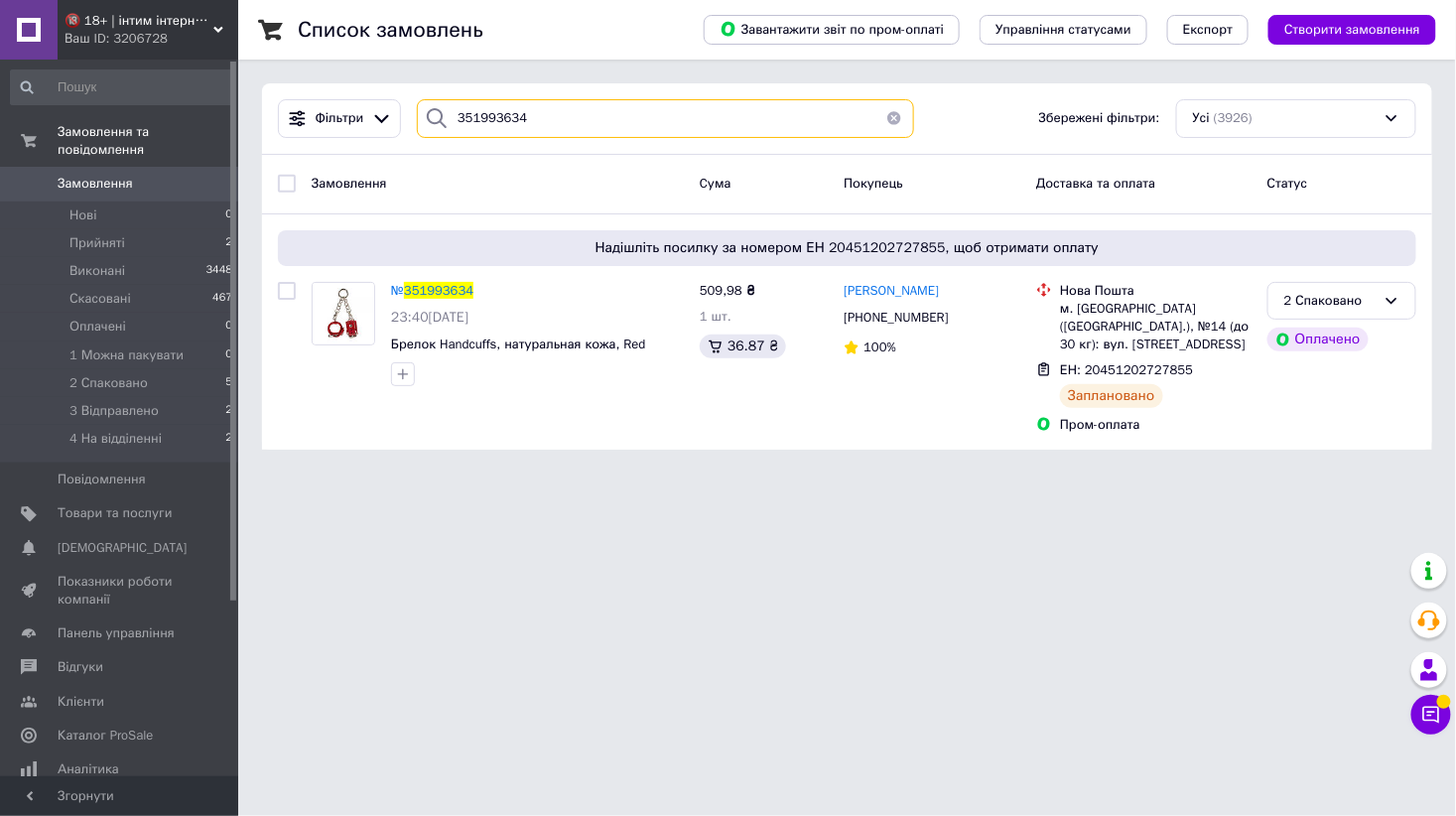 click on "351993634" at bounding box center [665, 118] 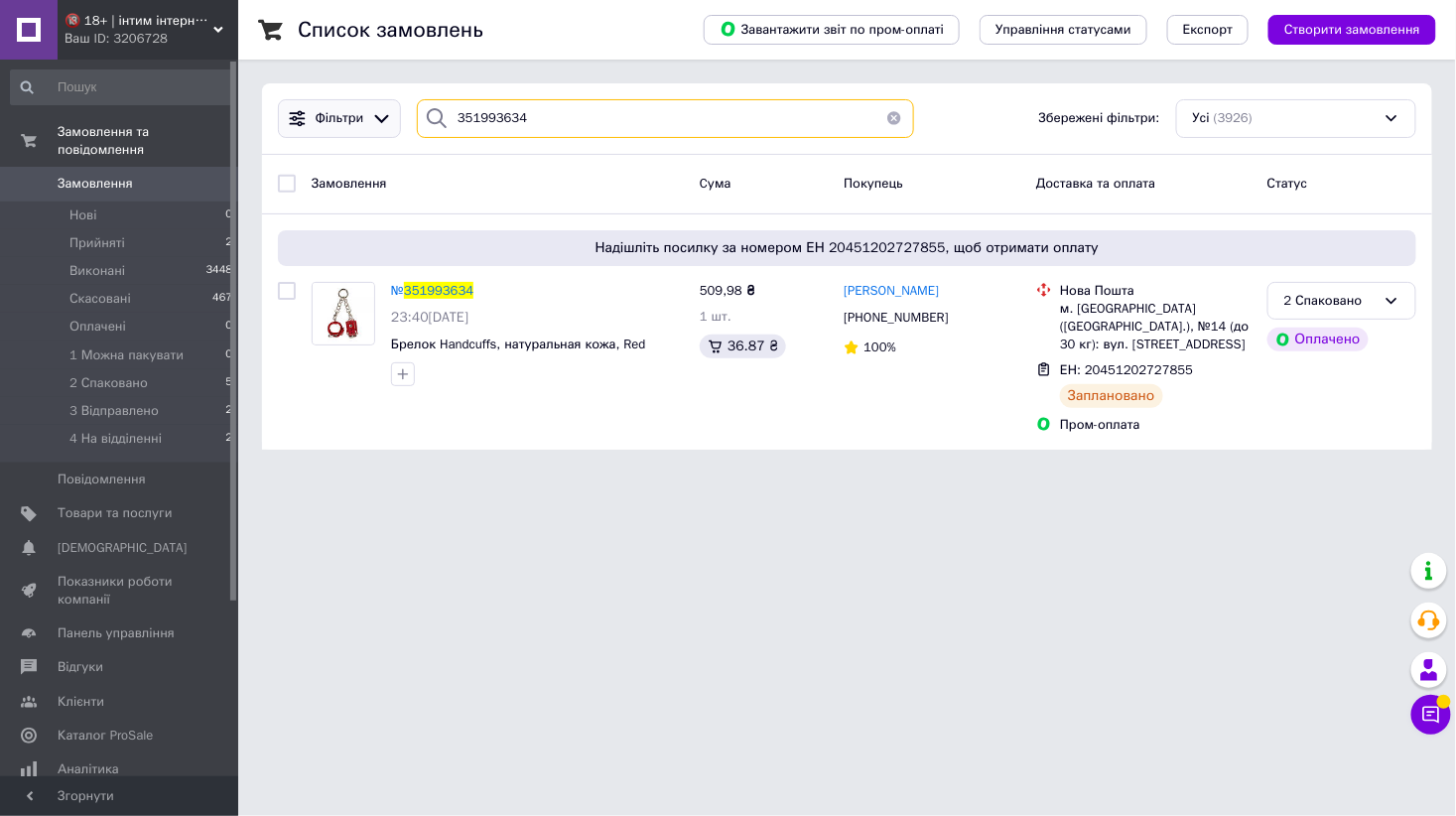 paste on "2008917" 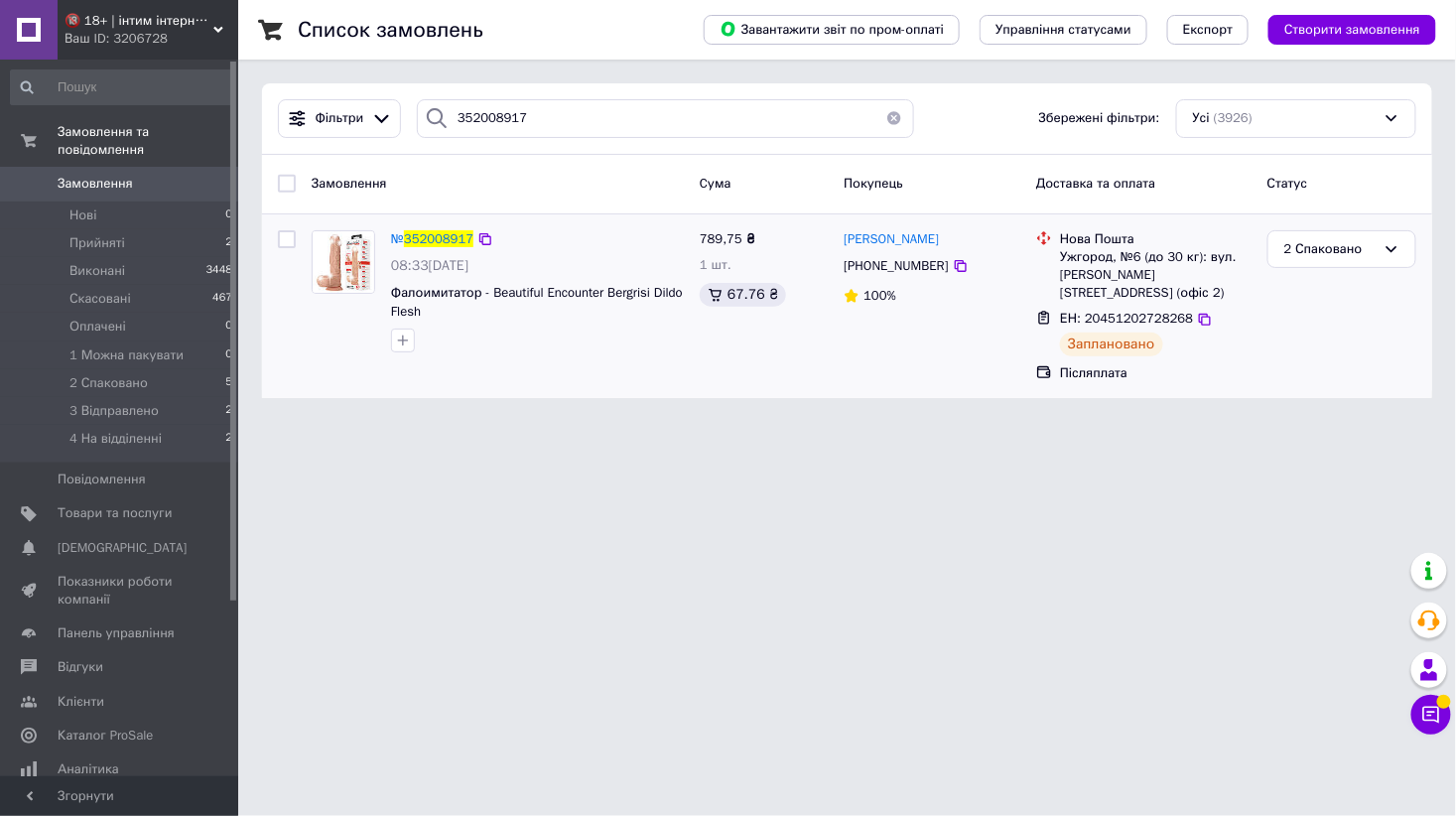 drag, startPoint x: 1252, startPoint y: 590, endPoint x: 909, endPoint y: 371, distance: 406.952 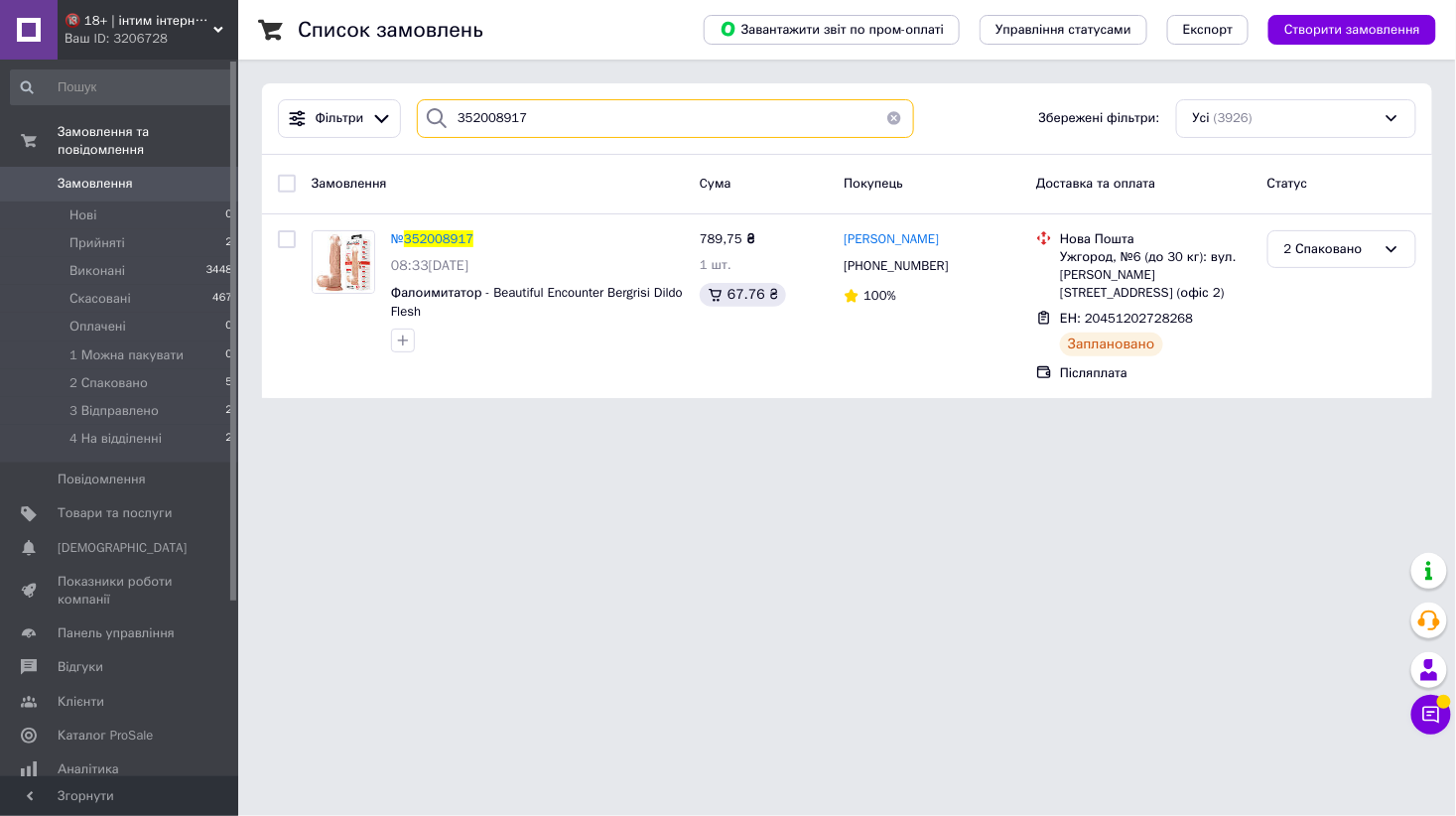 click on "352008917" at bounding box center [665, 118] 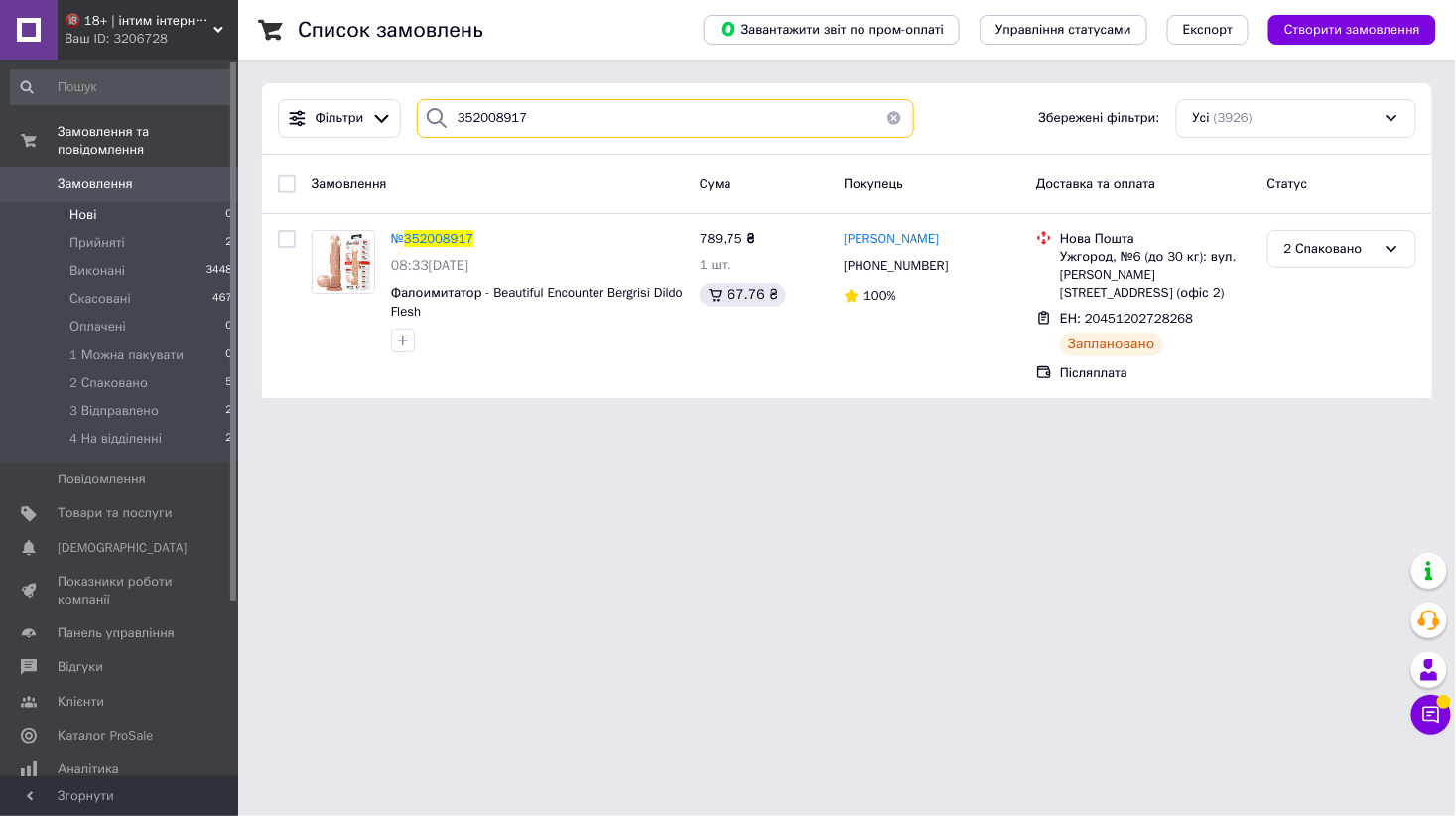 paste on "12978" 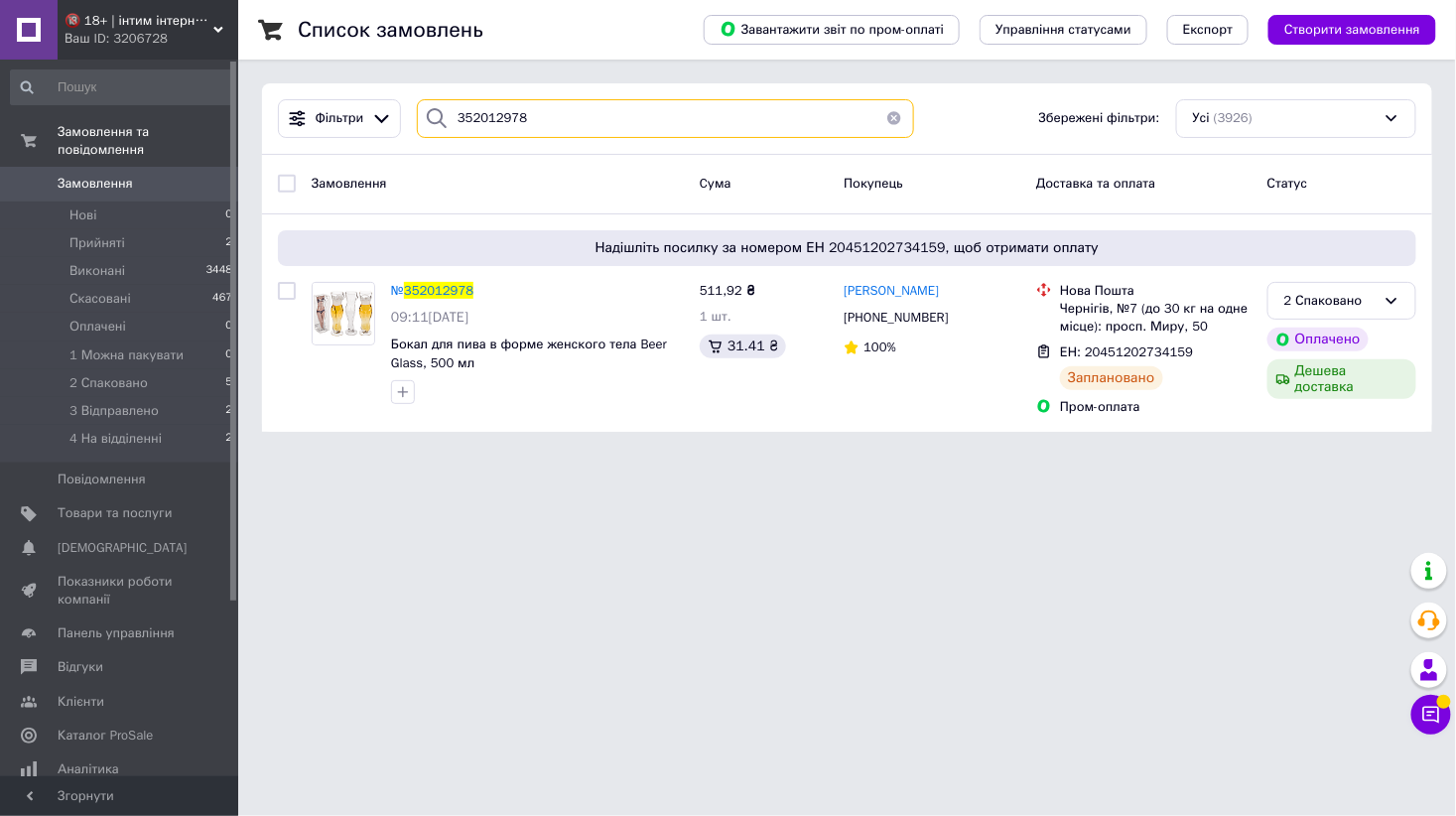 click on "352012978" at bounding box center [665, 118] 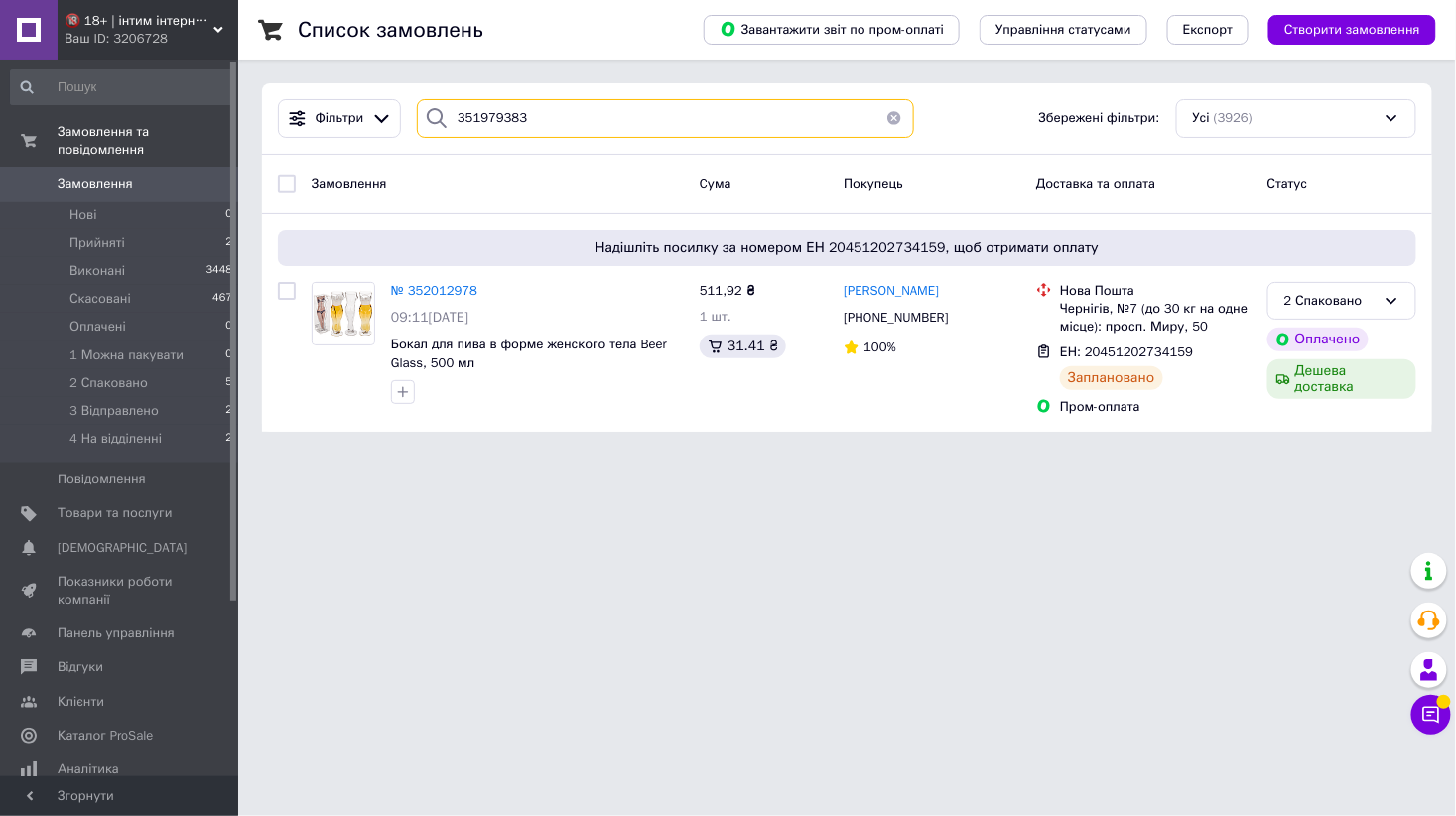 type on "351979383" 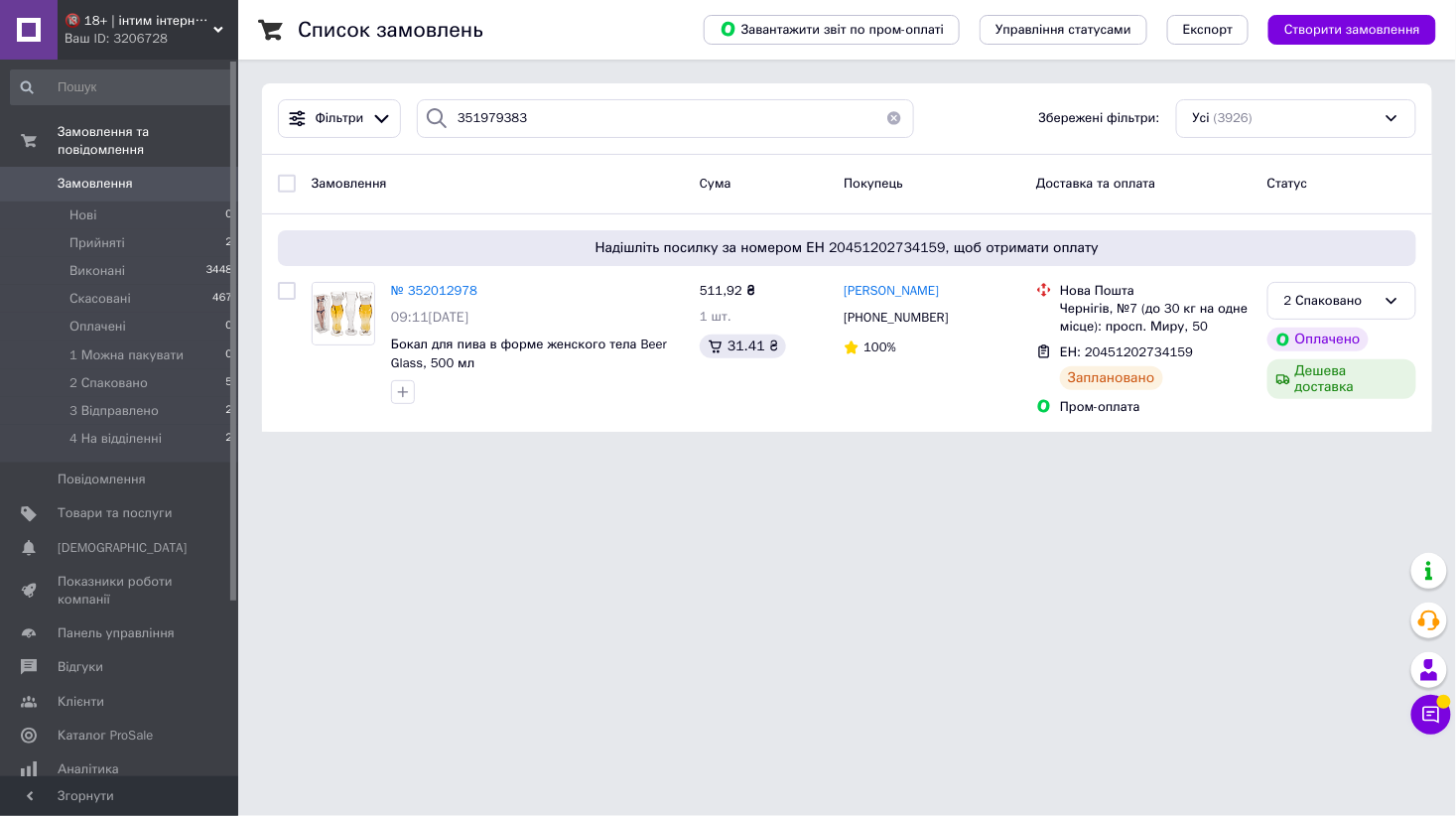 click on "Список замовлень" at bounding box center [480, 30] 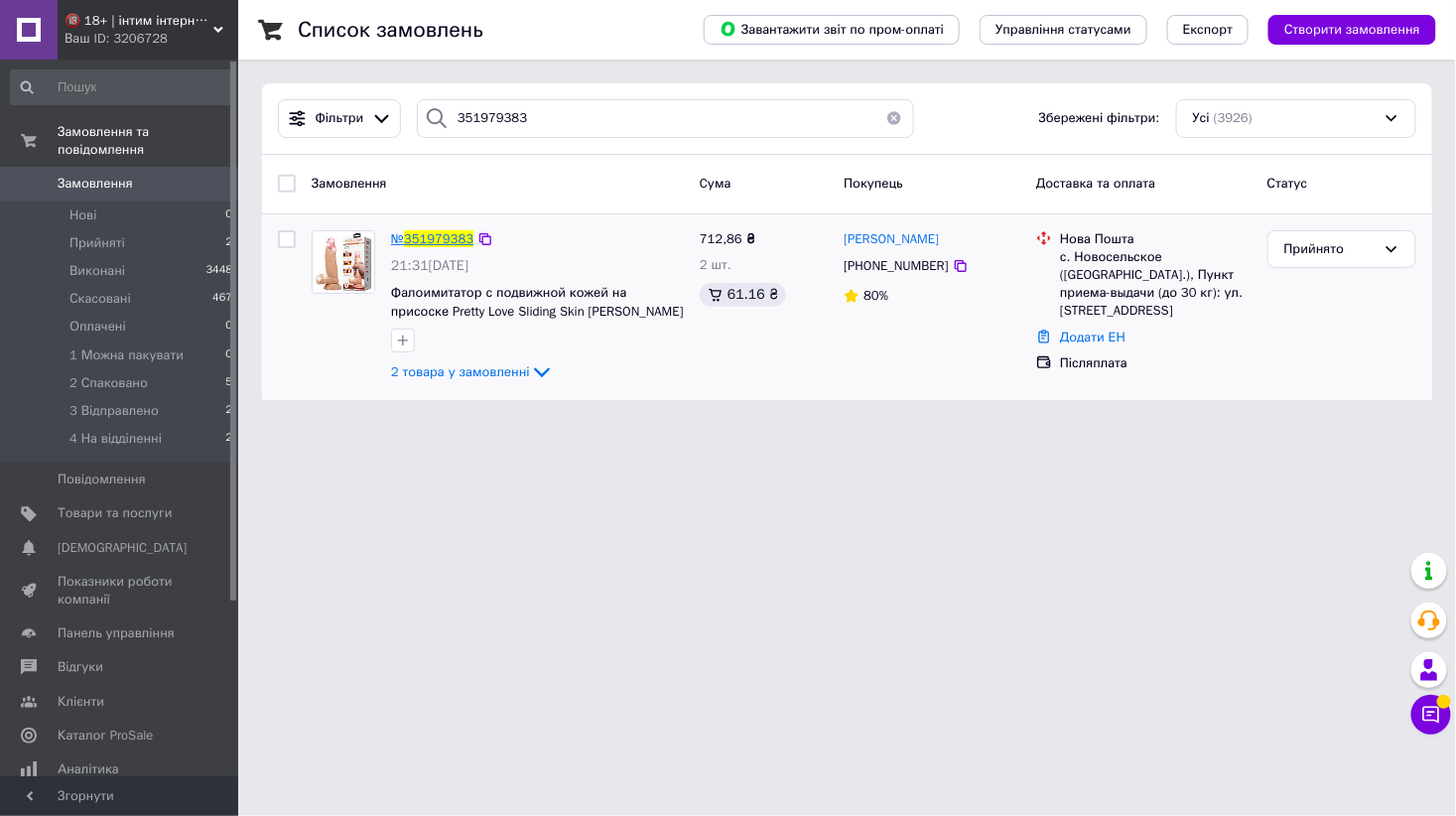 click on "351979383" at bounding box center [439, 238] 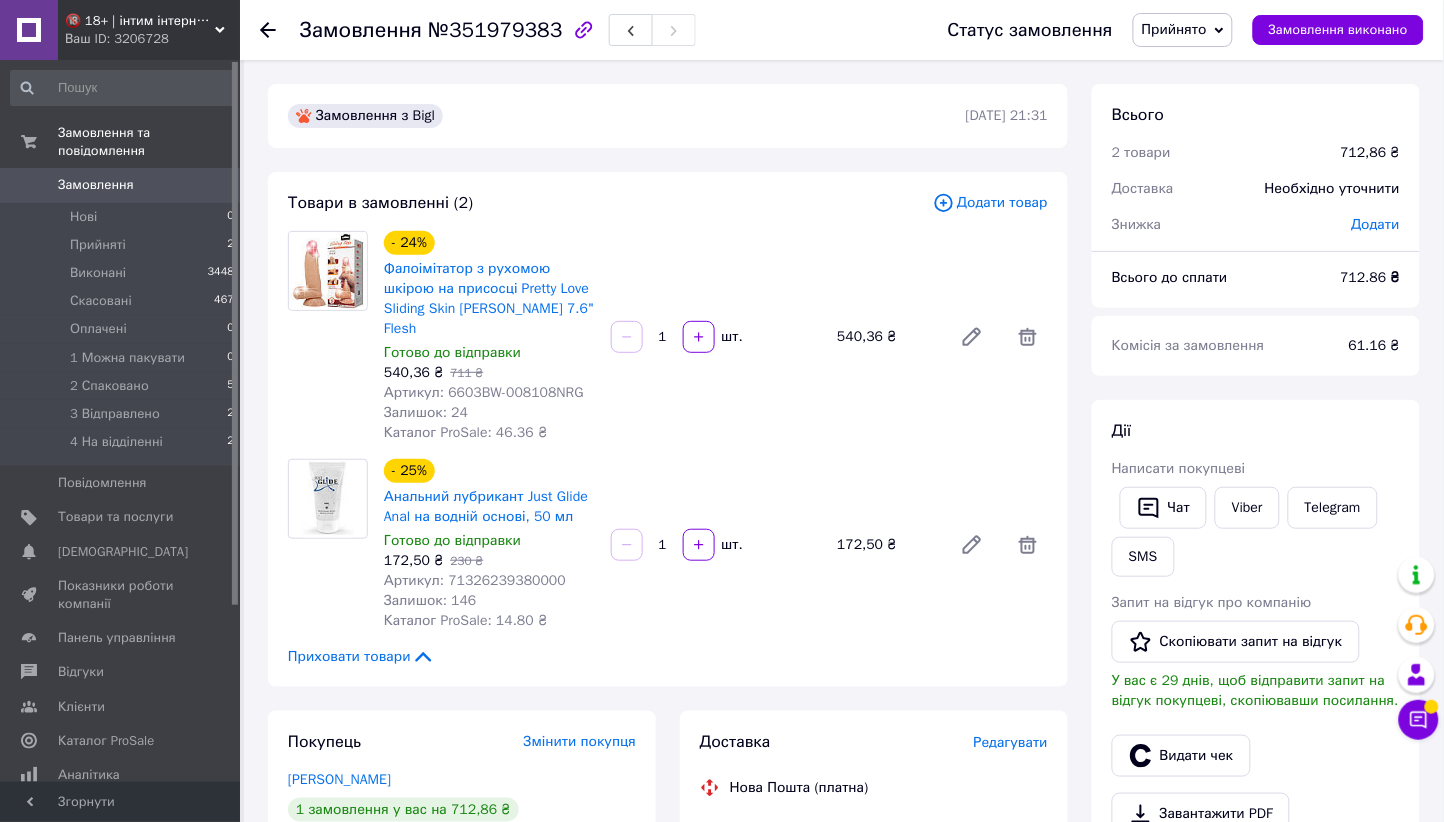 click on "Комісія за замовлення" at bounding box center (1218, 346) 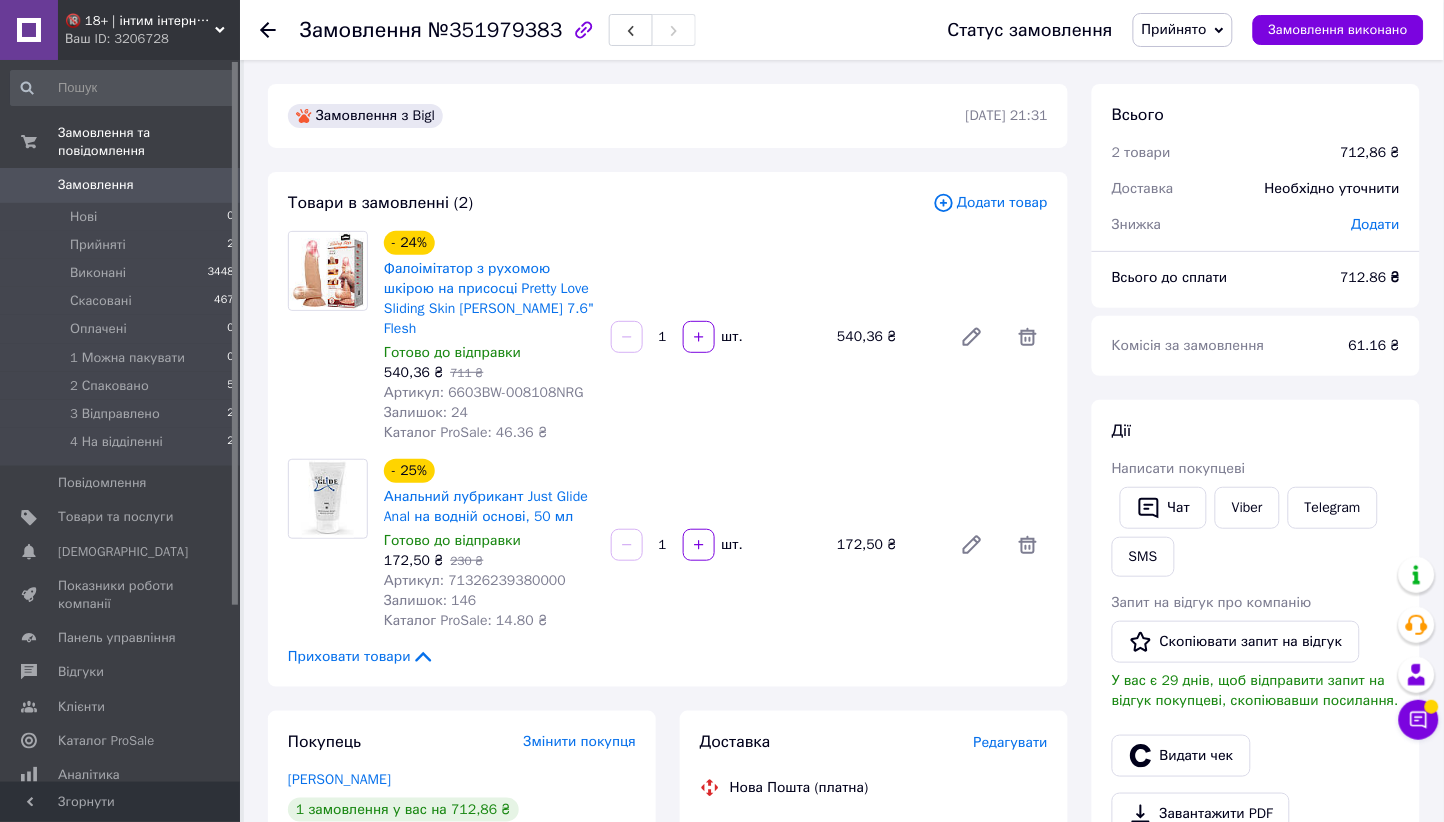 drag, startPoint x: 129, startPoint y: 171, endPoint x: 1347, endPoint y: 926, distance: 1433.0209 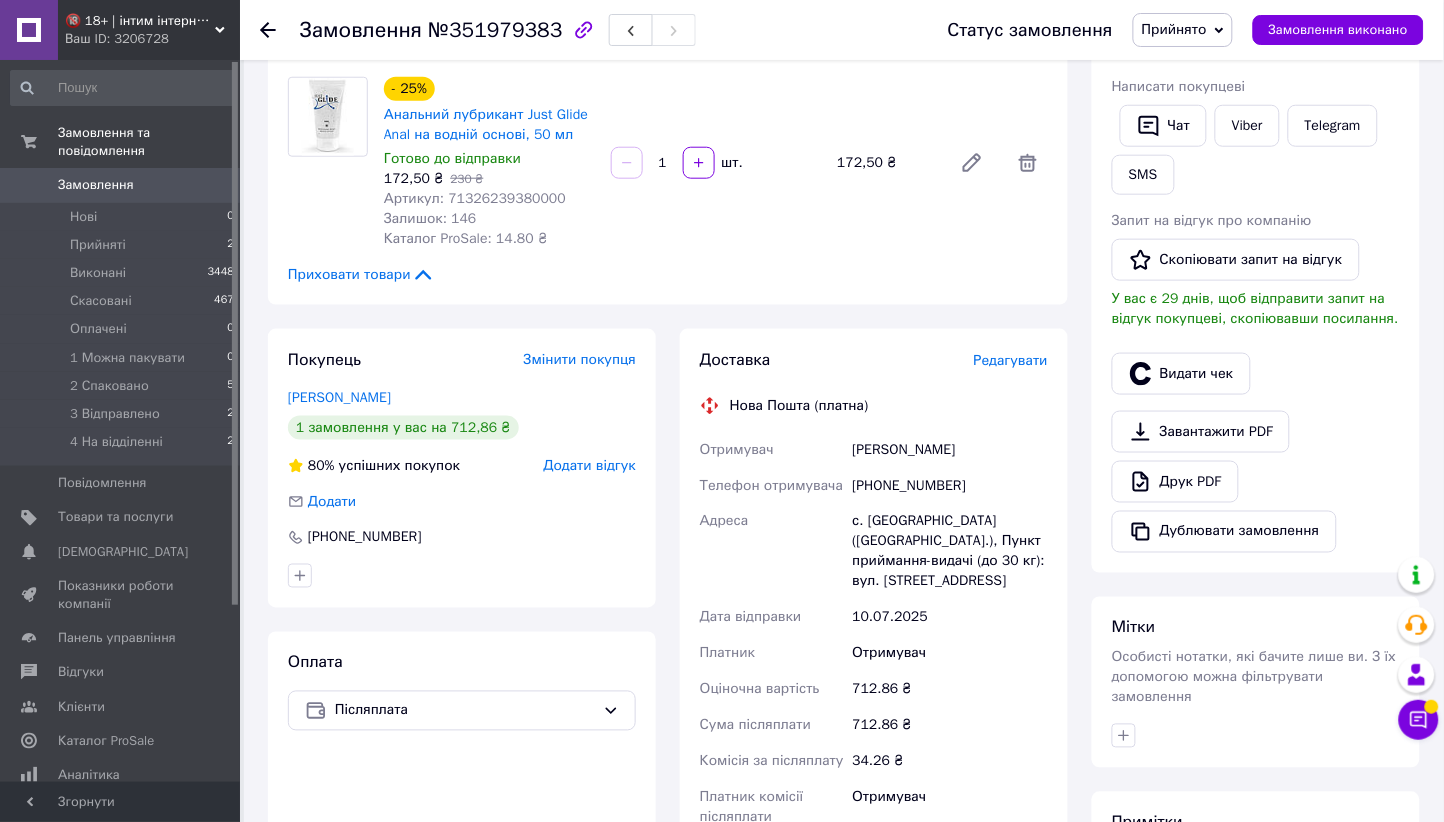 scroll, scrollTop: 0, scrollLeft: 0, axis: both 